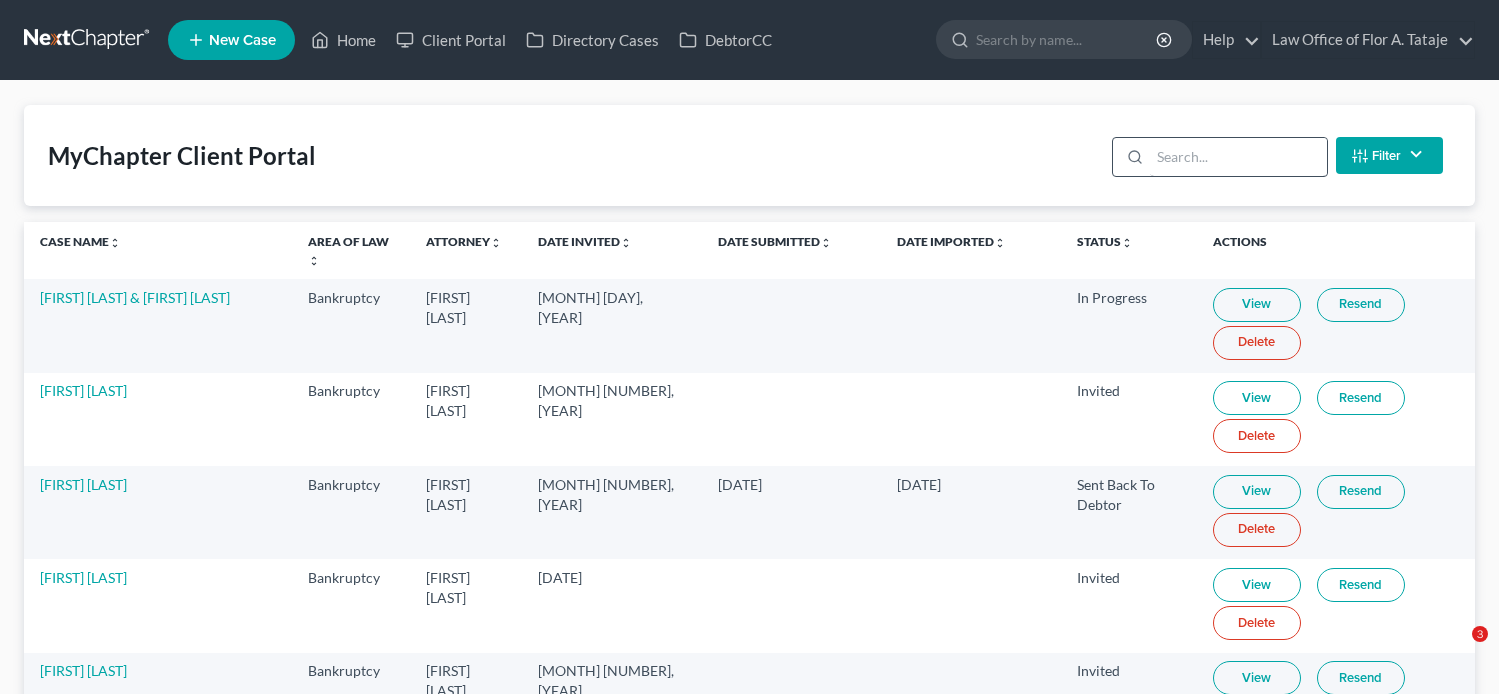 scroll, scrollTop: 0, scrollLeft: 0, axis: both 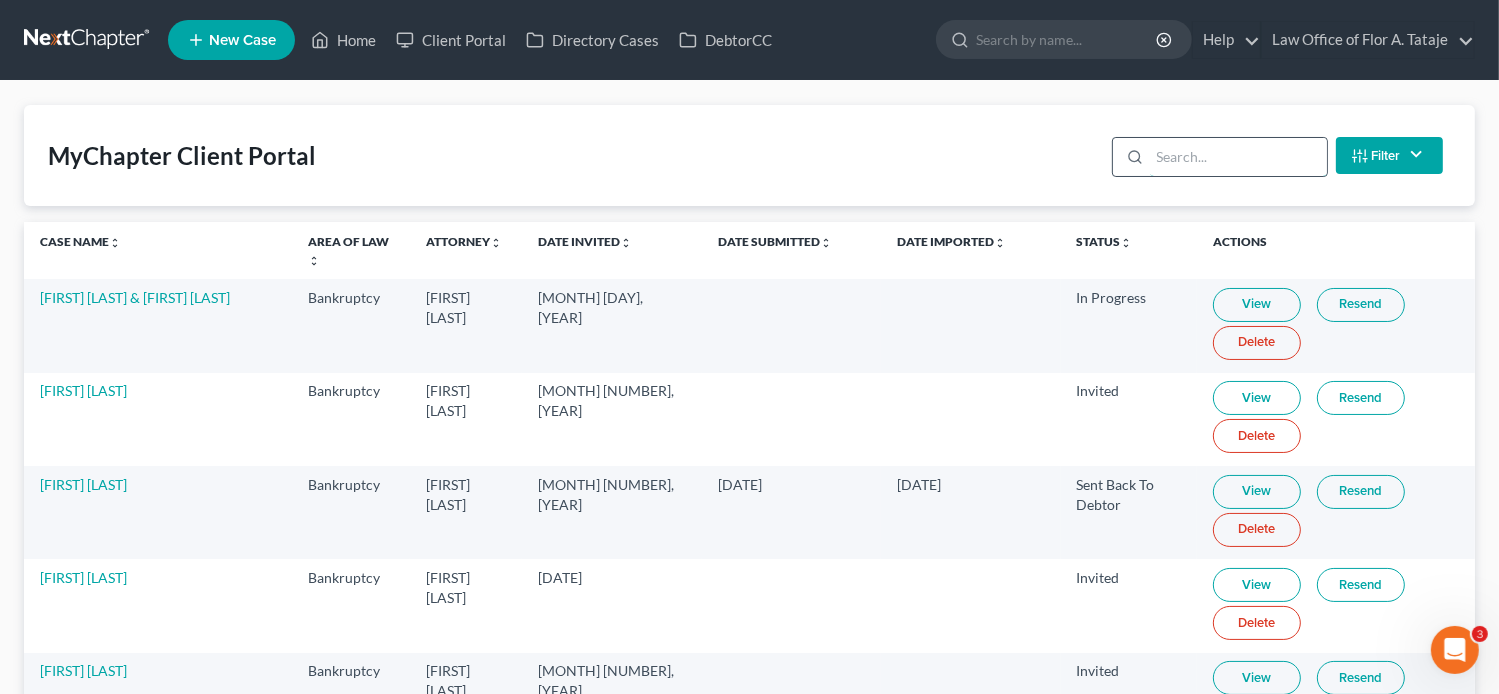 click at bounding box center [1238, 157] 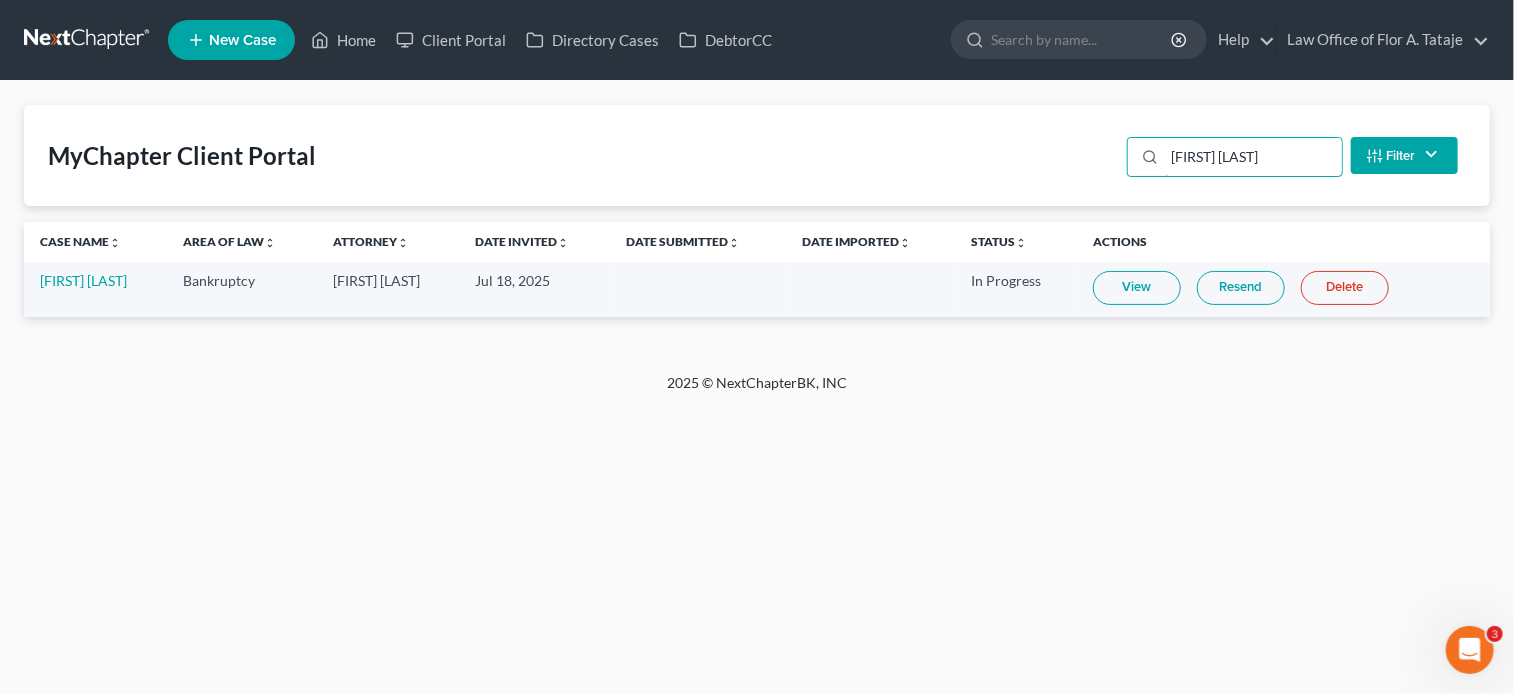 type on "[FIRST] [LAST]" 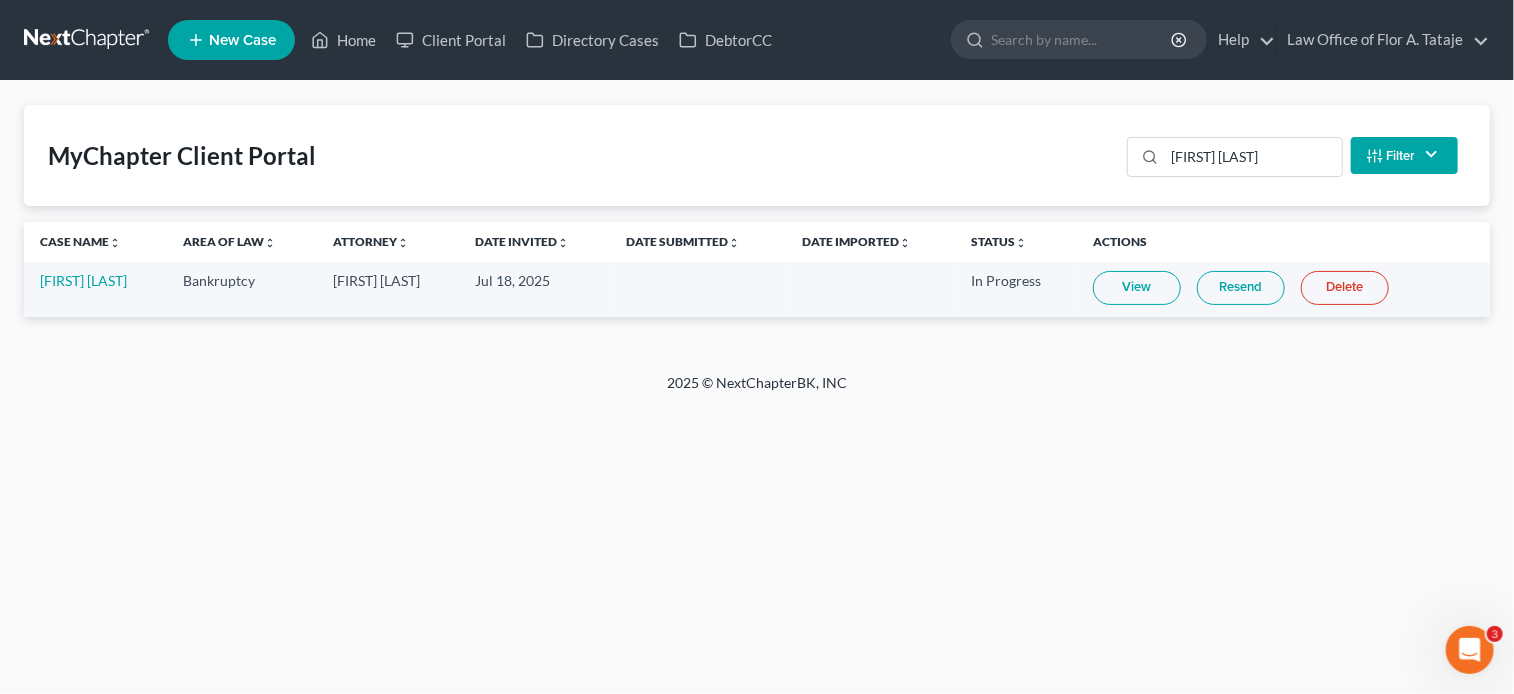 click on "New Case" at bounding box center [231, 40] 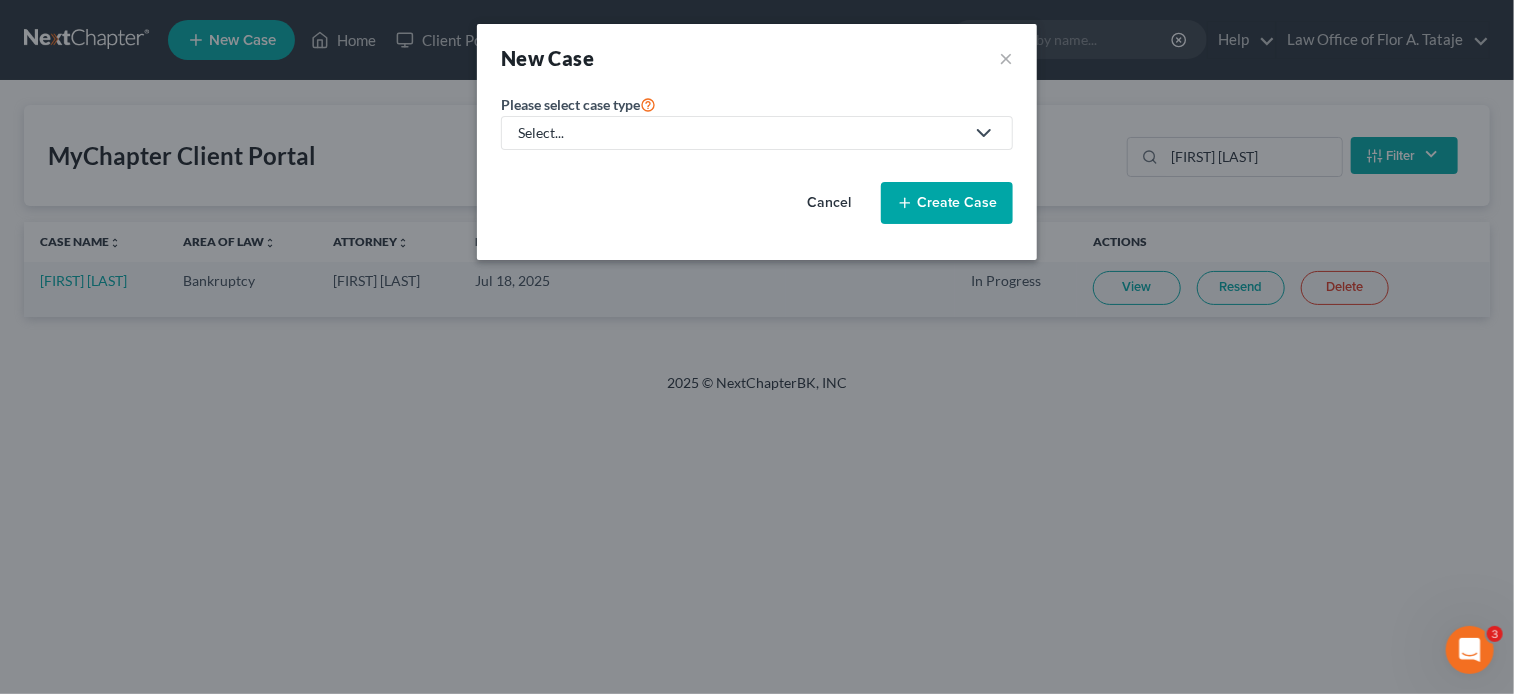 click on "Select..." at bounding box center [741, 133] 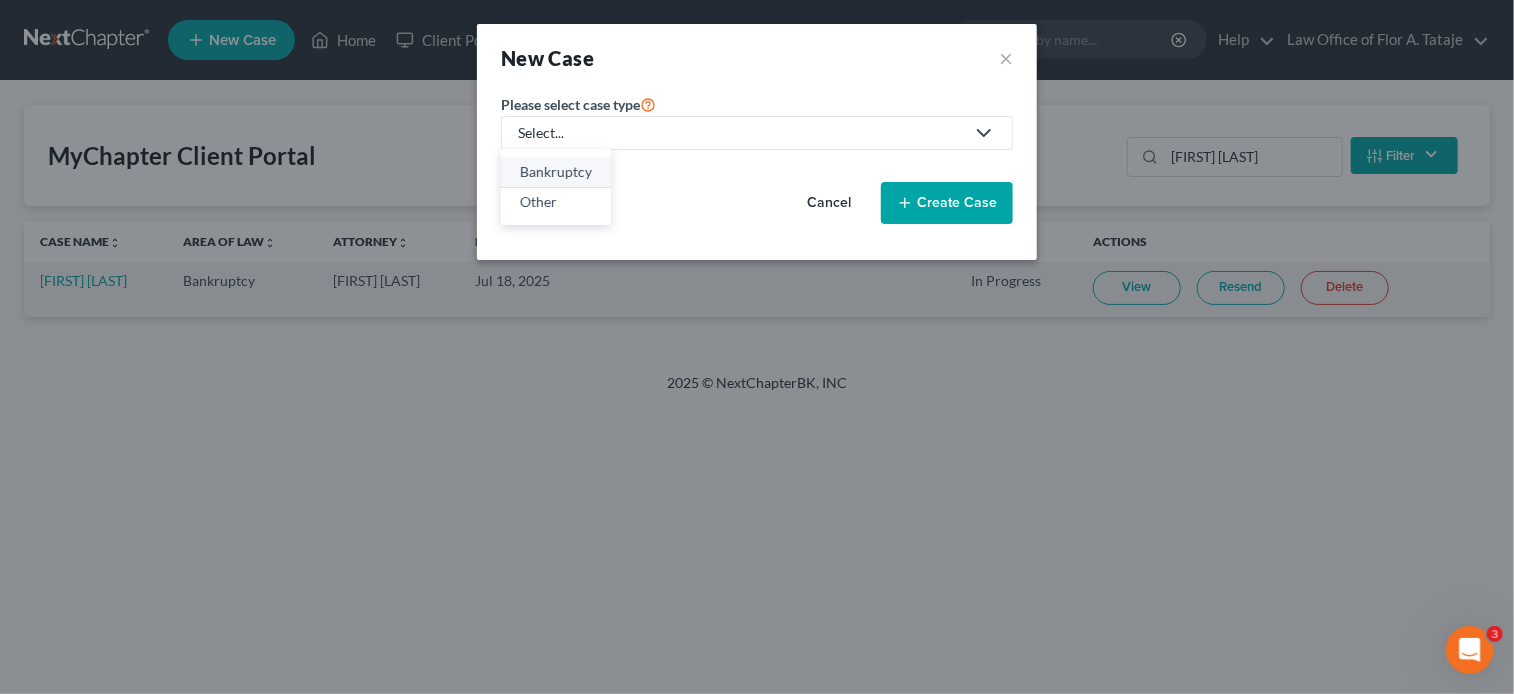 click on "Bankruptcy" at bounding box center (556, 172) 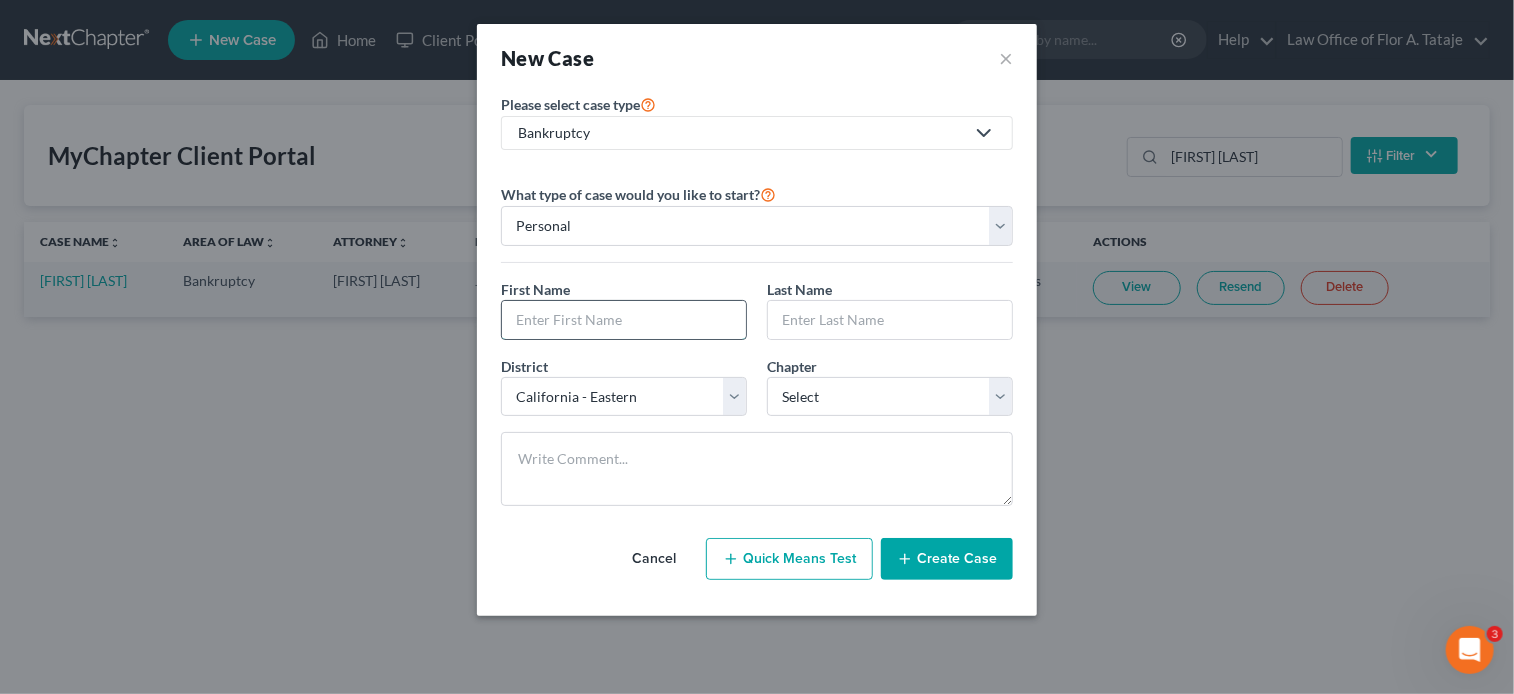 click at bounding box center (624, 320) 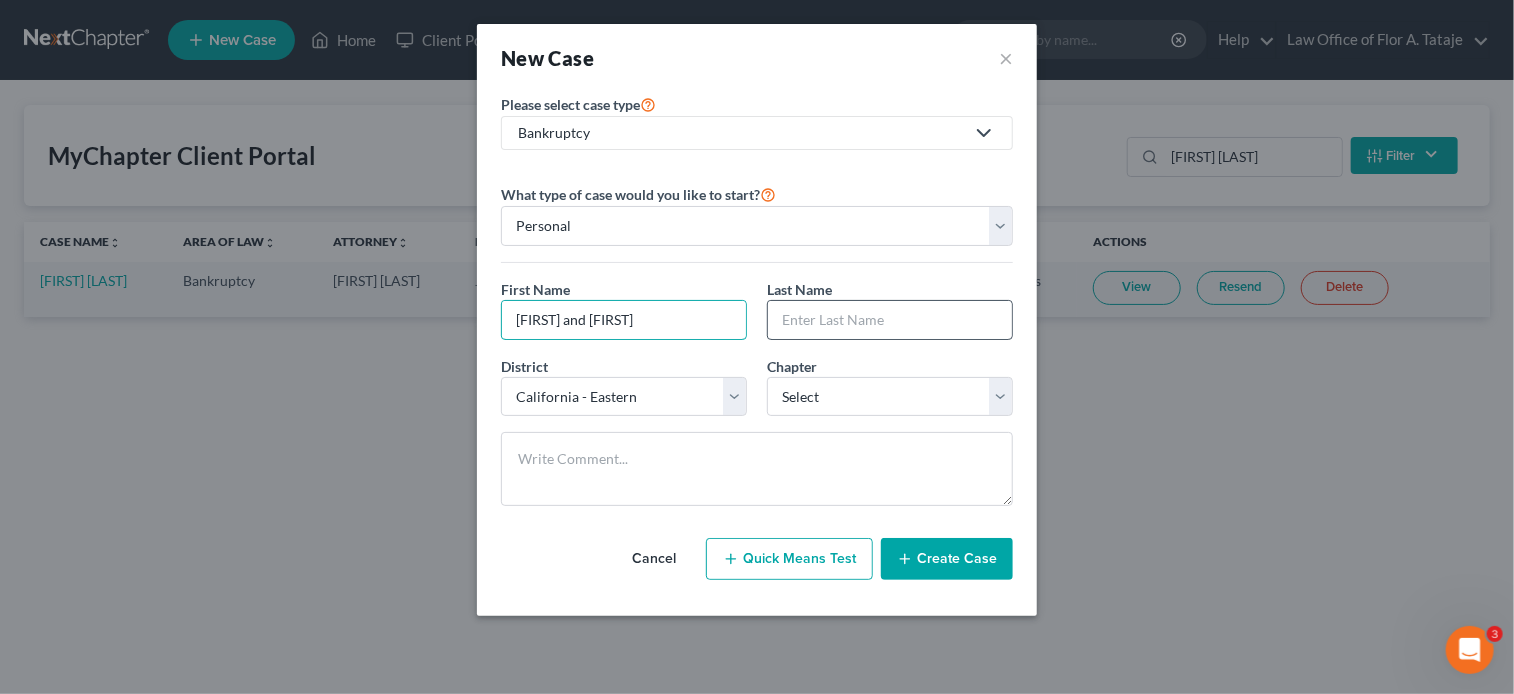 type on "Ryan and Kylie Bidinost" 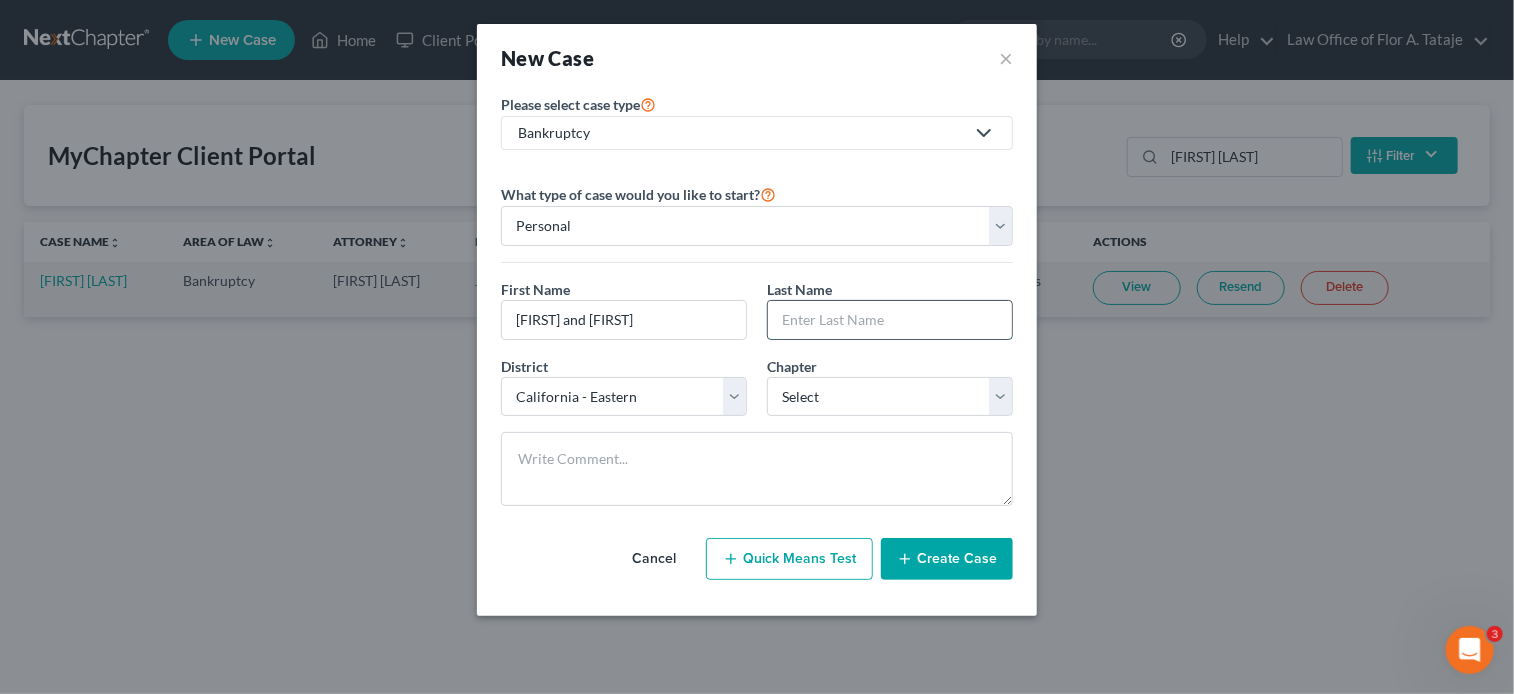 click at bounding box center [890, 320] 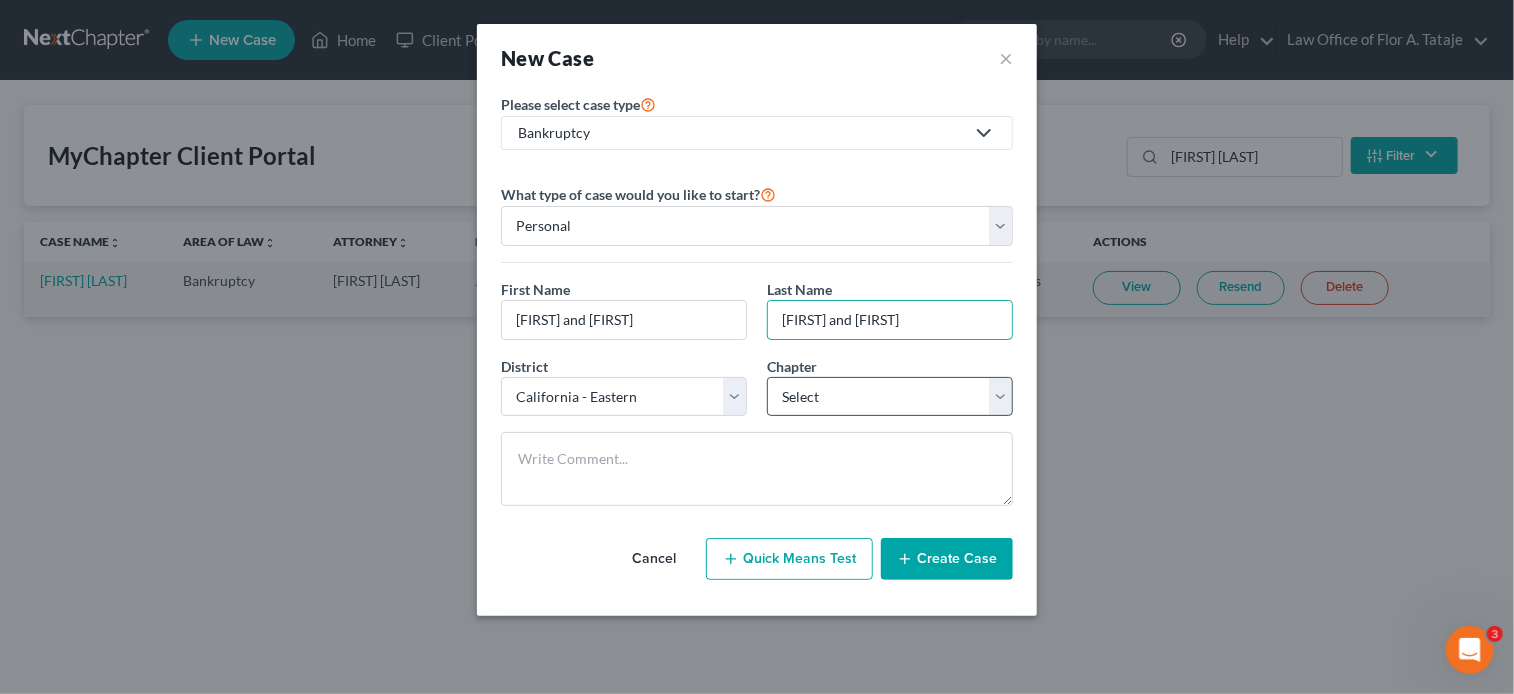 type on "Ryan and Kylie Bidinost" 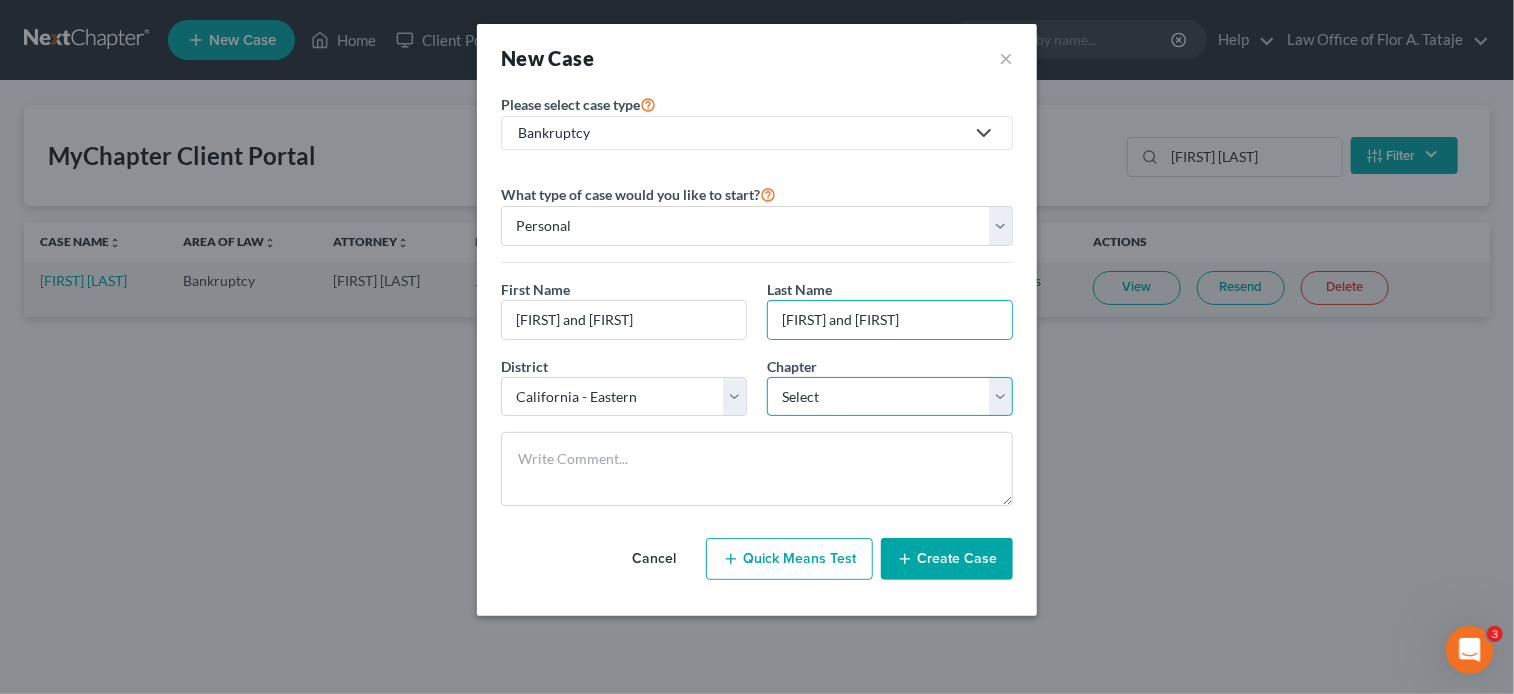 click on "Select 7 11 12 13" at bounding box center (890, 397) 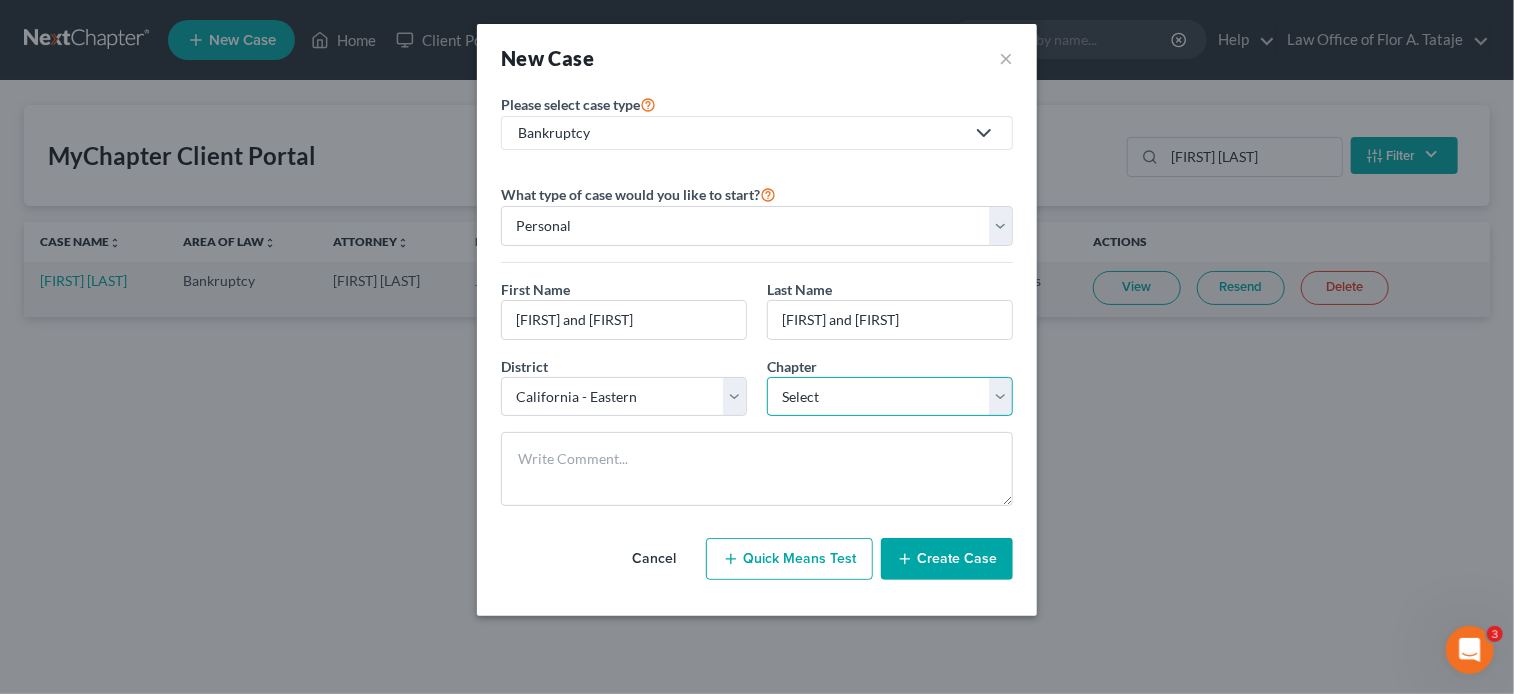 select on "0" 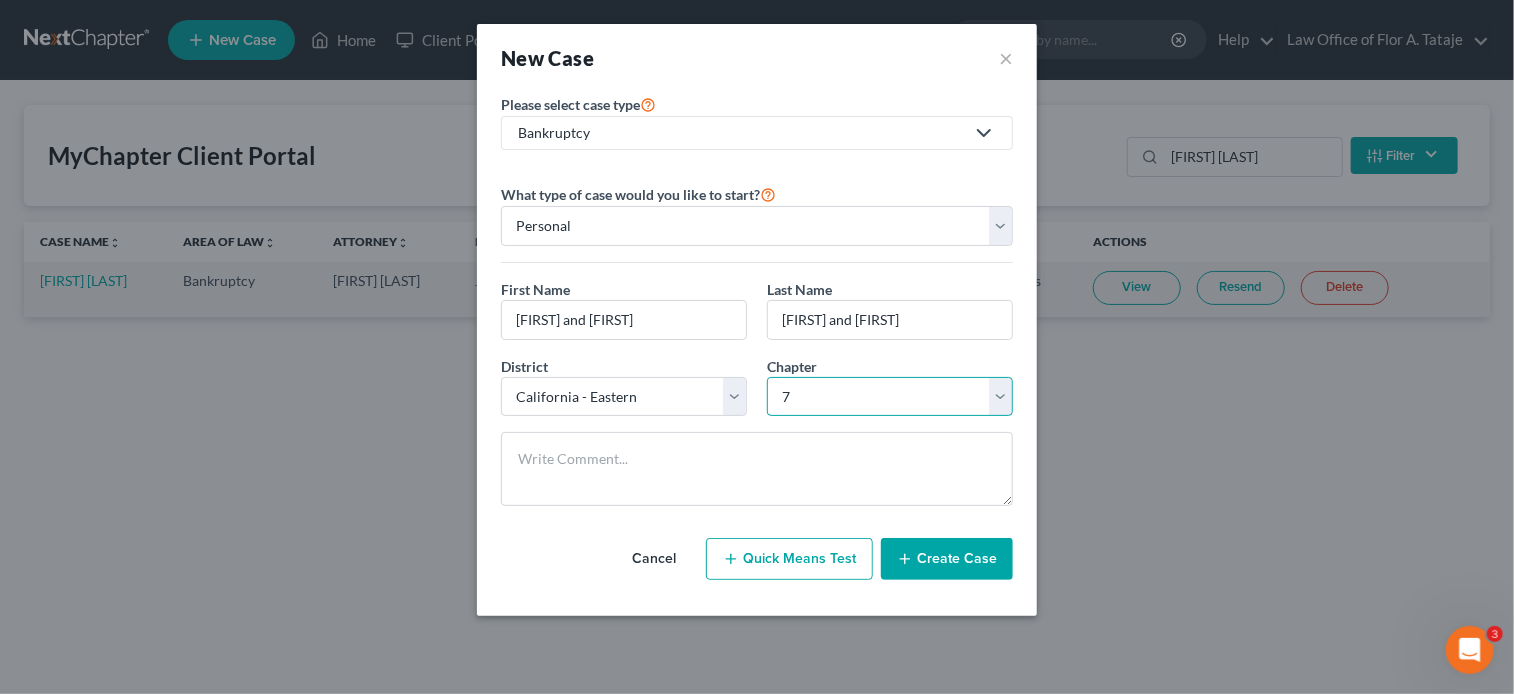 click on "Select 7 11 12 13" at bounding box center [890, 397] 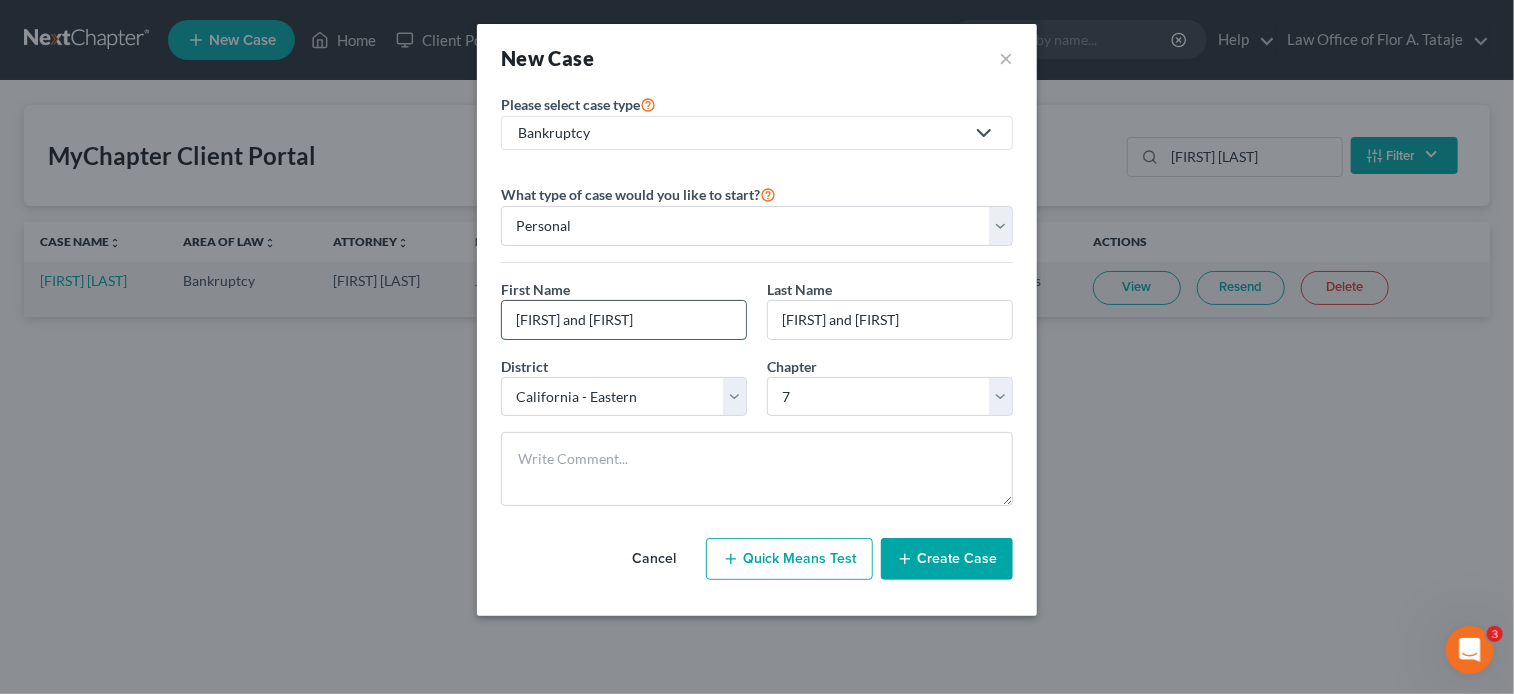 drag, startPoint x: 606, startPoint y: 319, endPoint x: 560, endPoint y: 316, distance: 46.09772 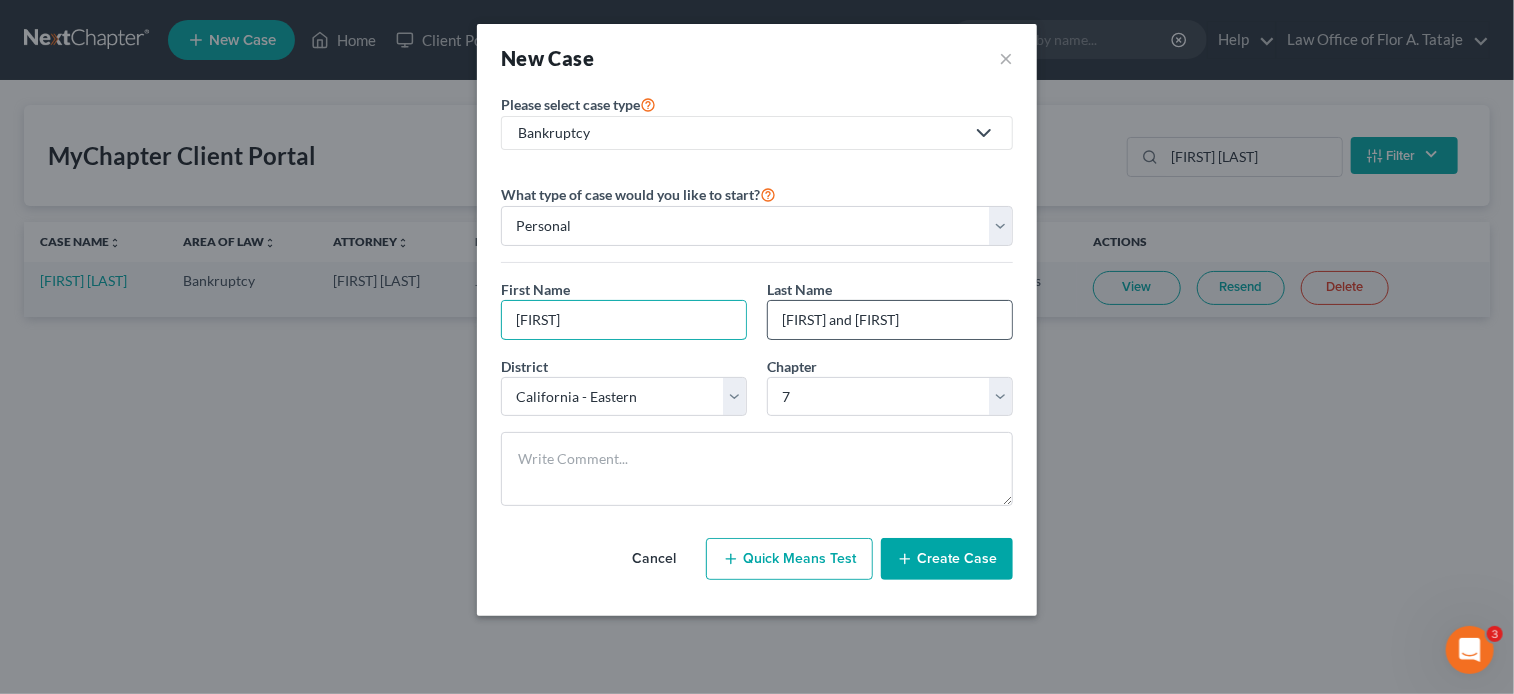 type on "Ryan" 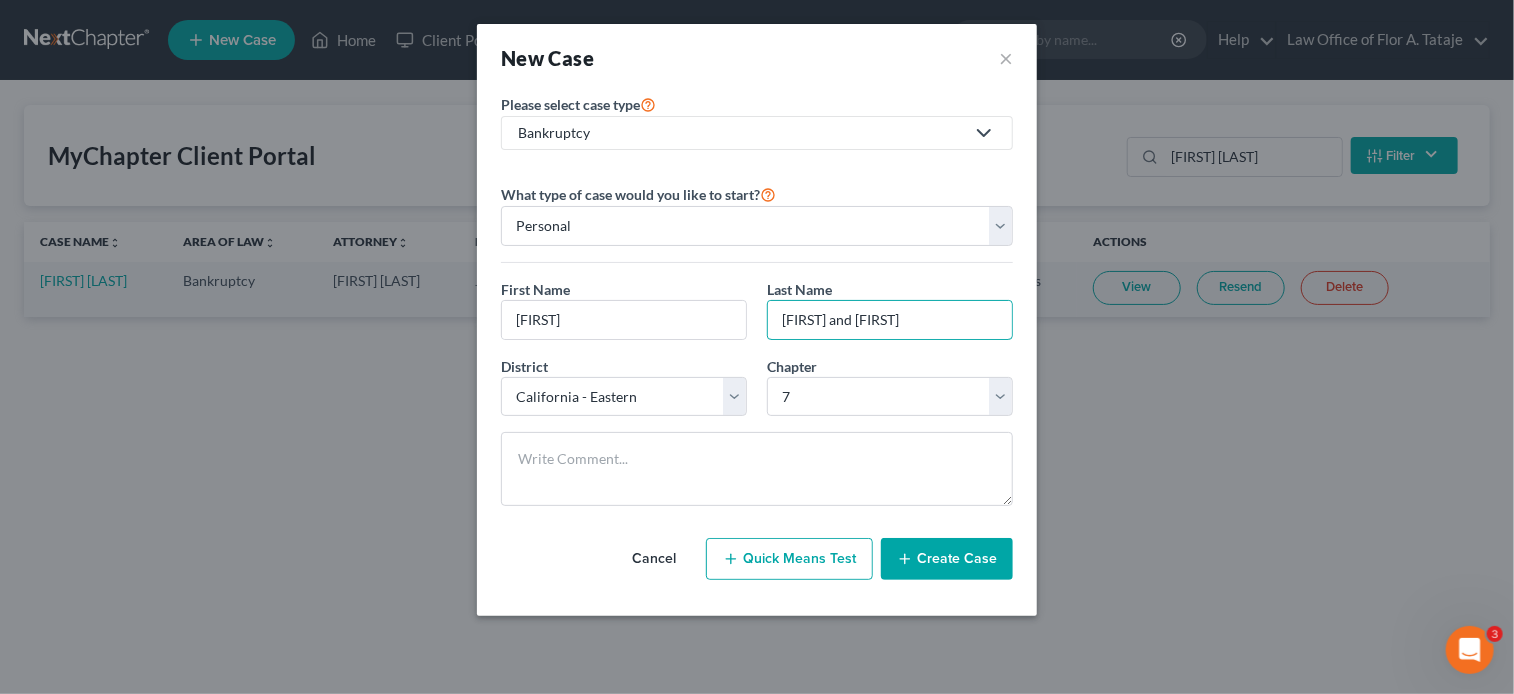 drag, startPoint x: 872, startPoint y: 318, endPoint x: 748, endPoint y: 329, distance: 124.486946 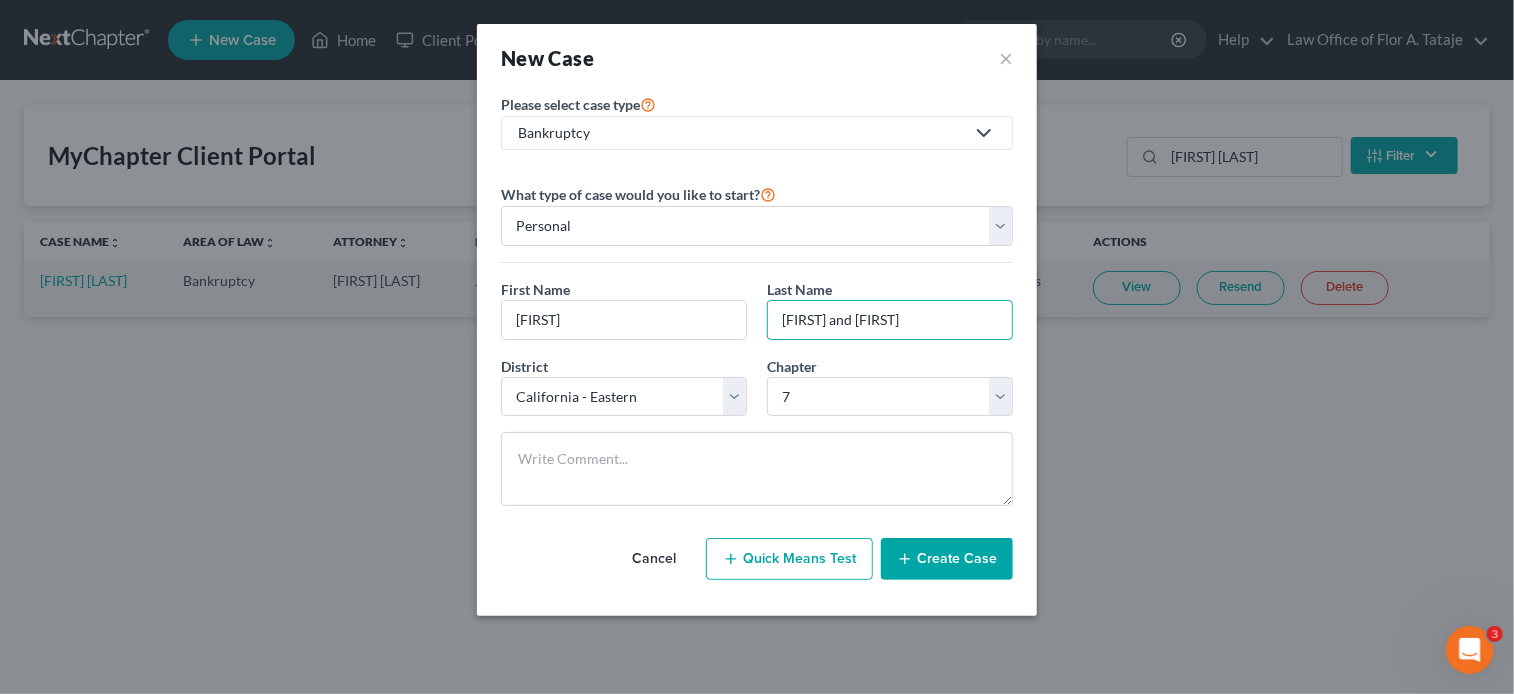 click on "First Name
*
Ryan
Last Name
*
Ryan and Kylie Bidinost" at bounding box center [757, 317] 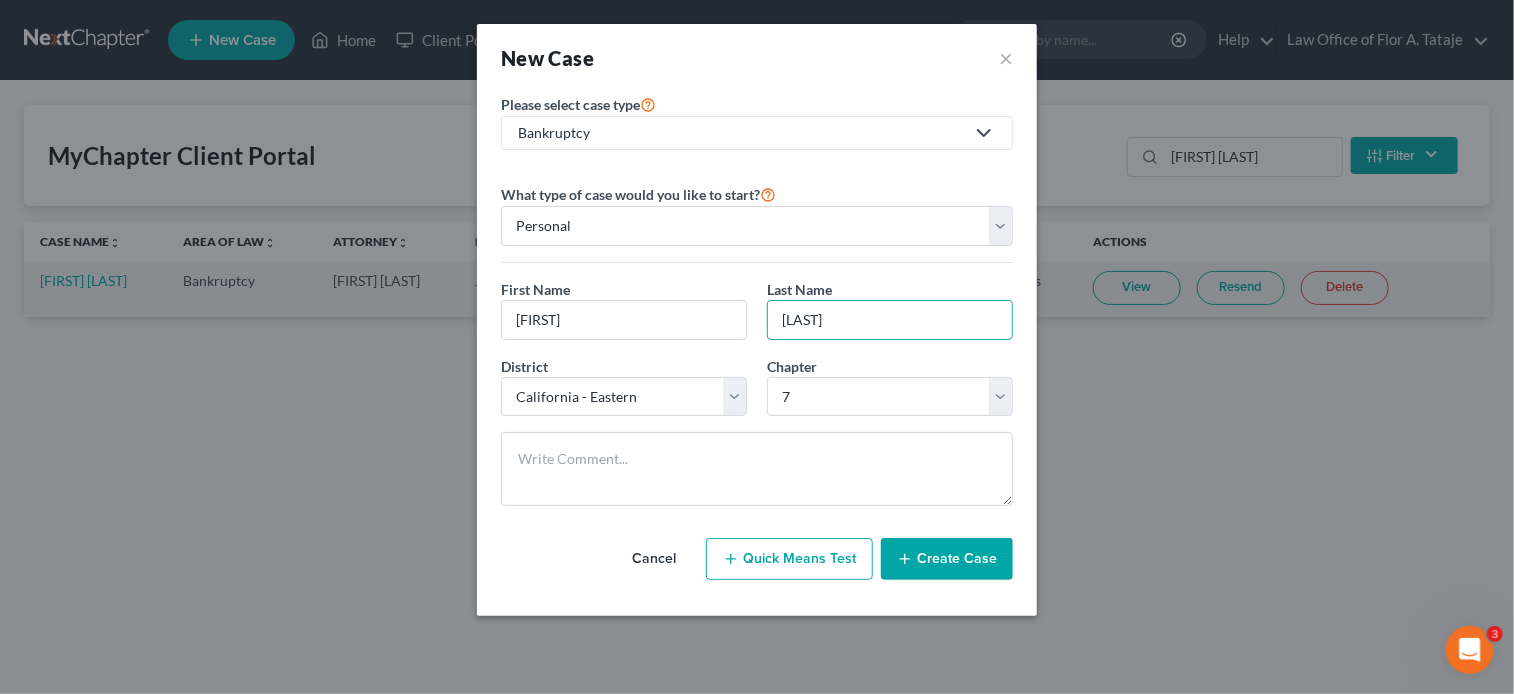 type on "Bidinost" 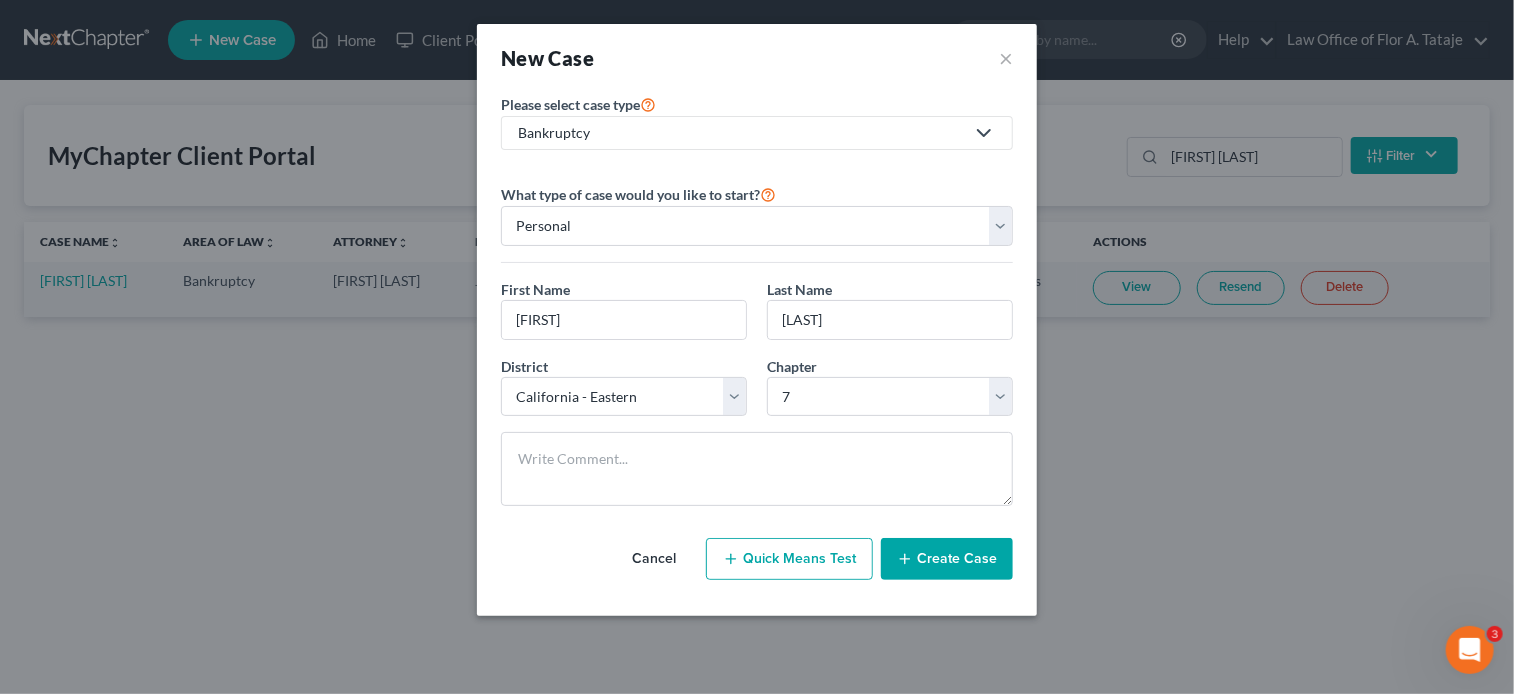 click on "Create Case" at bounding box center [947, 559] 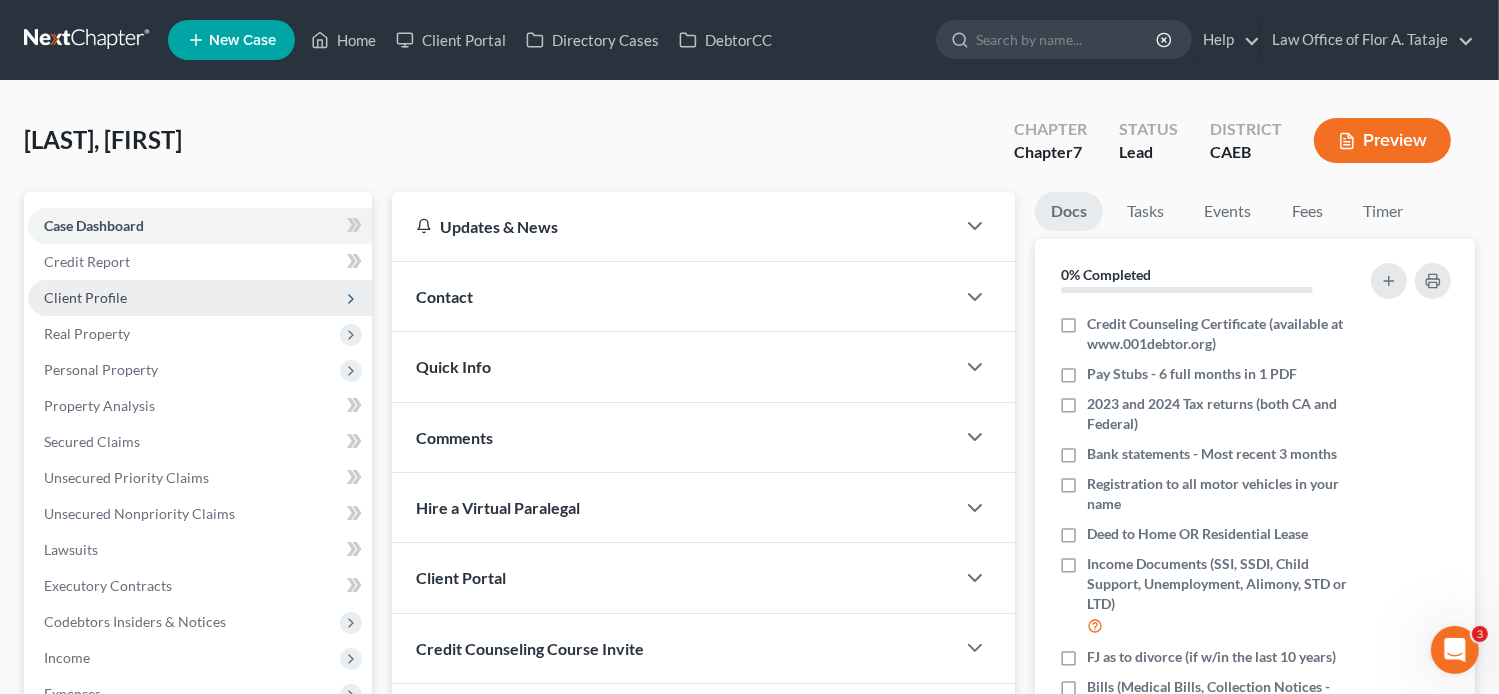 click on "Client Profile" at bounding box center [85, 297] 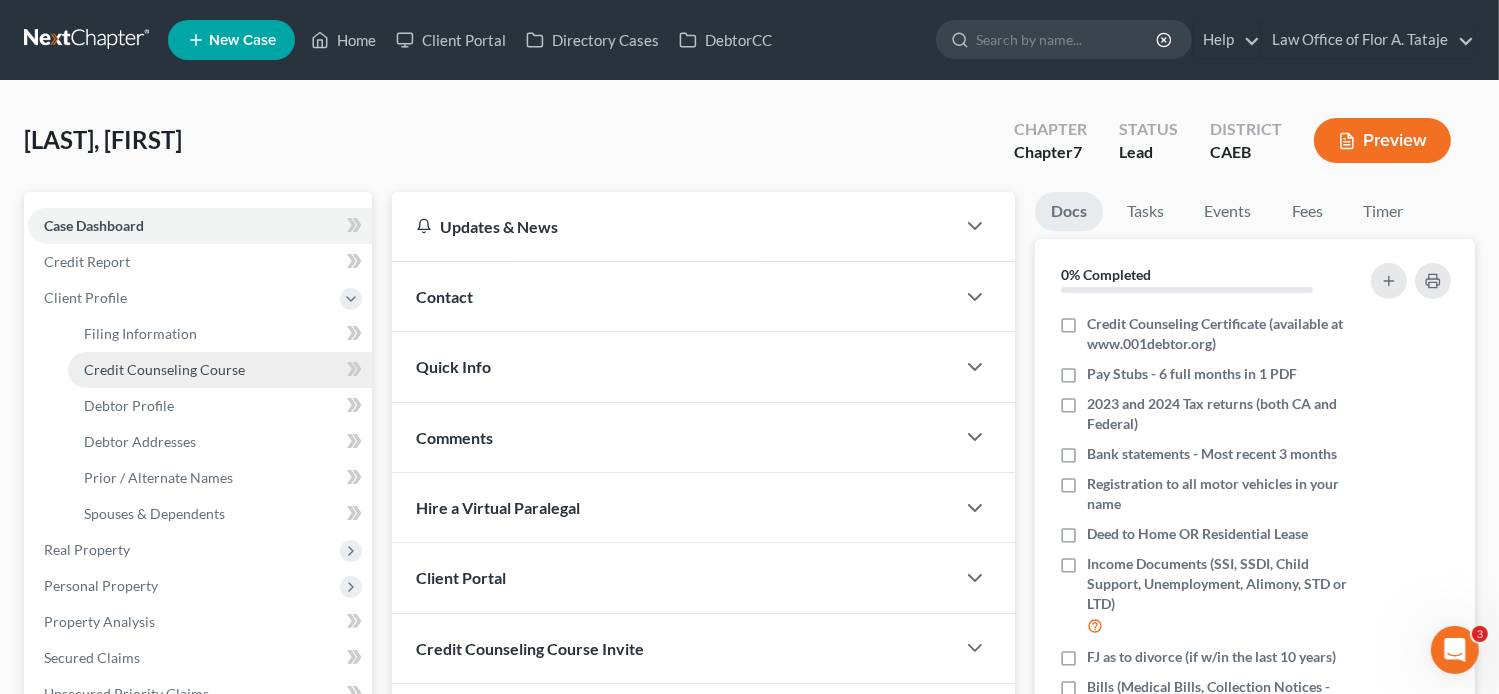 click on "Credit Counseling Course" at bounding box center (164, 369) 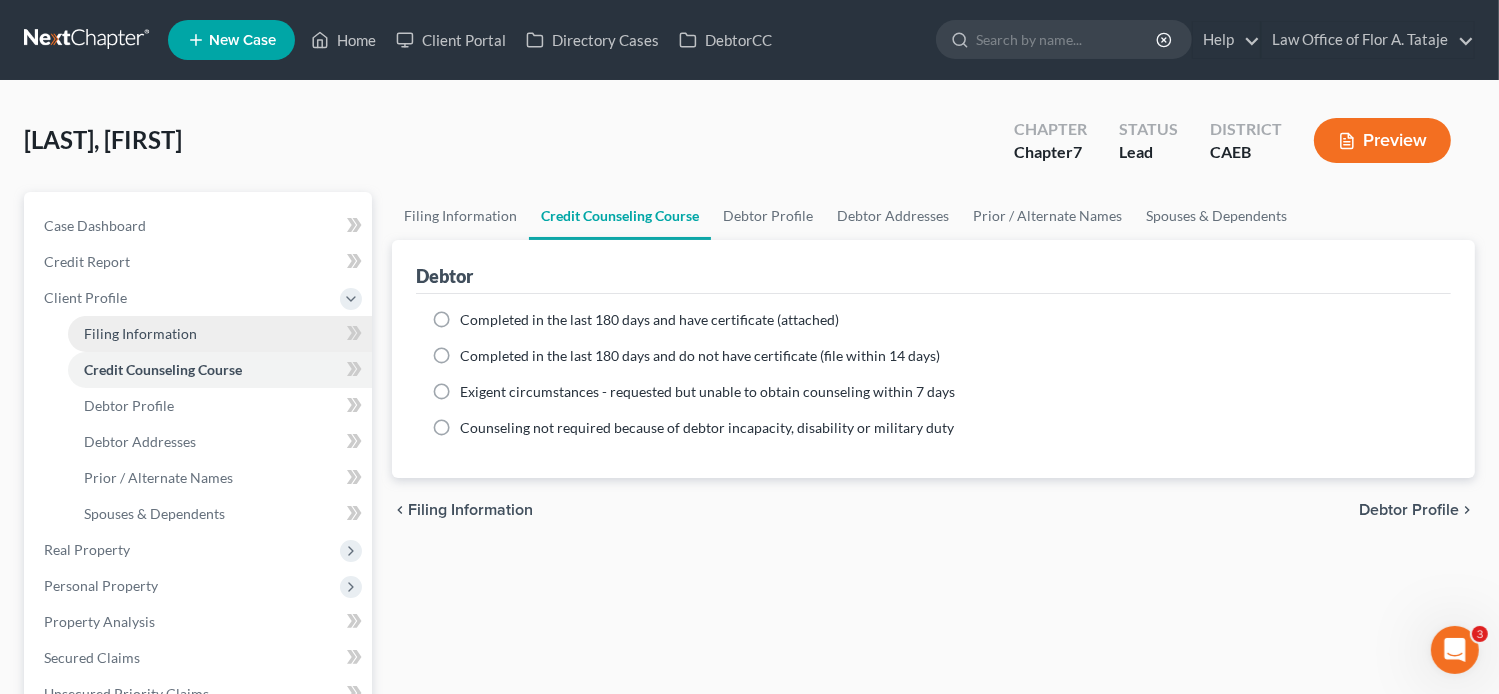 click on "Filing Information" at bounding box center [220, 334] 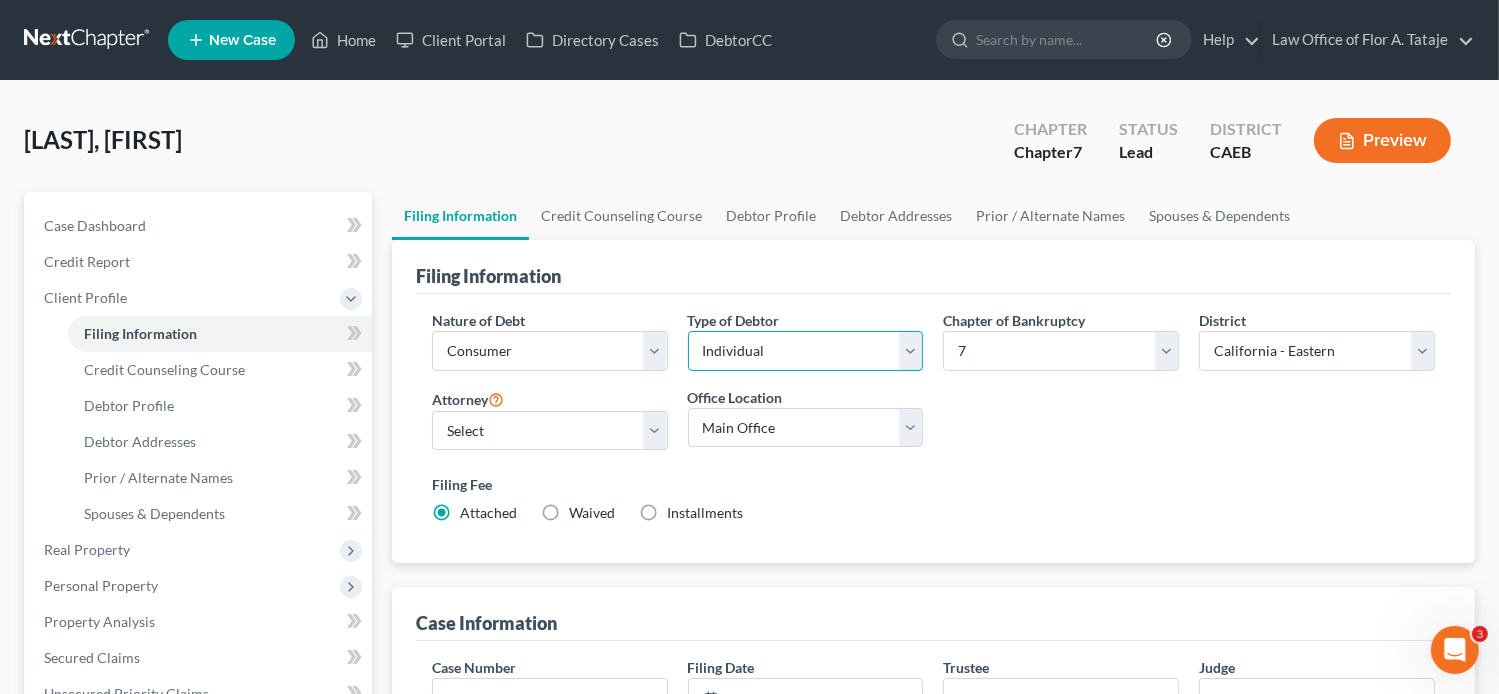 click on "Select Individual Joint" at bounding box center (806, 351) 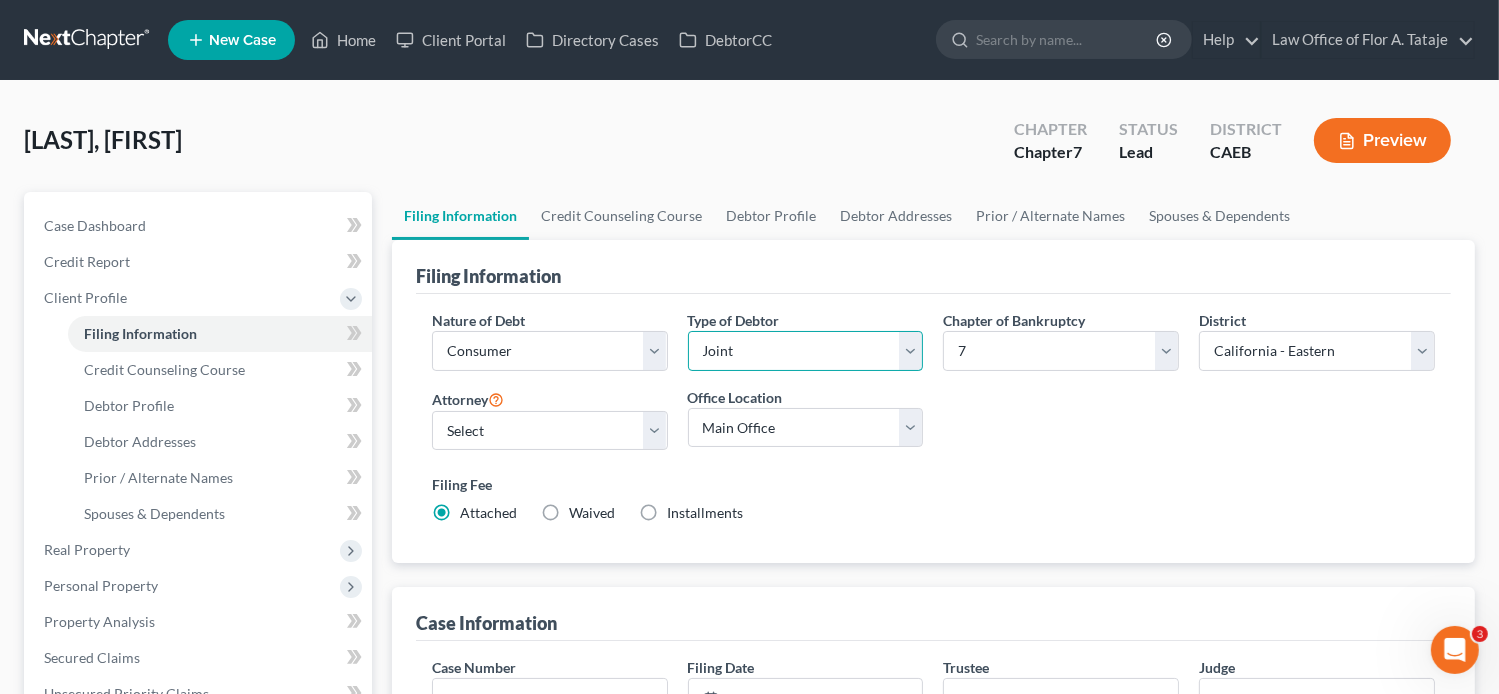 click on "Select Individual Joint" at bounding box center [806, 351] 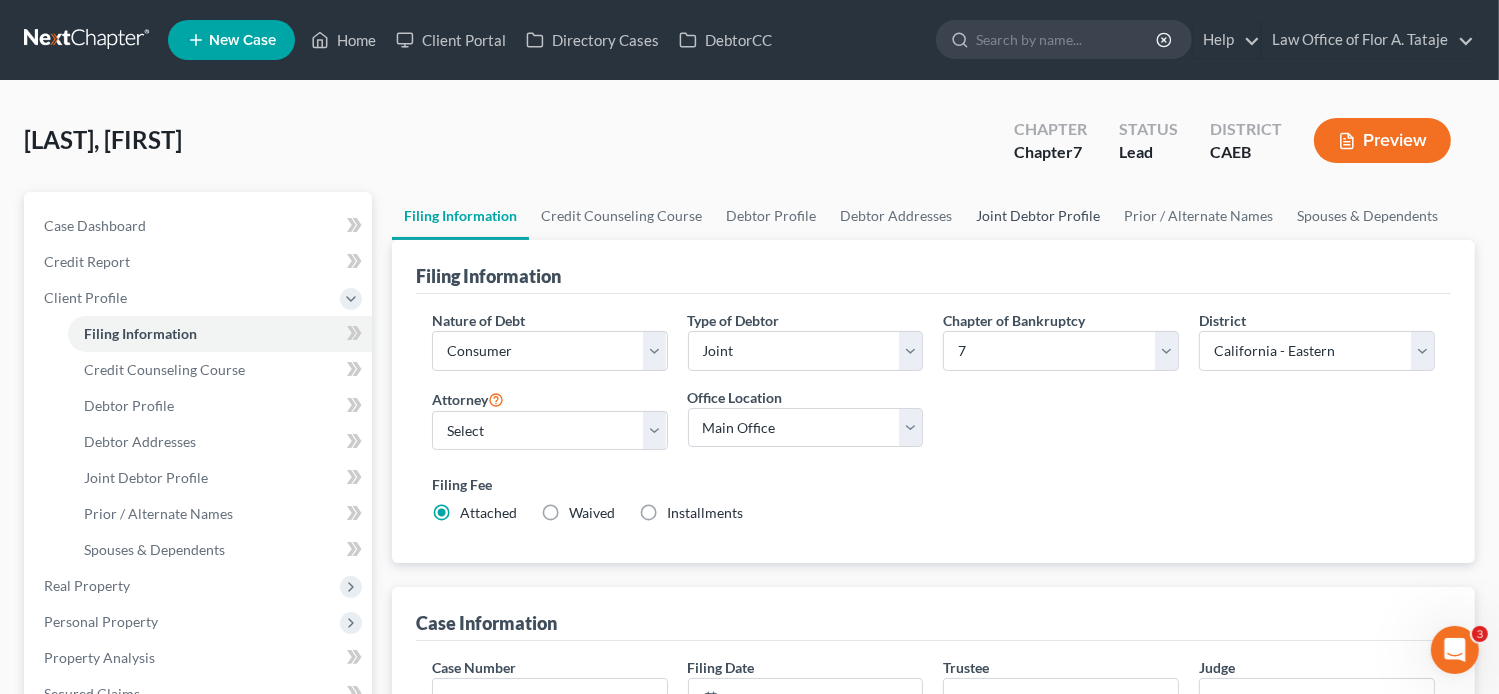 click on "Joint Debtor Profile" at bounding box center [1038, 216] 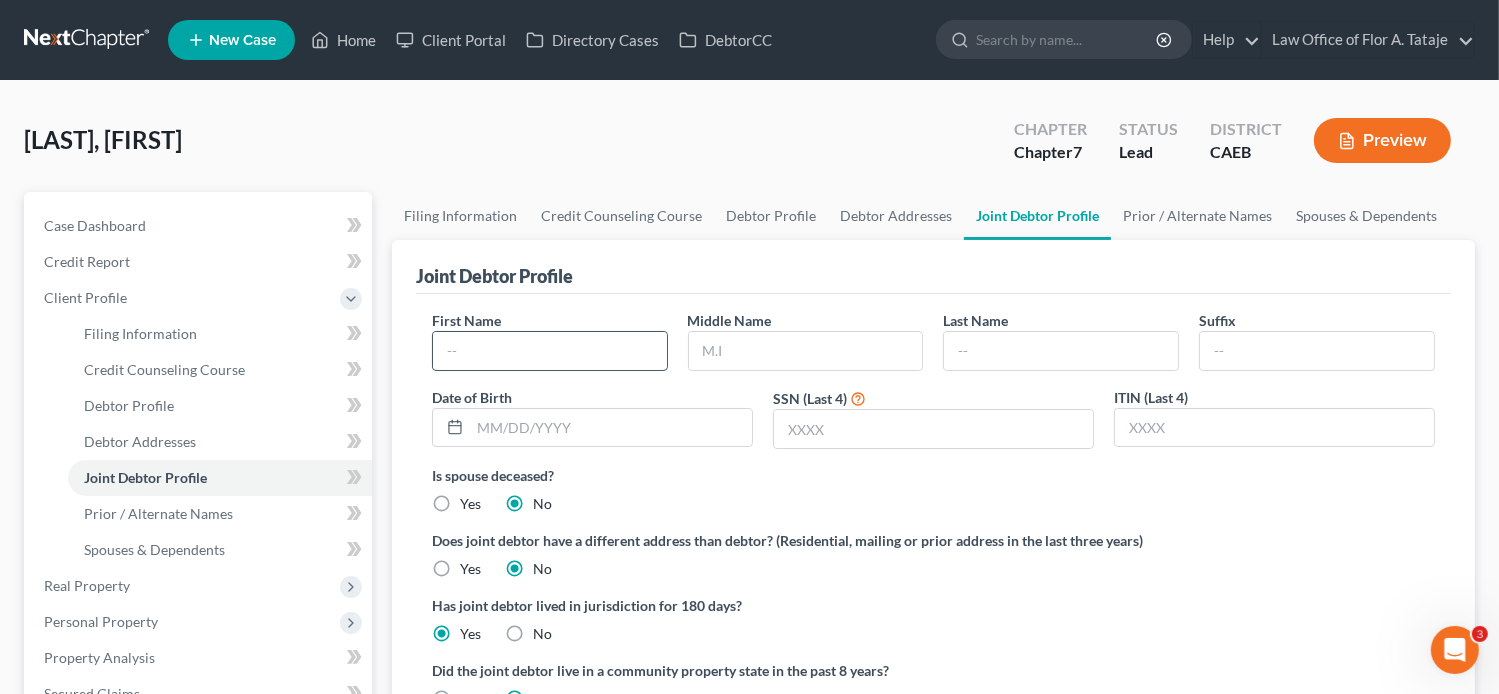 click at bounding box center [550, 351] 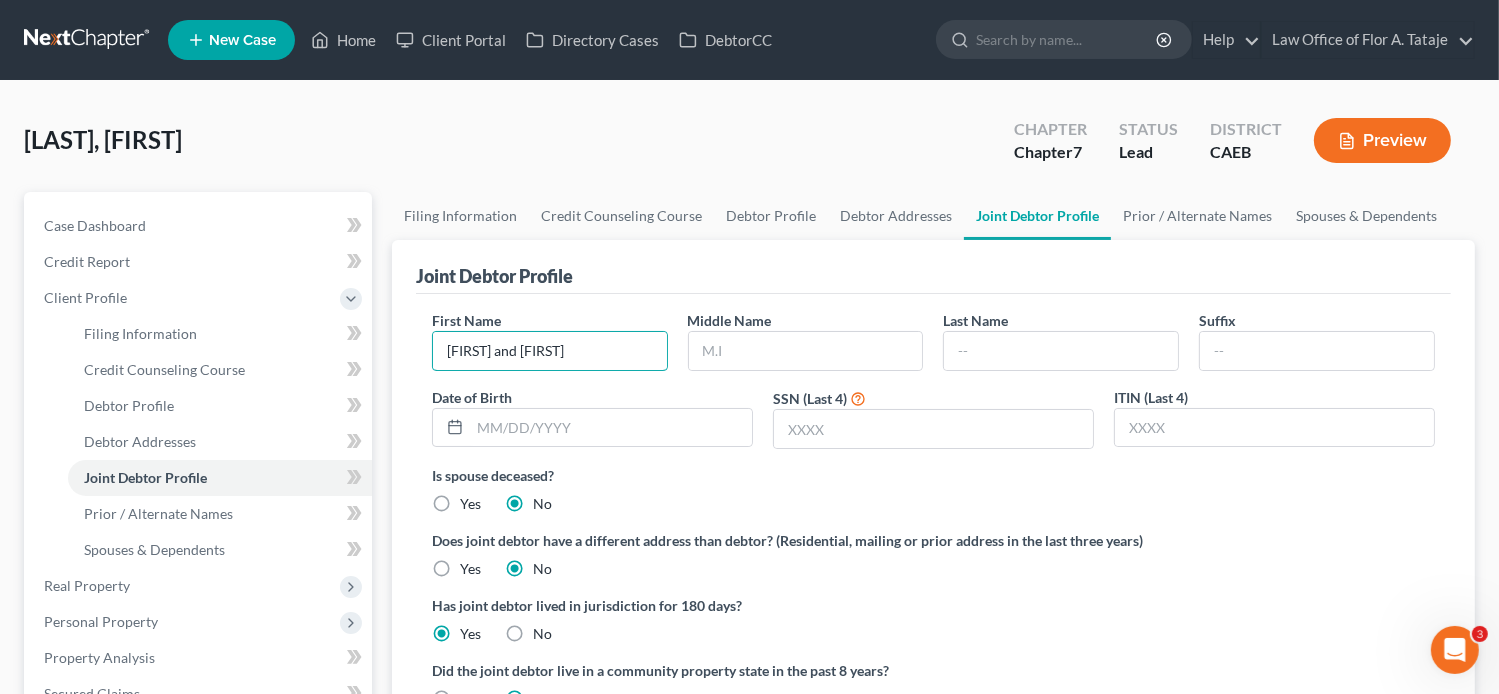 drag, startPoint x: 508, startPoint y: 348, endPoint x: 424, endPoint y: 356, distance: 84.38009 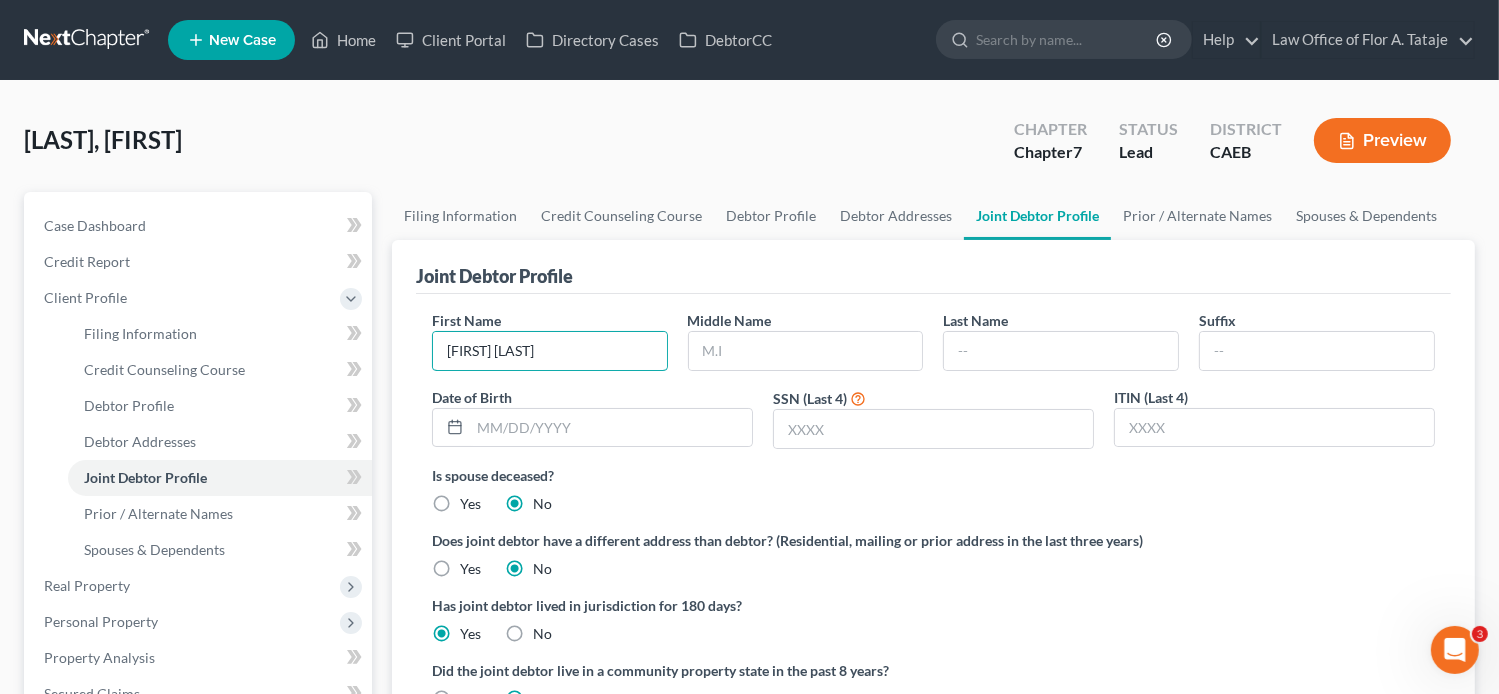 drag, startPoint x: 502, startPoint y: 357, endPoint x: 406, endPoint y: 369, distance: 96.74709 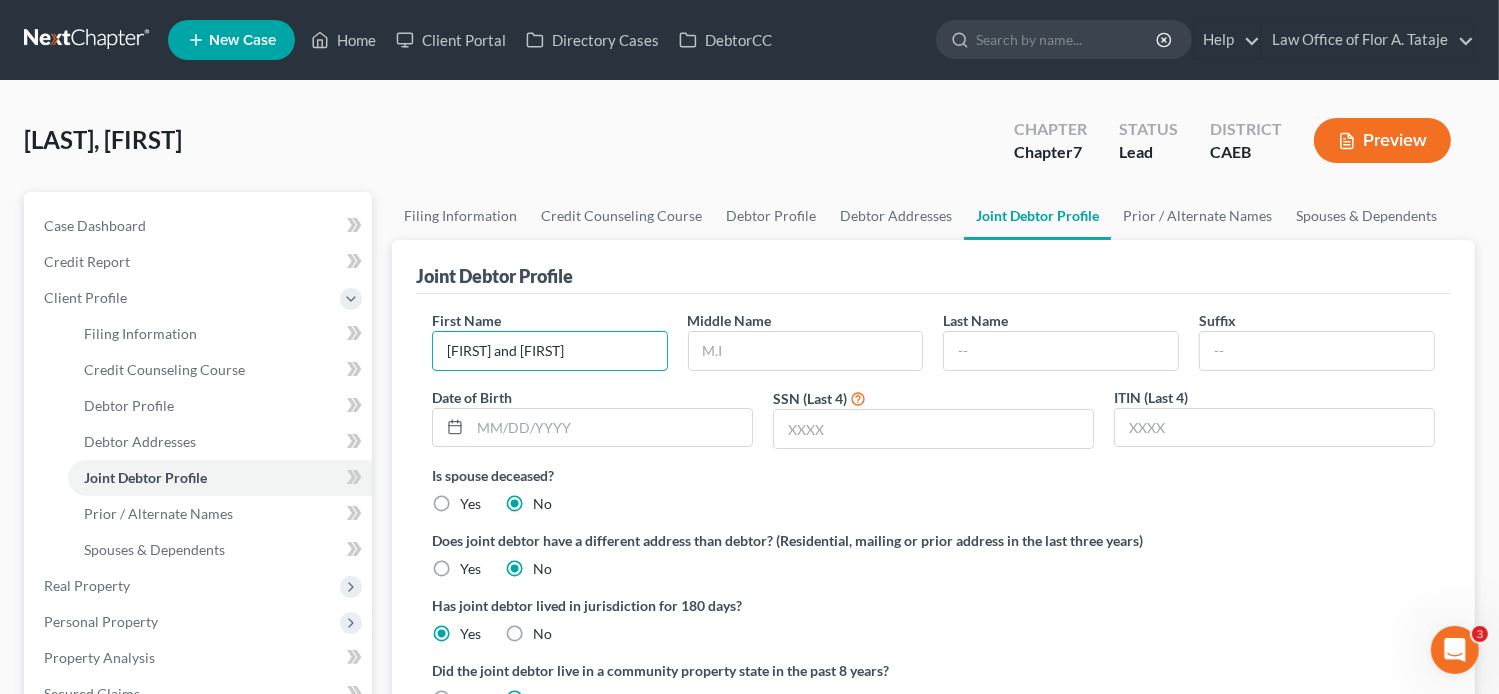 drag, startPoint x: 508, startPoint y: 347, endPoint x: 384, endPoint y: 355, distance: 124.2578 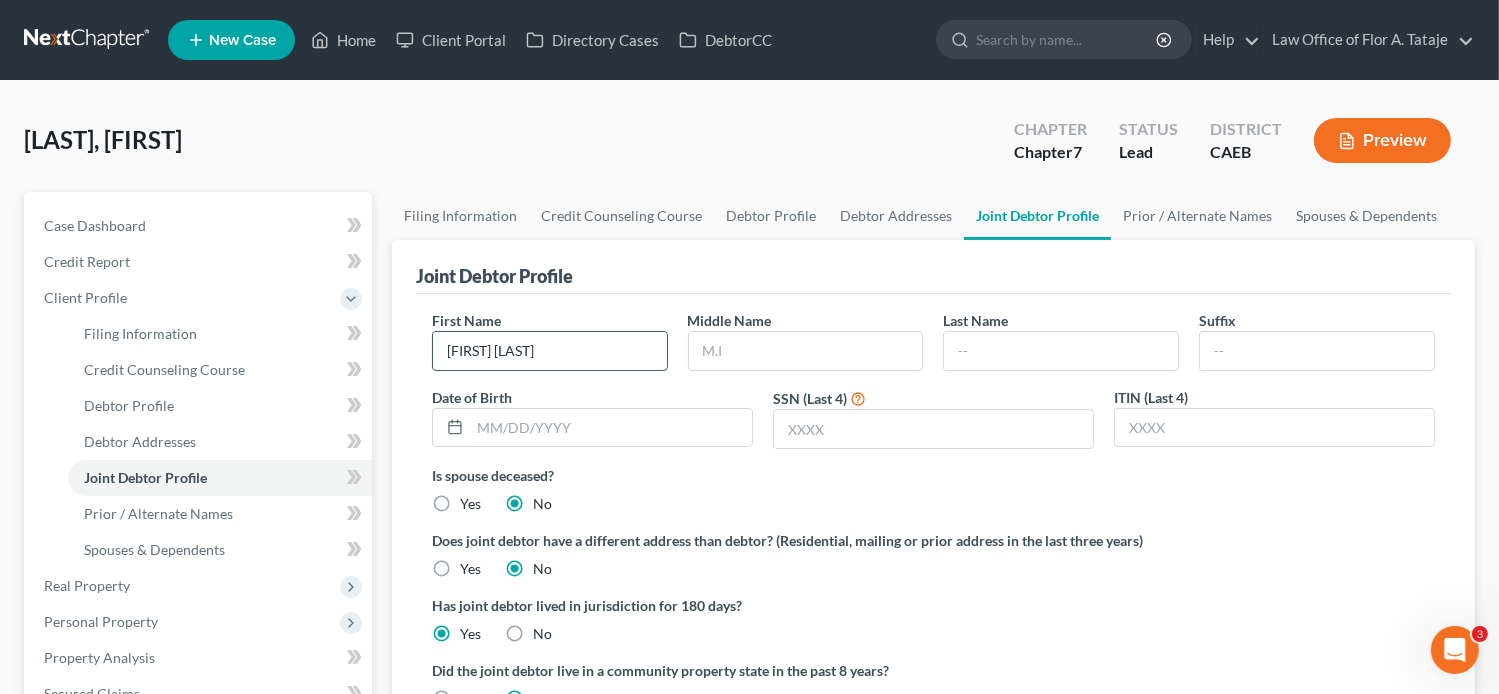 drag, startPoint x: 552, startPoint y: 349, endPoint x: 481, endPoint y: 349, distance: 71 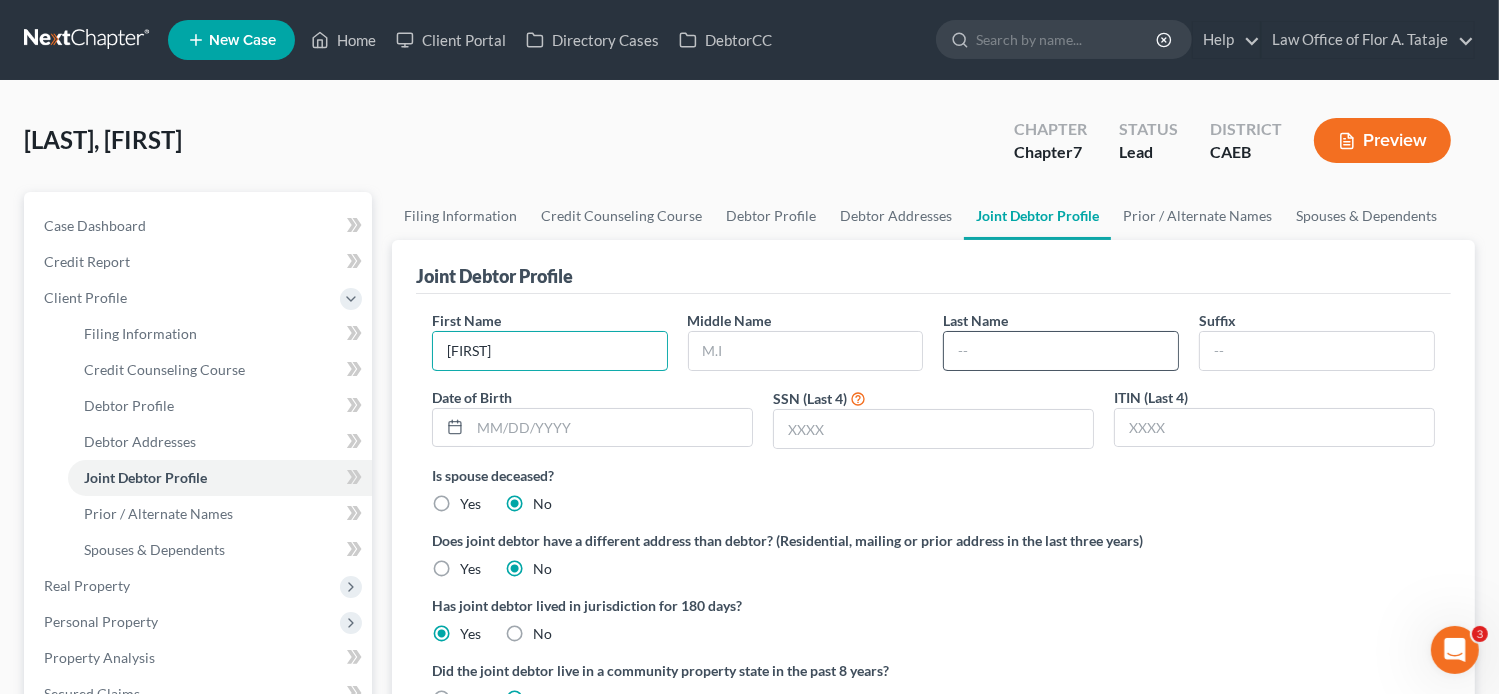 type on "Kylie" 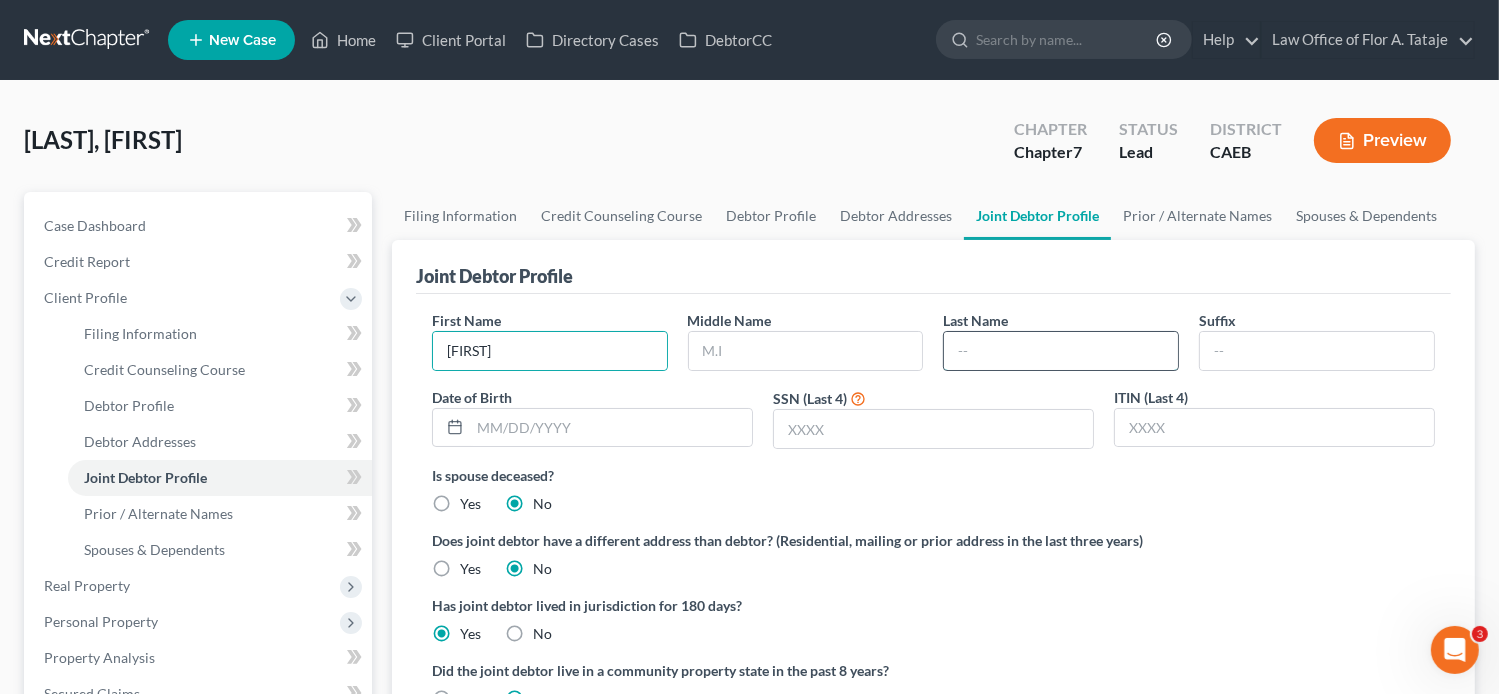 click at bounding box center [1061, 351] 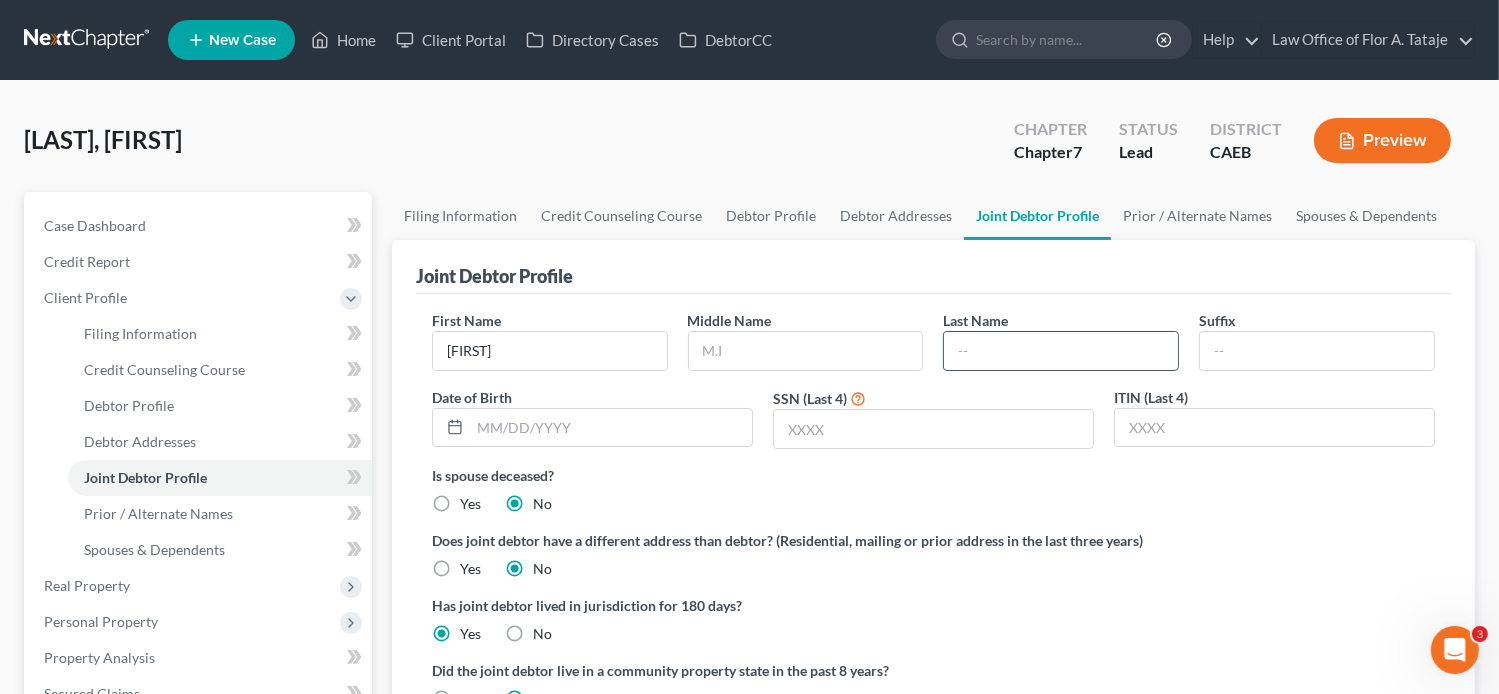 paste on "Ryan and Kylie Bidinost" 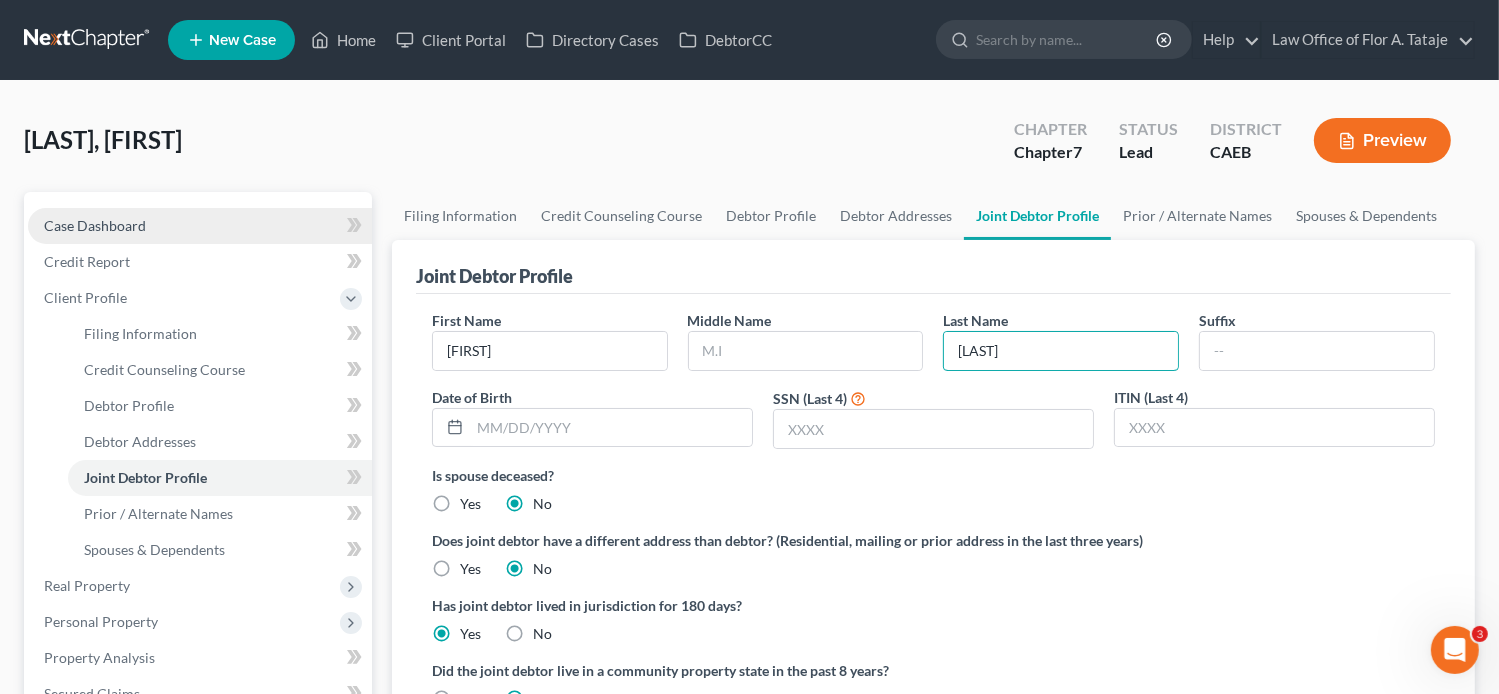 type on "Bidinost" 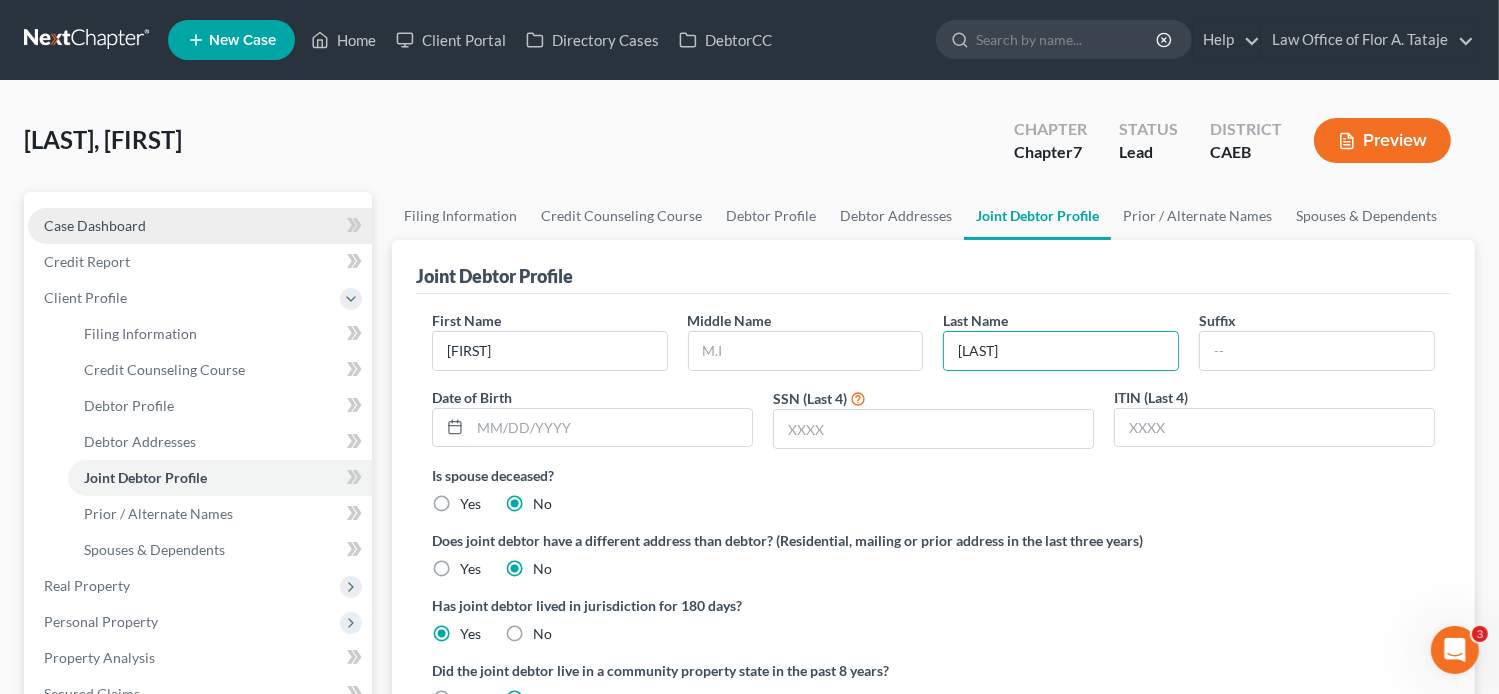 click on "Case Dashboard" at bounding box center (95, 225) 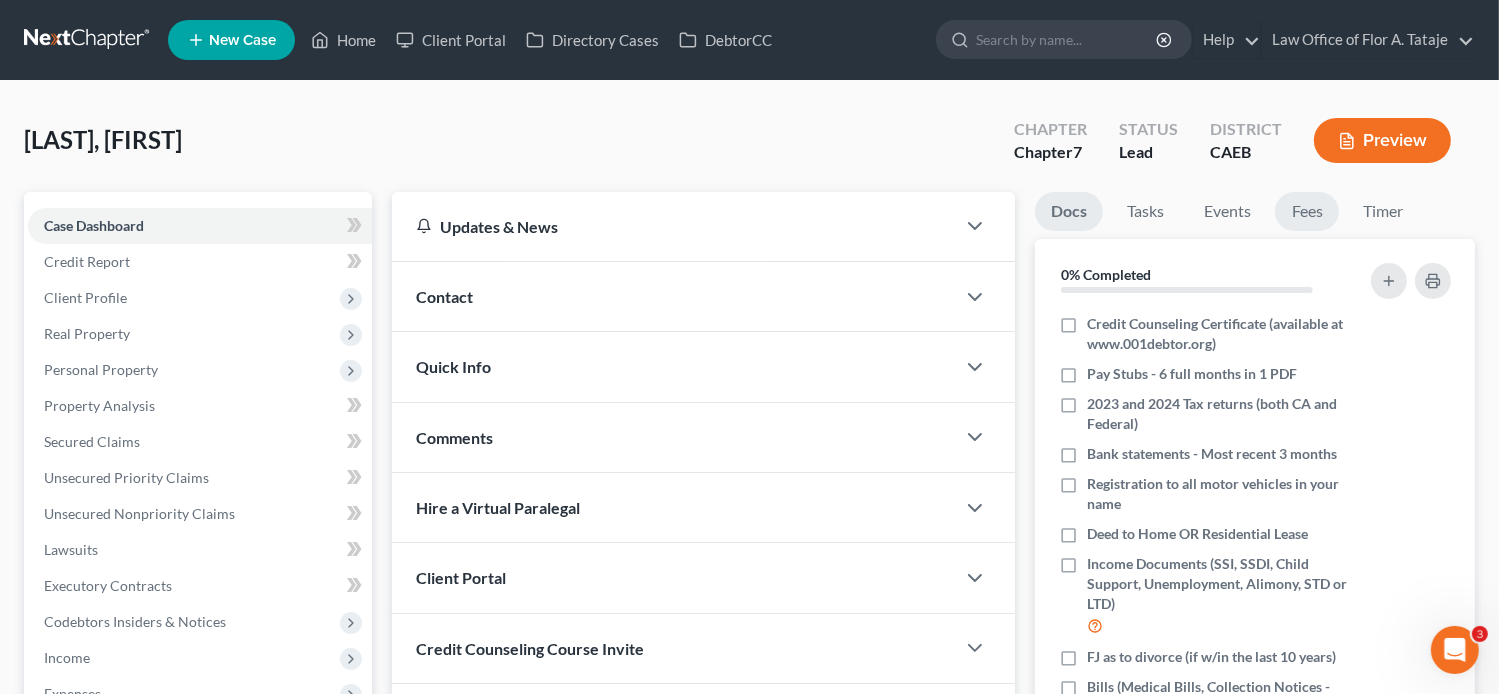 click on "Fees" at bounding box center (1307, 211) 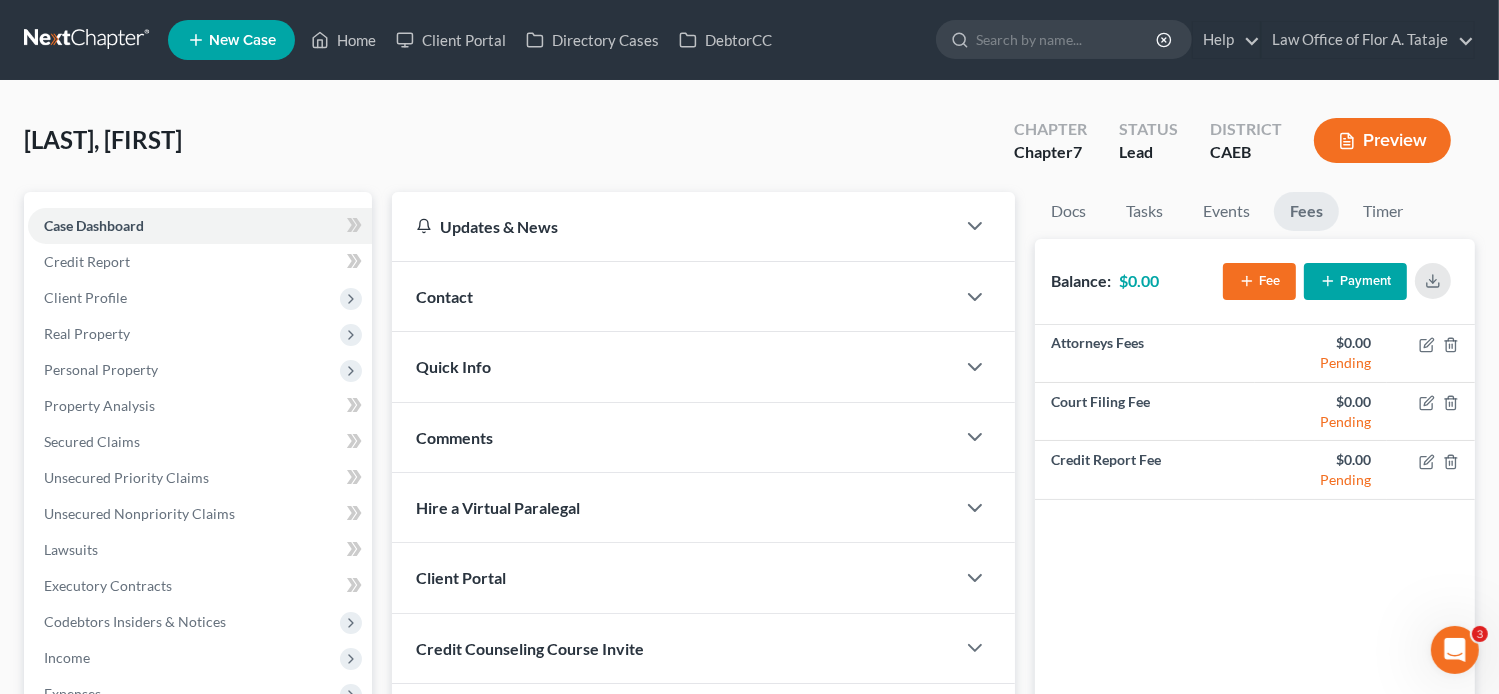 click on "New Case Home Client Portal Directory Cases DebtorCC         - No Result - See all results Or Press Enter... Help Help Center Webinars Training Videos What's new Law Office of [FIRST] [LAST] Law Office of [FIRST] [LAST] staff@[EXAMPLE].COM My Account Settings Plan + Billing Account Add-Ons Upgrade to Whoa Log out" at bounding box center (821, 40) 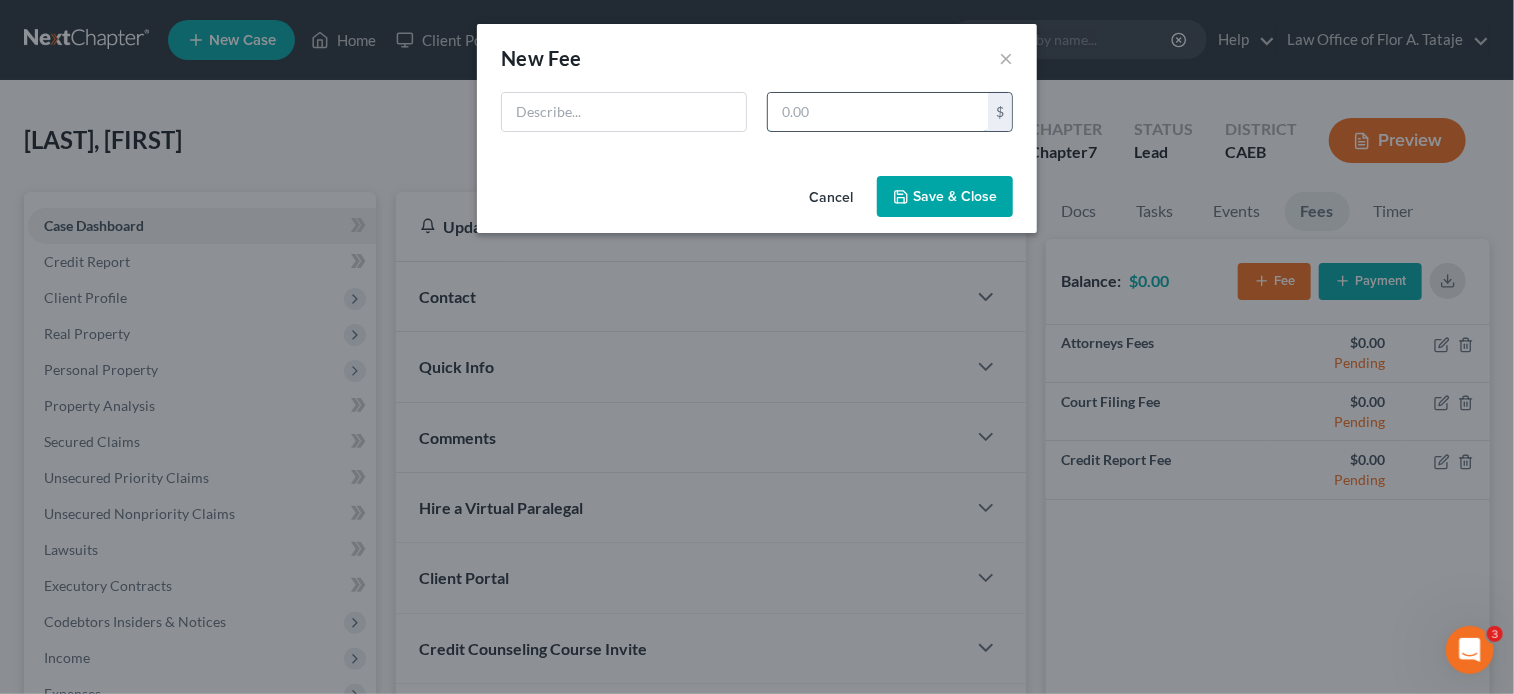 click at bounding box center [878, 112] 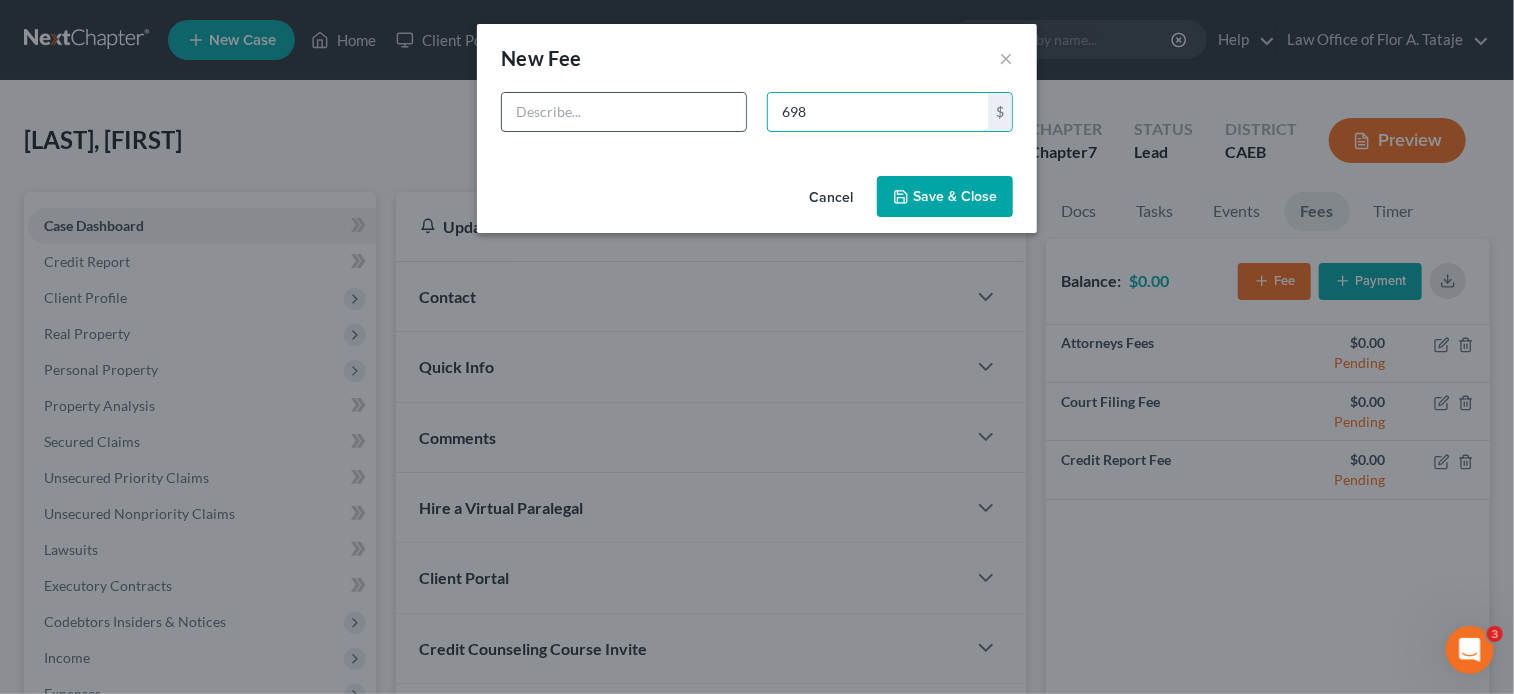 type on "698" 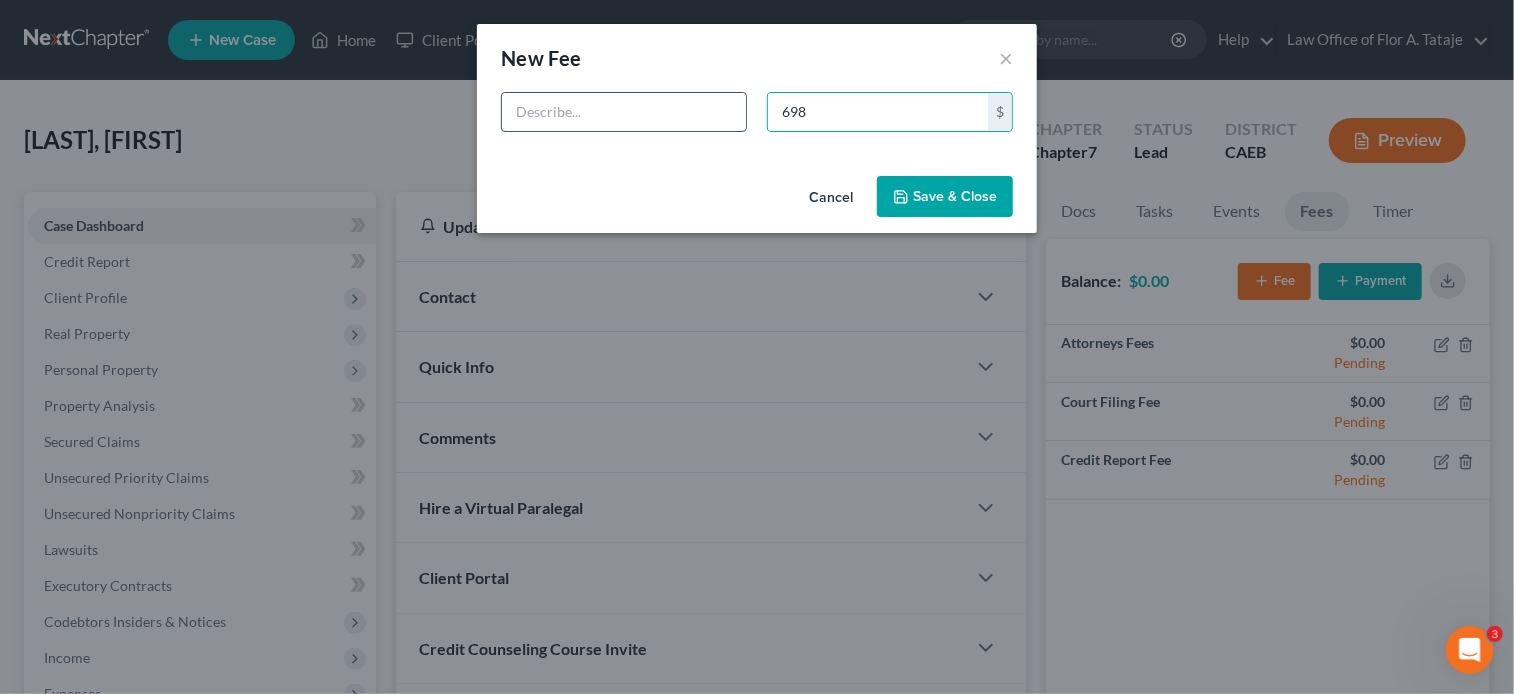click at bounding box center [624, 112] 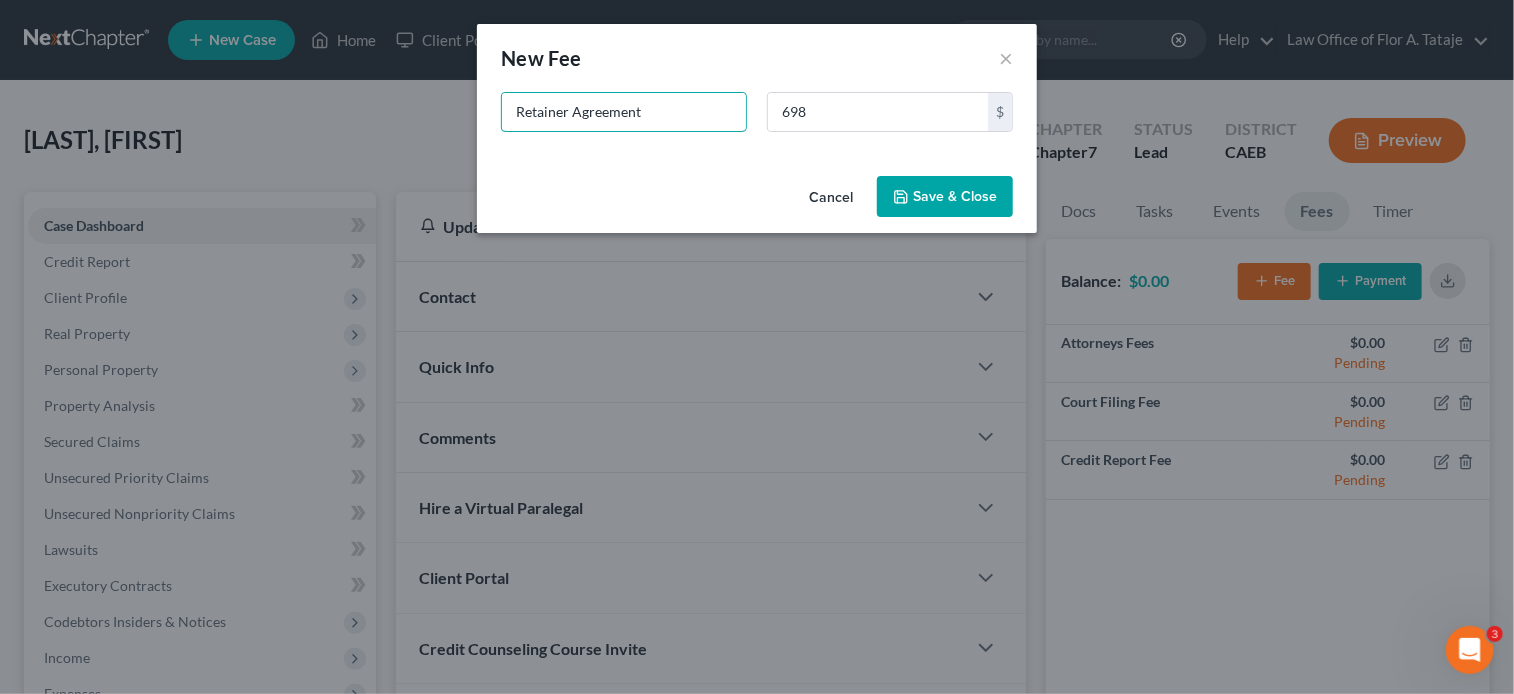 type on "Retainer Agreement" 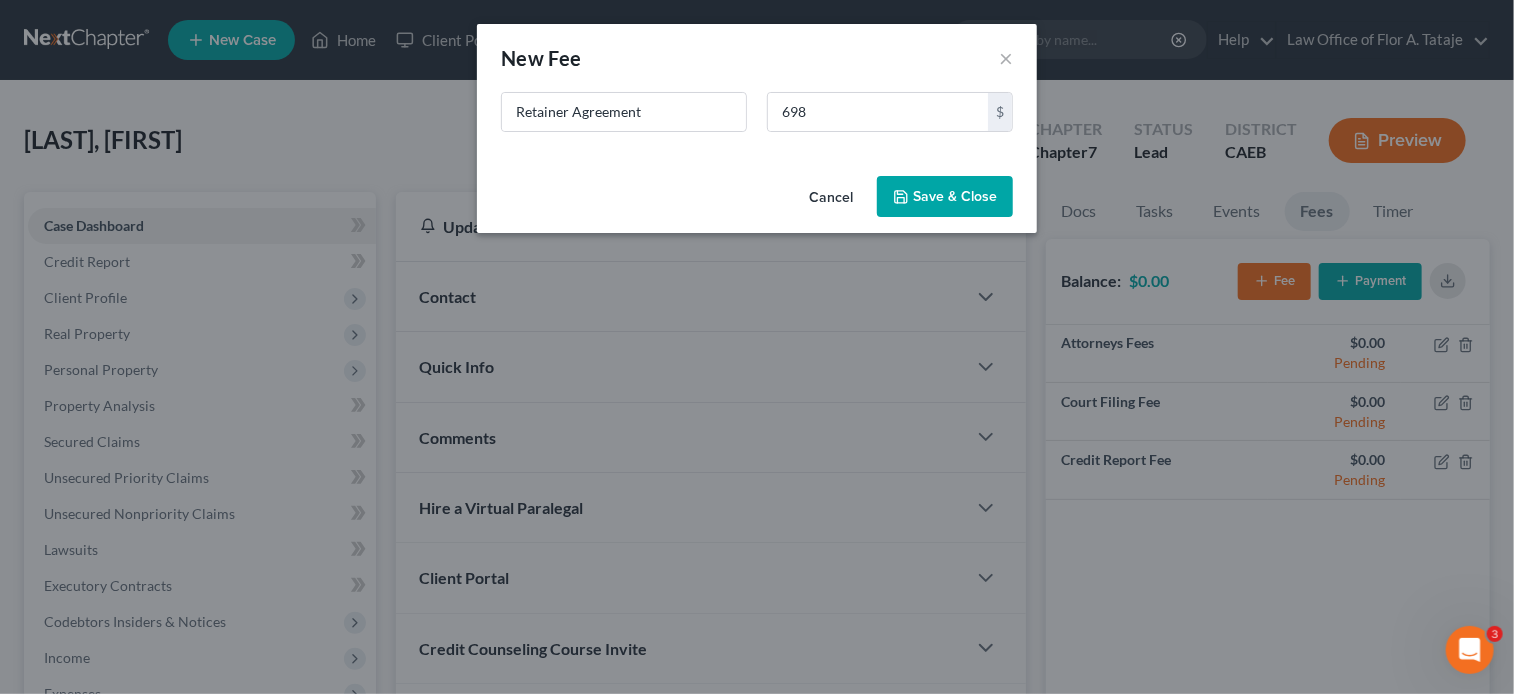click on "Save & Close" at bounding box center (945, 197) 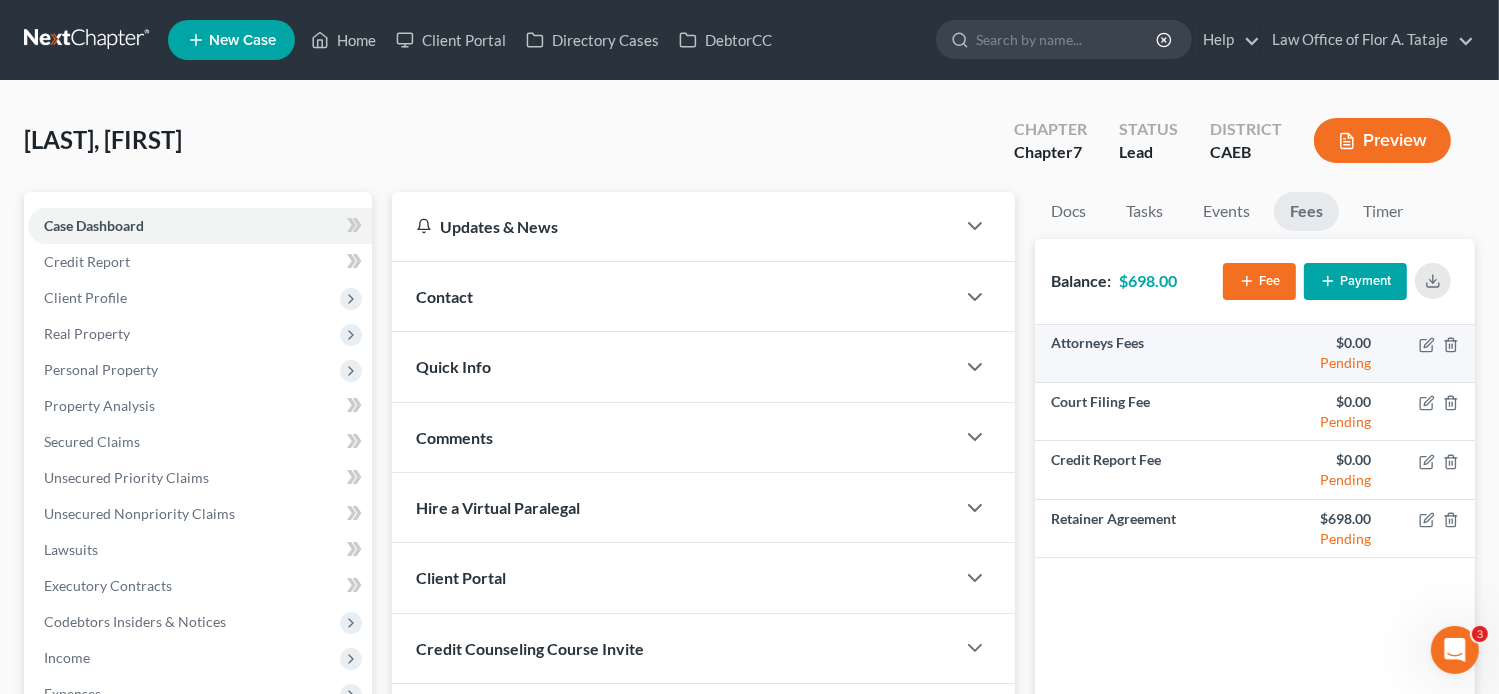 click at bounding box center [1431, 354] 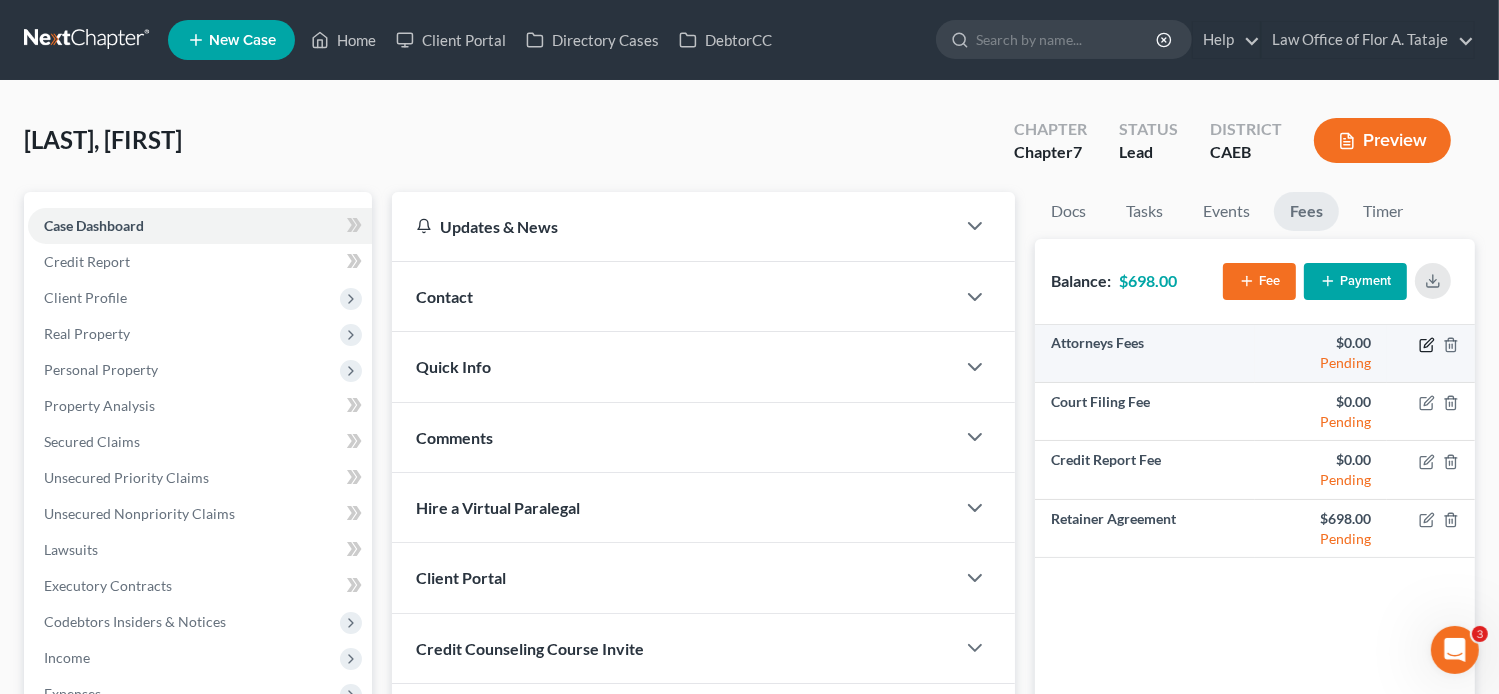 click 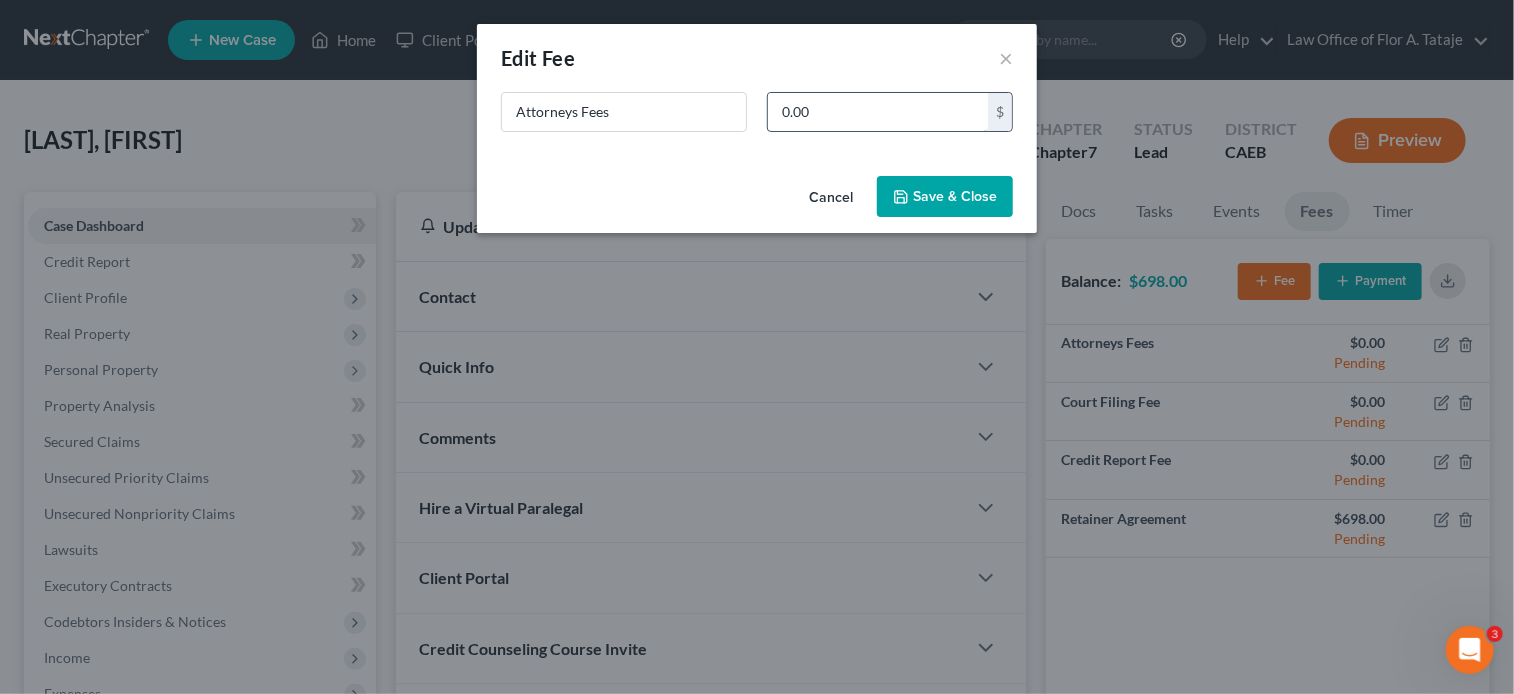 click on "0.00" at bounding box center (878, 112) 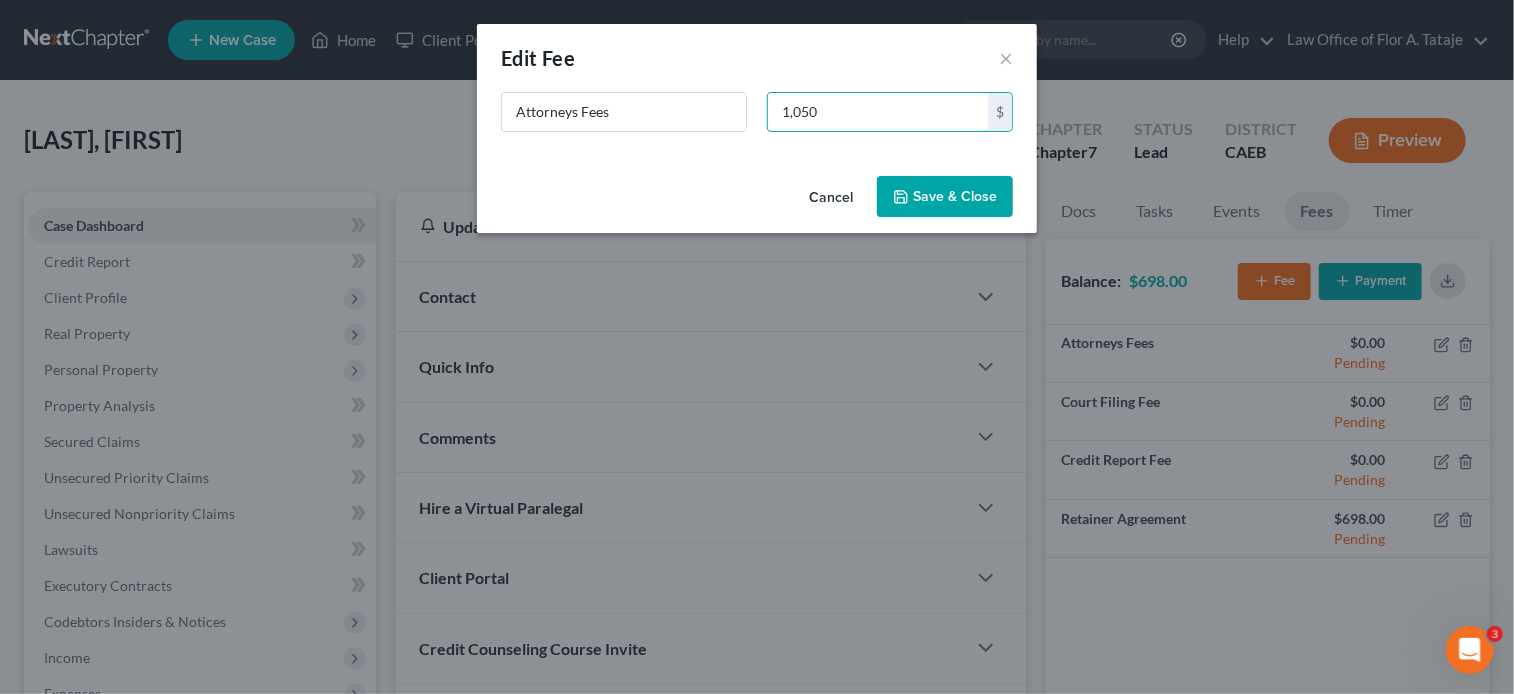 type on "1,050" 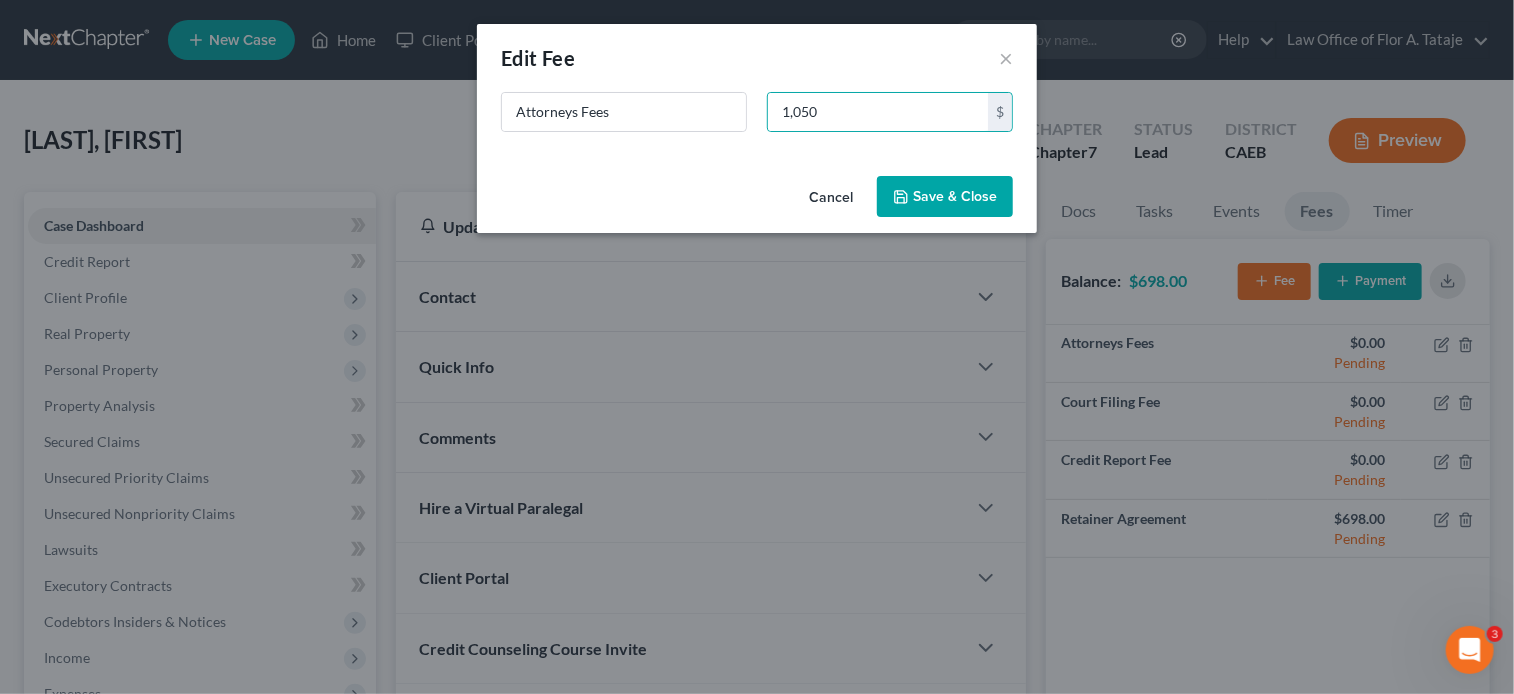 click on "Save & Close" at bounding box center [945, 197] 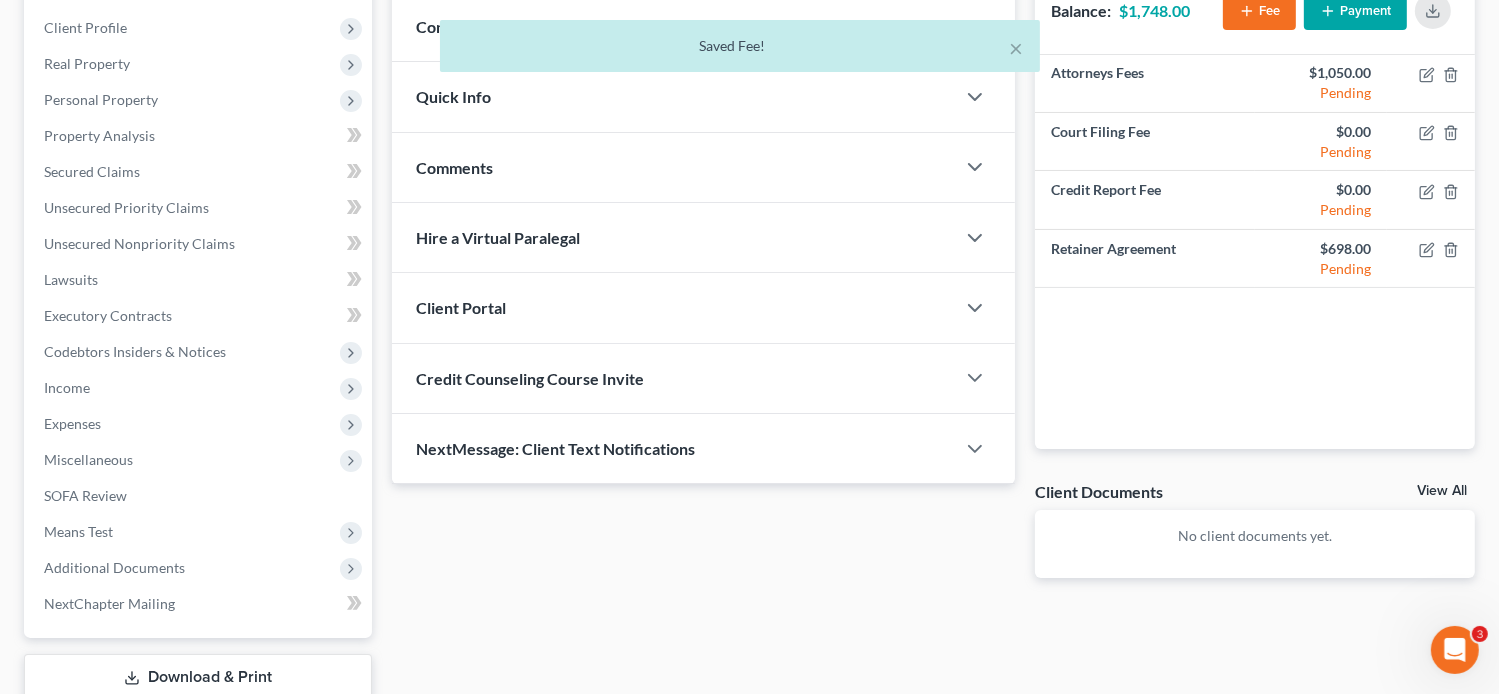 scroll, scrollTop: 264, scrollLeft: 0, axis: vertical 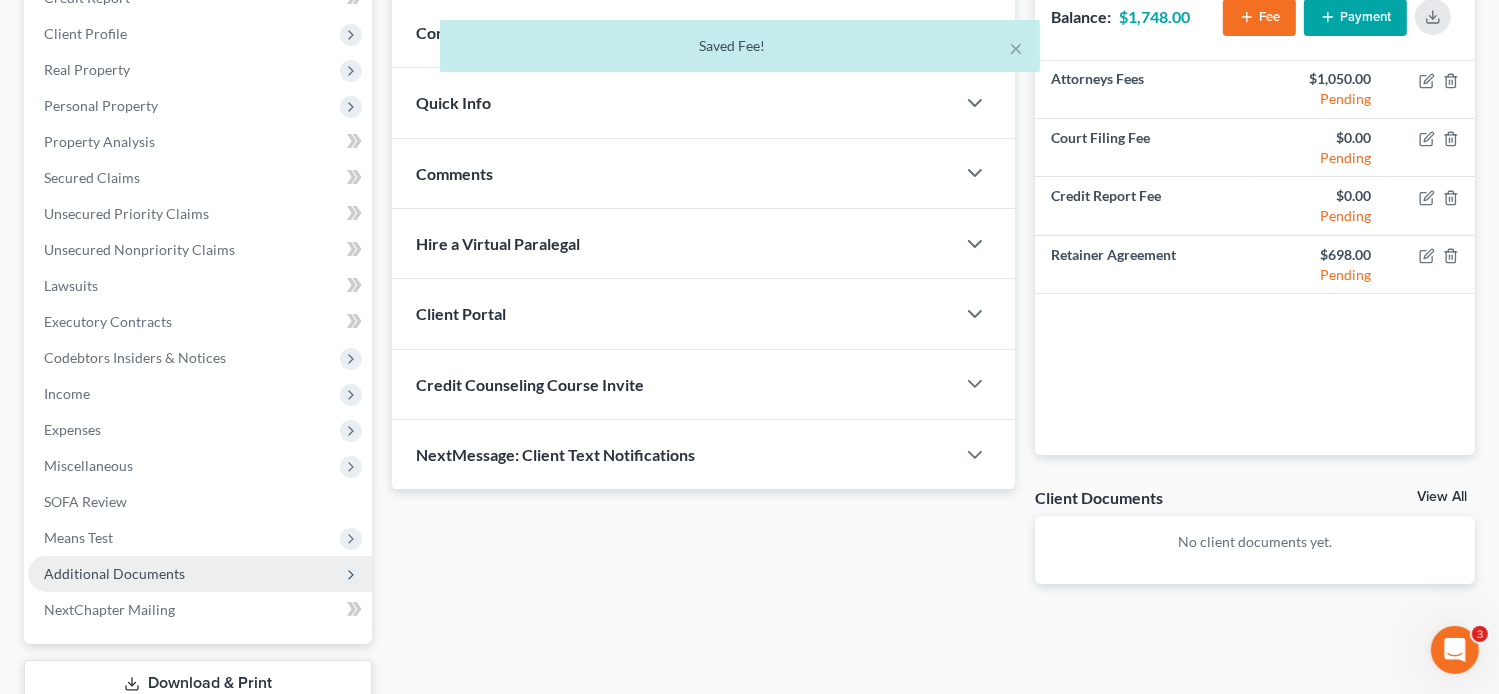 click on "Additional Documents" at bounding box center (200, 574) 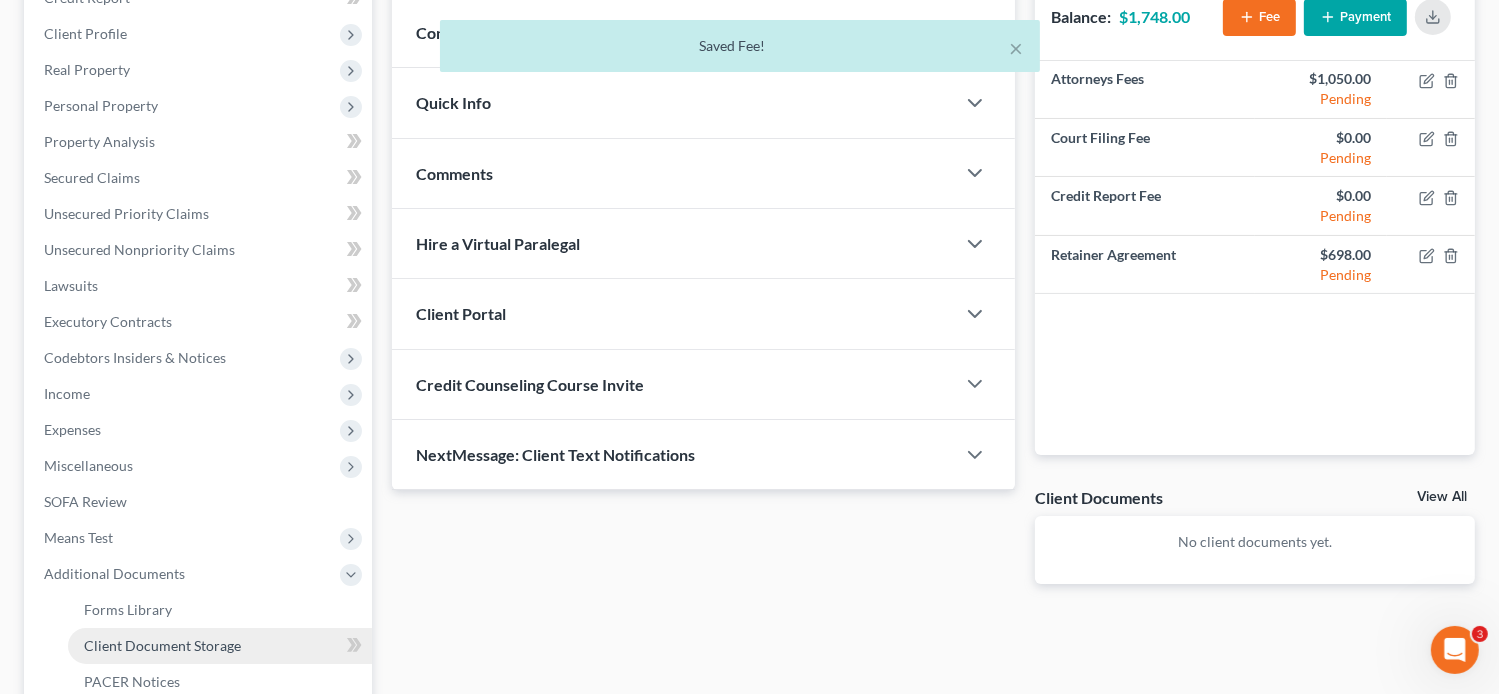 click on "Client Document Storage" at bounding box center (162, 645) 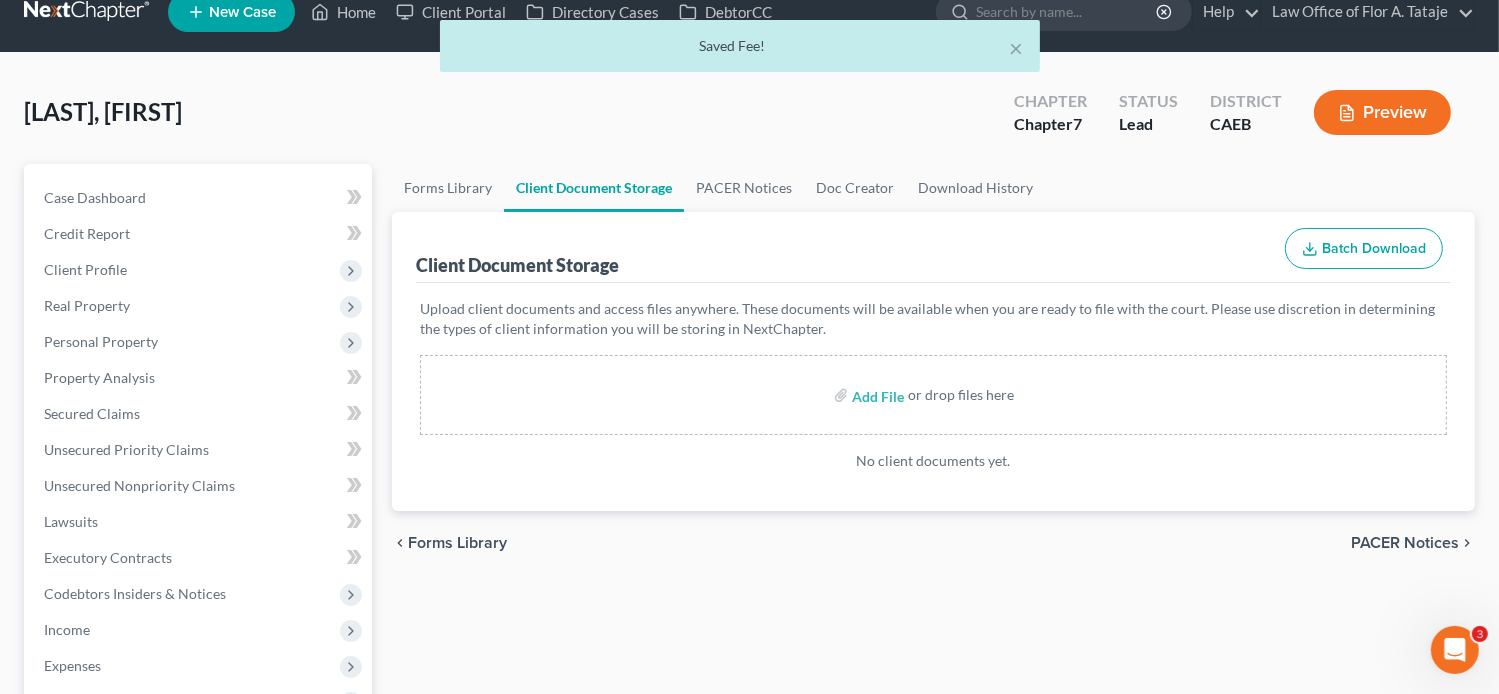 scroll, scrollTop: 0, scrollLeft: 0, axis: both 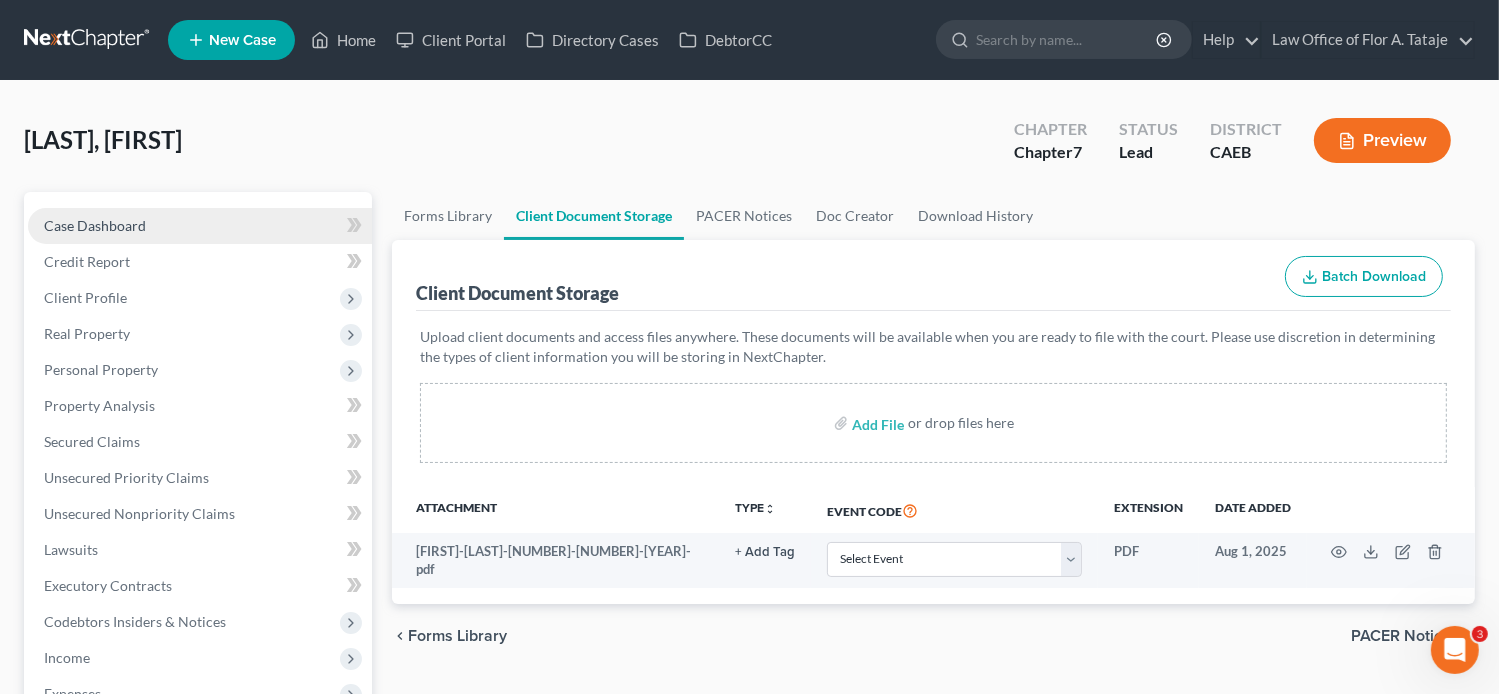 click on "Case Dashboard" at bounding box center (95, 225) 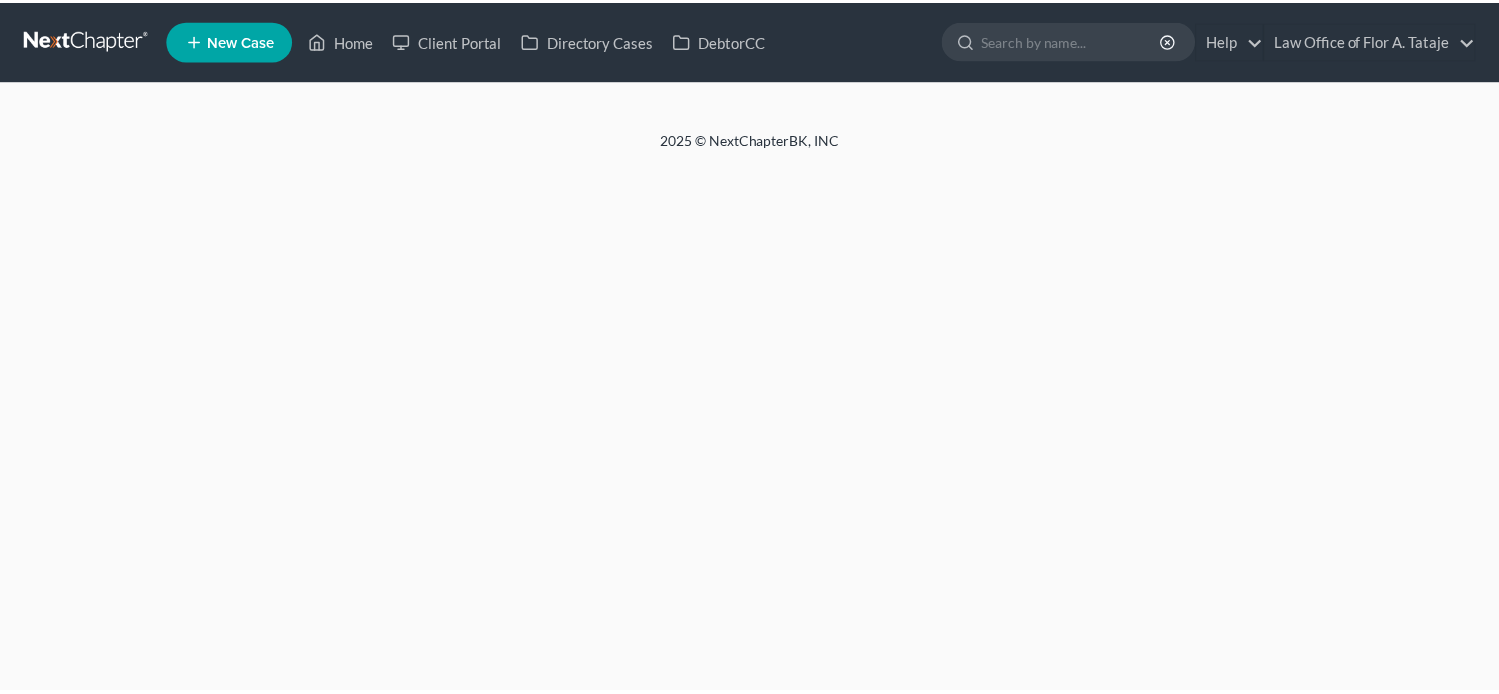 scroll, scrollTop: 0, scrollLeft: 0, axis: both 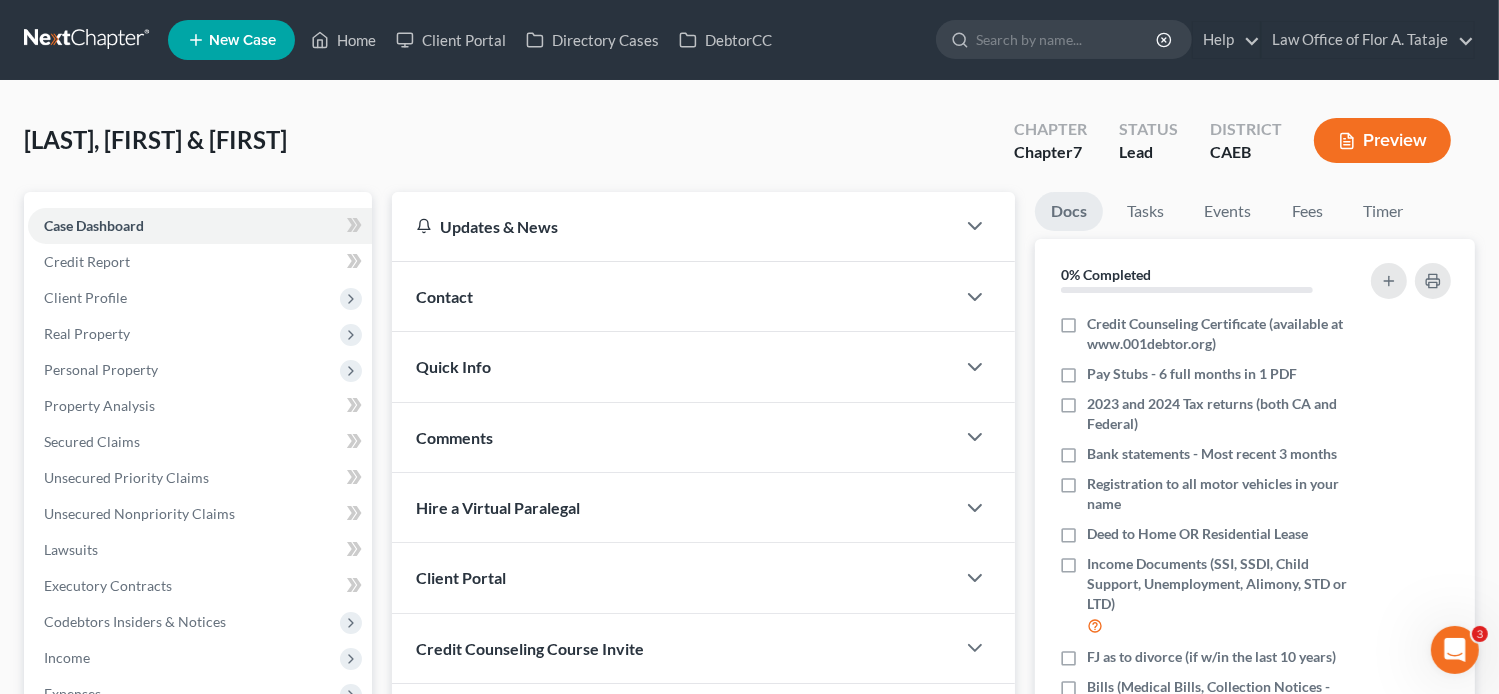 click on "Contact" at bounding box center [674, 296] 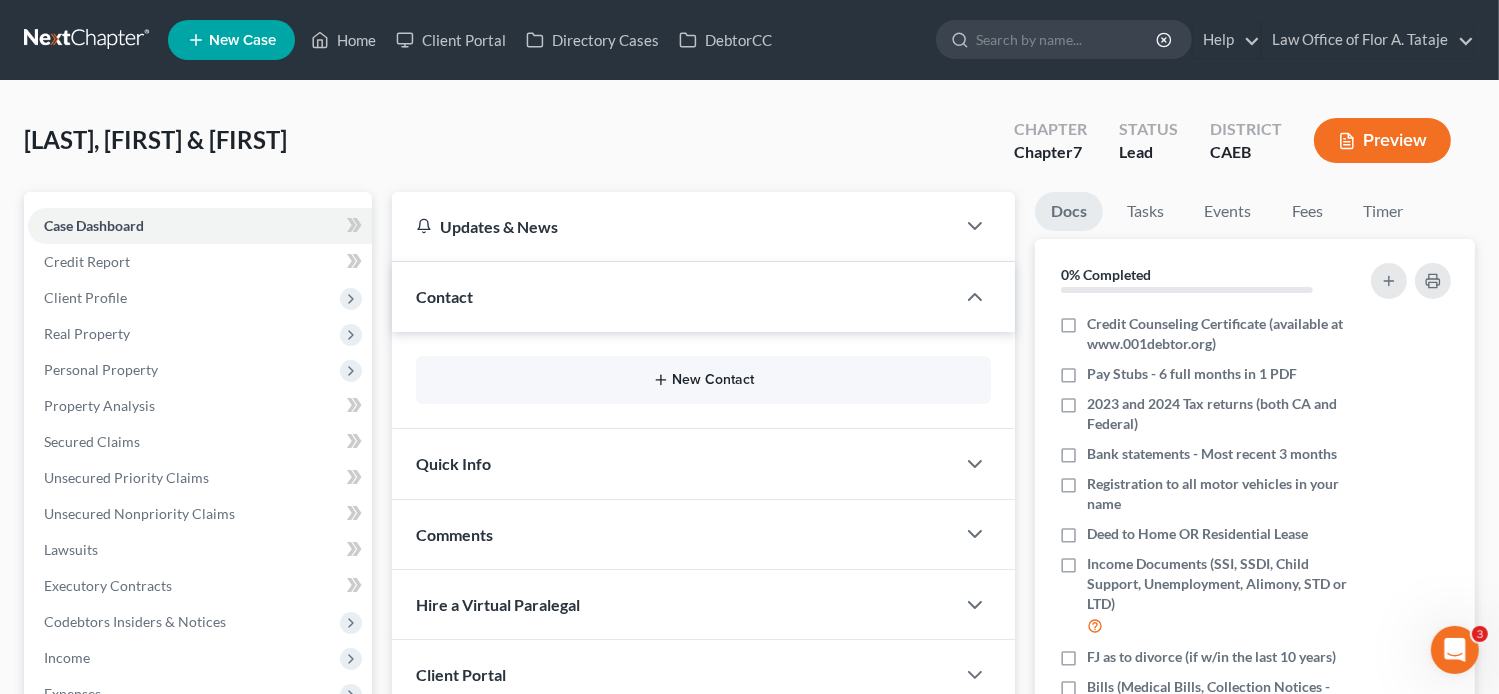 click 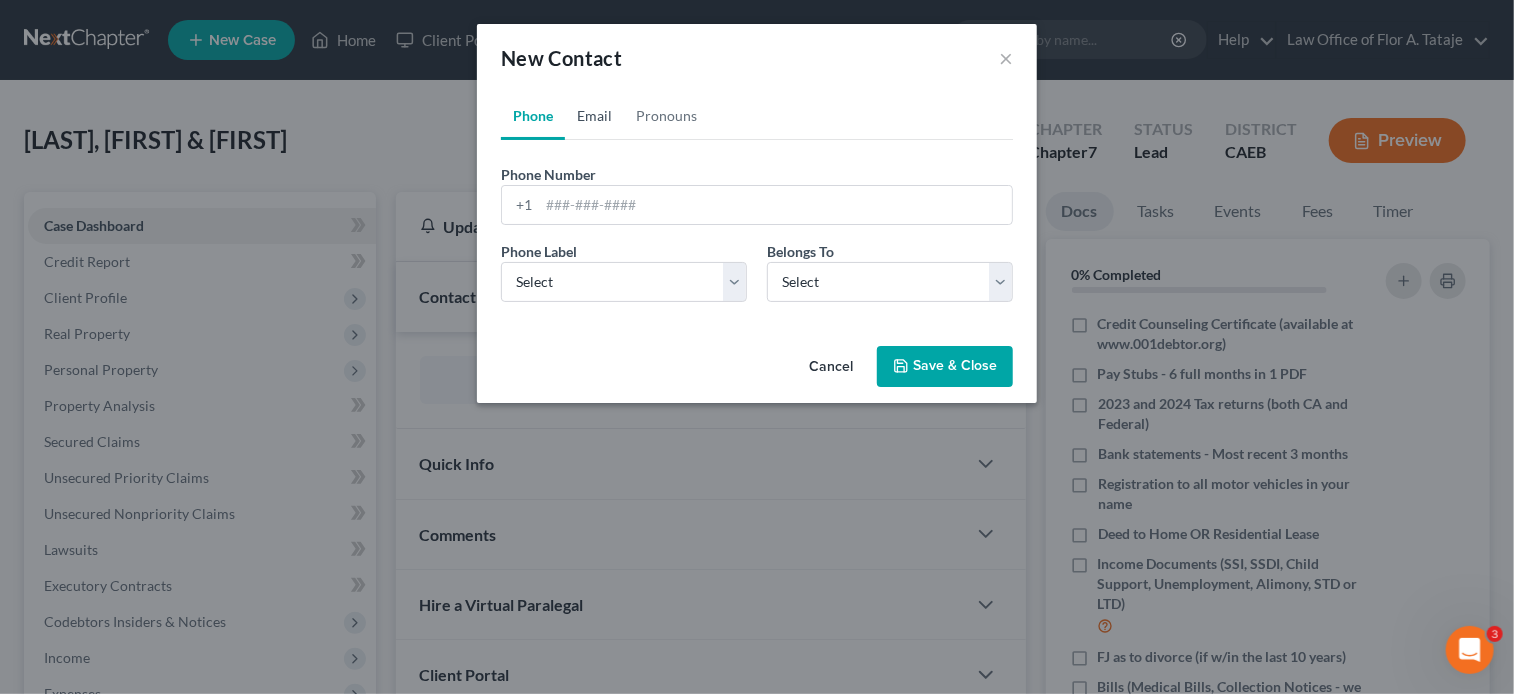 click on "Email" at bounding box center [594, 116] 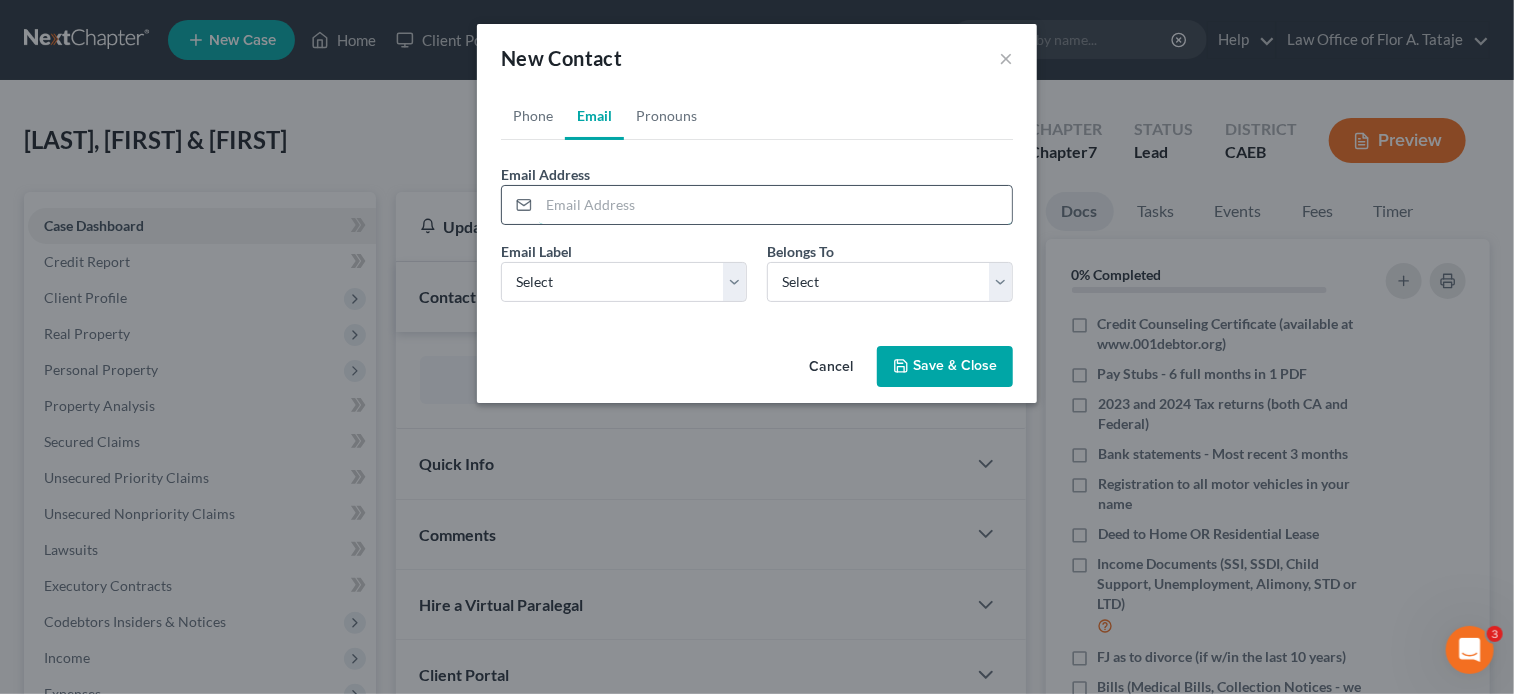 click at bounding box center [775, 205] 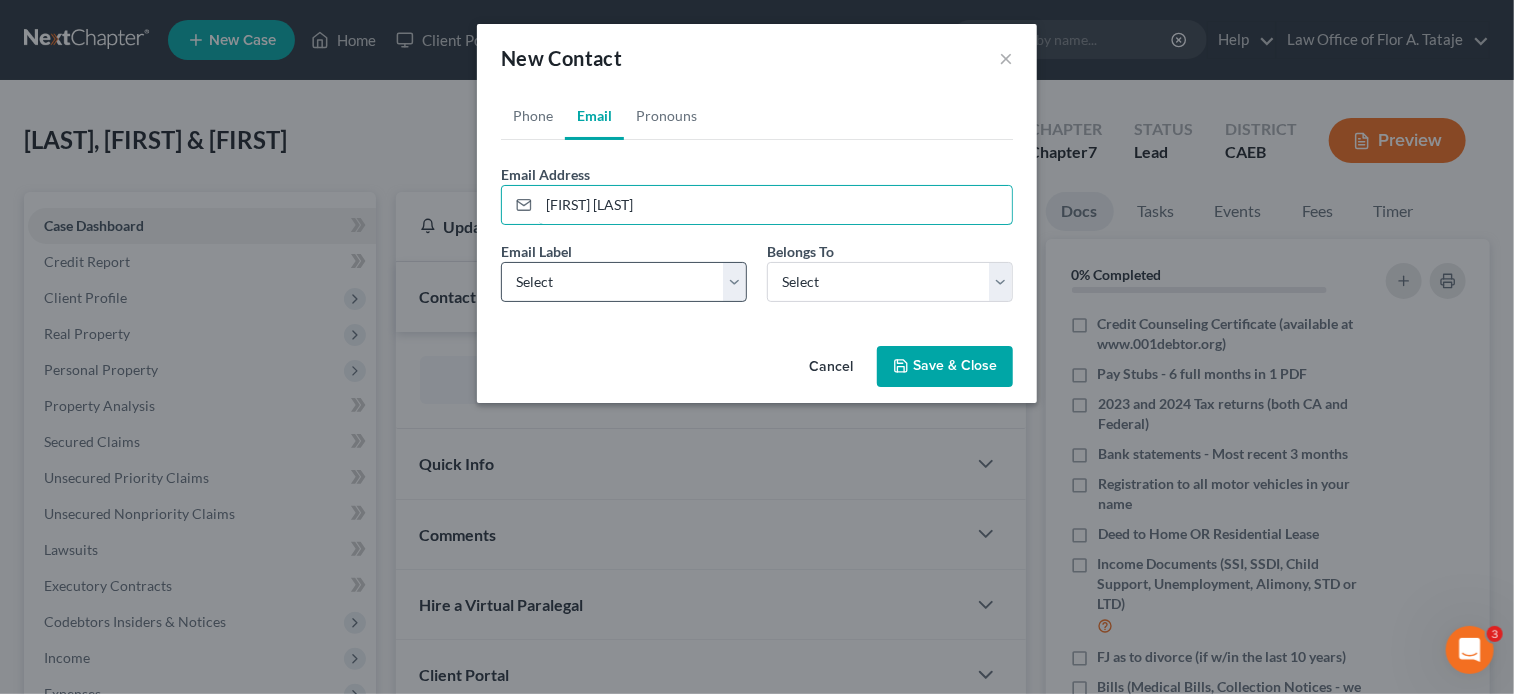 type on "[FIRST] [LAST]" 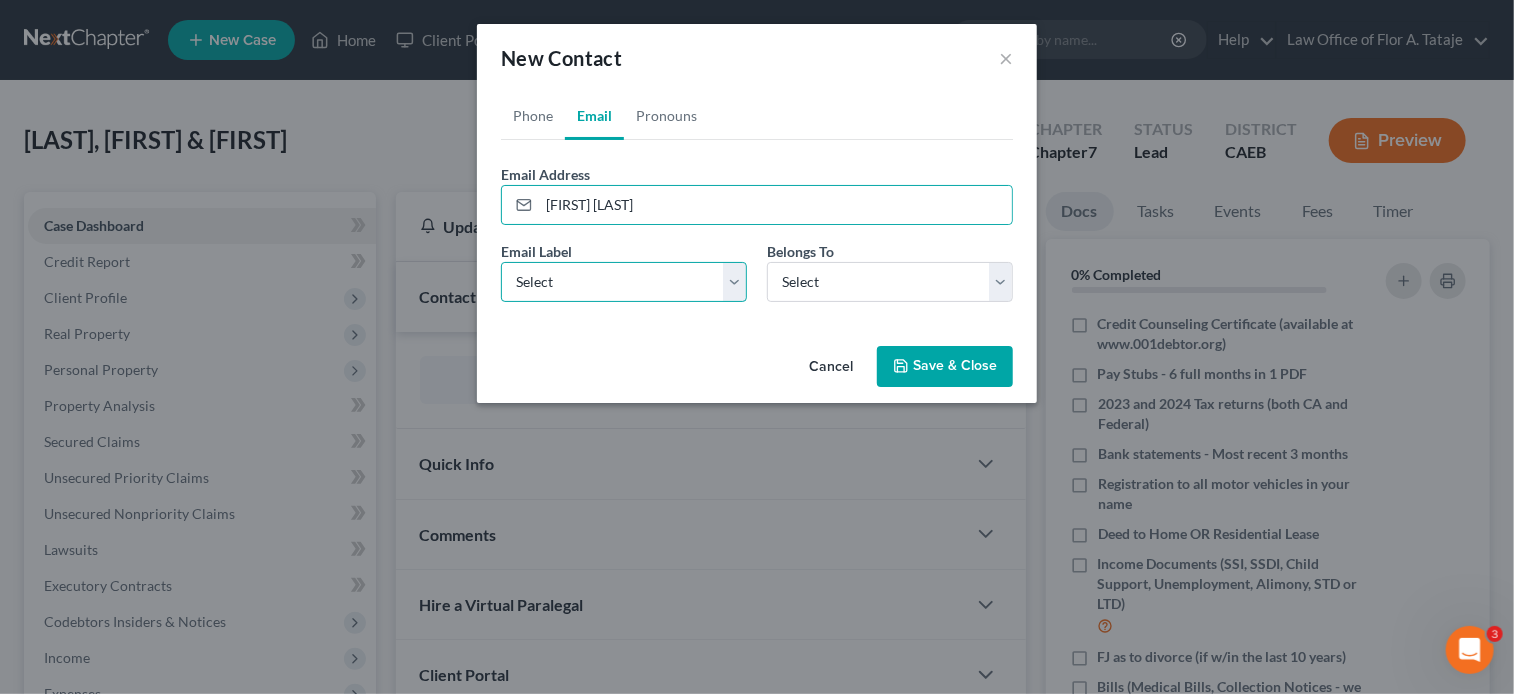 click on "Select Home Work Other" at bounding box center (624, 282) 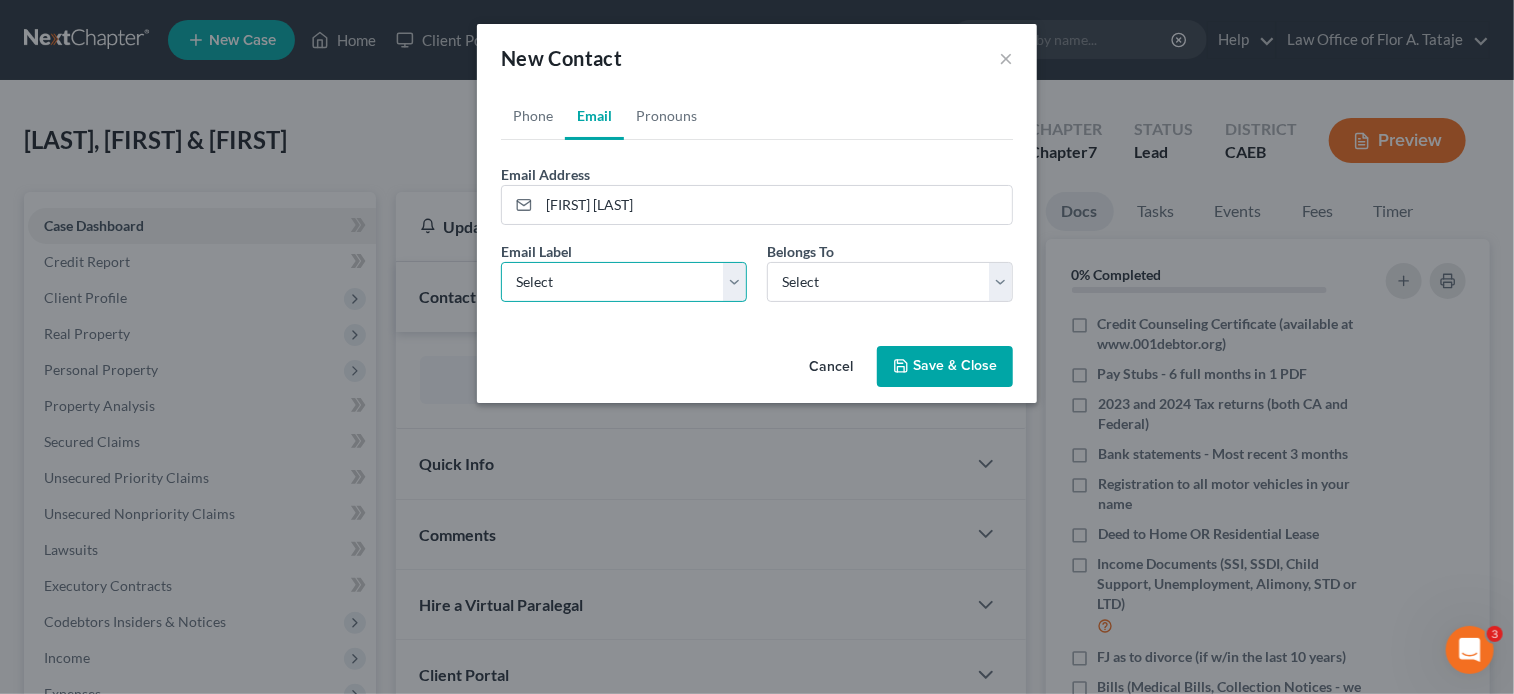 select on "0" 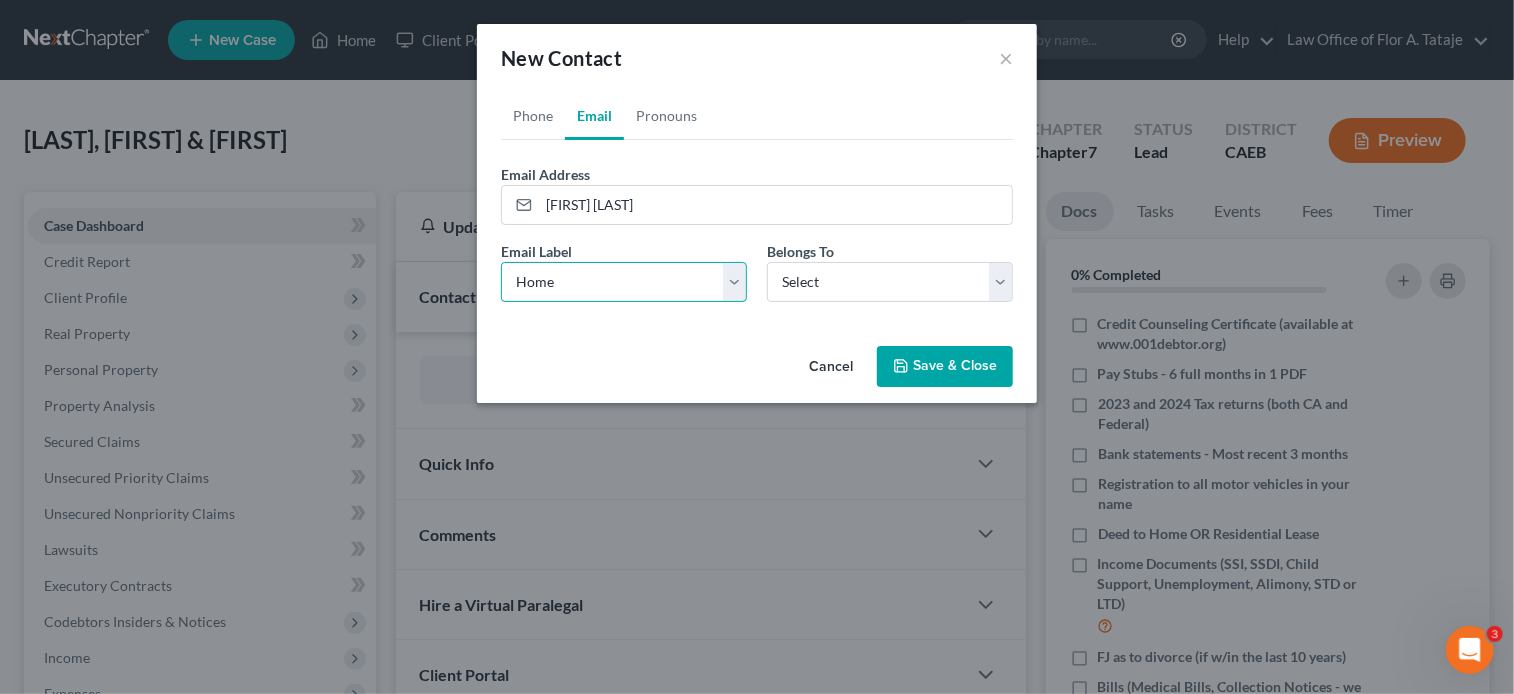 click on "Select Home Work Other" at bounding box center [624, 282] 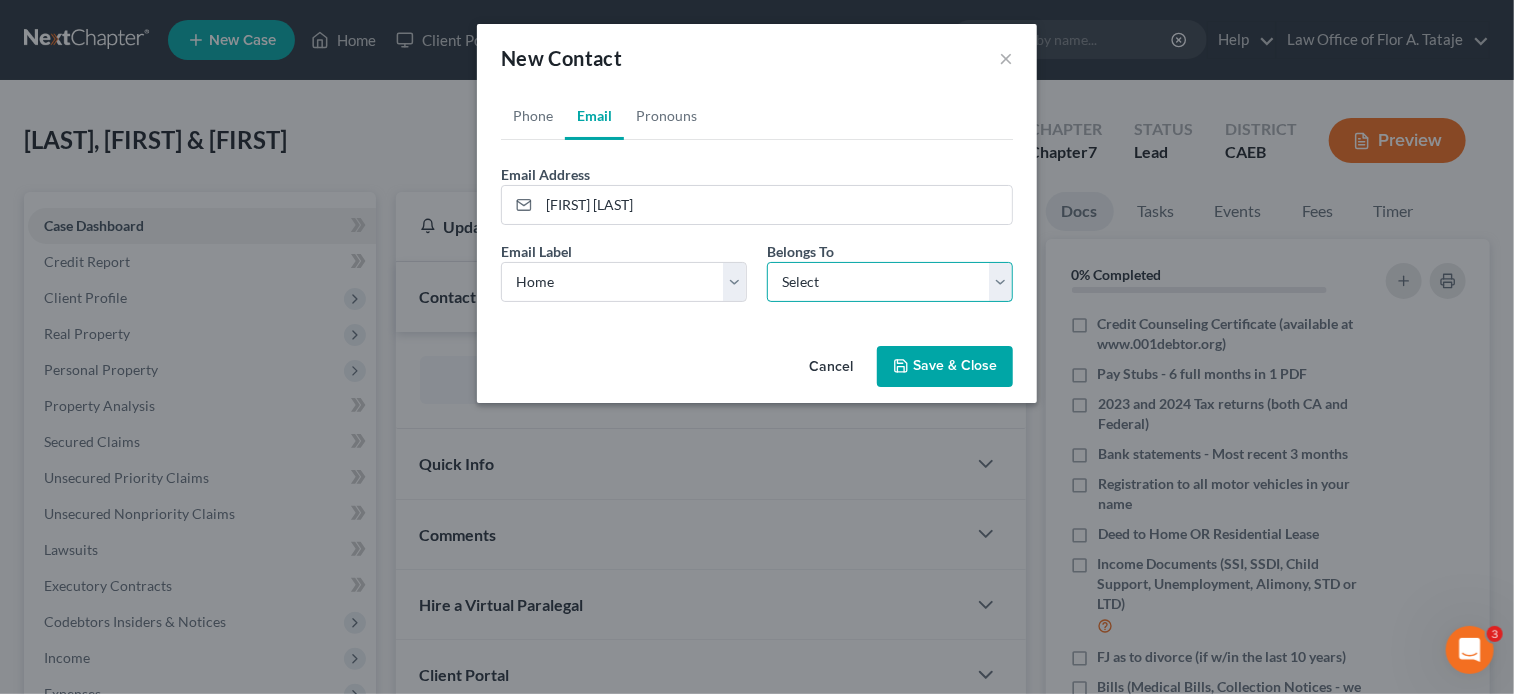 click on "Select Client Spouse Other" at bounding box center [890, 282] 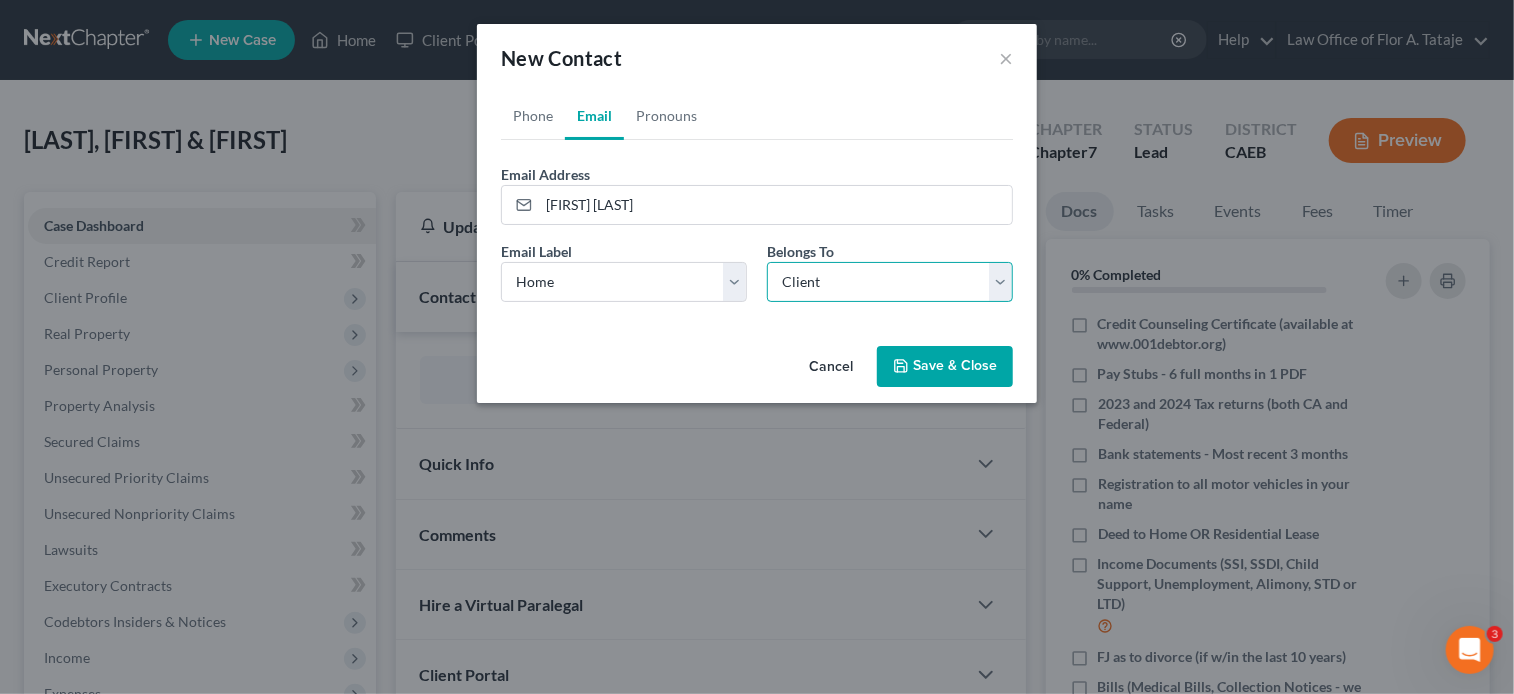 click on "Select Client Spouse Other" at bounding box center [890, 282] 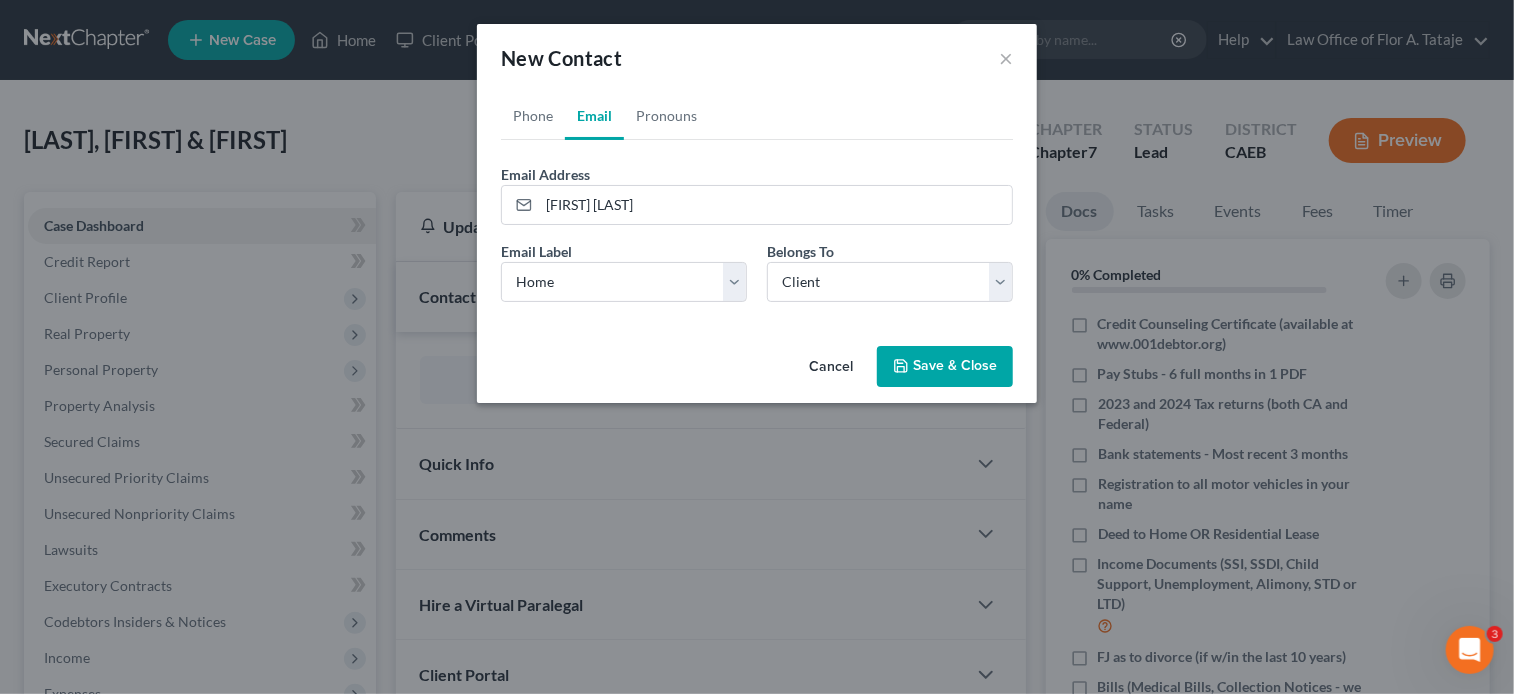 click on "Save & Close" at bounding box center (945, 367) 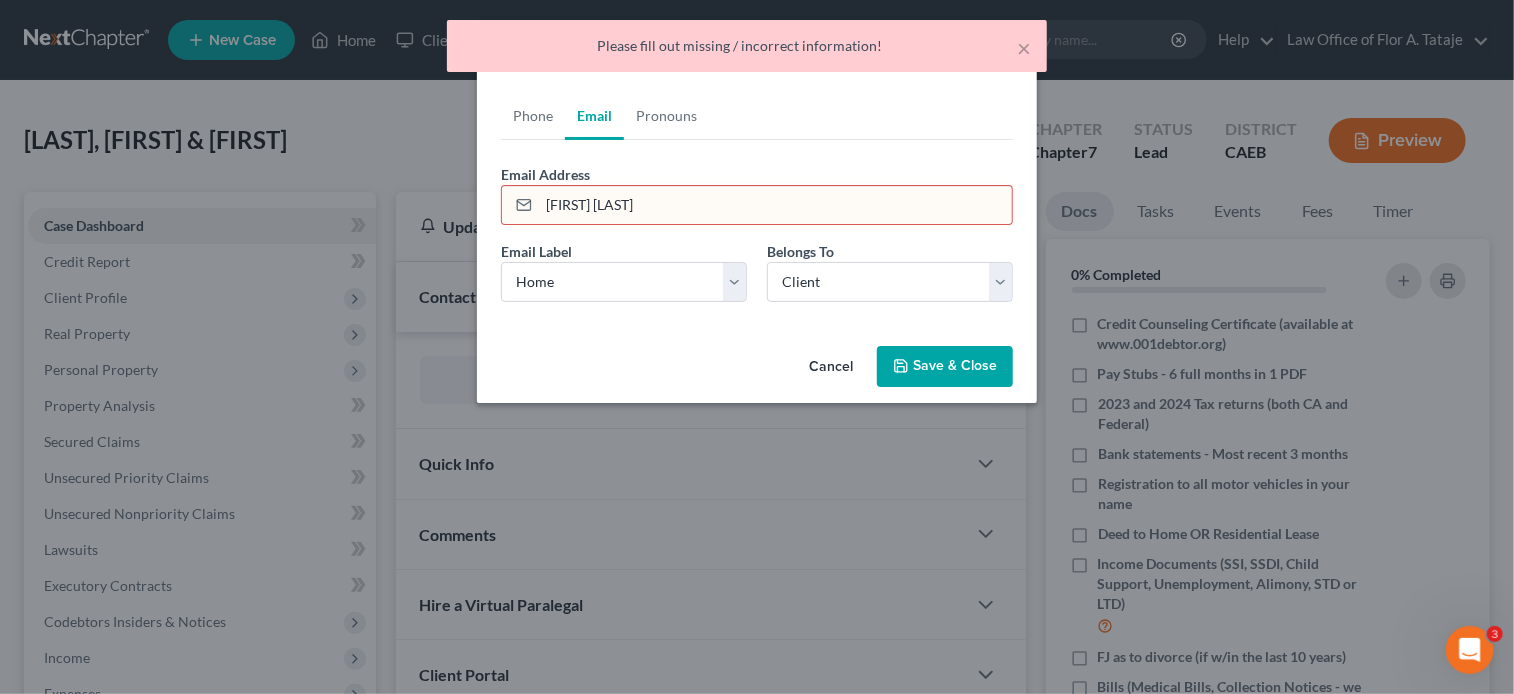 drag, startPoint x: 630, startPoint y: 199, endPoint x: 488, endPoint y: 199, distance: 142 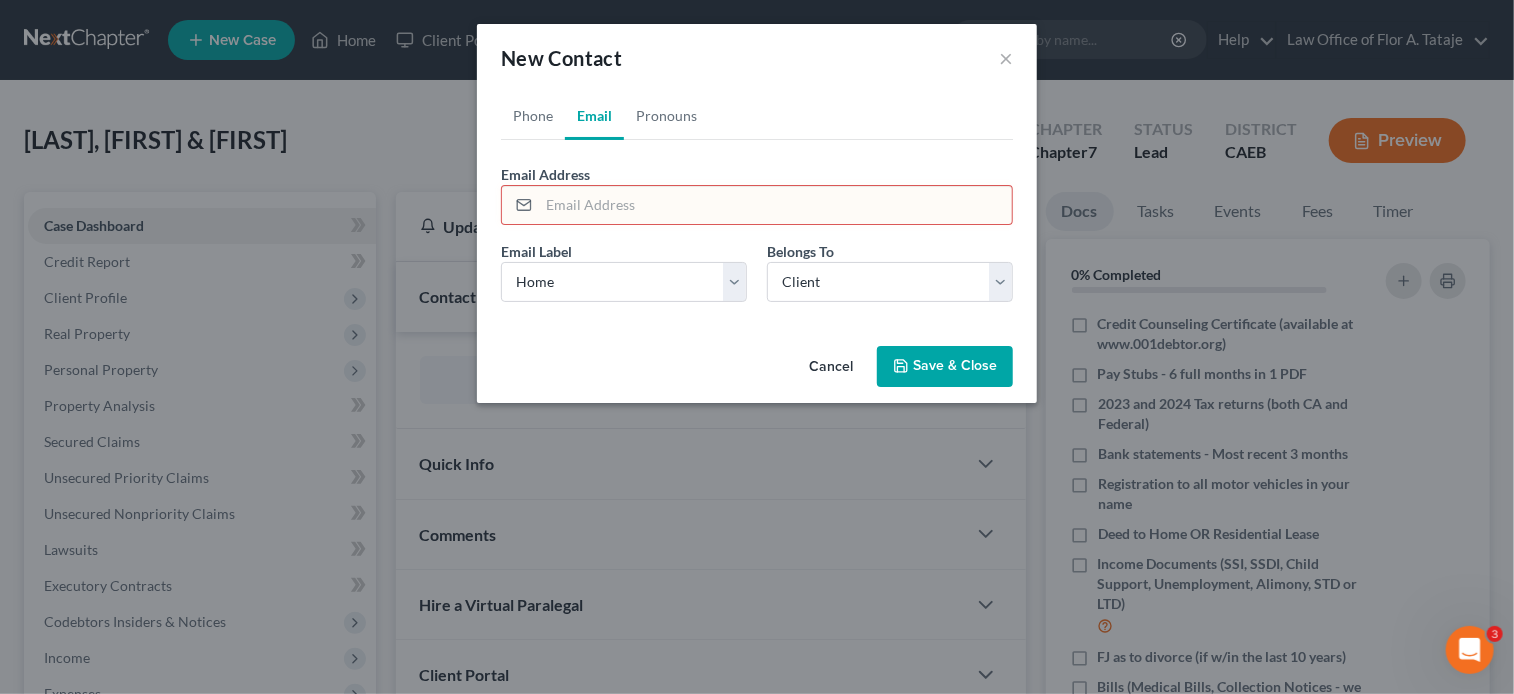 paste on "[EMAIL]" 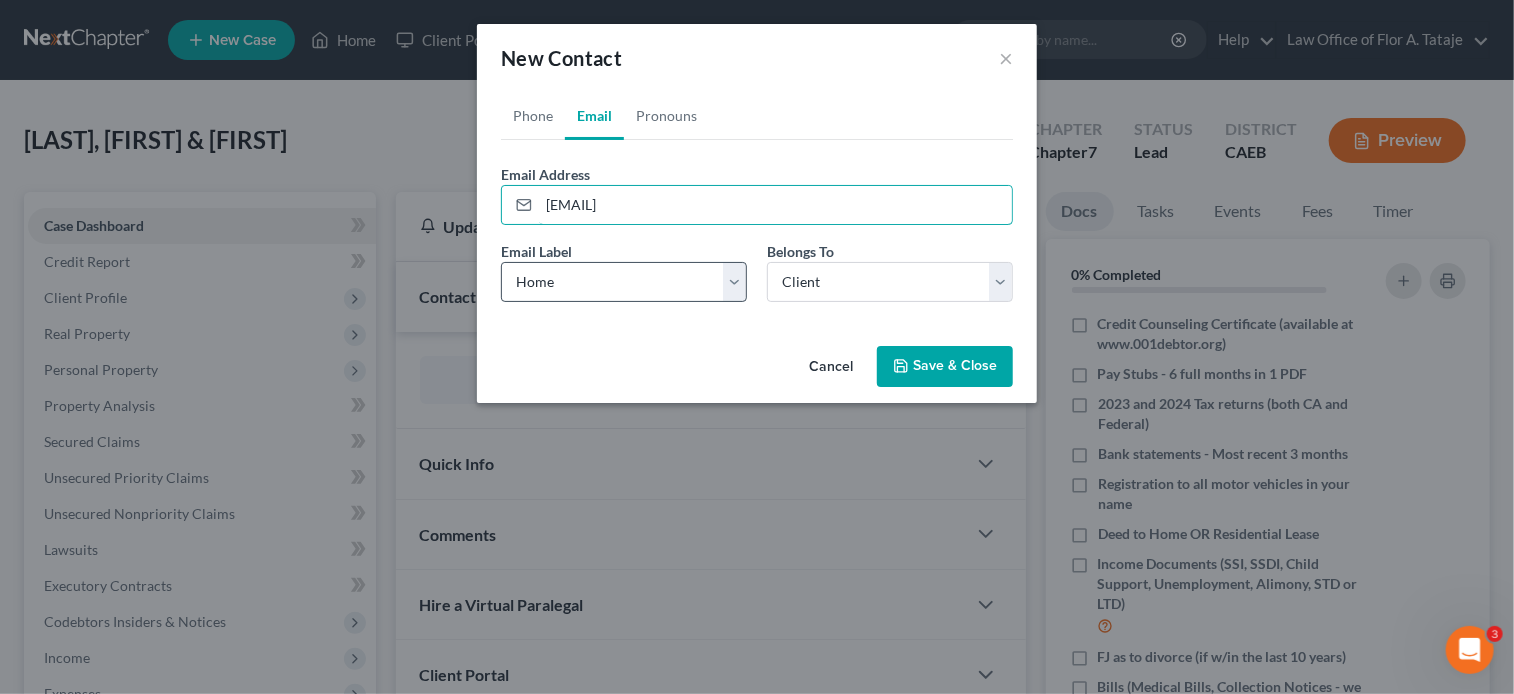 type on "[EMAIL]" 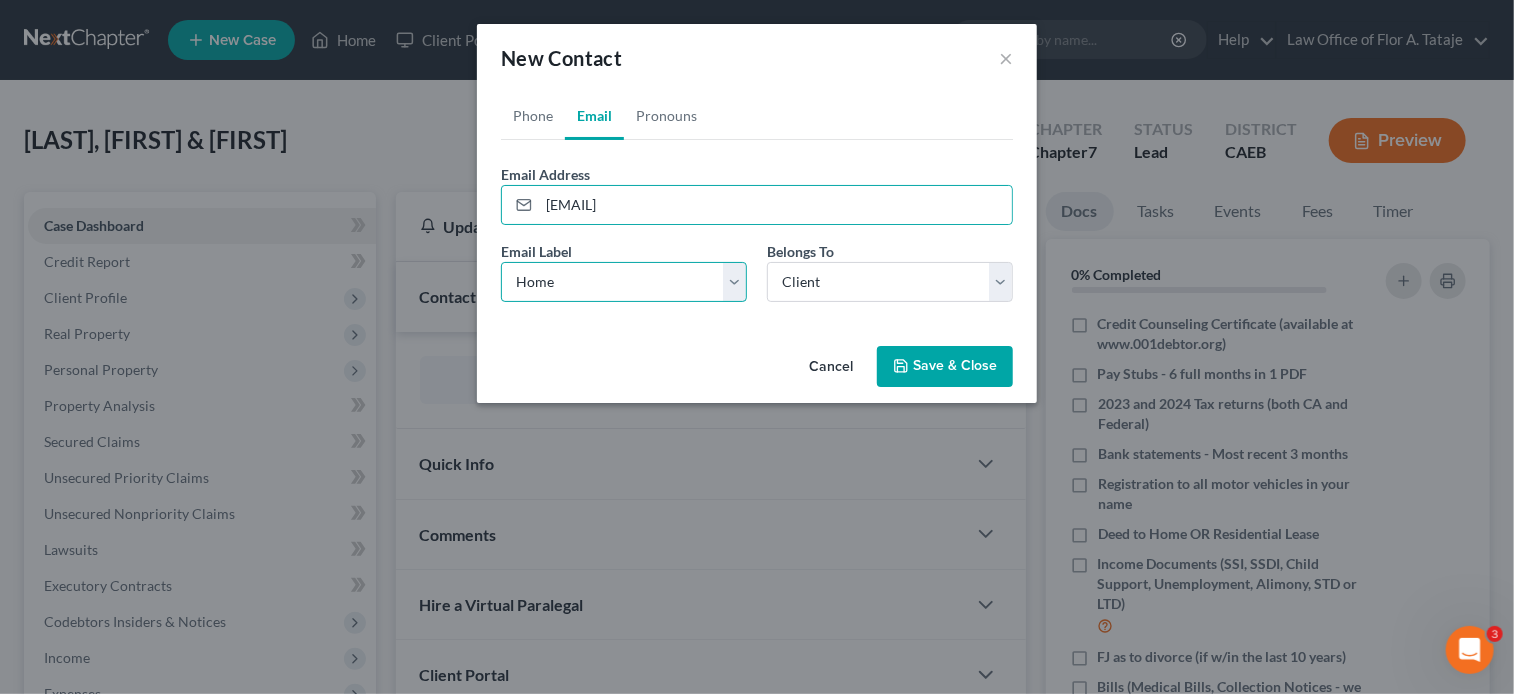 click on "Select Home Work Other" at bounding box center [624, 282] 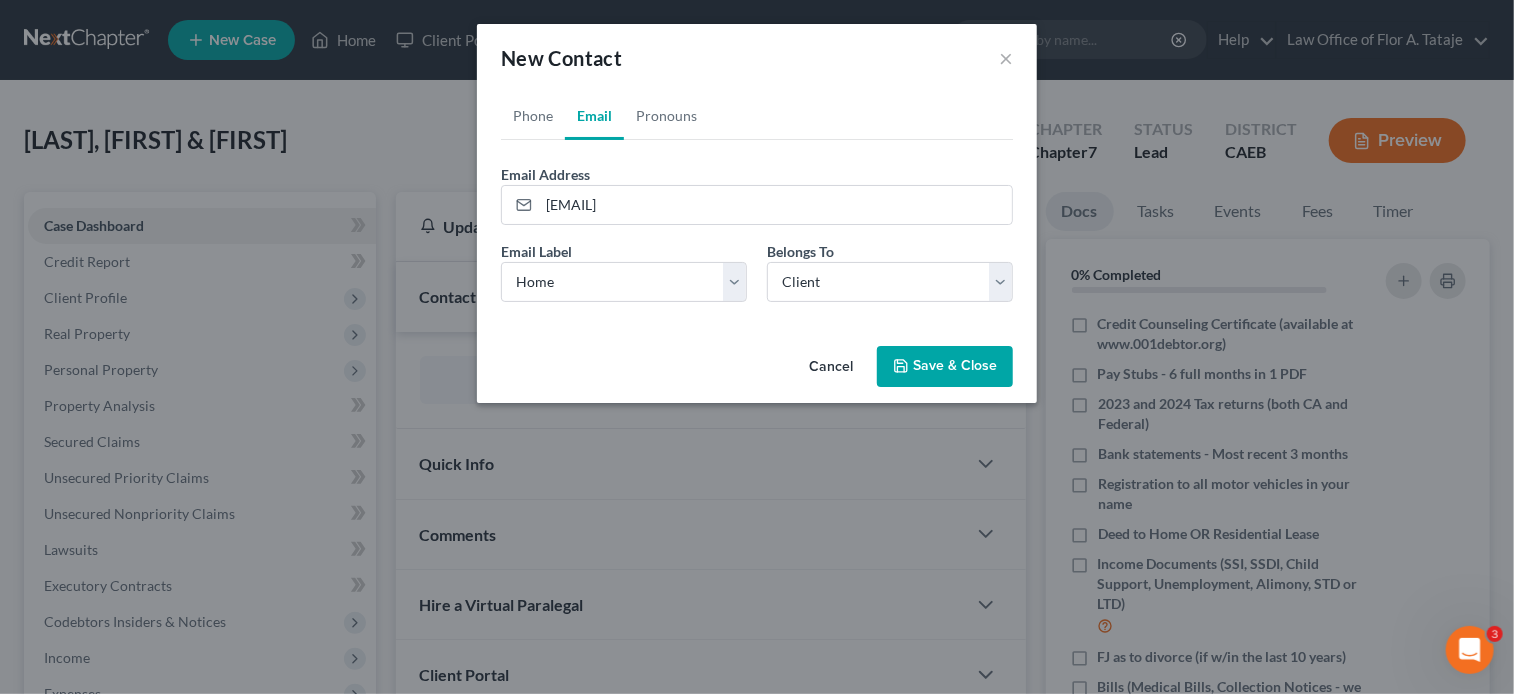 click on "Save & Close" at bounding box center (945, 367) 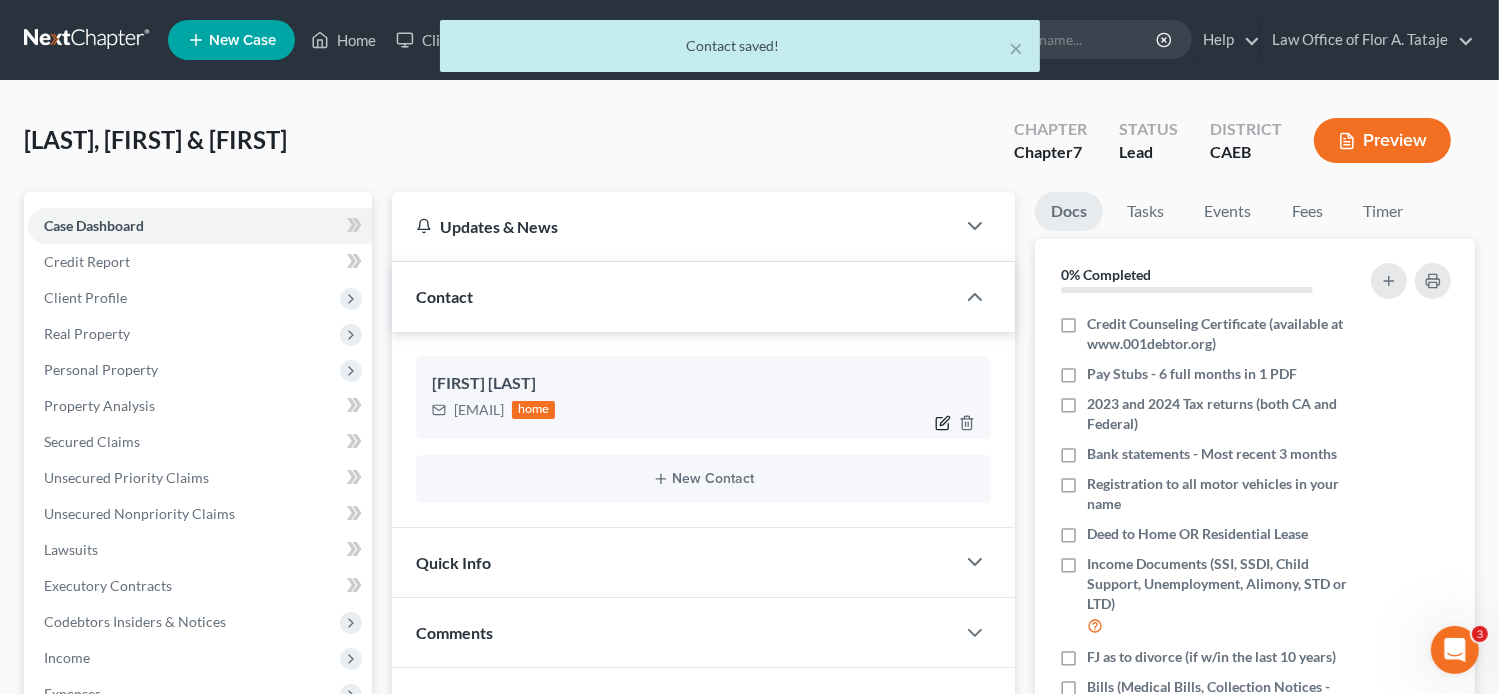 click 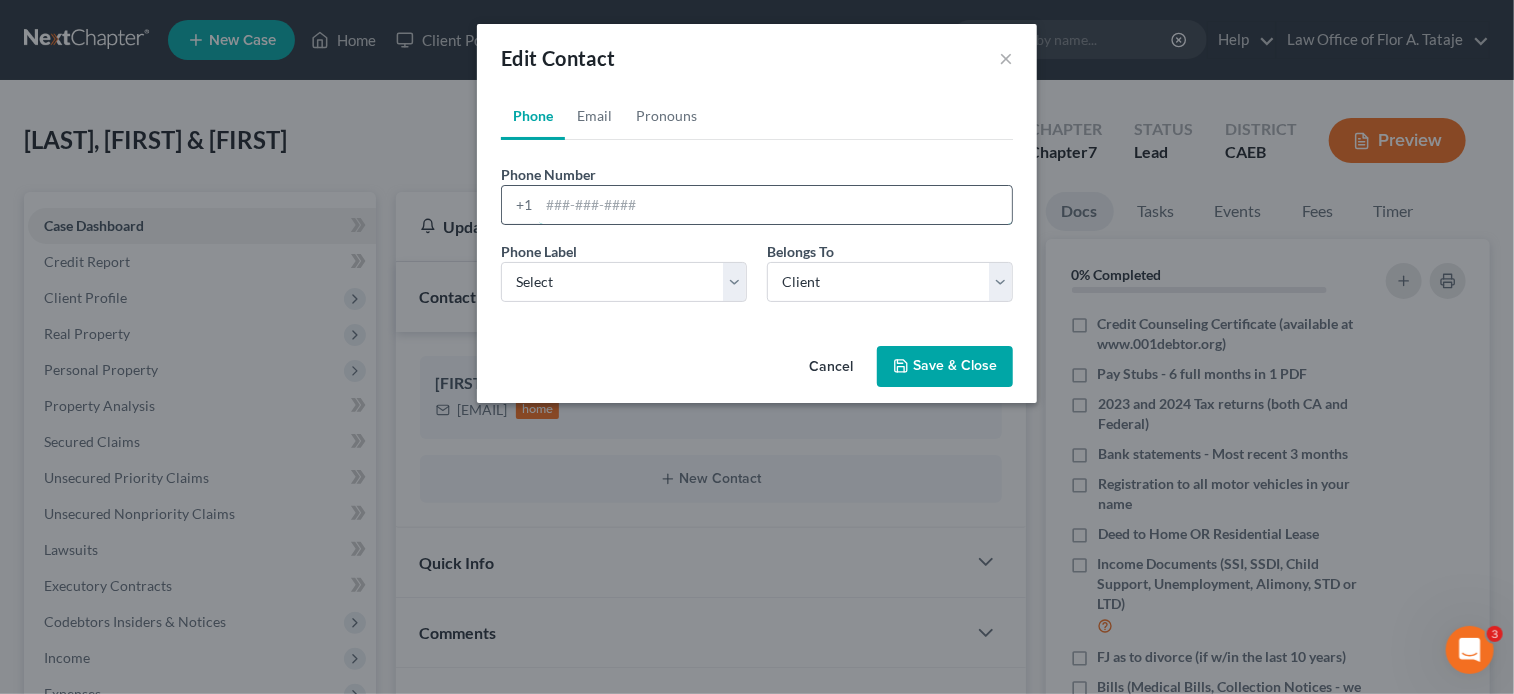click at bounding box center (775, 205) 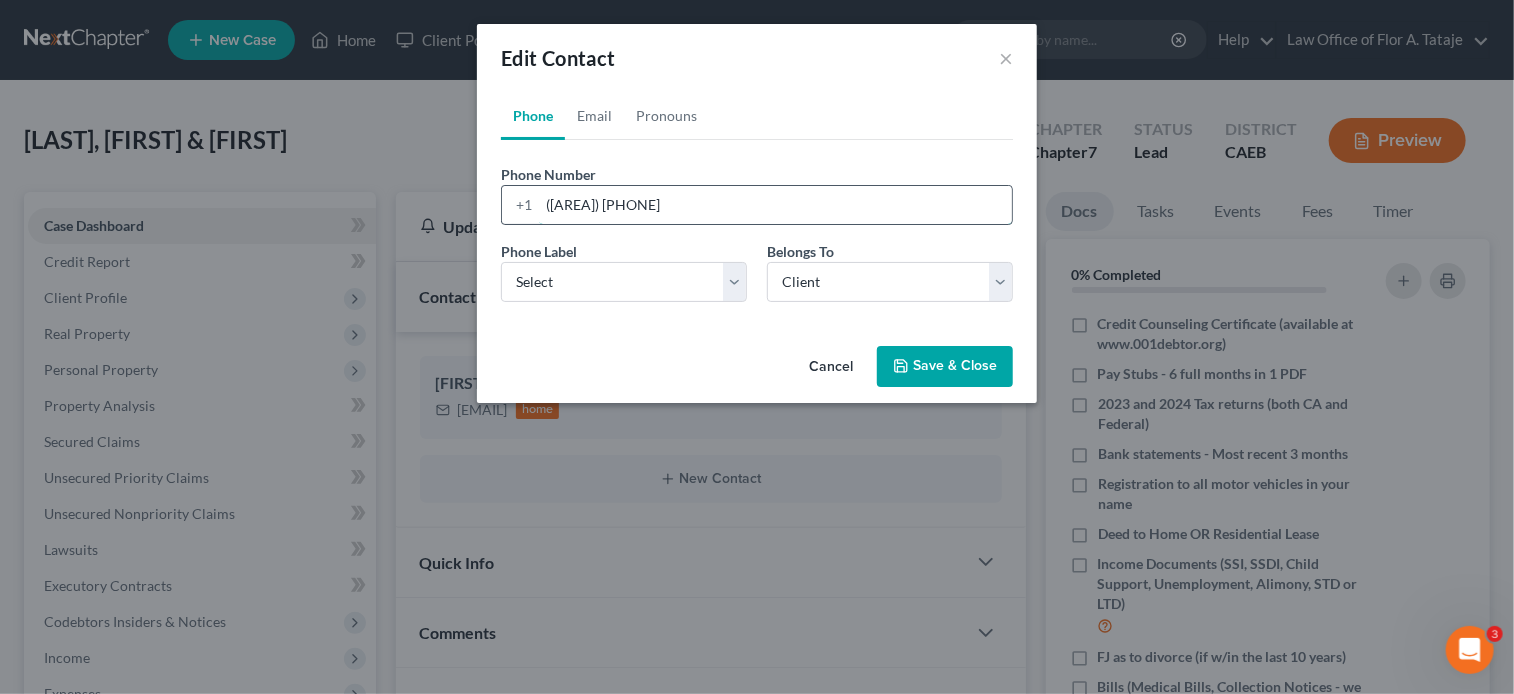 click on "([AREA]) [PHONE]" at bounding box center (775, 205) 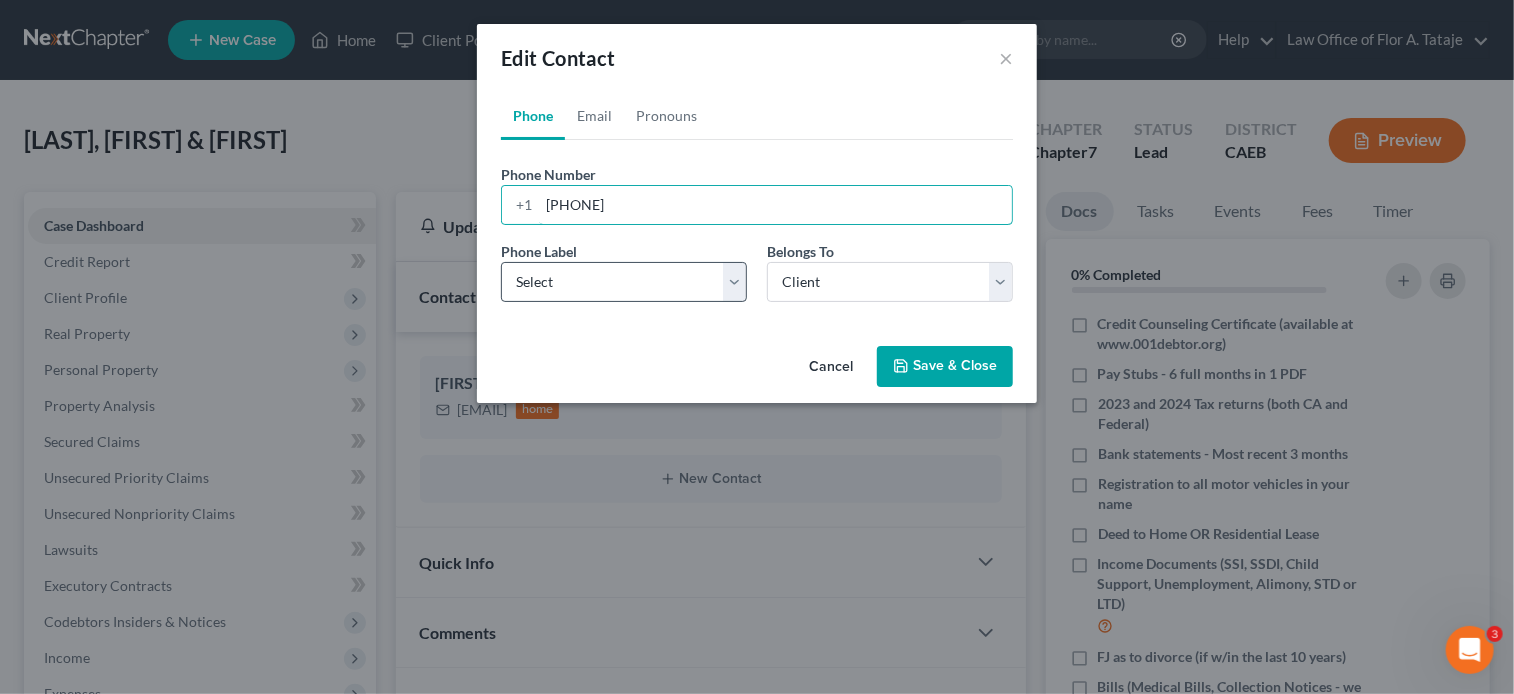 type on "[PHONE]" 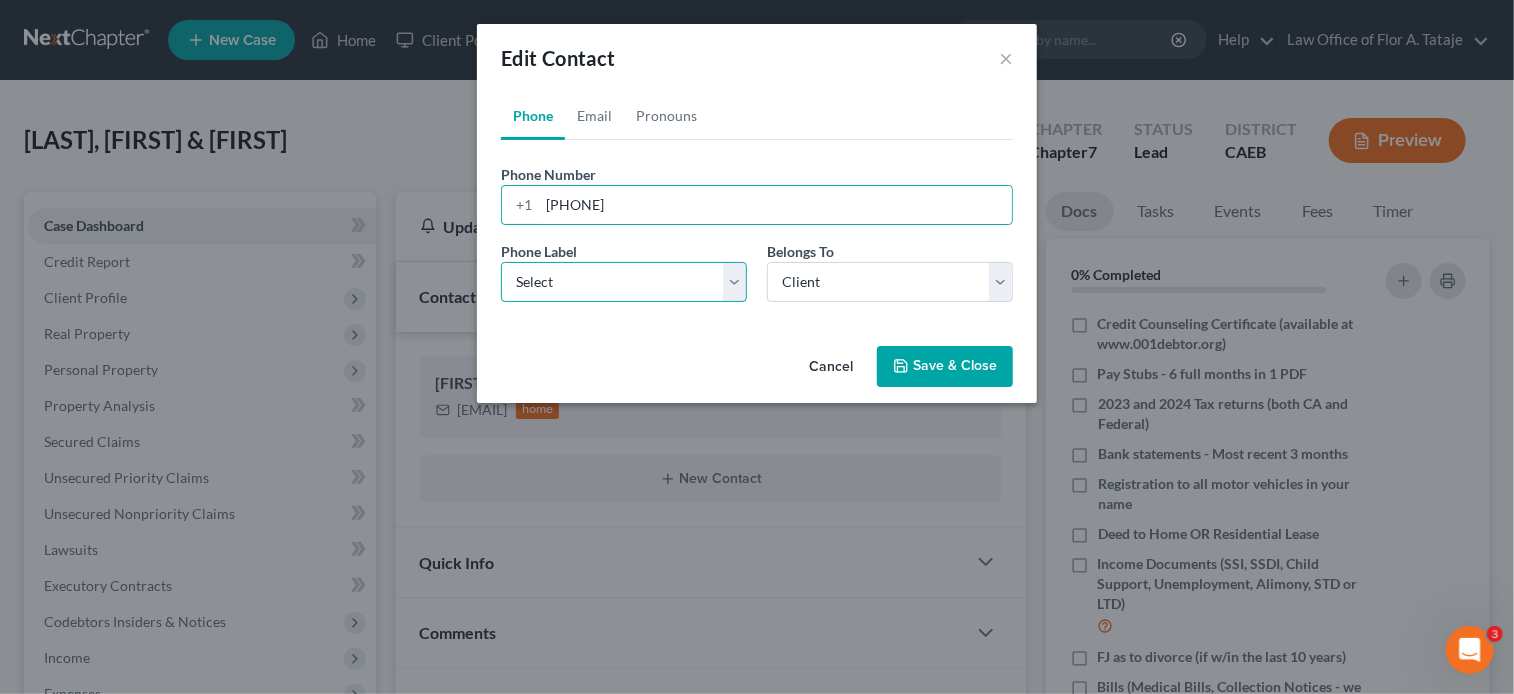 click on "Select Mobile Home Work Other" at bounding box center [624, 282] 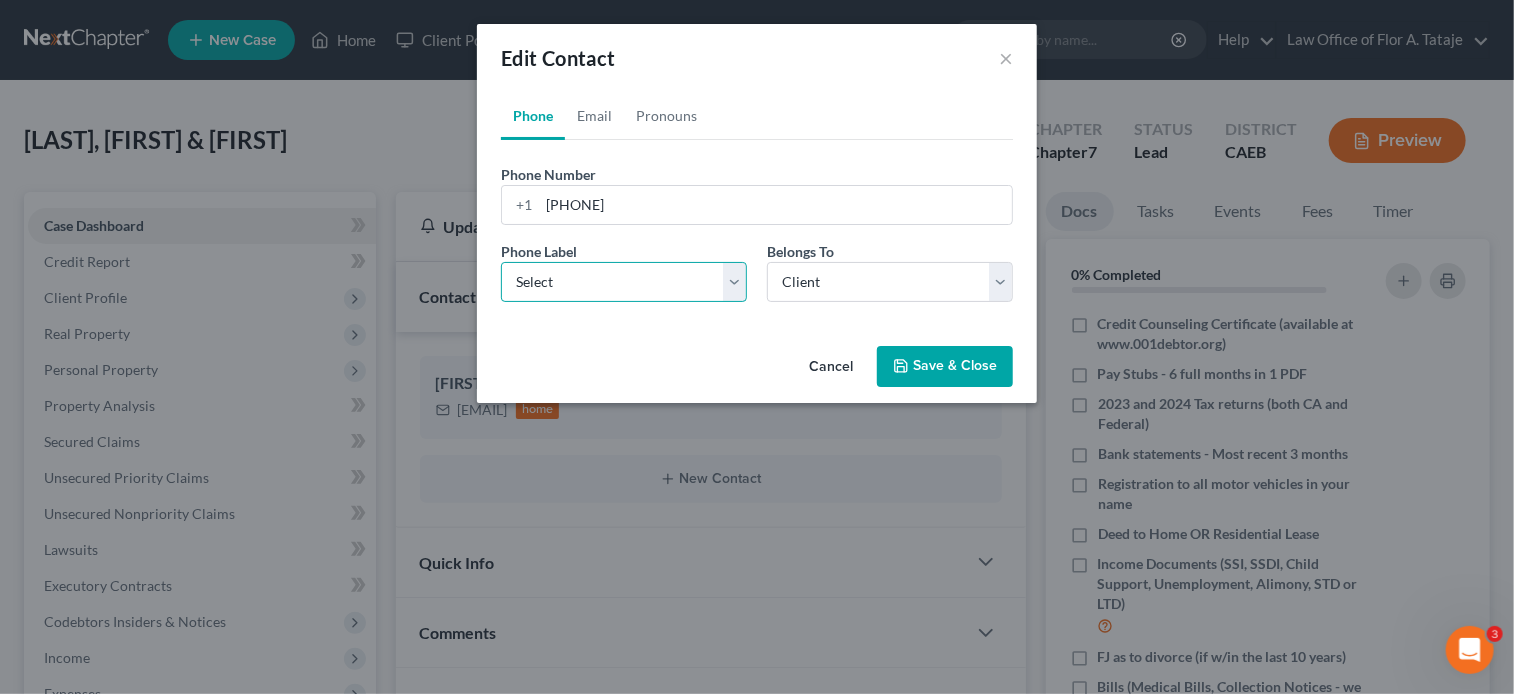 select on "0" 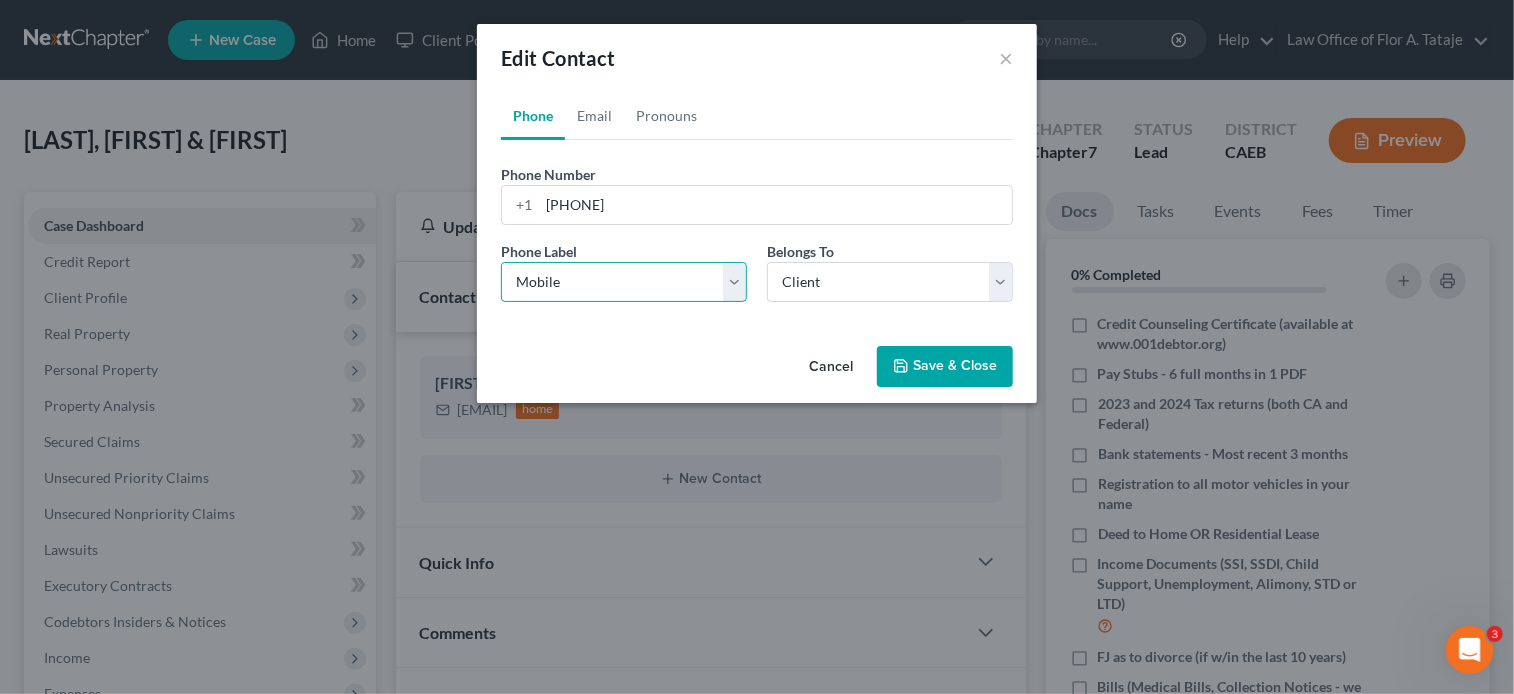 click on "Select Mobile Home Work Other" at bounding box center (624, 282) 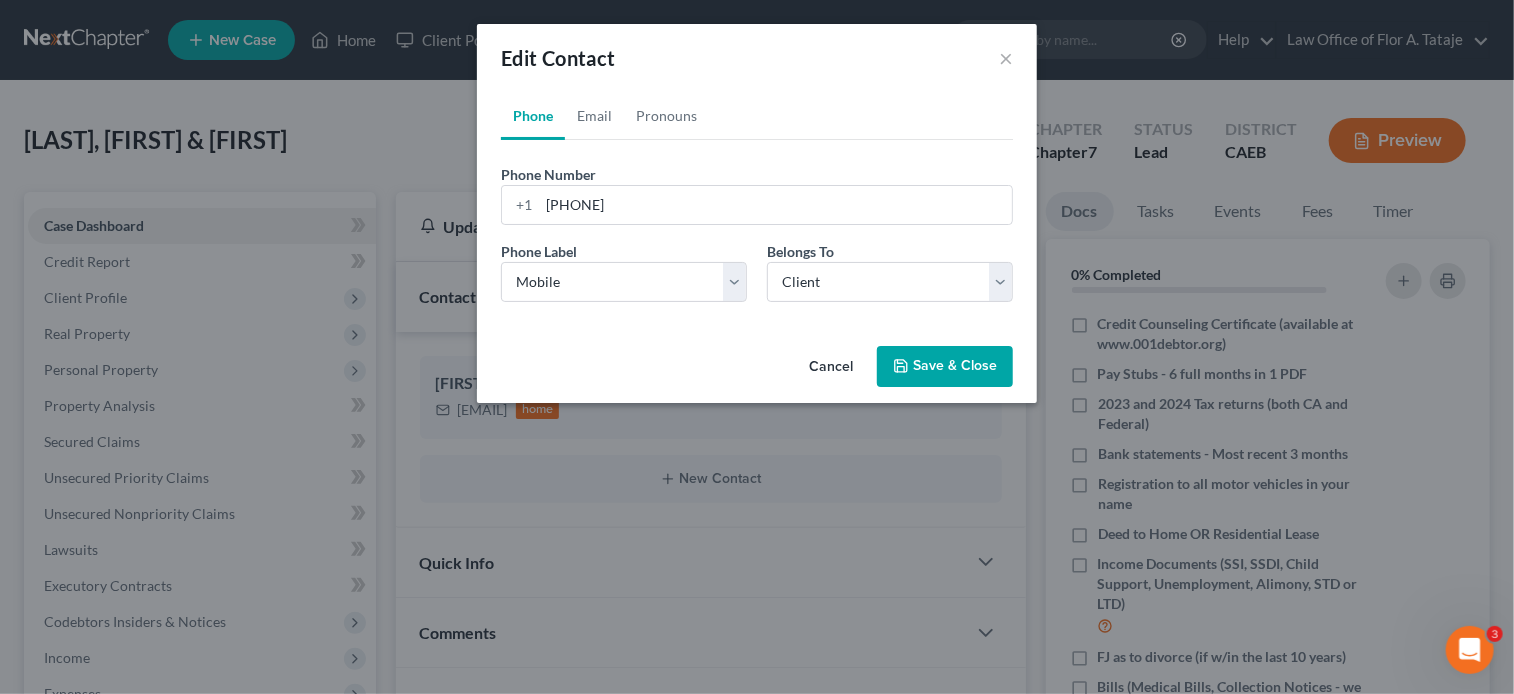 click on "Save & Close" at bounding box center (945, 367) 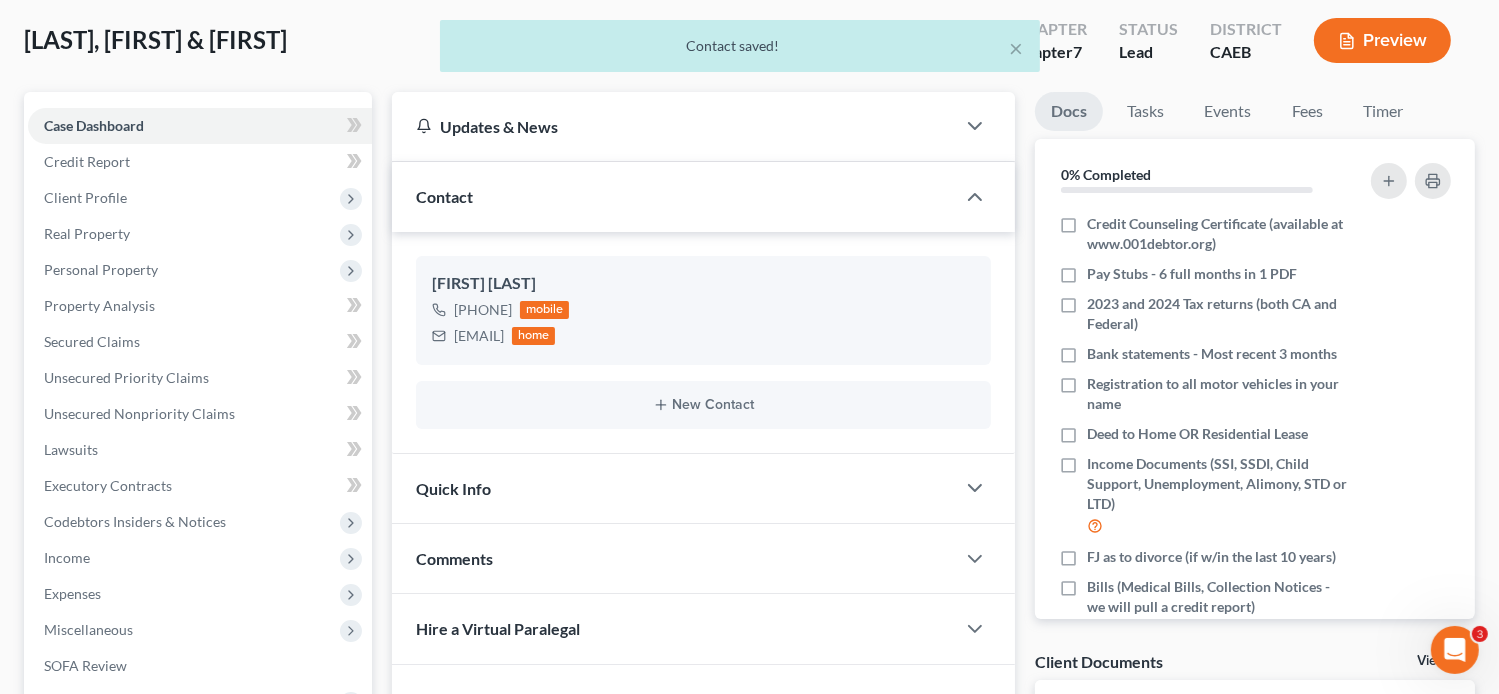 scroll, scrollTop: 108, scrollLeft: 0, axis: vertical 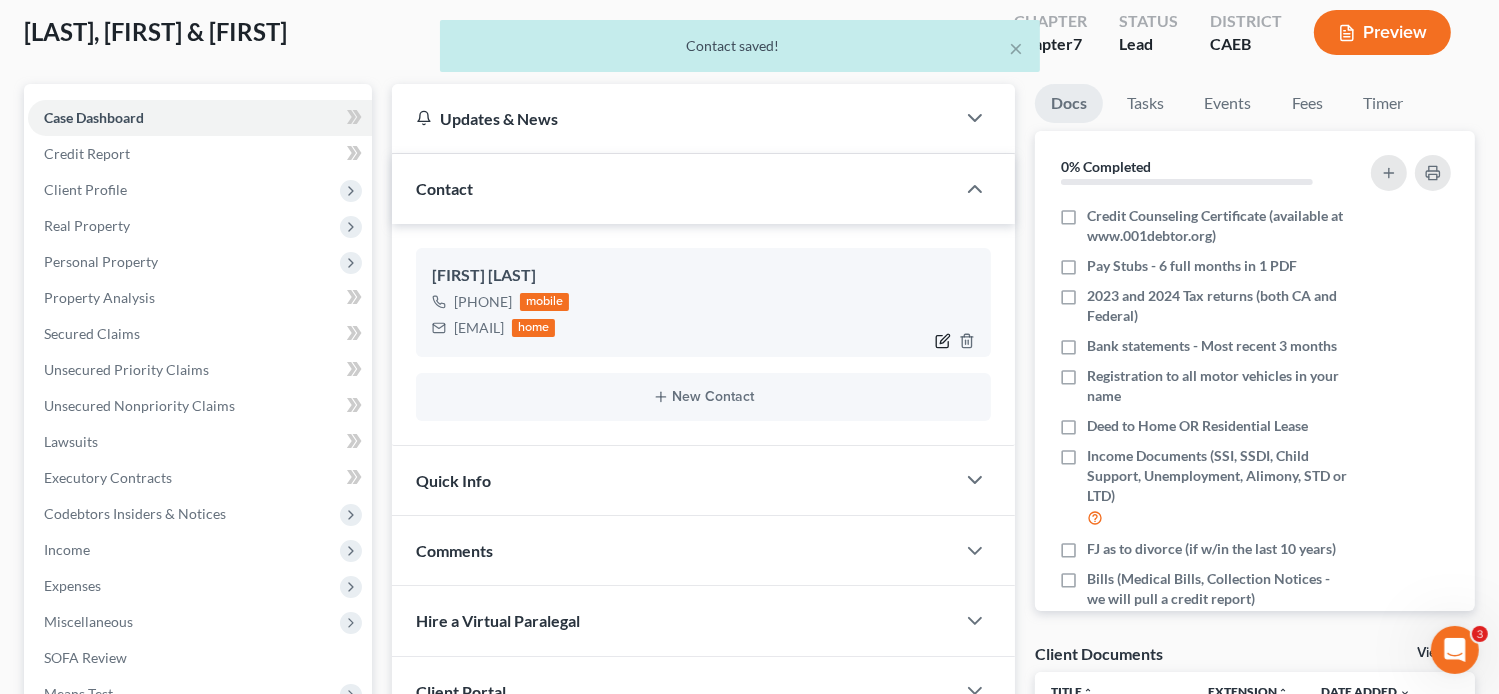 click 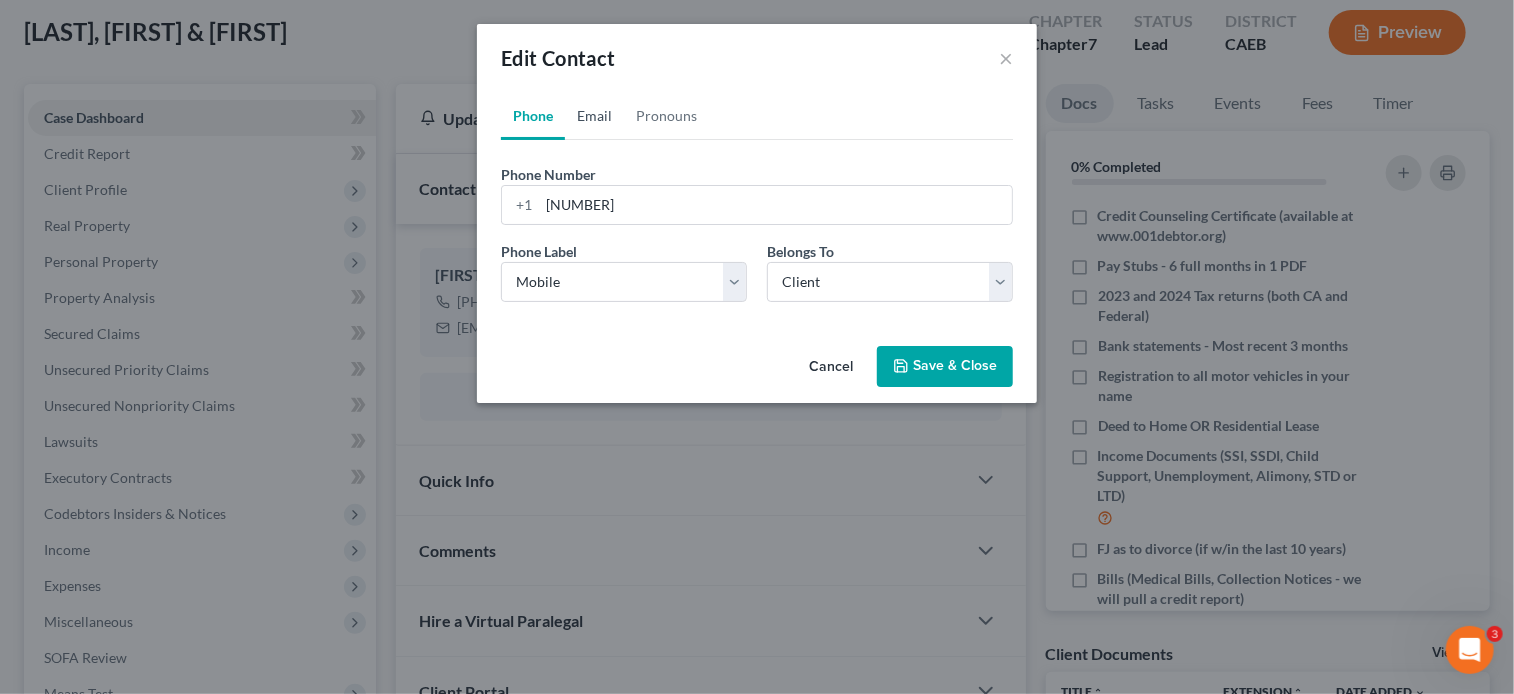 click on "Email" at bounding box center [594, 116] 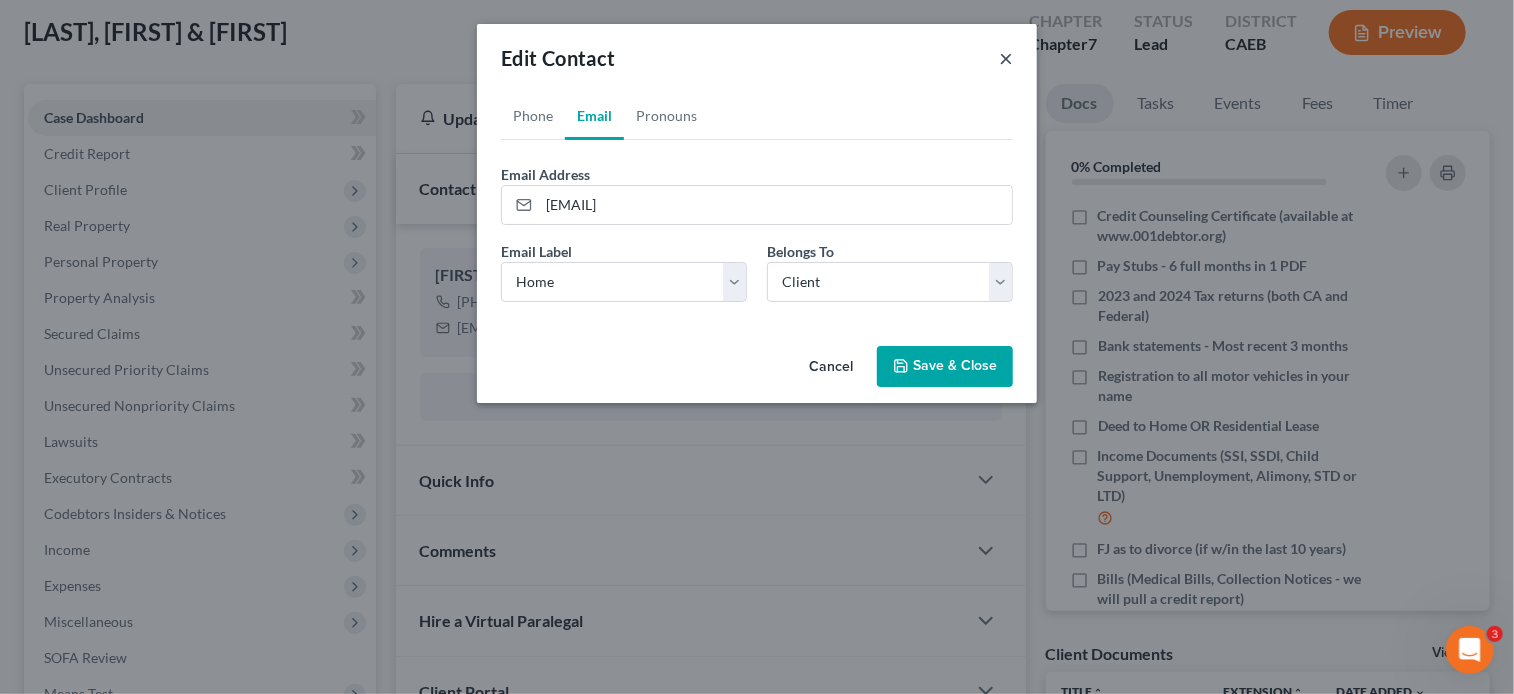click on "×" at bounding box center (1006, 58) 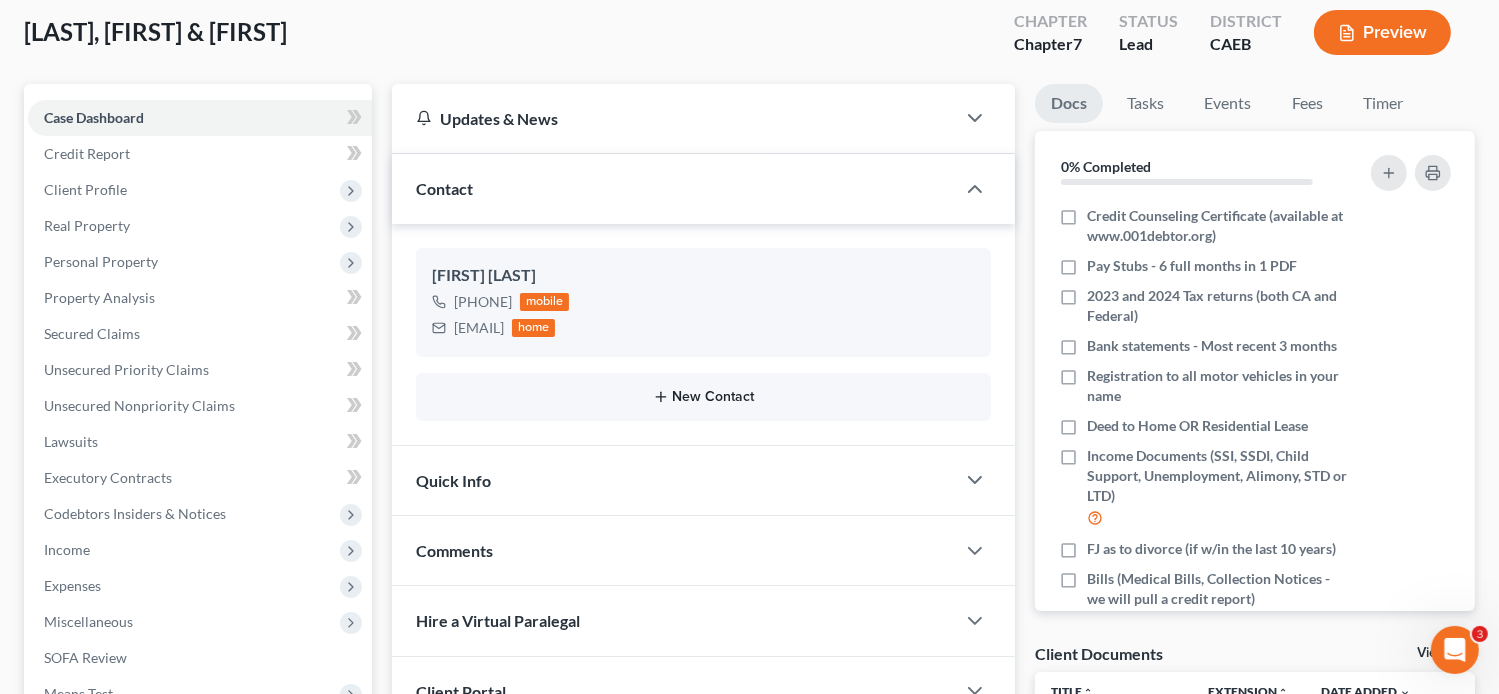 click on "New Contact" at bounding box center (704, 397) 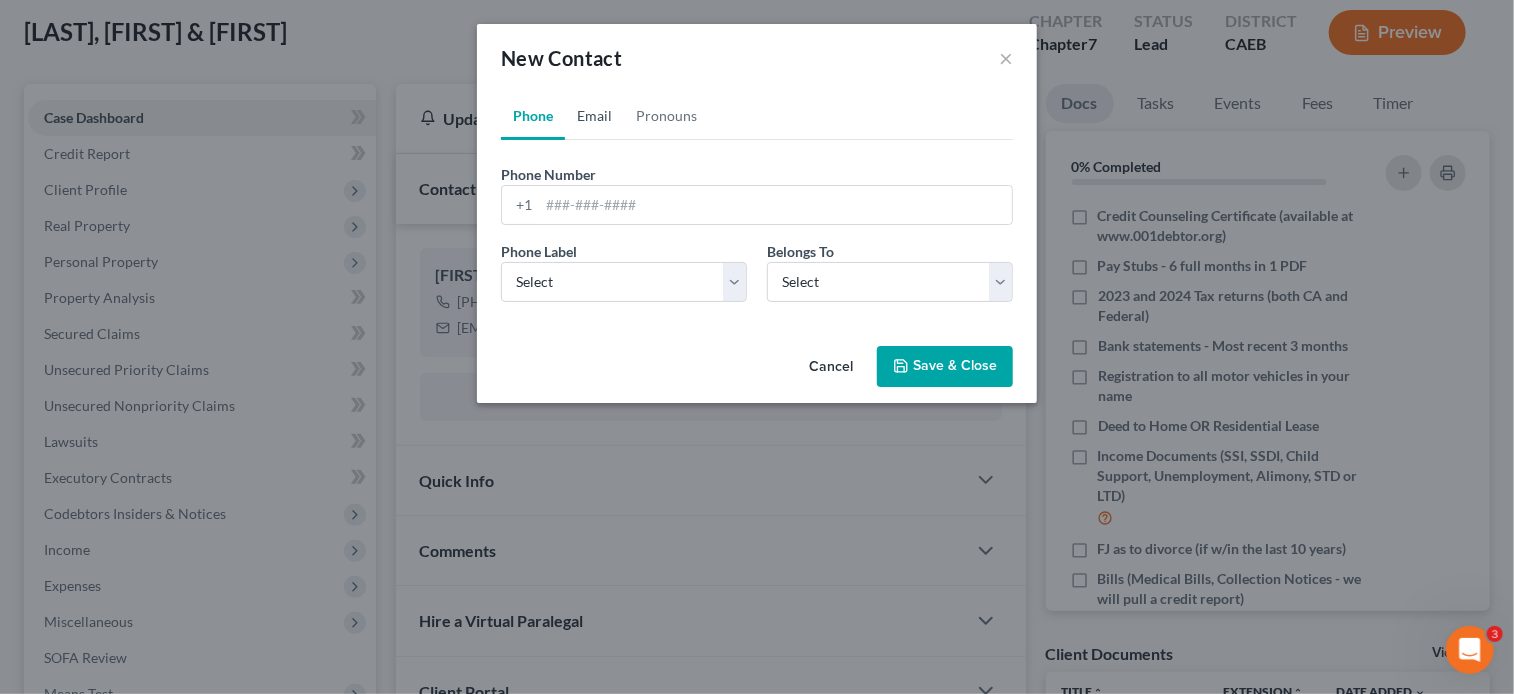click on "Email" at bounding box center [594, 116] 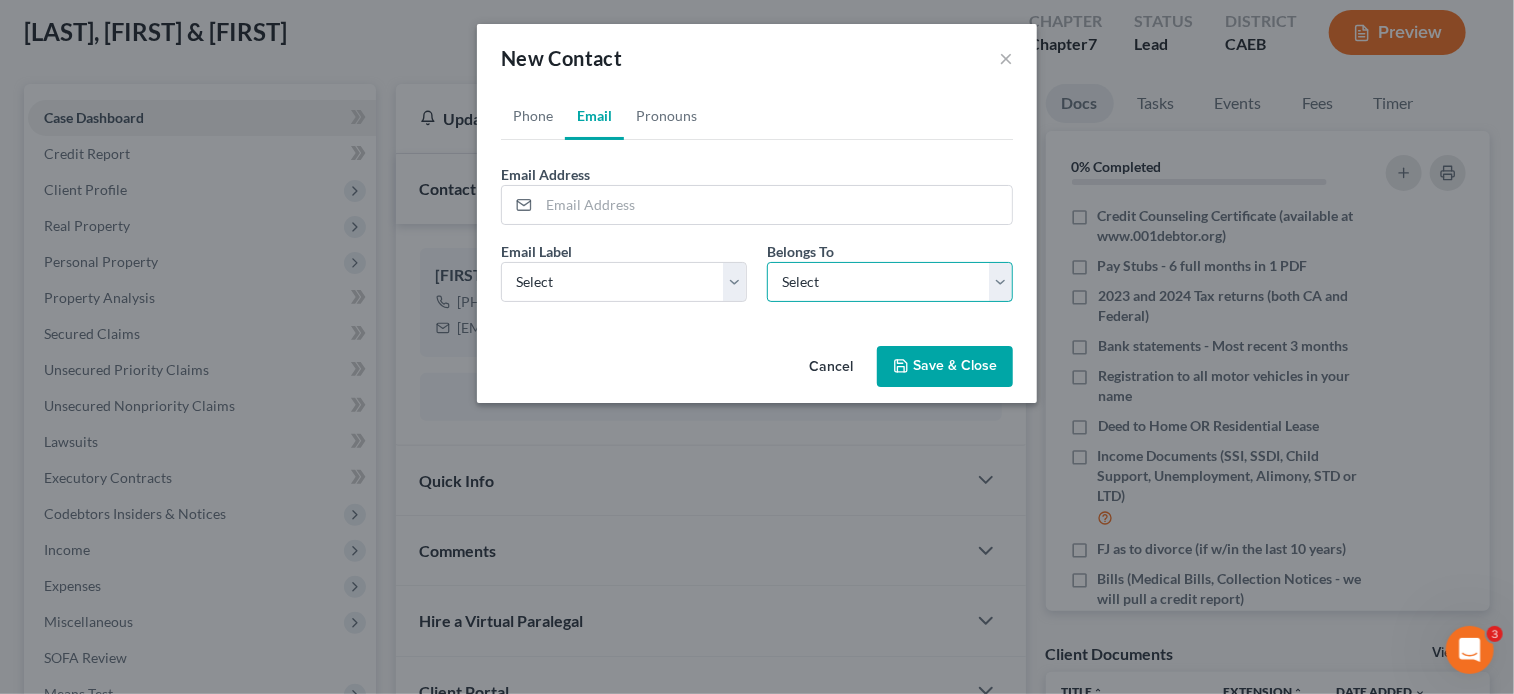 click on "Select Client Spouse Other" at bounding box center [890, 282] 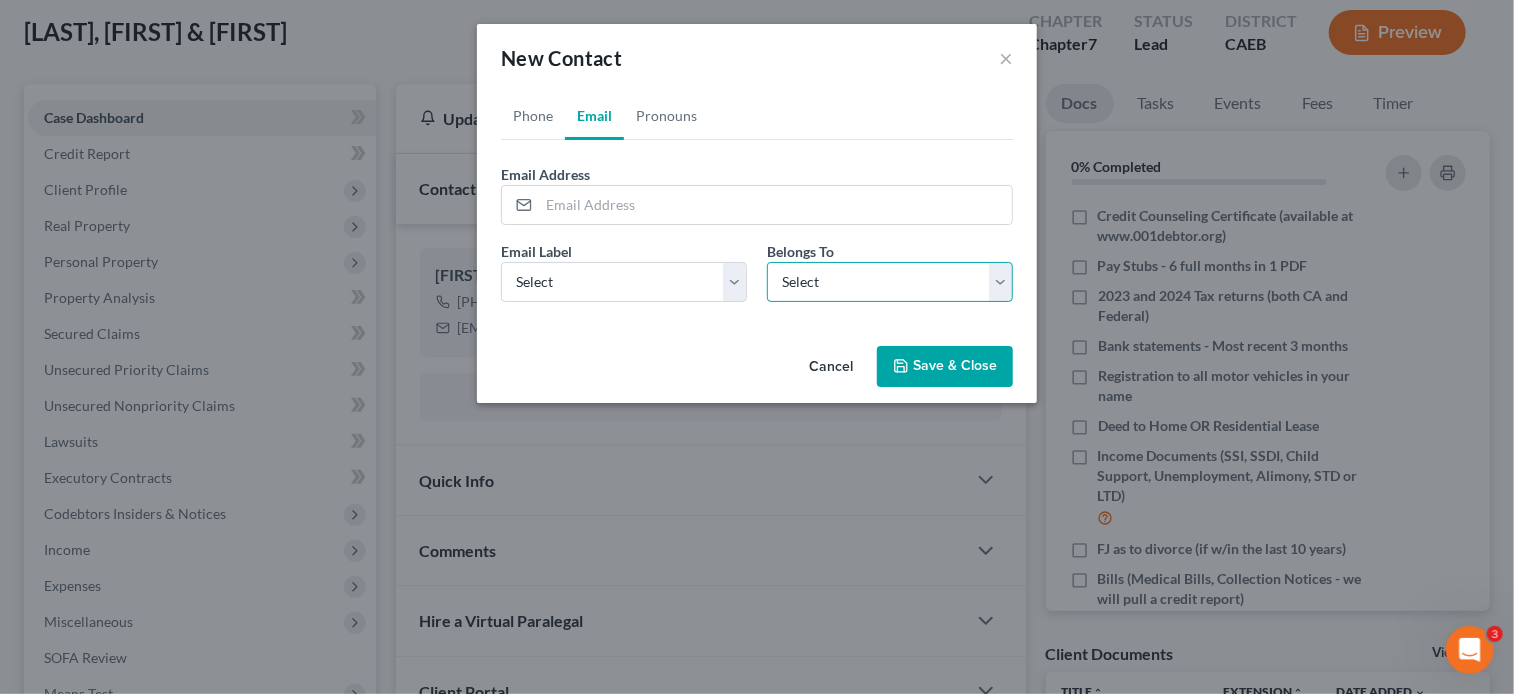 select on "1" 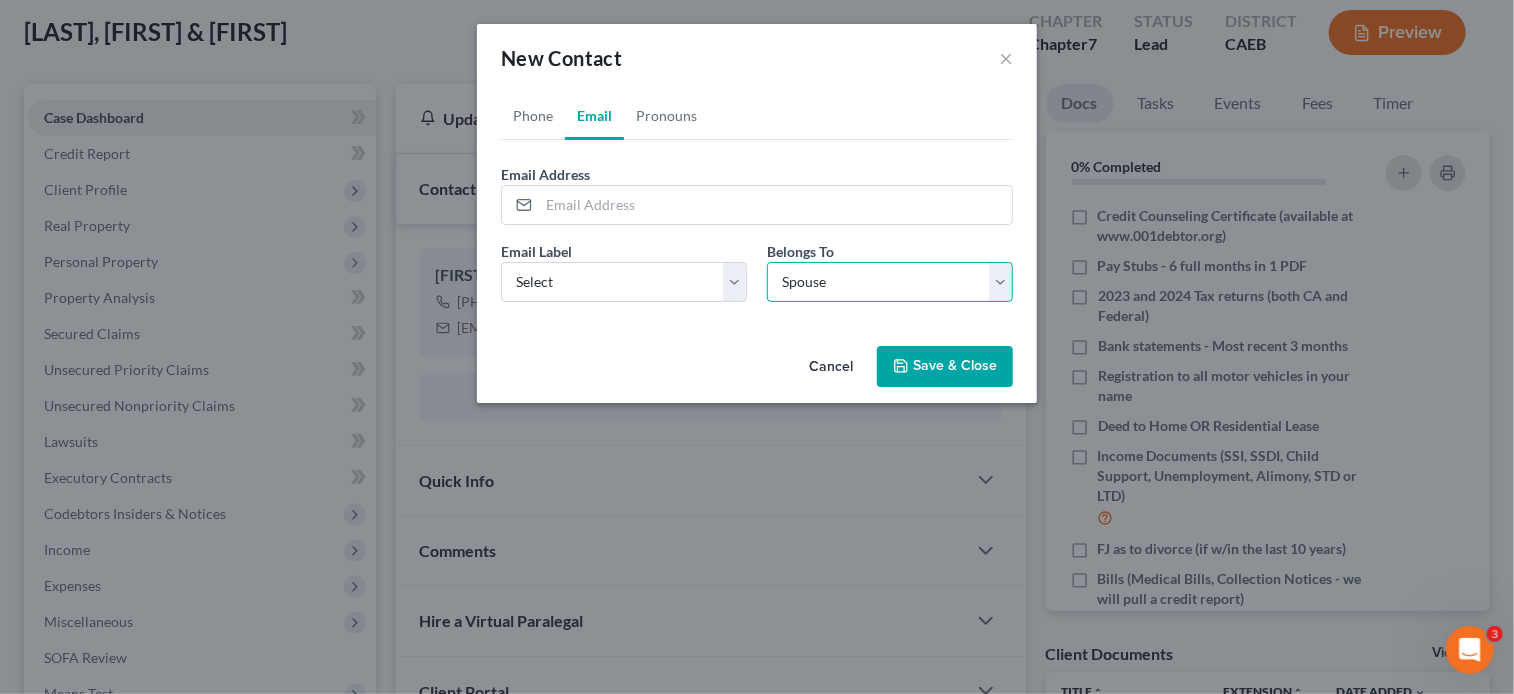 click on "Select Client Spouse Other" at bounding box center [890, 282] 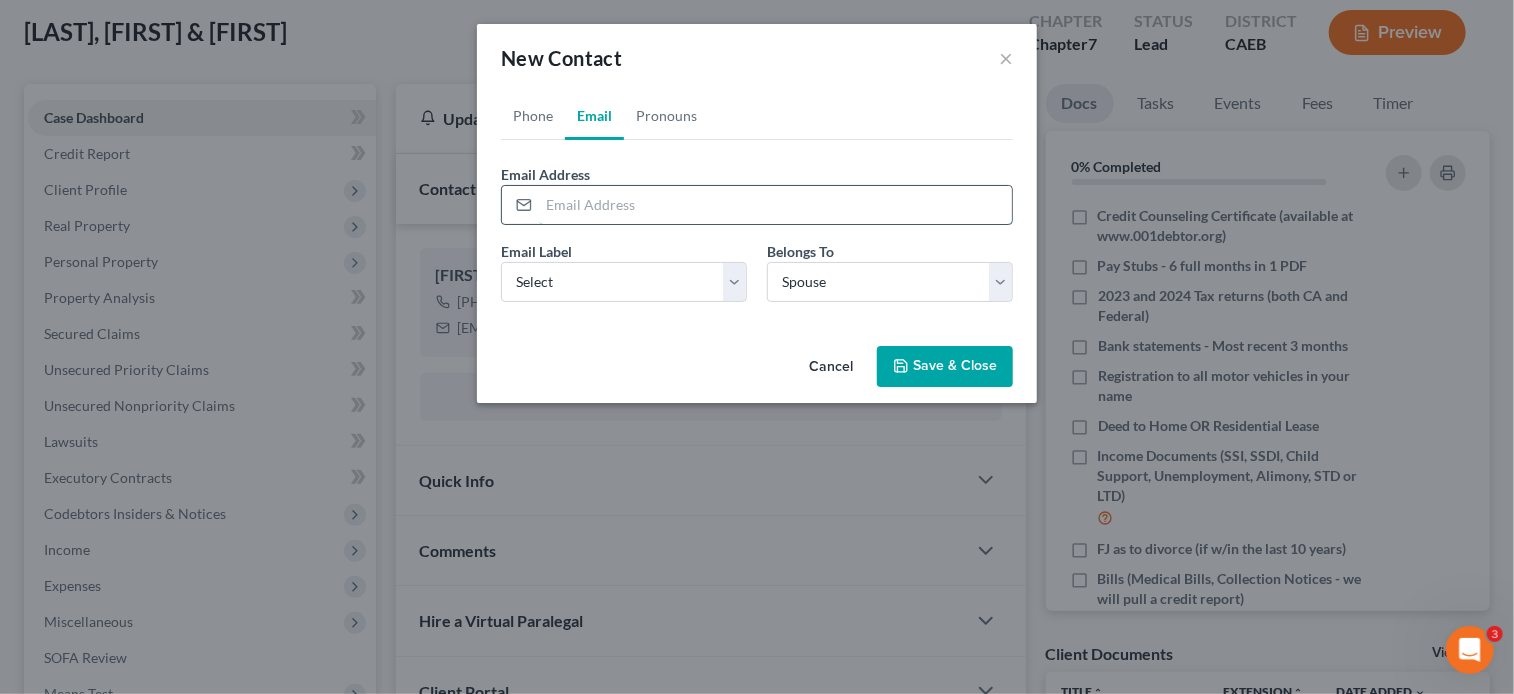 click at bounding box center [775, 205] 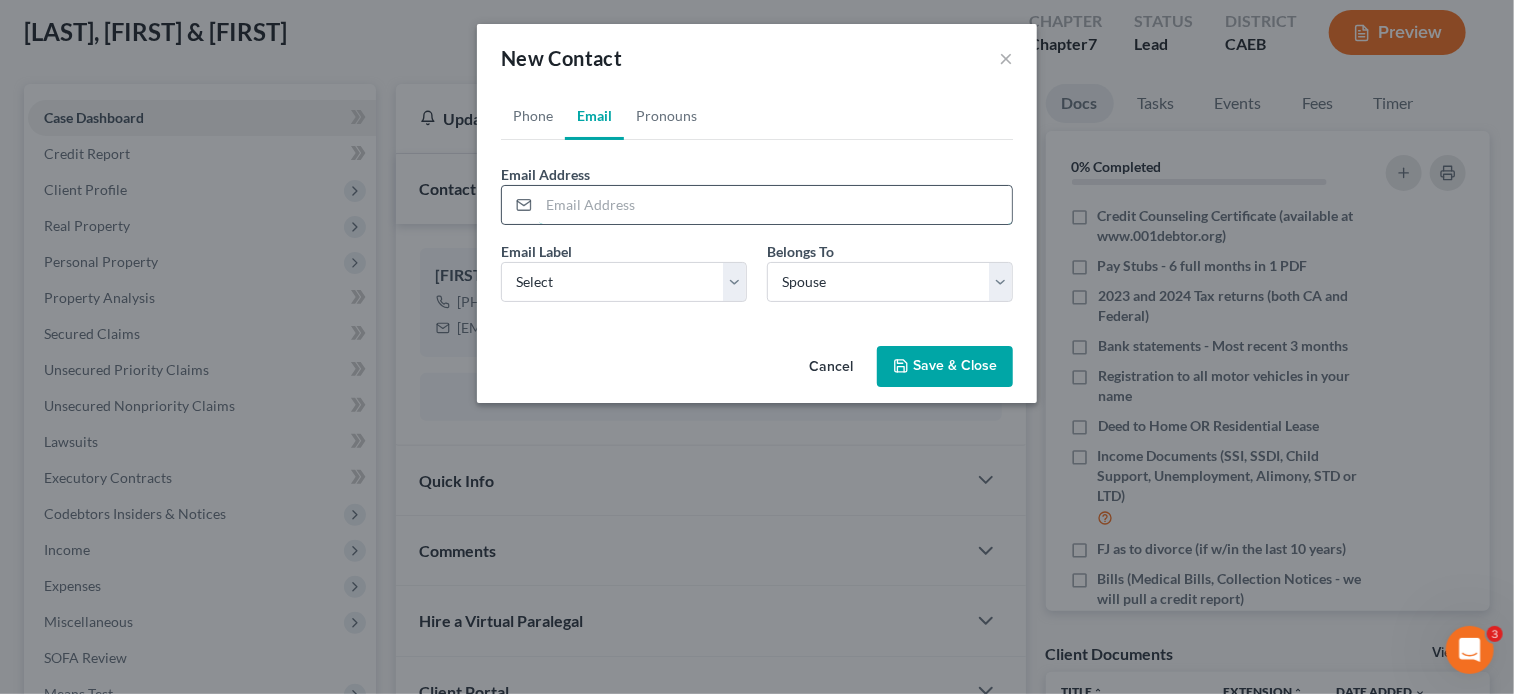 paste on "[EMAIL]" 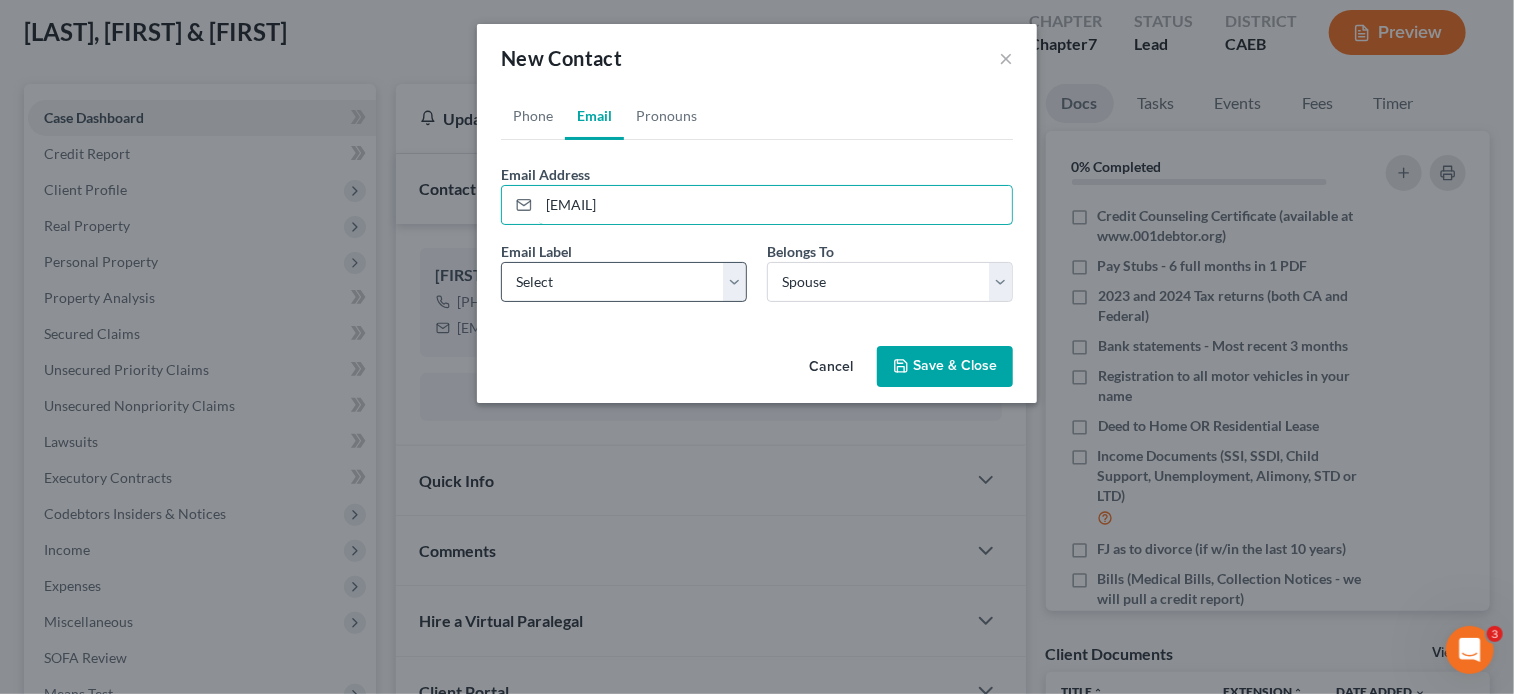 type on "[EMAIL]" 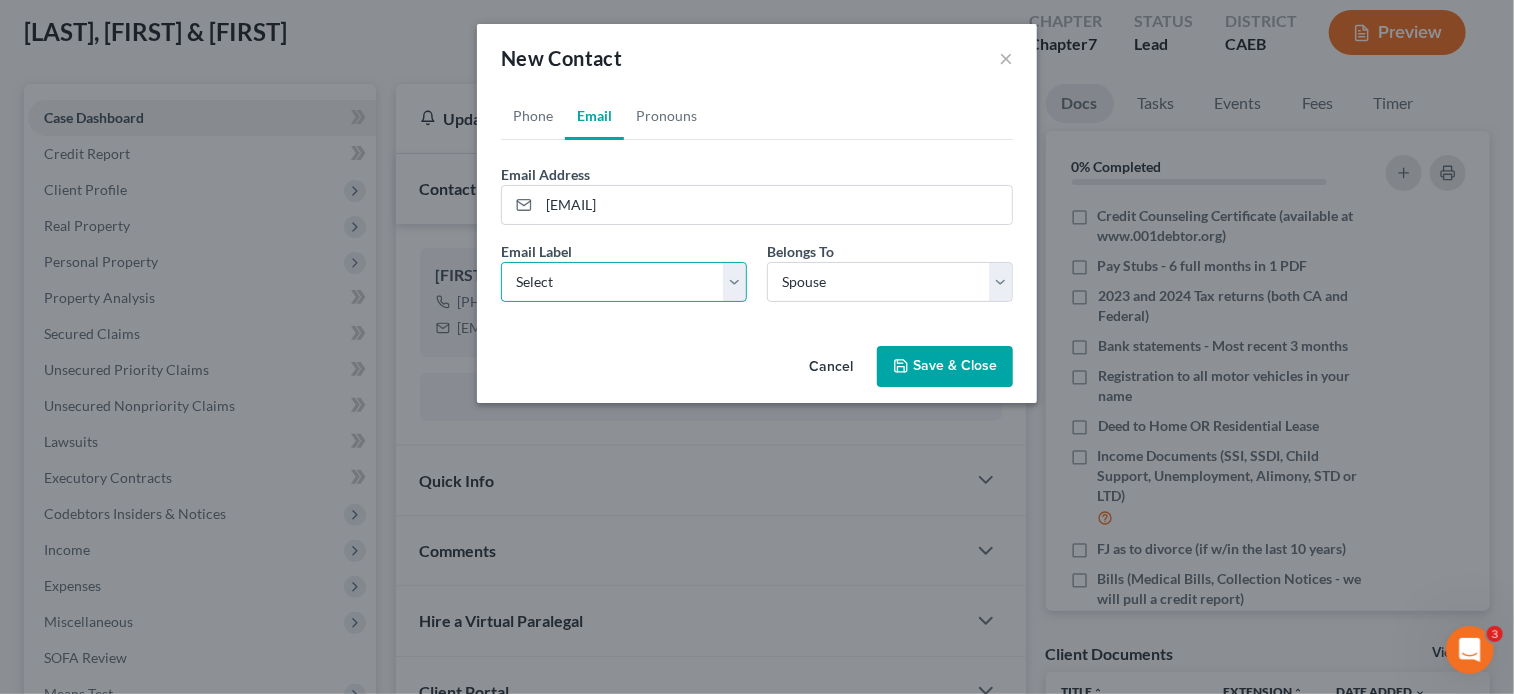 click on "Select Home Work Other" at bounding box center (624, 282) 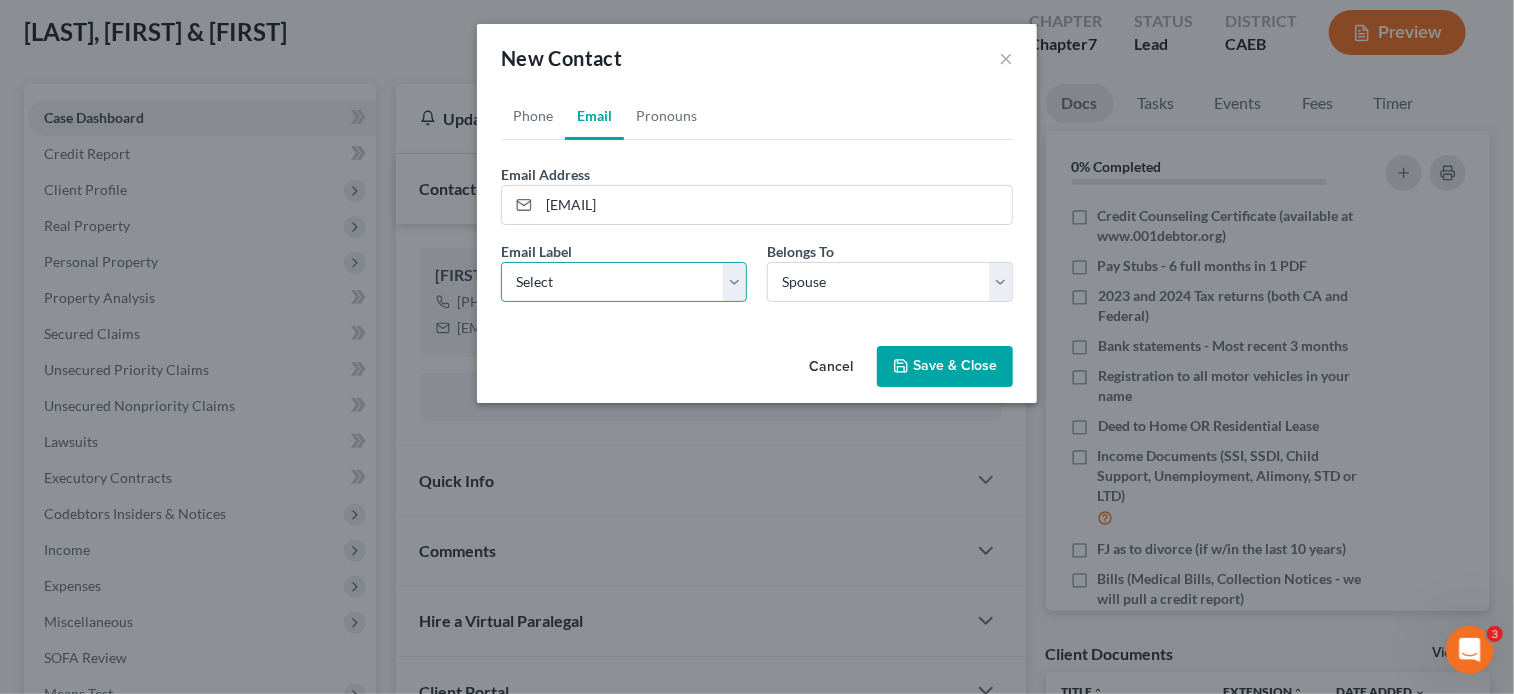 select on "0" 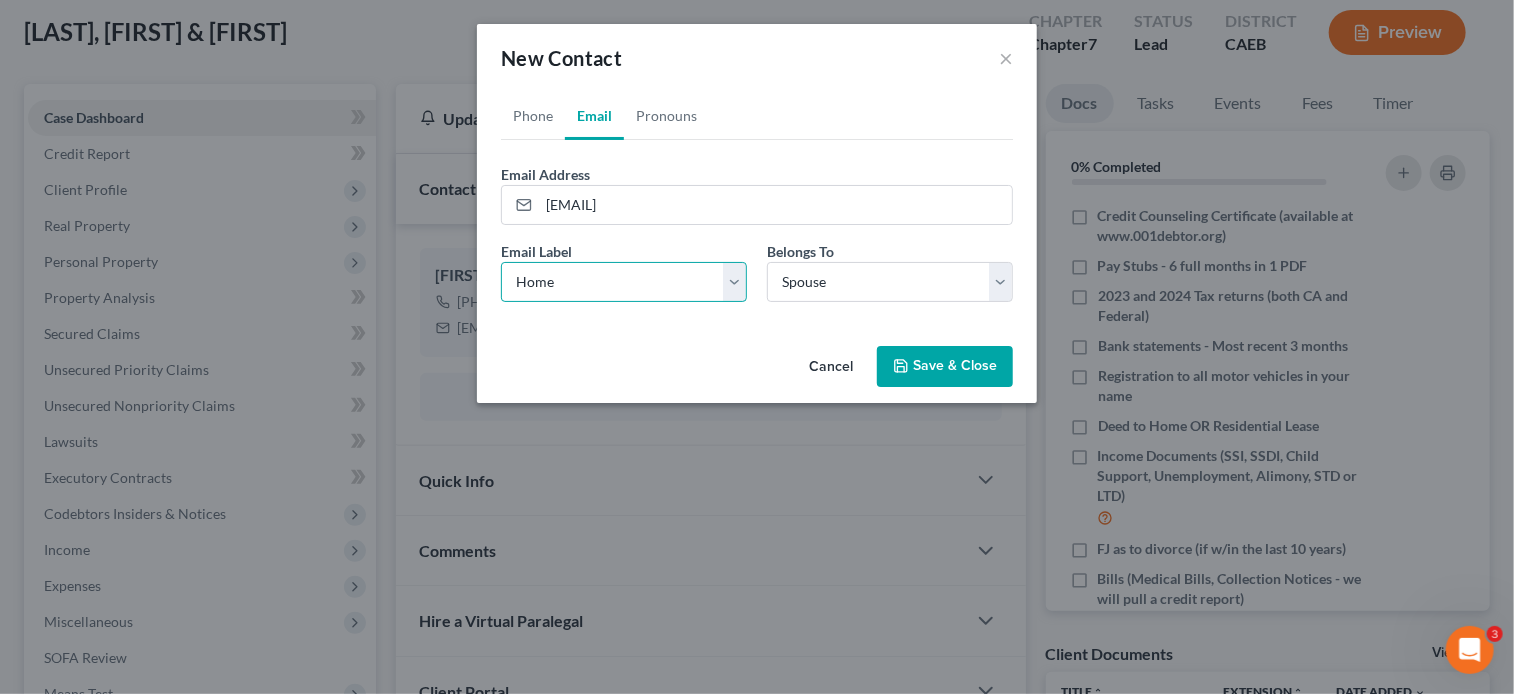 click on "Select Home Work Other" at bounding box center (624, 282) 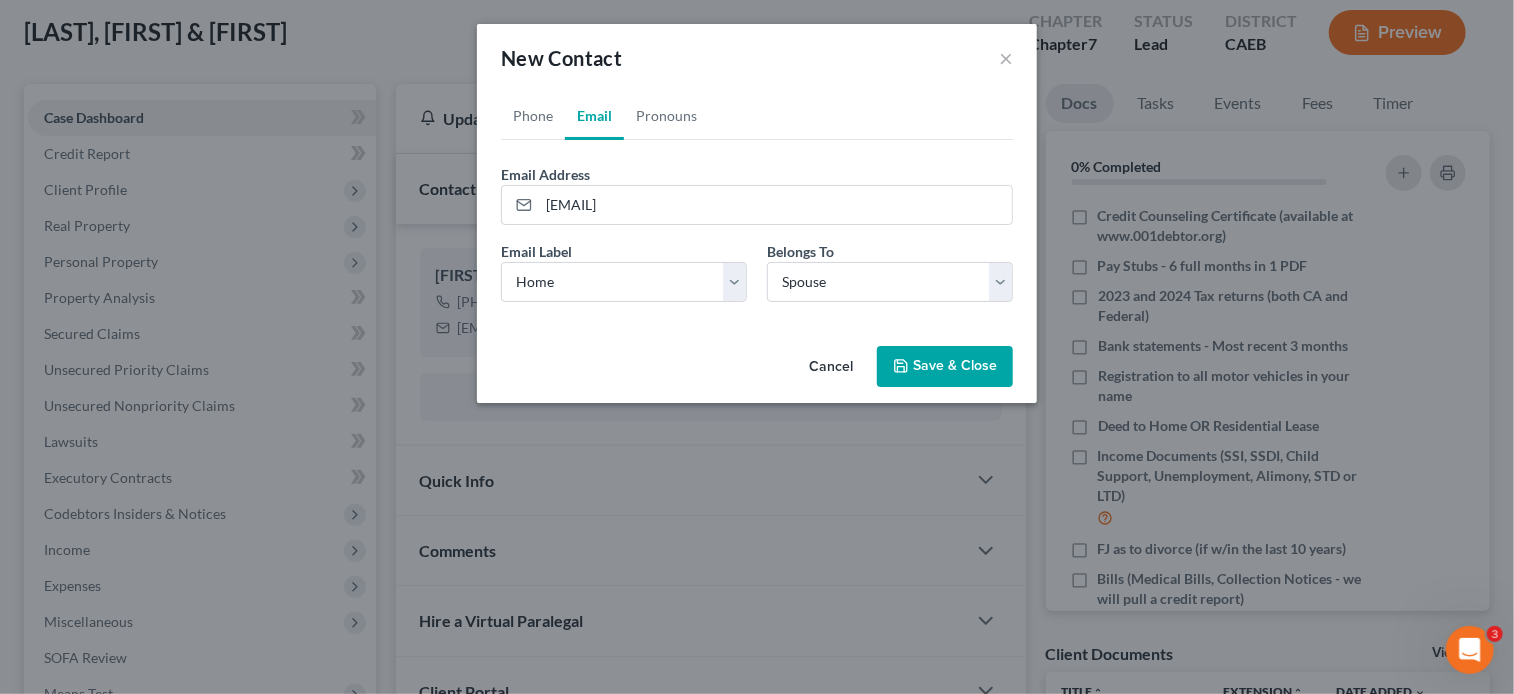 click on "Save & Close" at bounding box center (945, 367) 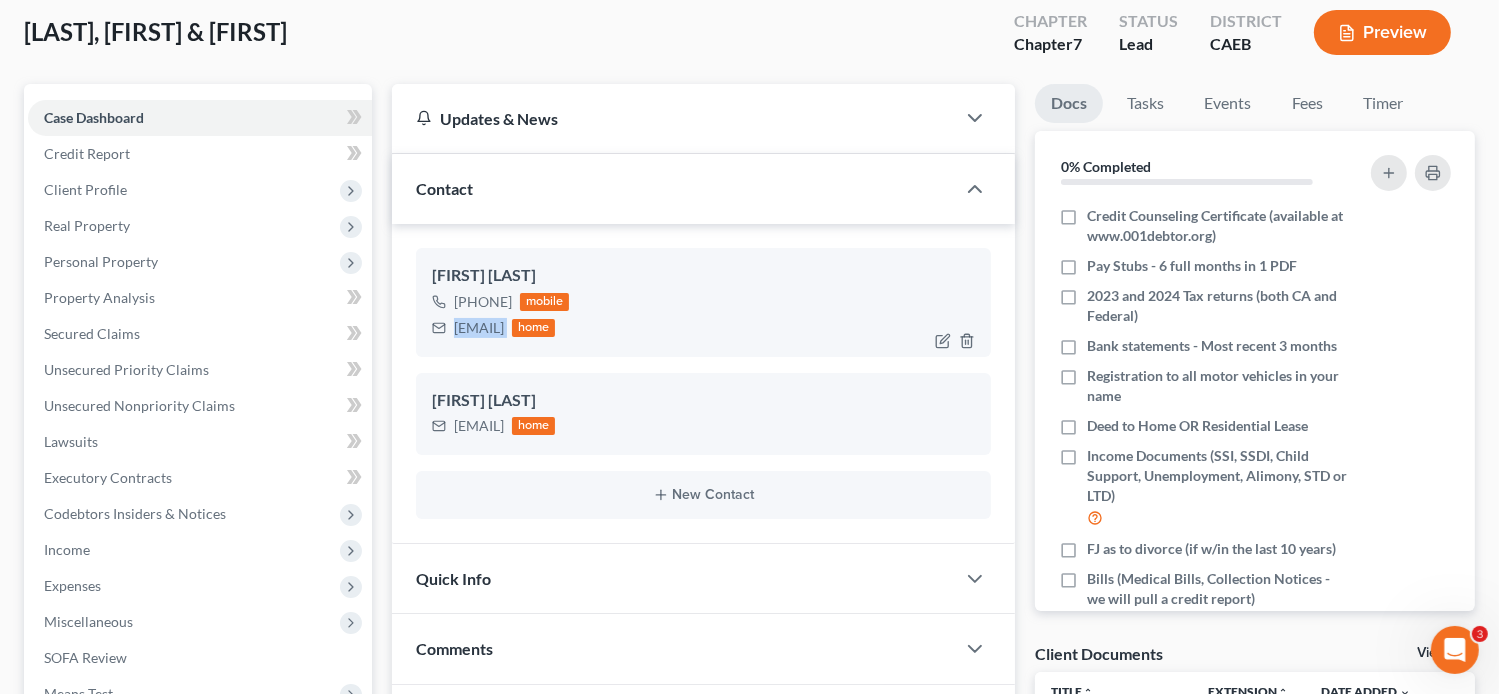 drag, startPoint x: 608, startPoint y: 329, endPoint x: 453, endPoint y: 331, distance: 155.01291 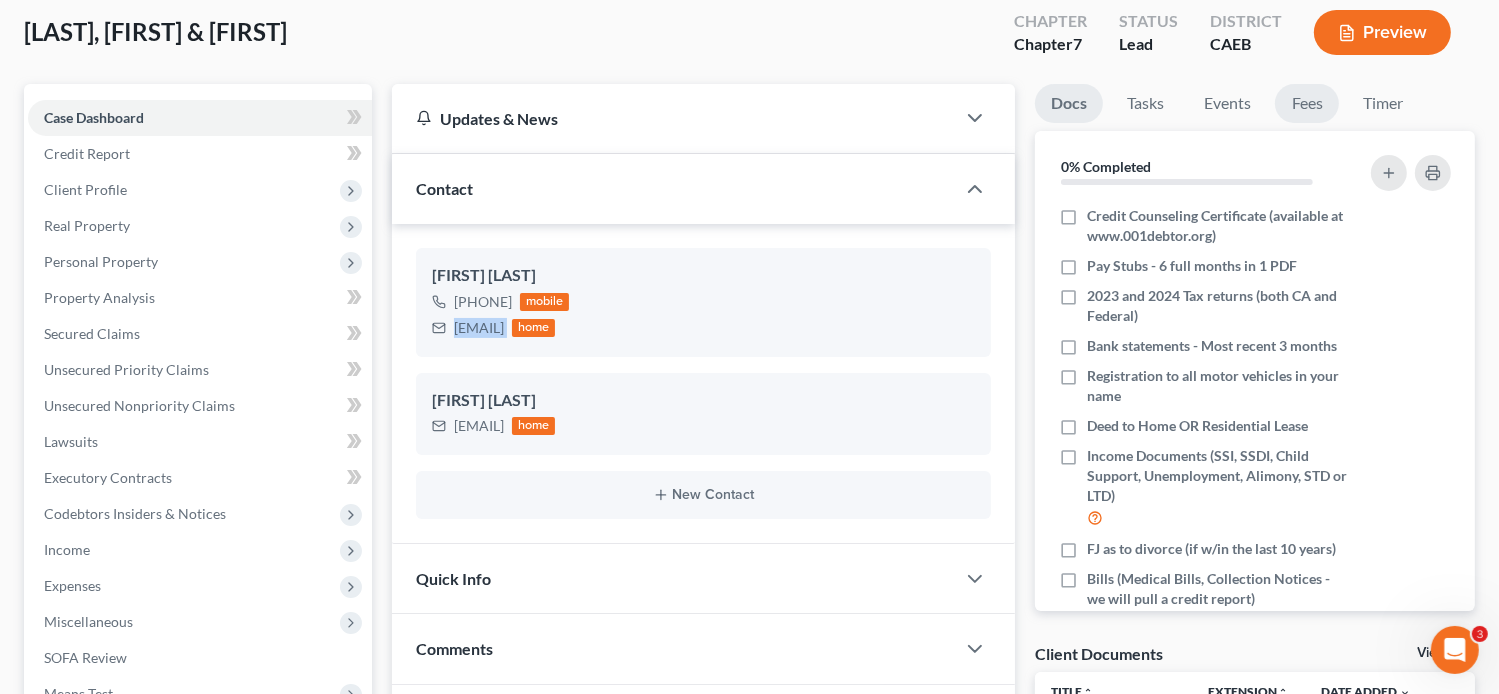 click on "Fees" at bounding box center (1307, 103) 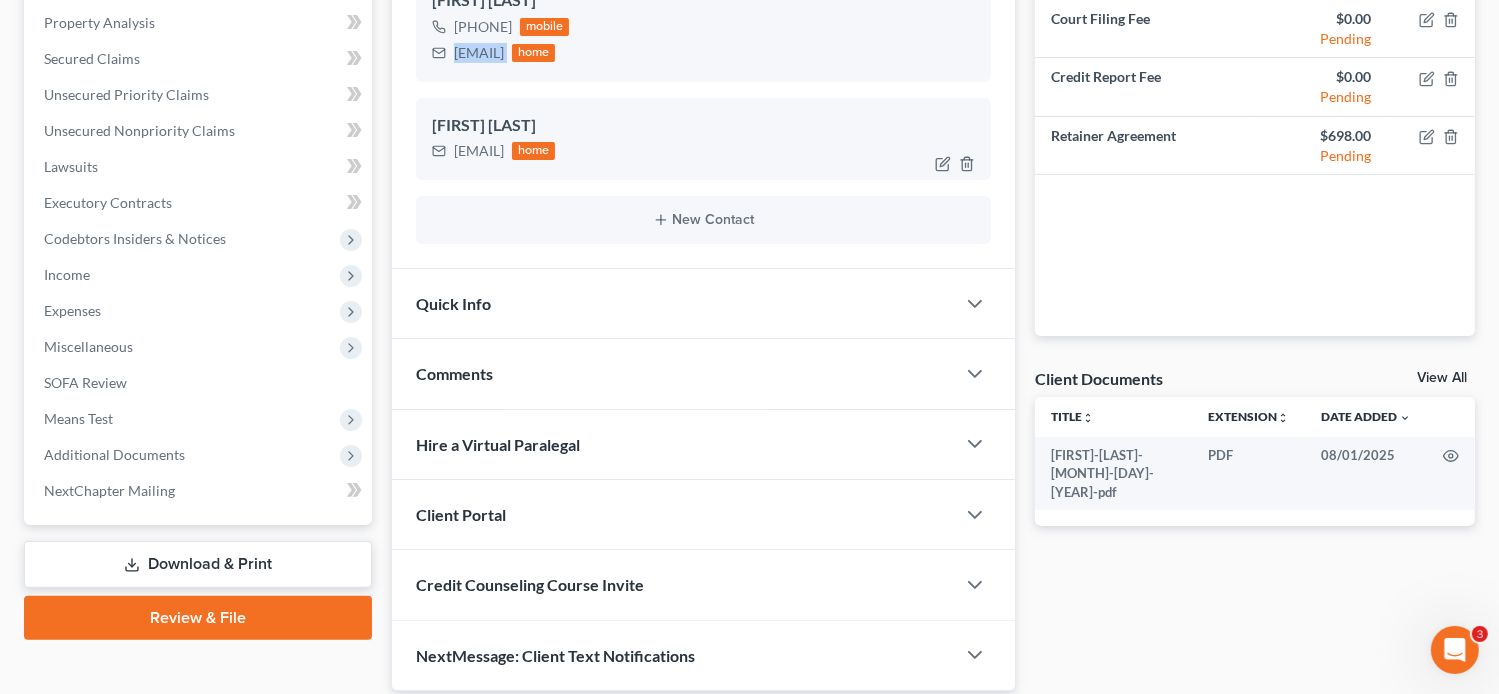 scroll, scrollTop: 442, scrollLeft: 0, axis: vertical 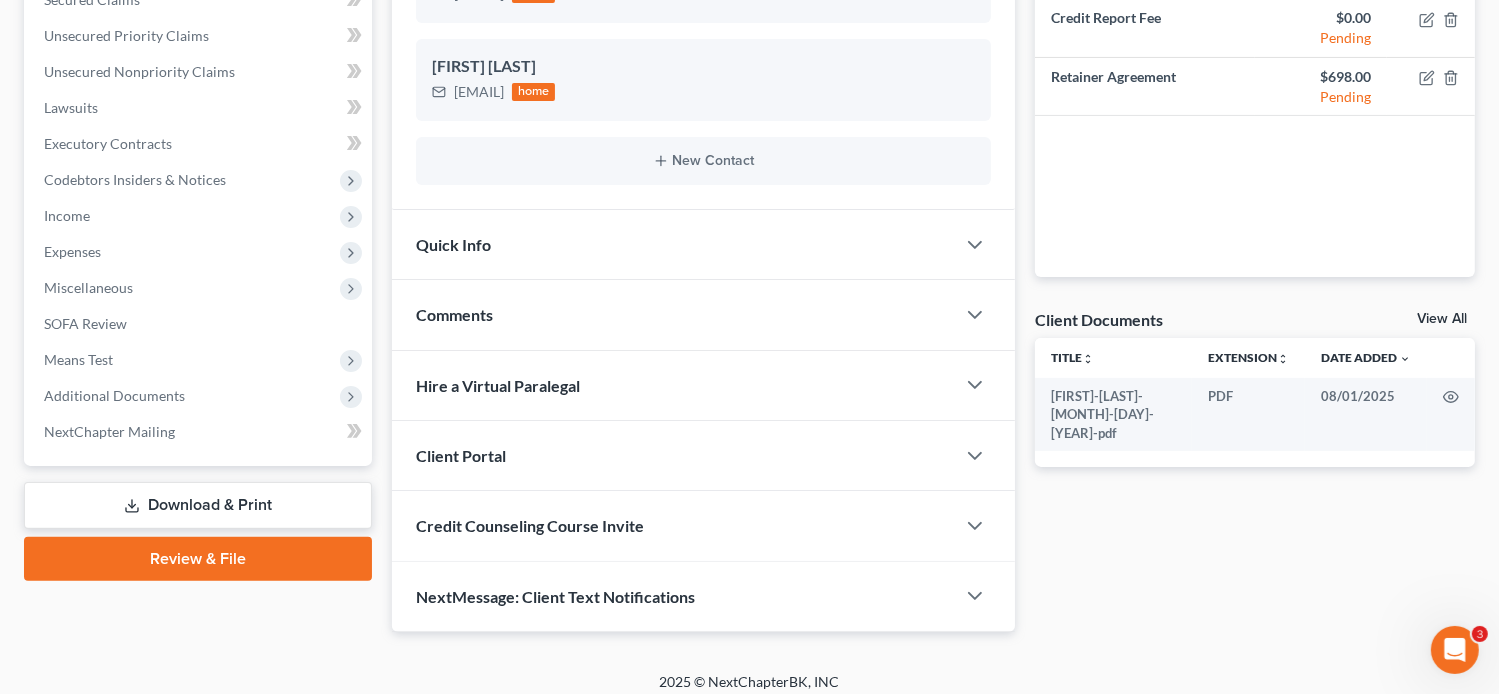 click on "Client Portal" at bounding box center [461, 455] 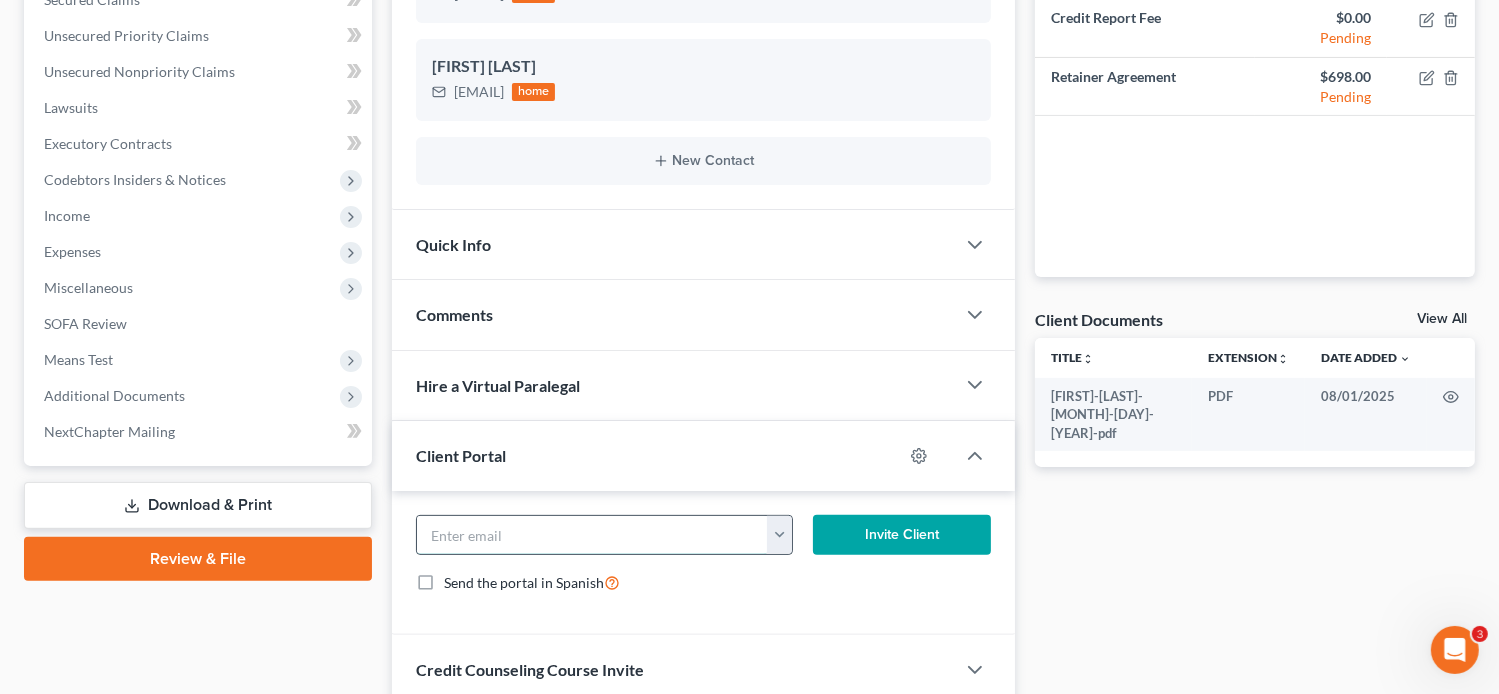 click at bounding box center (593, 535) 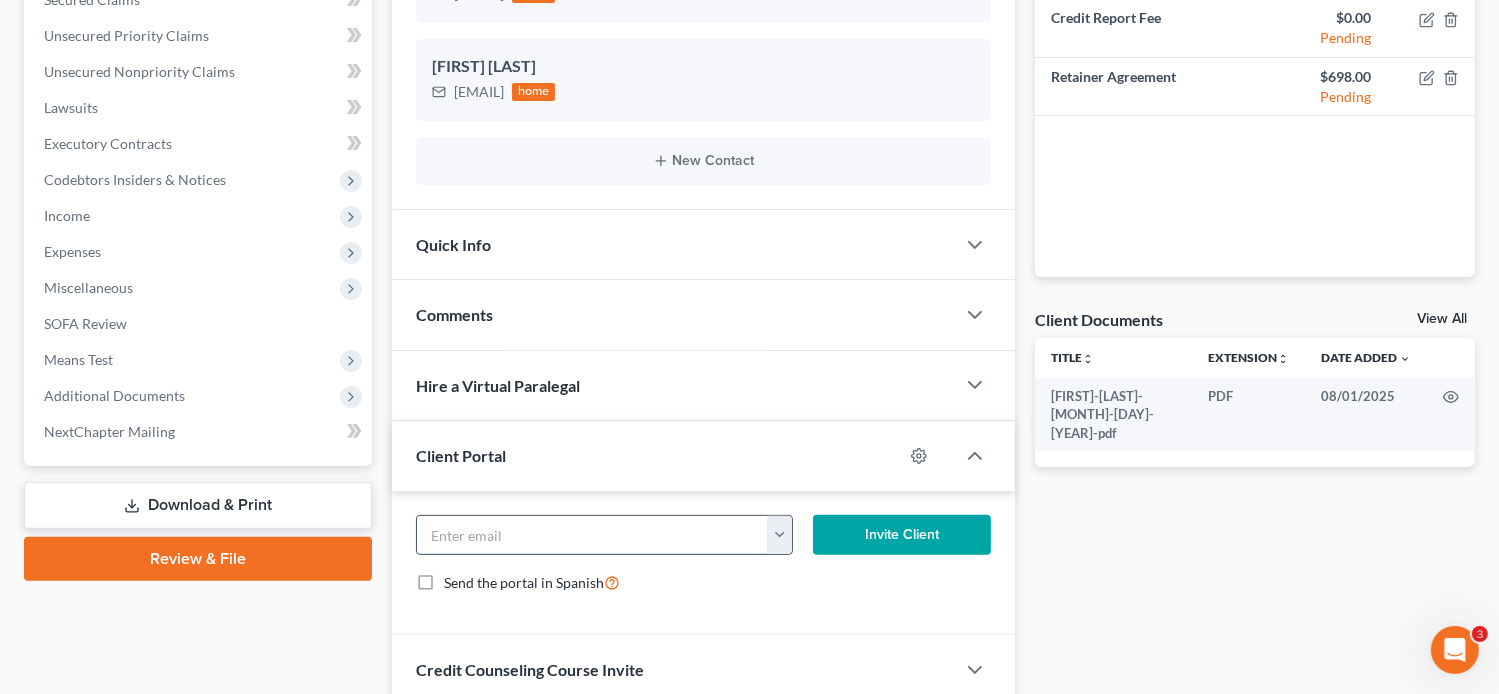 paste on "[EMAIL]" 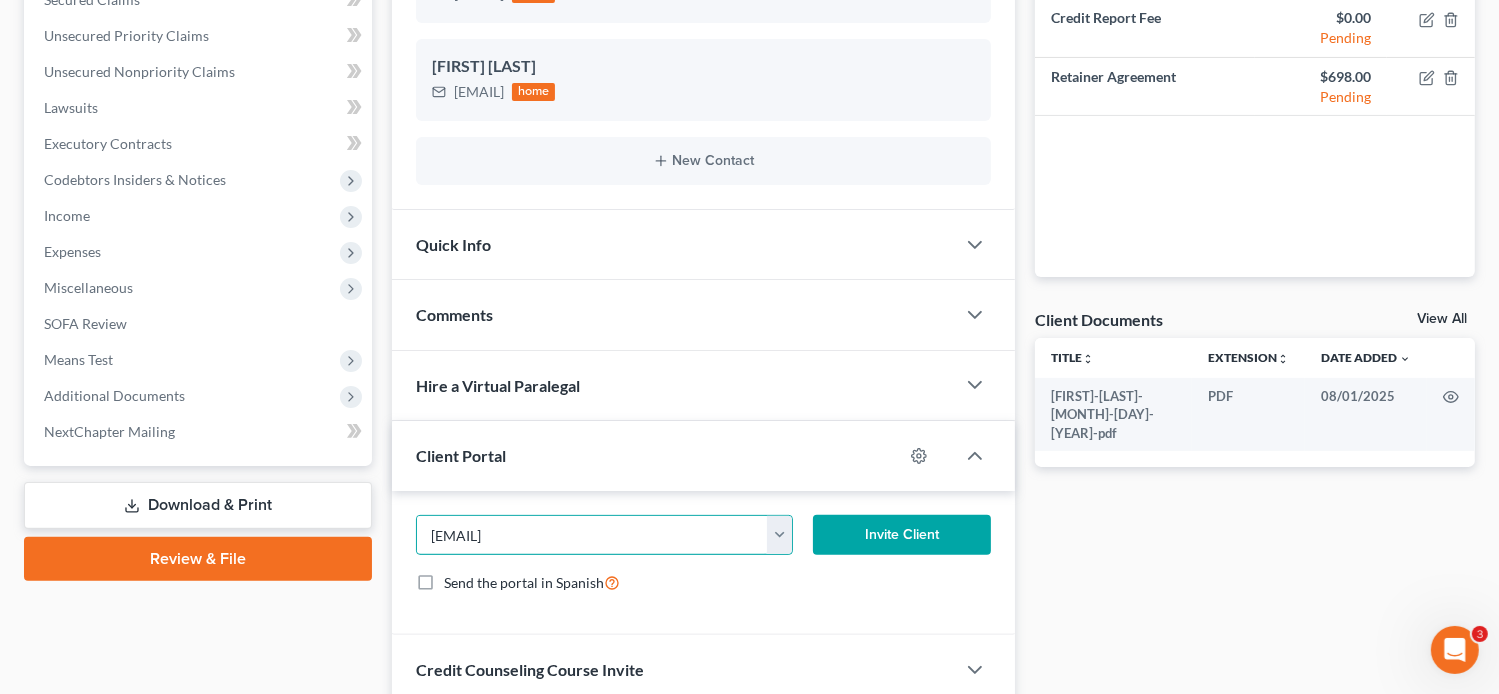 type on "[EMAIL]" 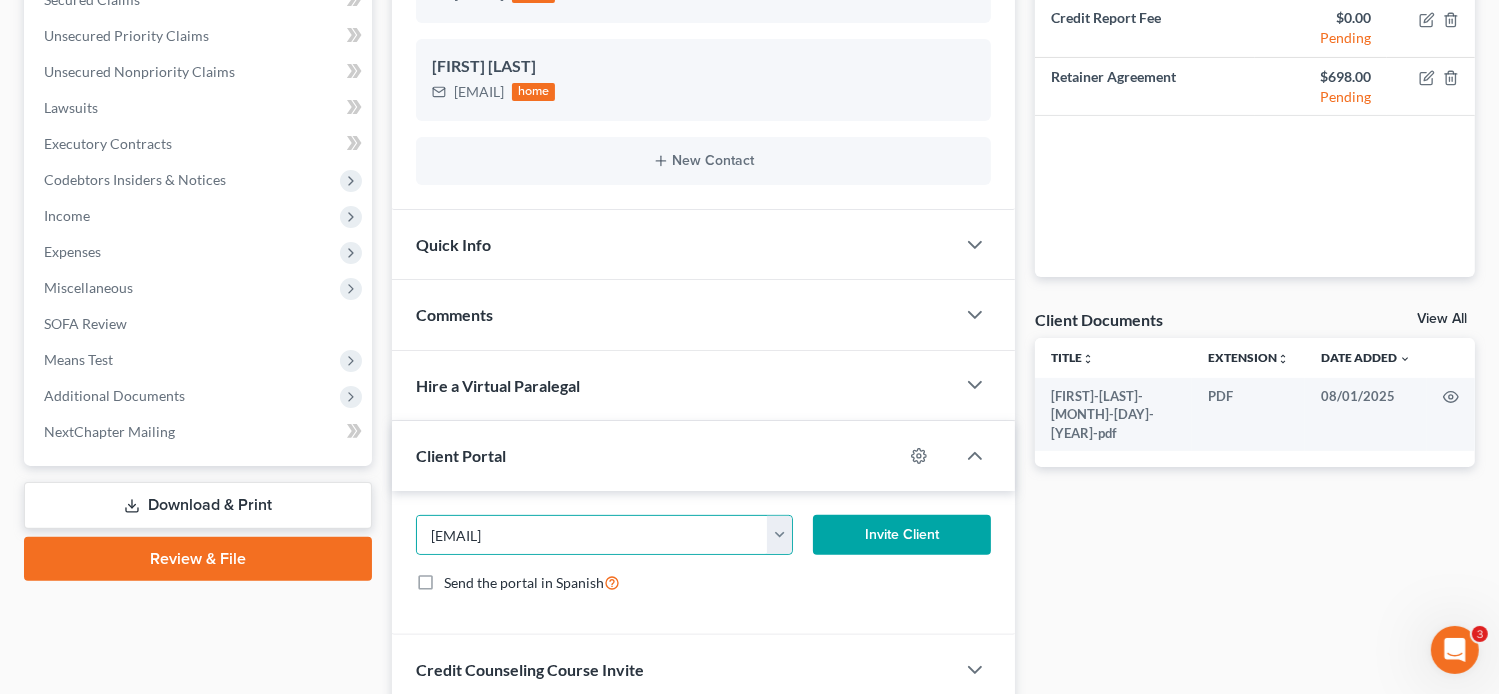 click on "Invite Client" at bounding box center (902, 535) 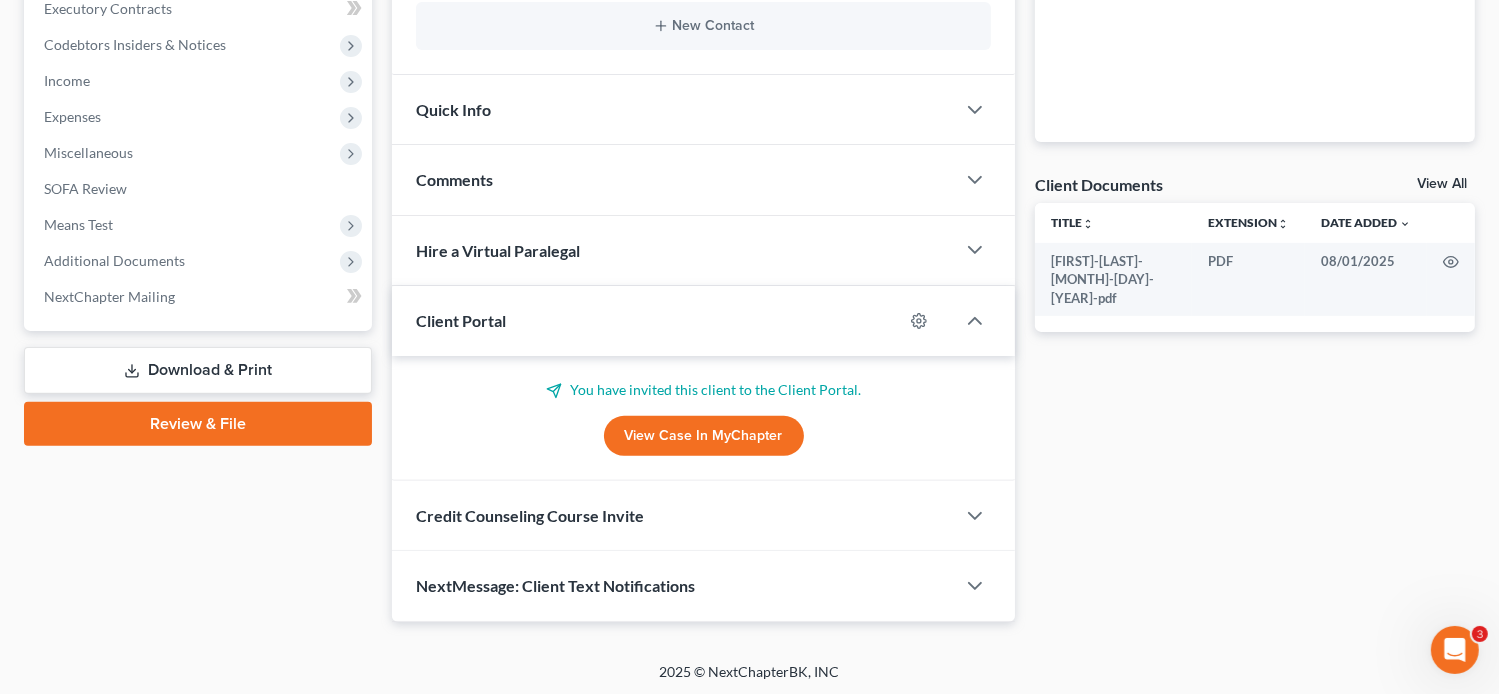 click on "Credit Counseling Course Invite" at bounding box center (530, 515) 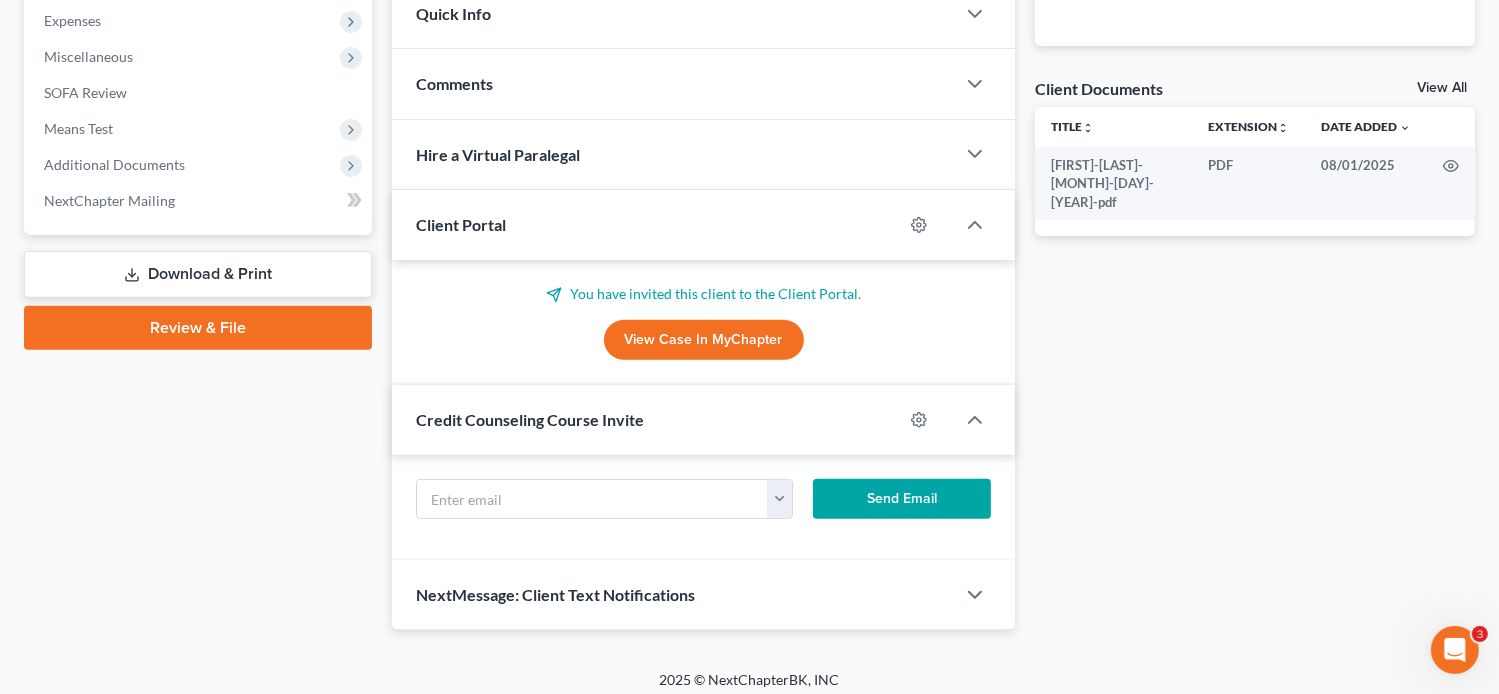 scroll, scrollTop: 681, scrollLeft: 0, axis: vertical 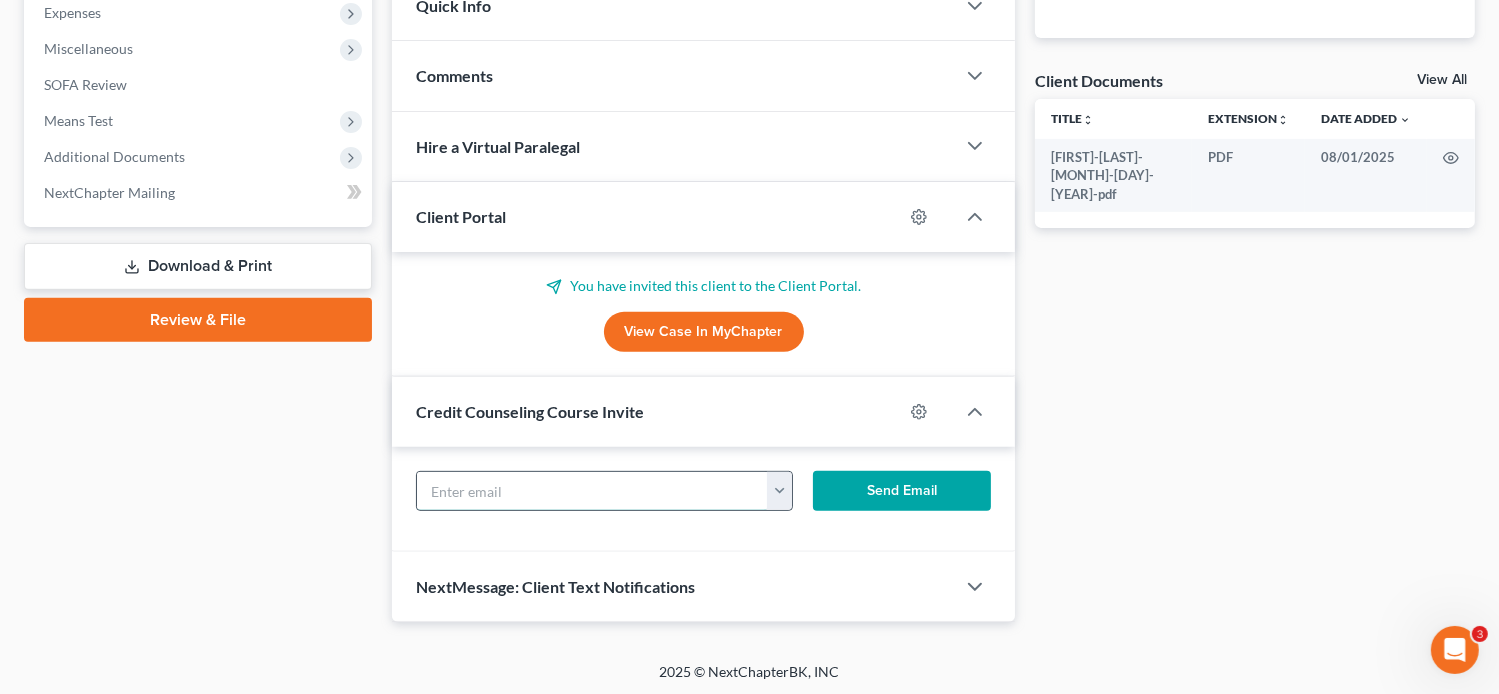 click at bounding box center (593, 491) 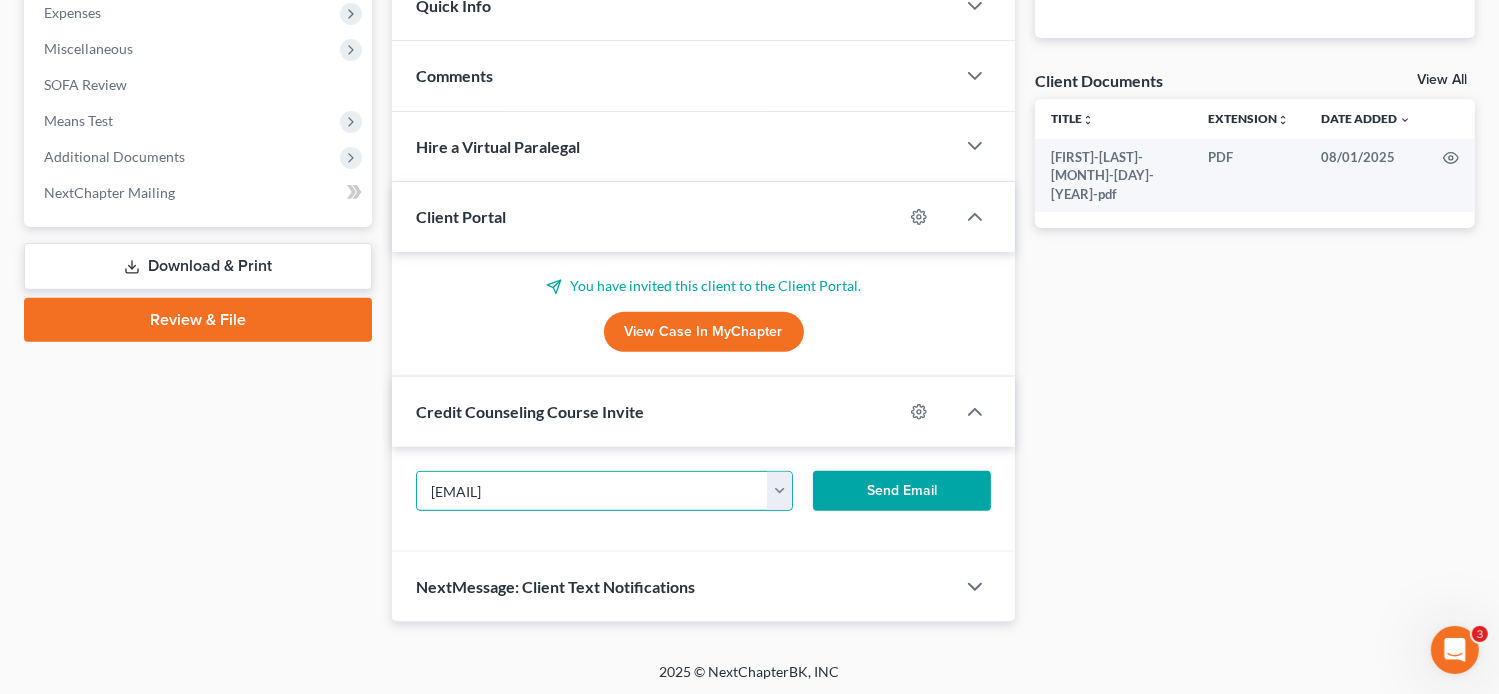 type on "[EMAIL]" 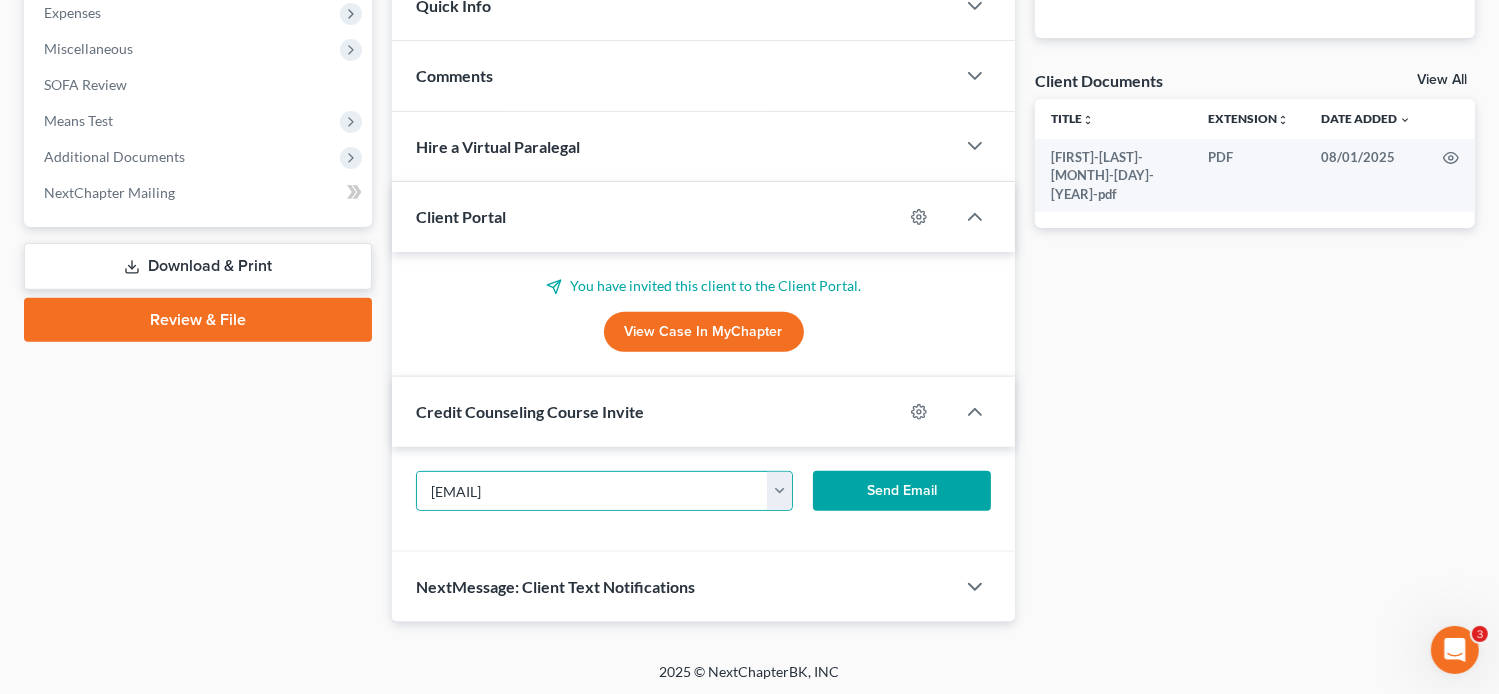 click on "Send Email" at bounding box center [902, 491] 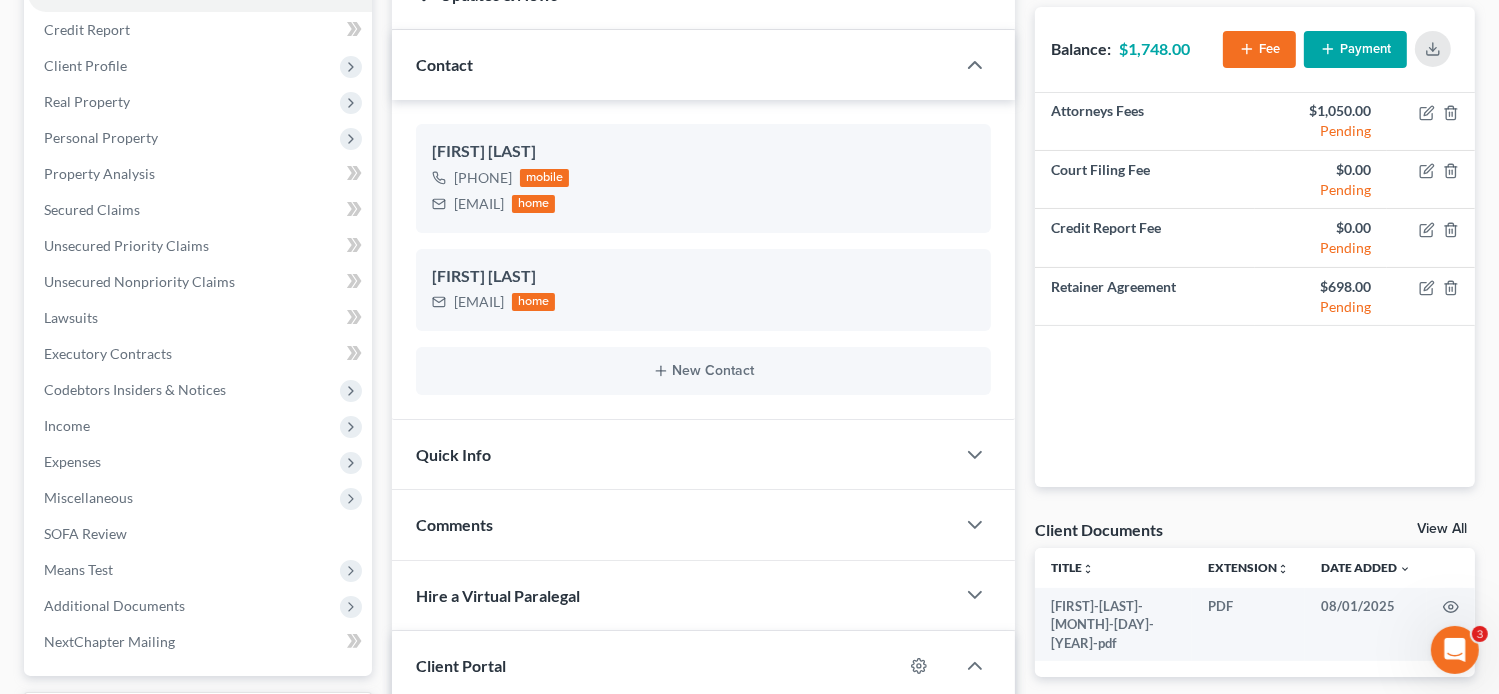 scroll, scrollTop: 0, scrollLeft: 0, axis: both 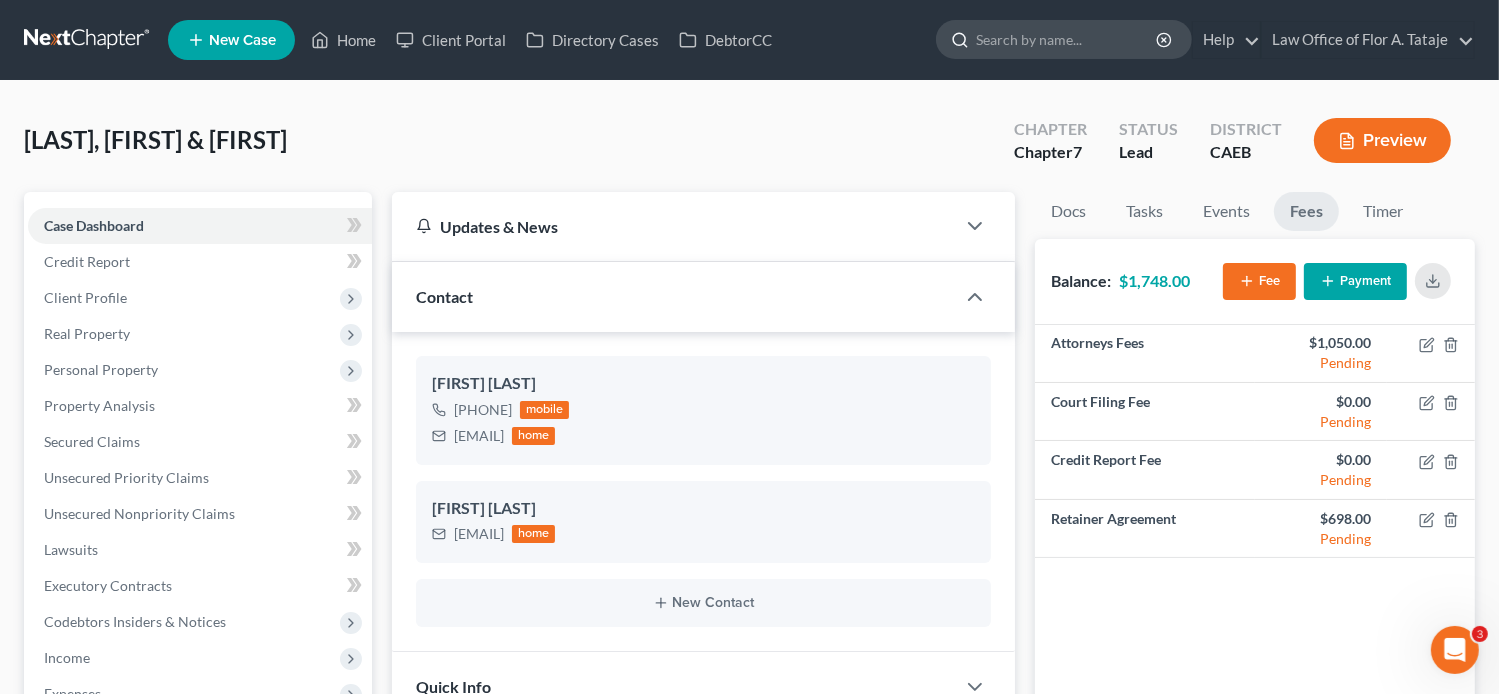 click at bounding box center [1067, 39] 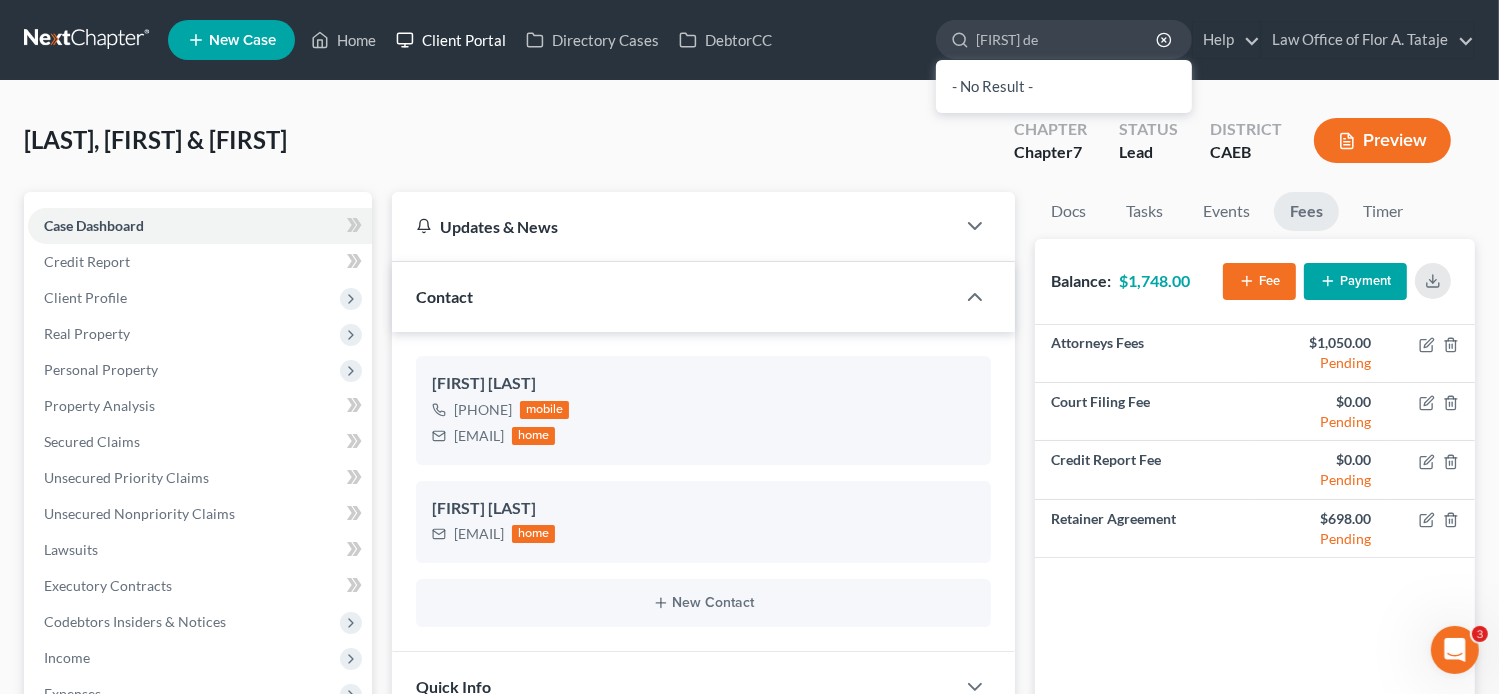 type on "[FIRST] de" 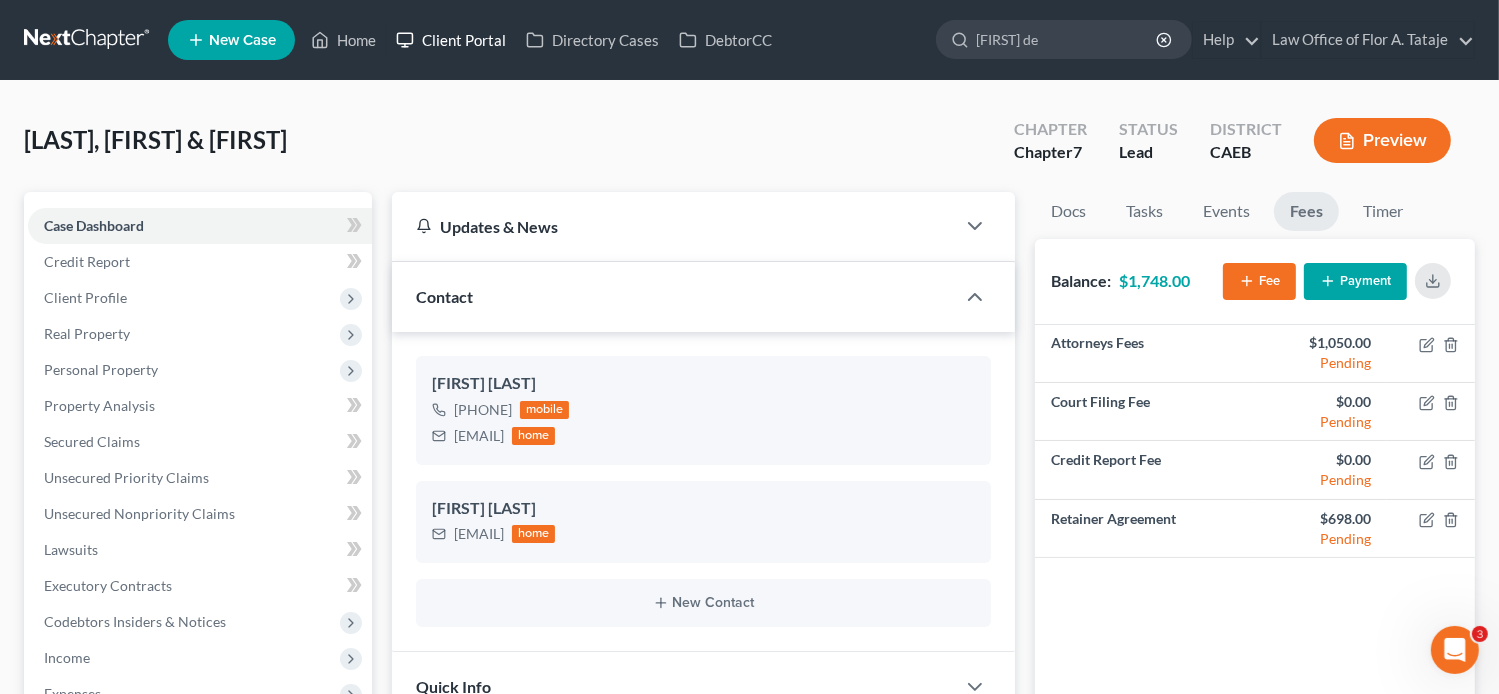 type 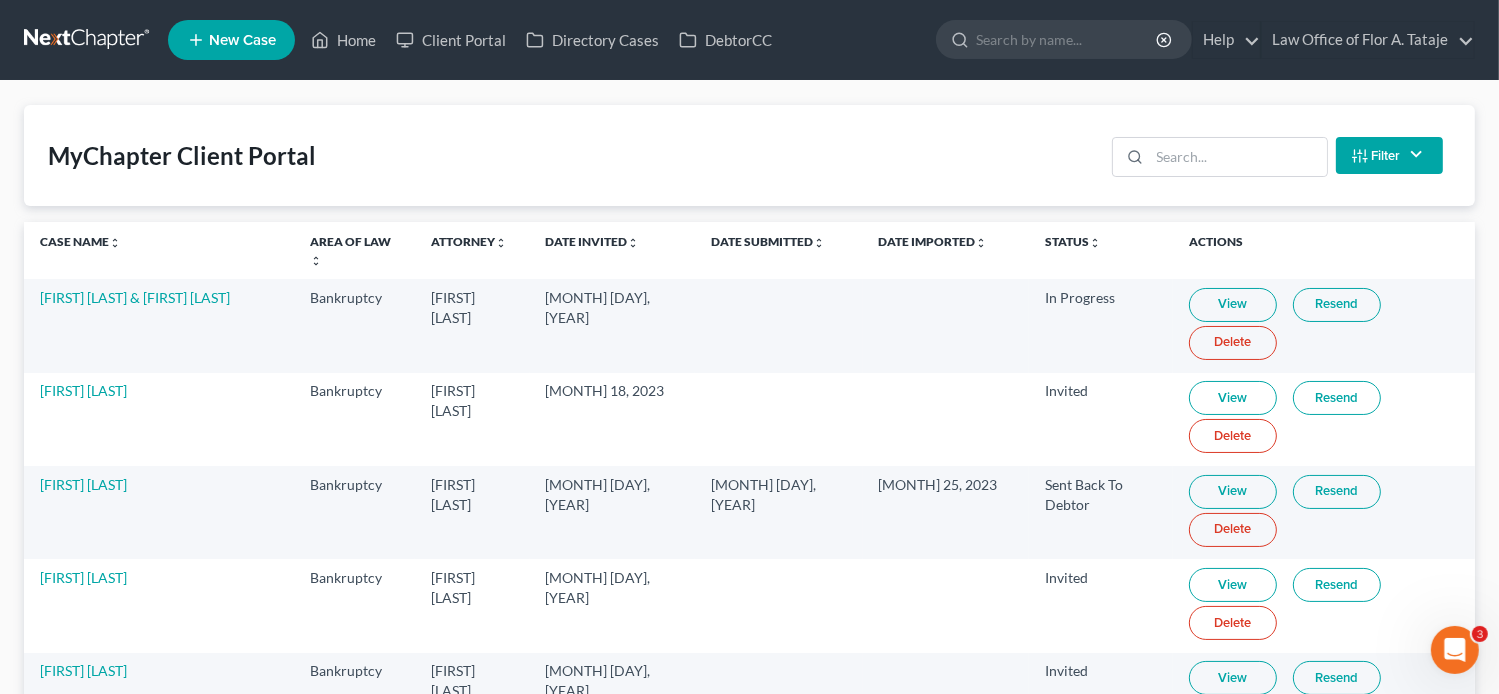 click on "Filter Status Filter... Invited In Progress Ready To Review Reviewed Imported Sent Back To Debtor Attorney Filter... [FIRST] [LAST] Clear" at bounding box center (1277, 155) 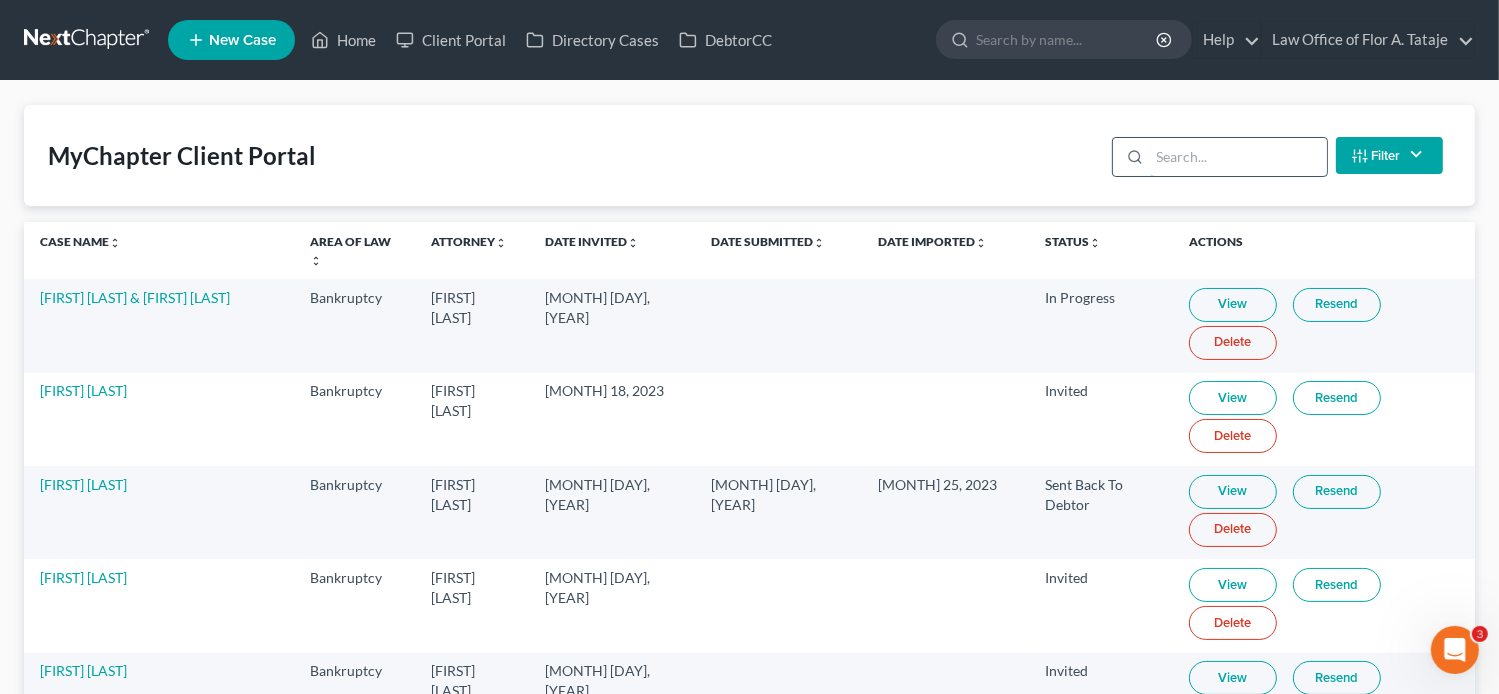 click at bounding box center (1238, 157) 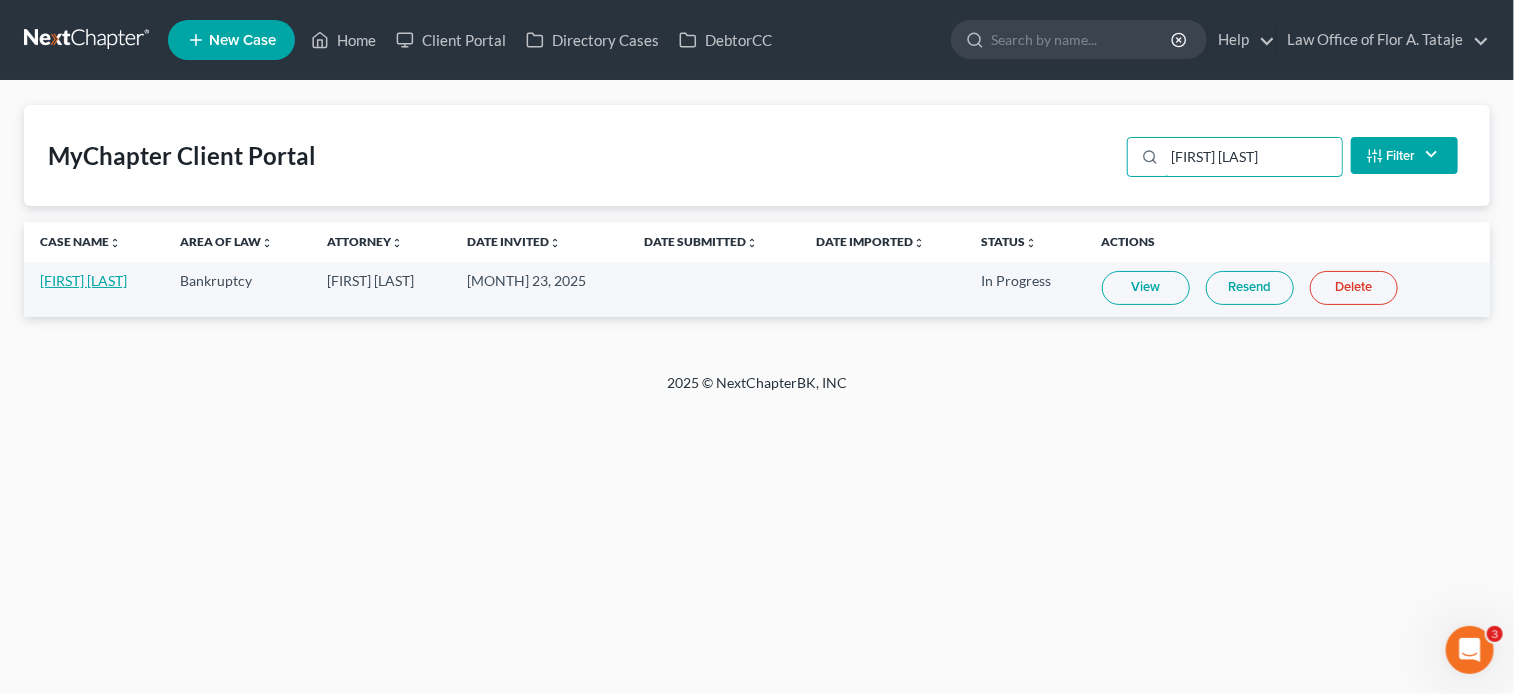 type on "[FIRST] [LAST]" 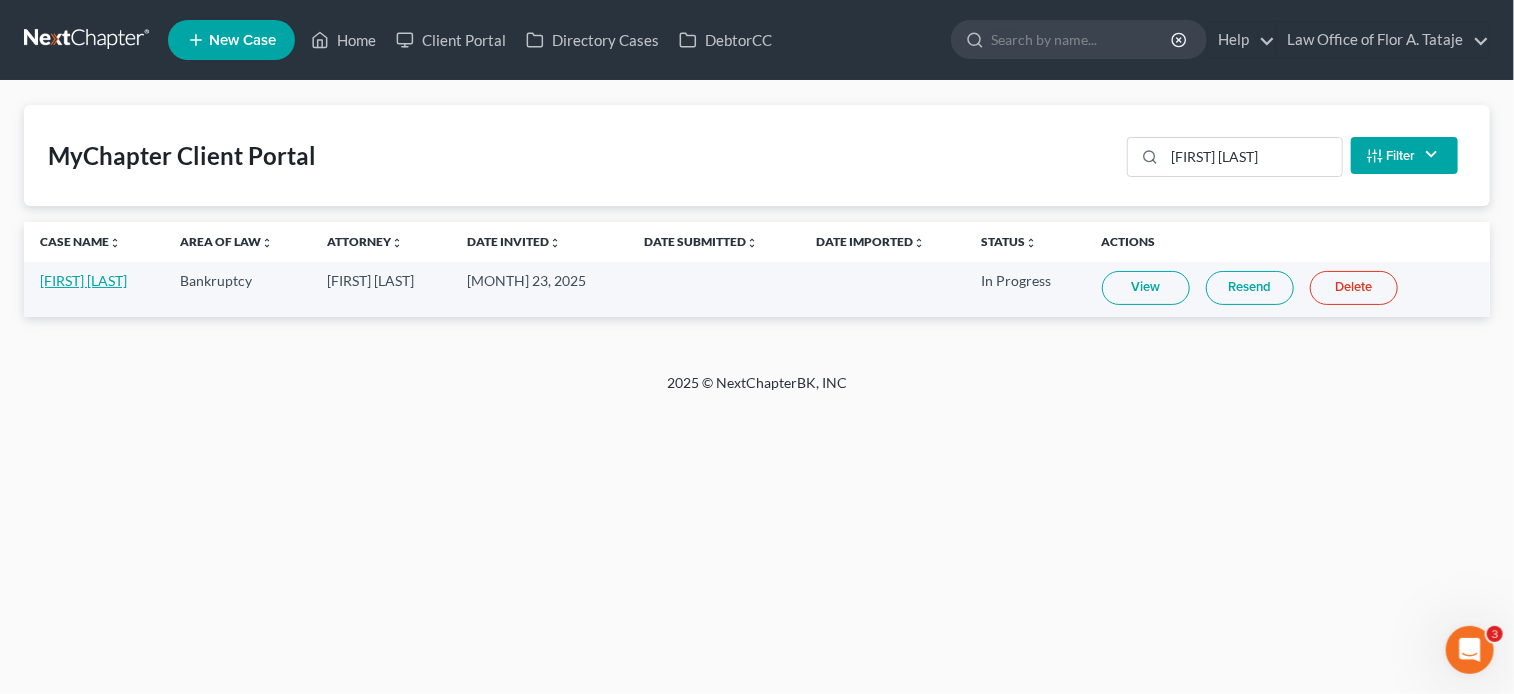 click on "[FIRST] [LAST]" at bounding box center [83, 280] 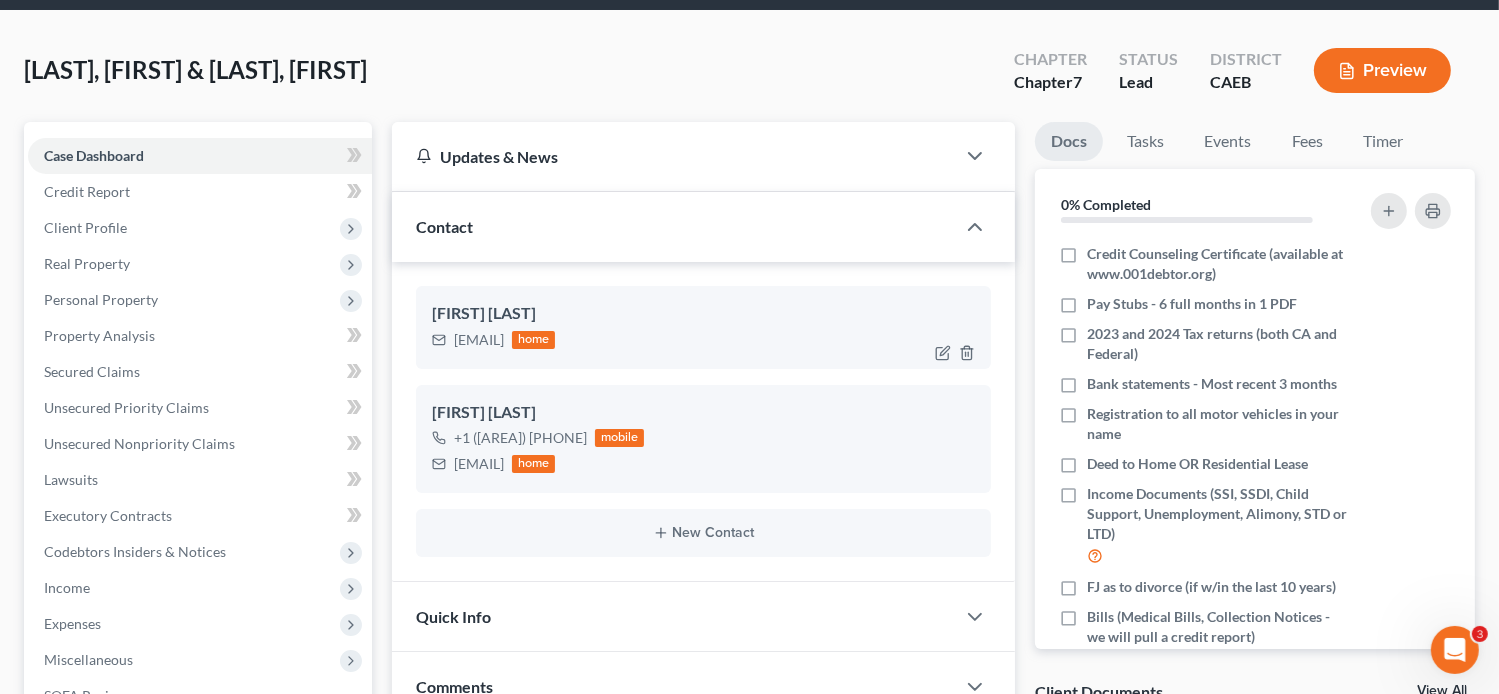 scroll, scrollTop: 76, scrollLeft: 0, axis: vertical 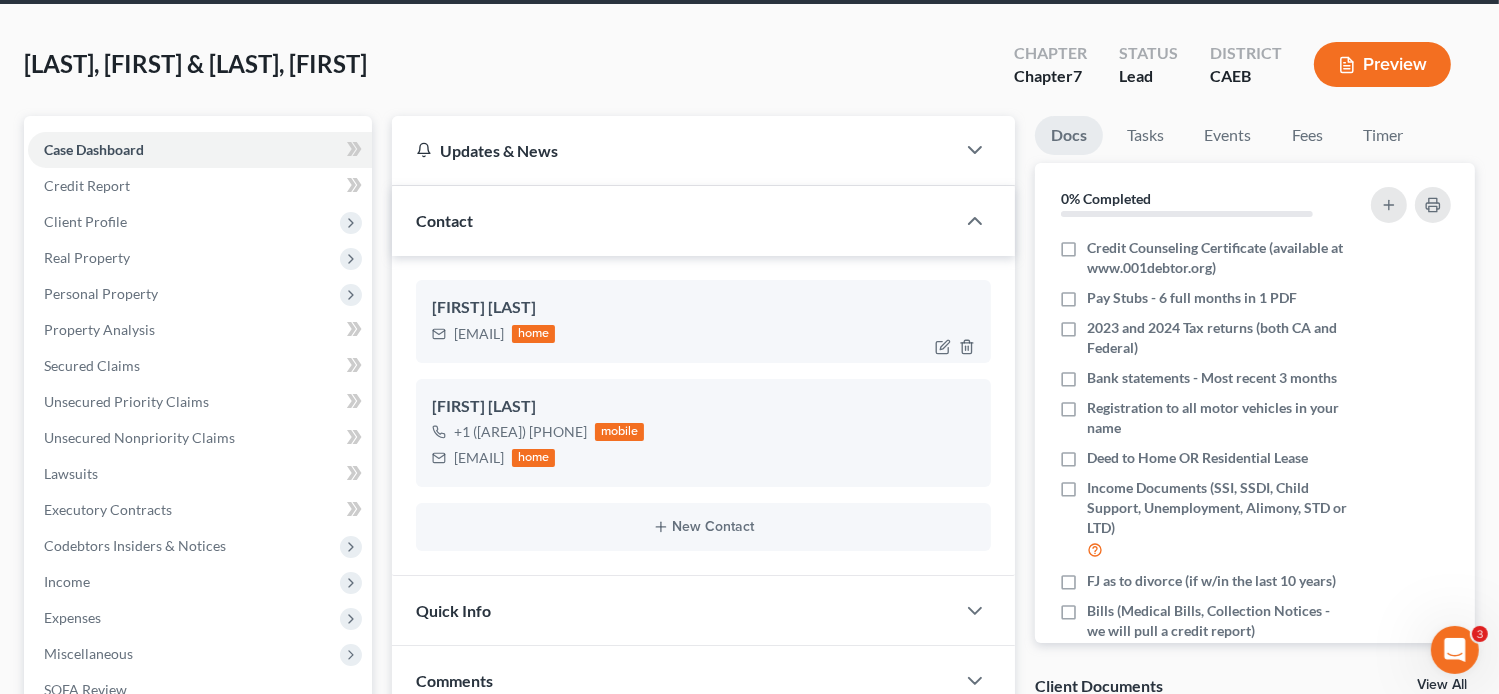 drag, startPoint x: 597, startPoint y: 333, endPoint x: 454, endPoint y: 335, distance: 143.01399 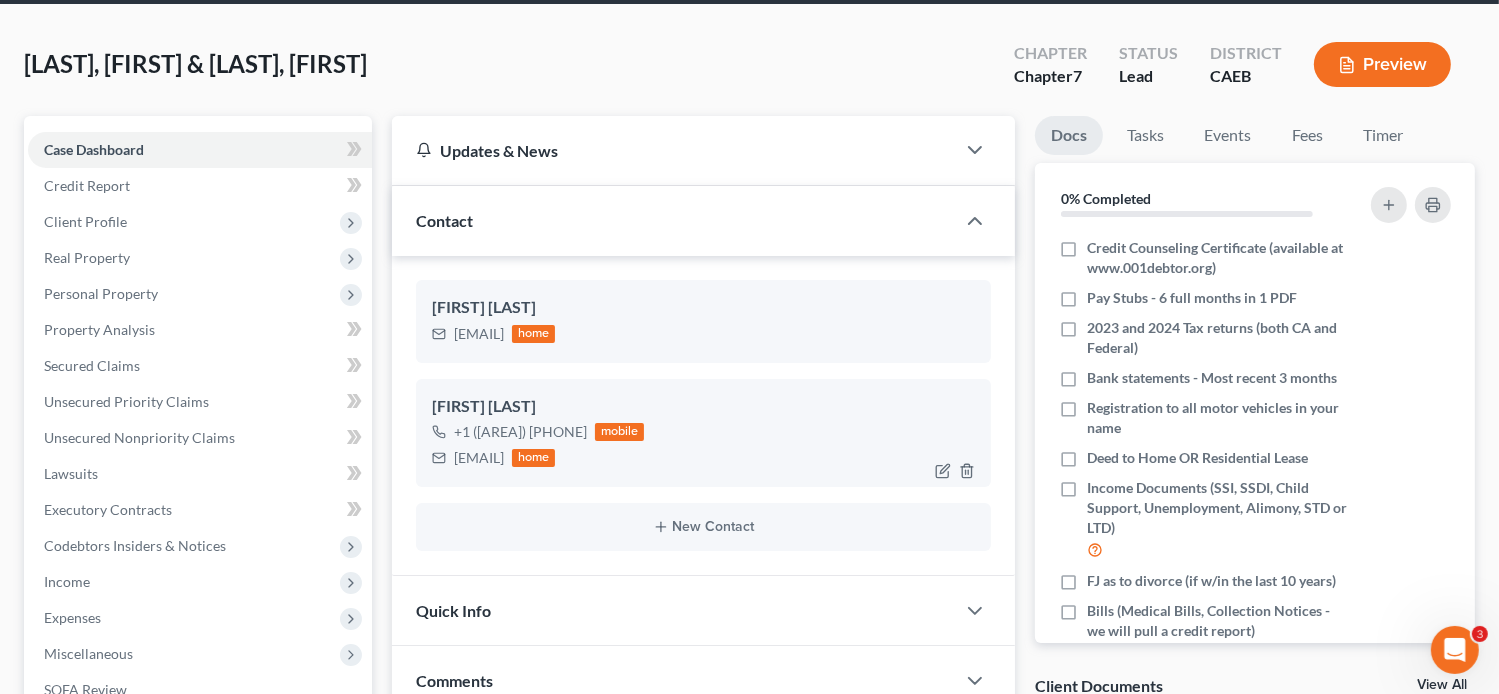 drag, startPoint x: 563, startPoint y: 456, endPoint x: 454, endPoint y: 455, distance: 109.004585 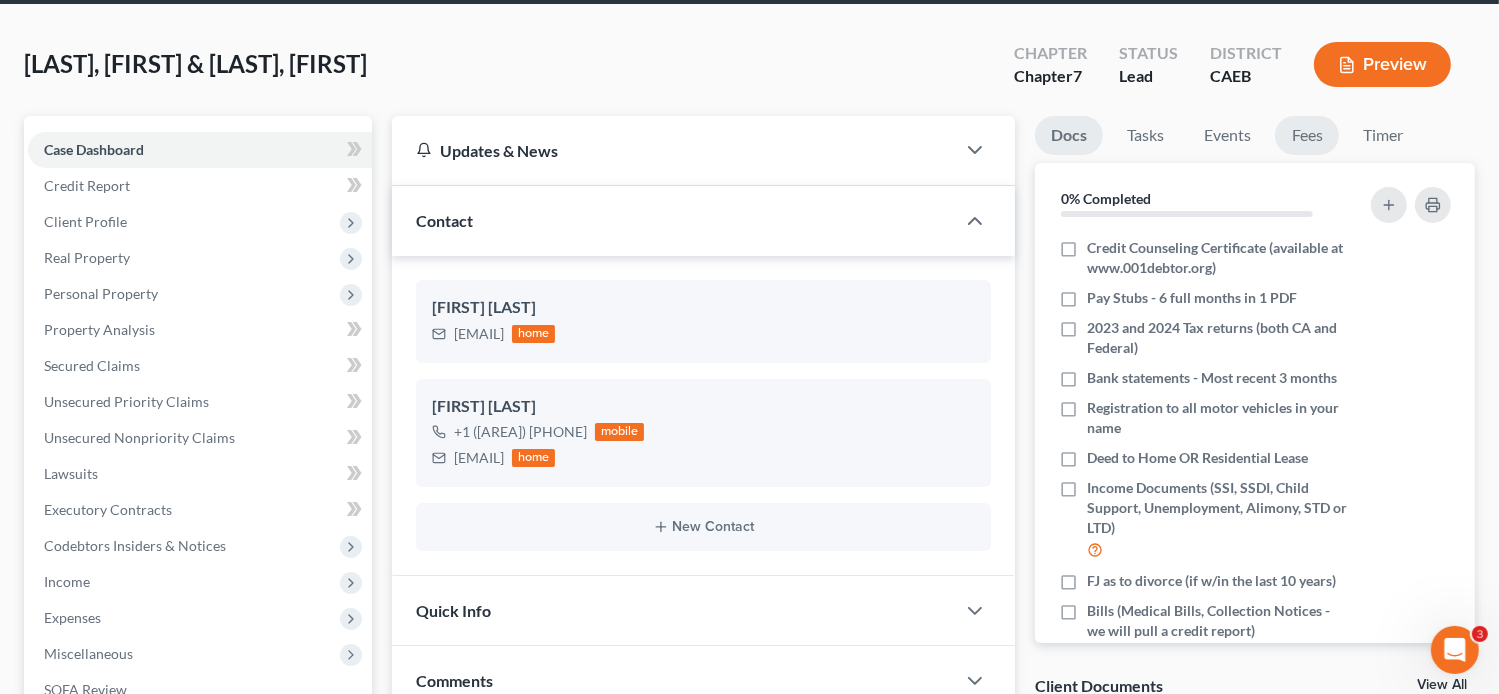 click on "Fees" at bounding box center [1307, 135] 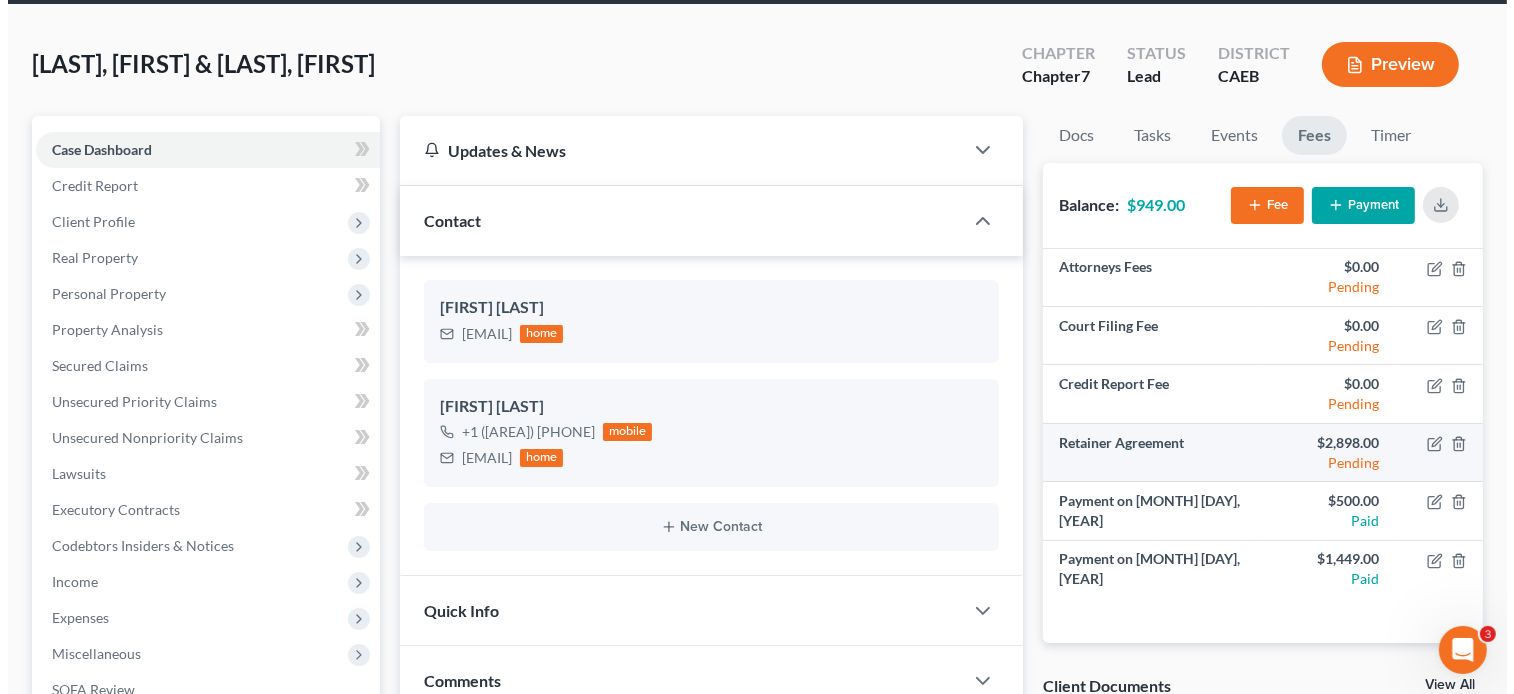 scroll, scrollTop: 75, scrollLeft: 0, axis: vertical 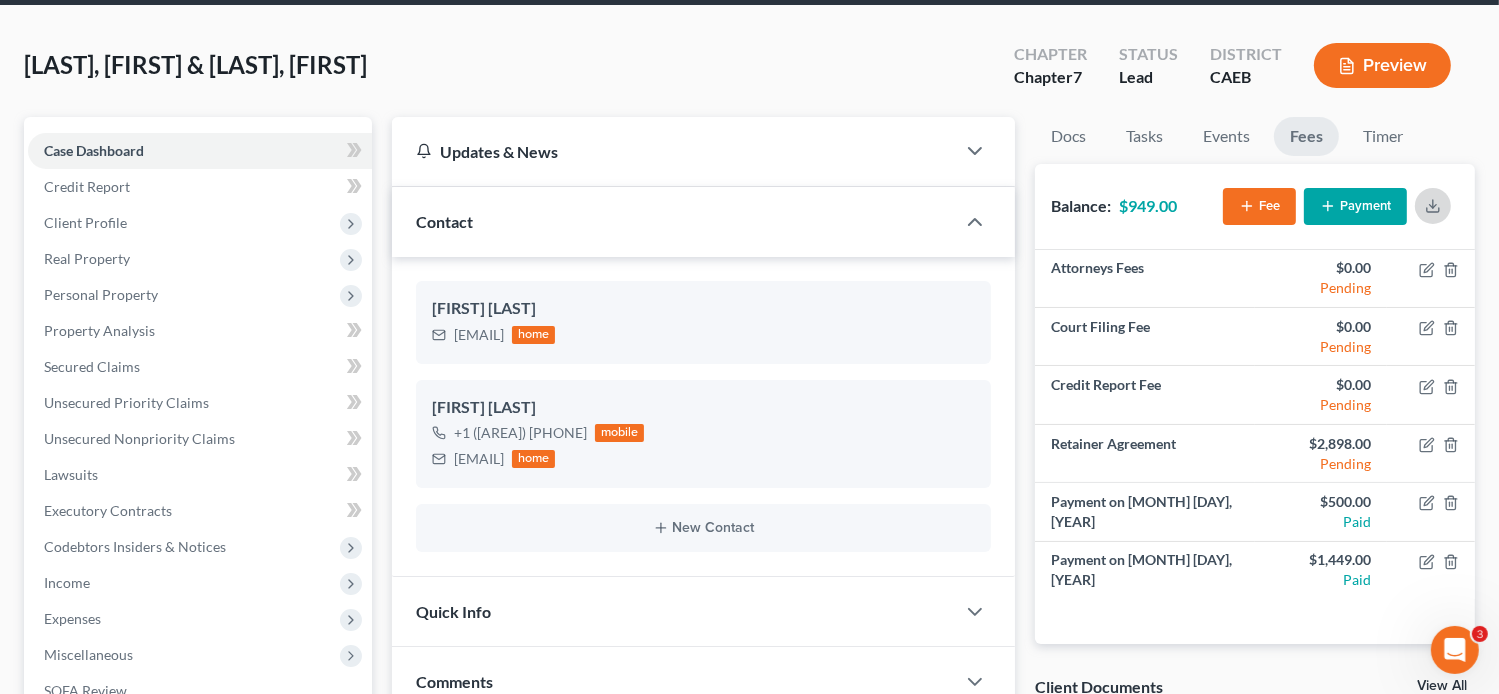 click 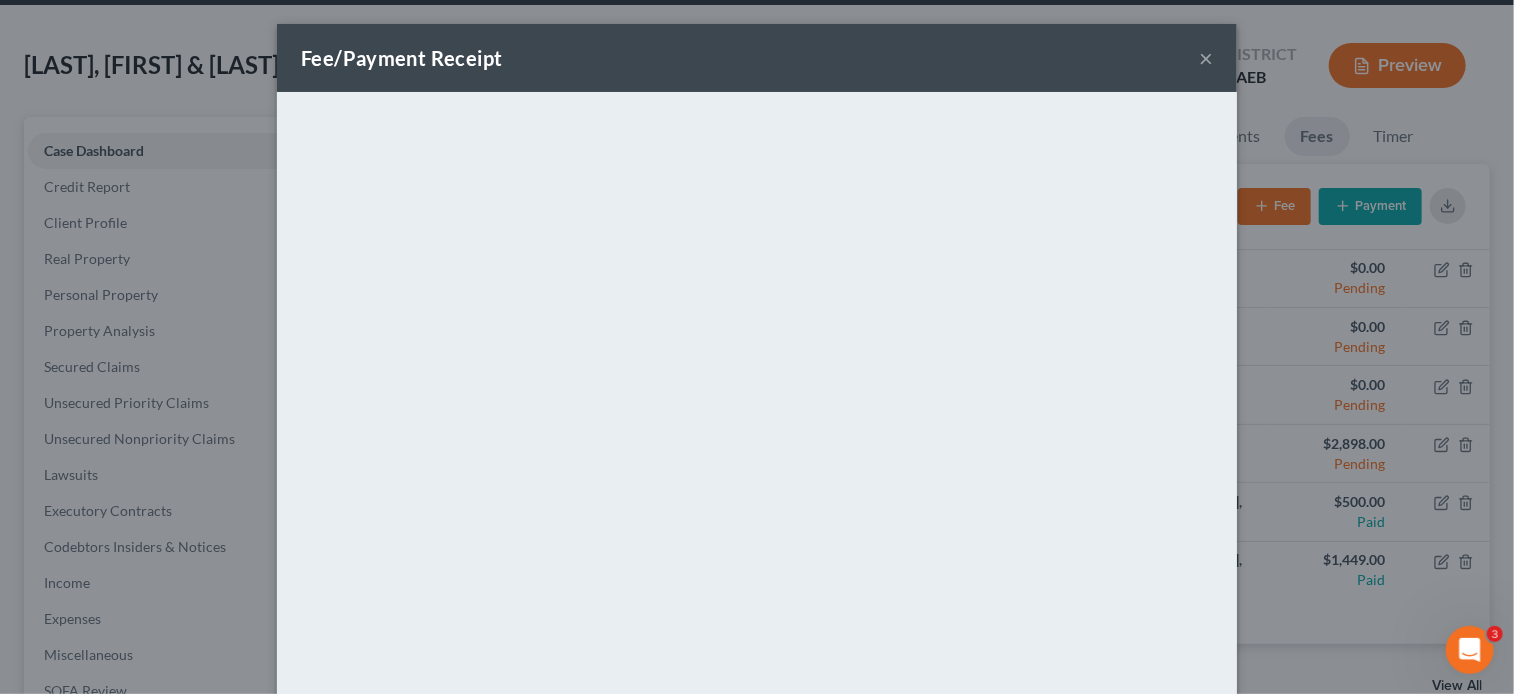 scroll, scrollTop: 292, scrollLeft: 0, axis: vertical 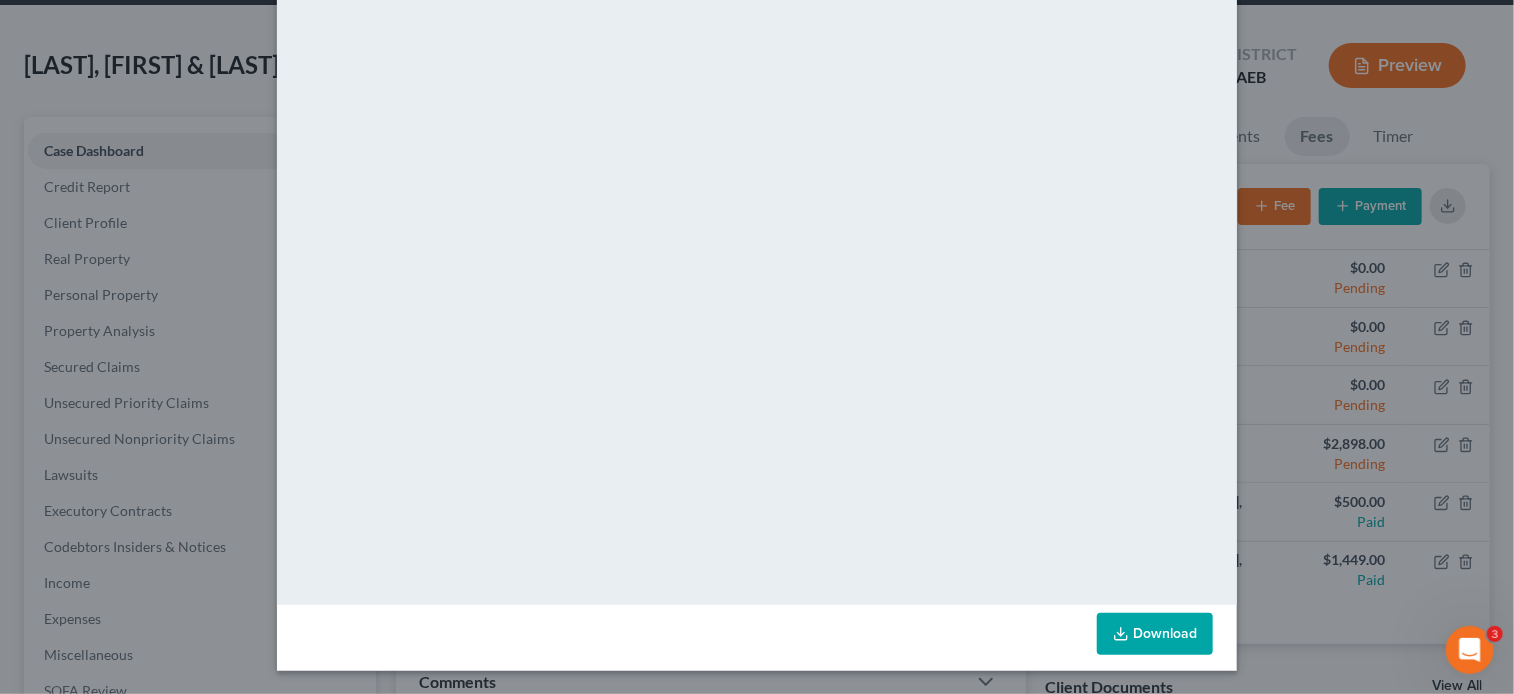 click on "Download" at bounding box center (1155, 634) 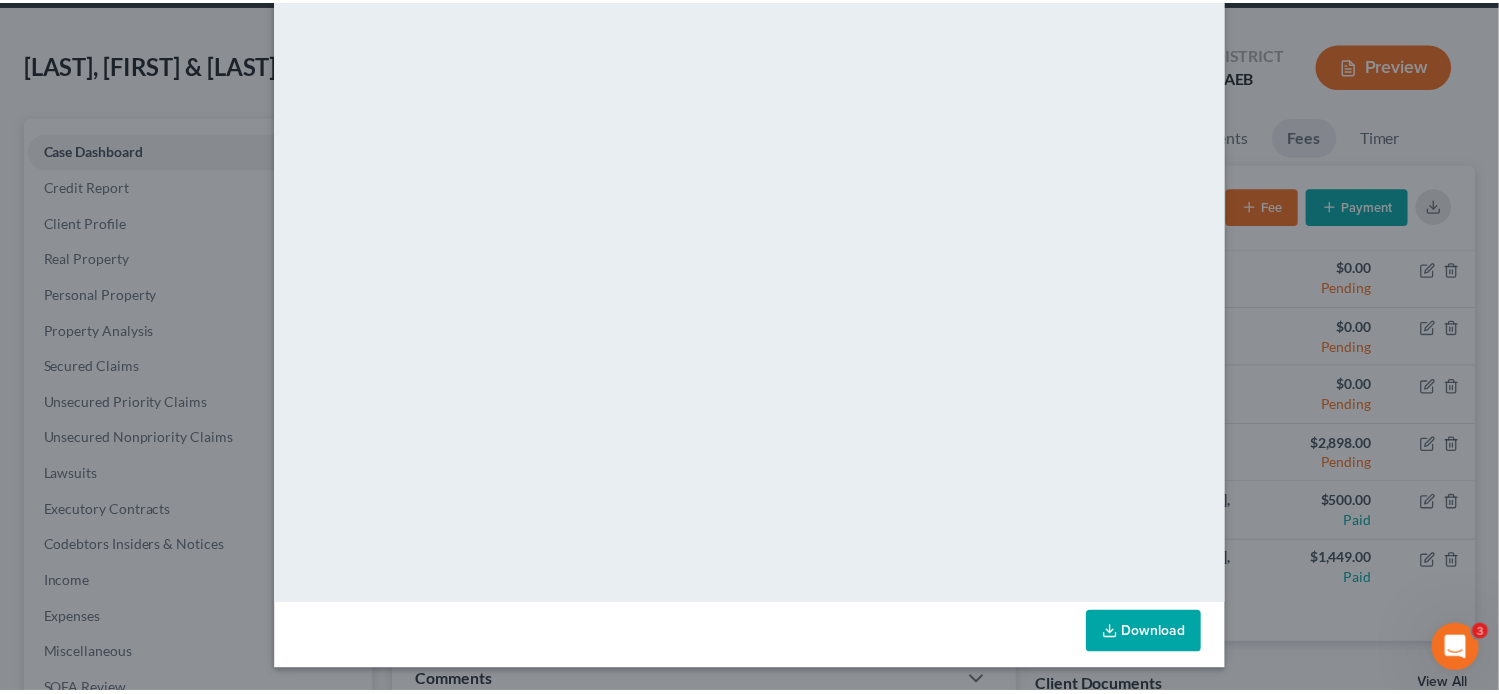 scroll, scrollTop: 0, scrollLeft: 0, axis: both 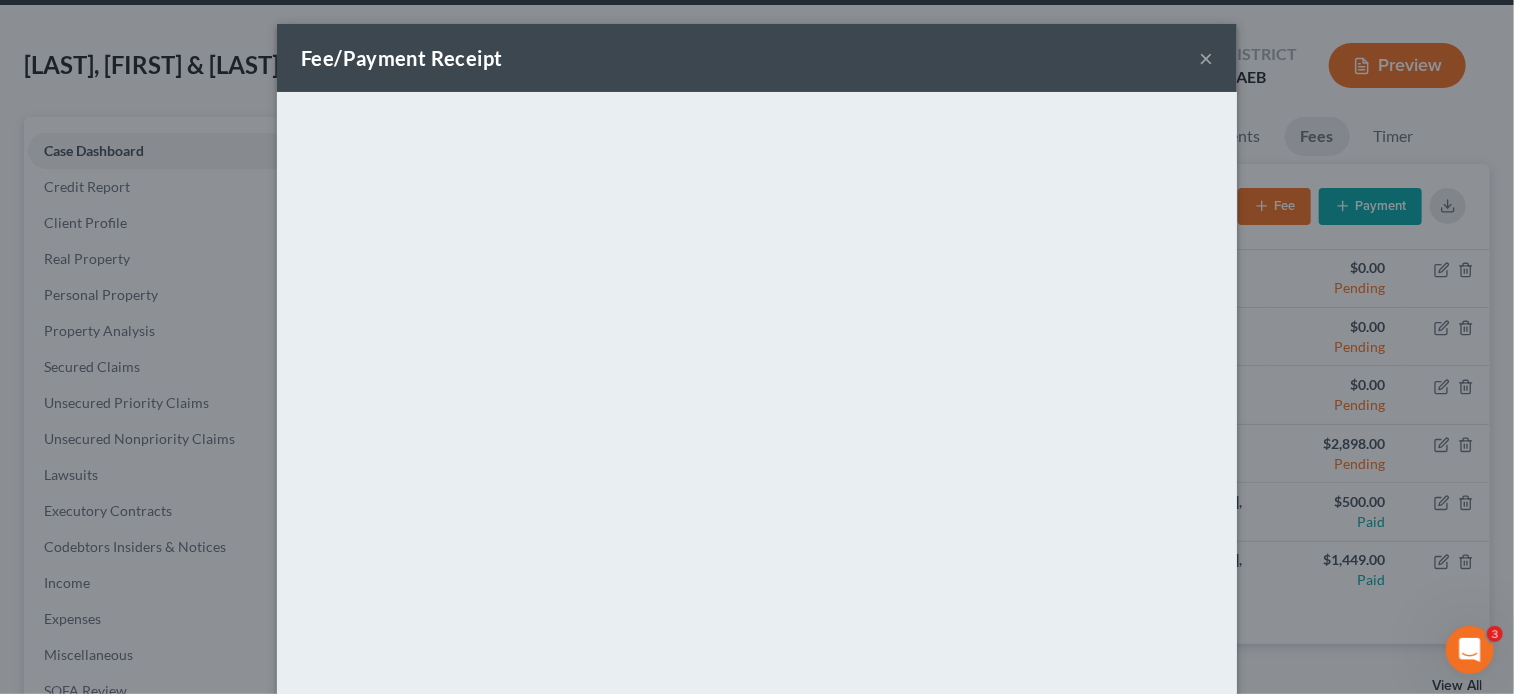 click on "×" at bounding box center (1206, 58) 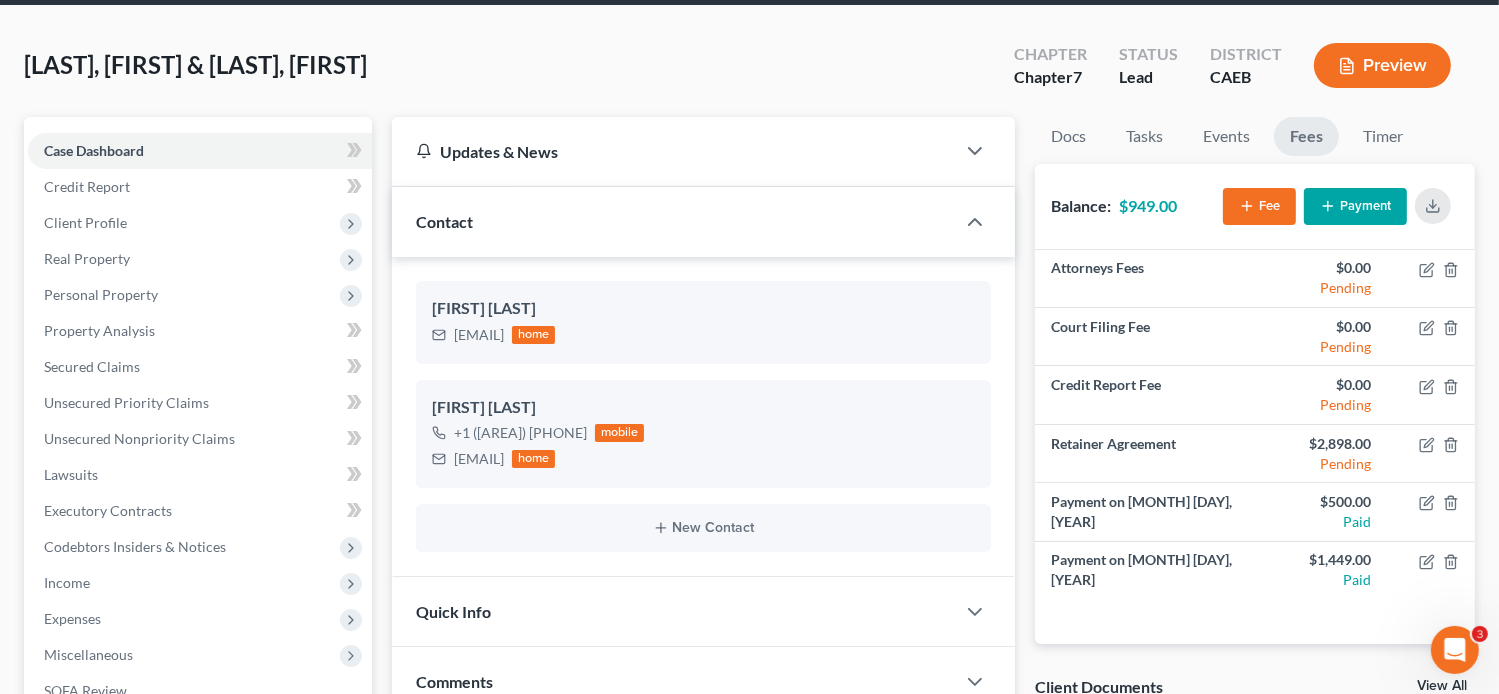 scroll, scrollTop: 0, scrollLeft: 0, axis: both 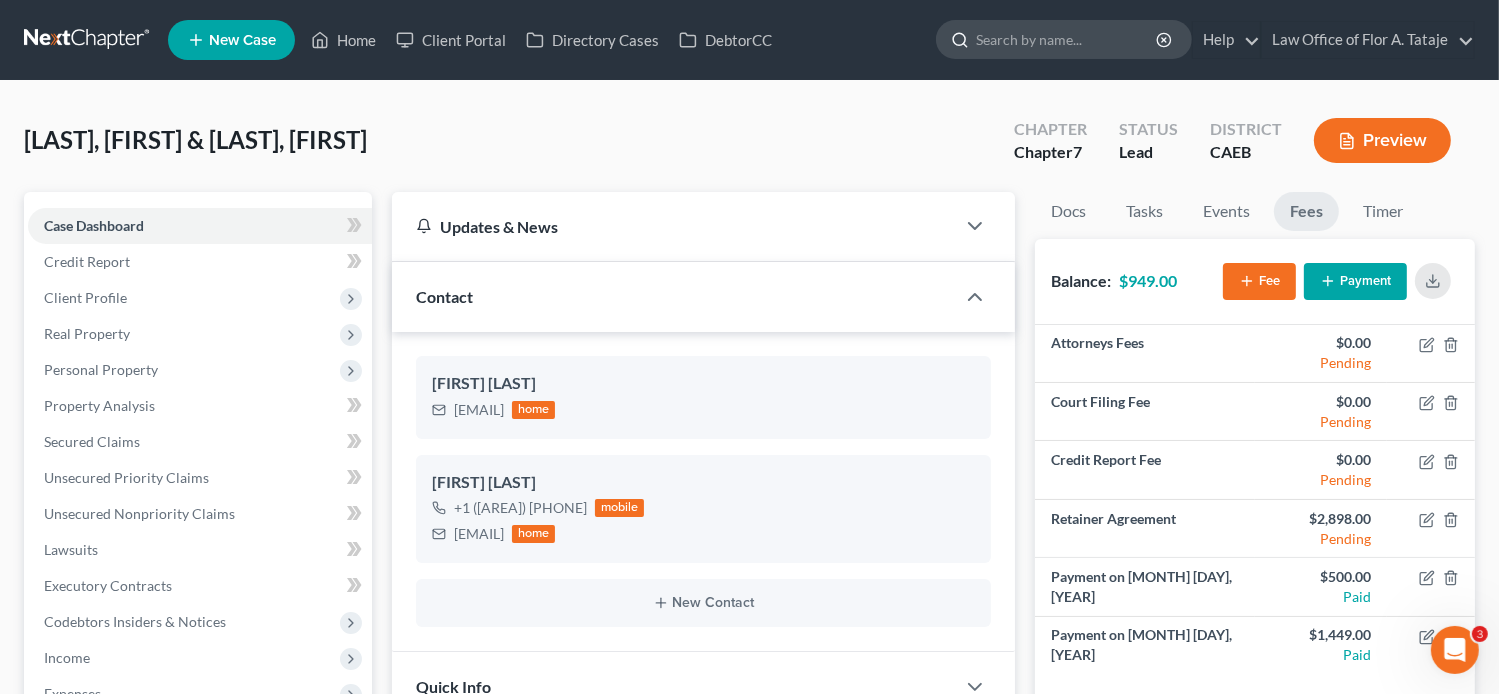 click at bounding box center (1067, 39) 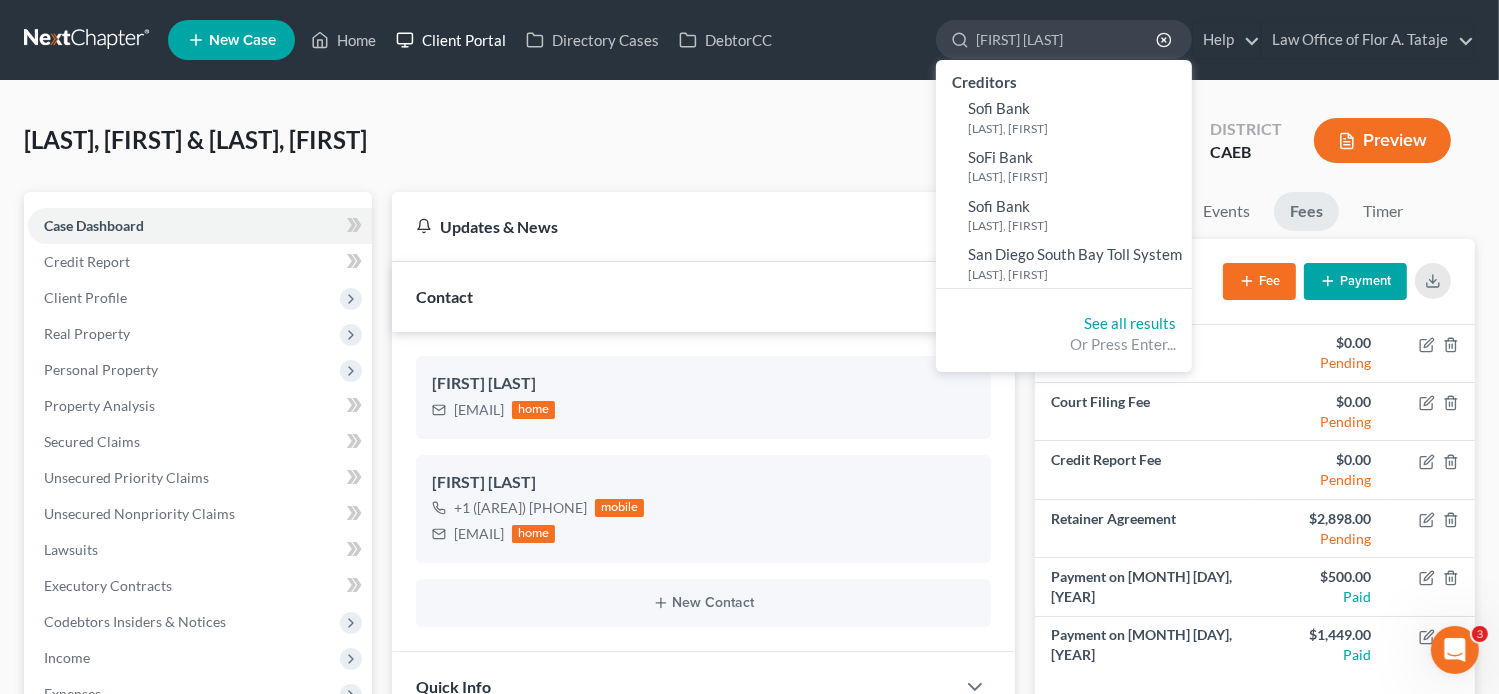 type on "[FIRST] [LAST]" 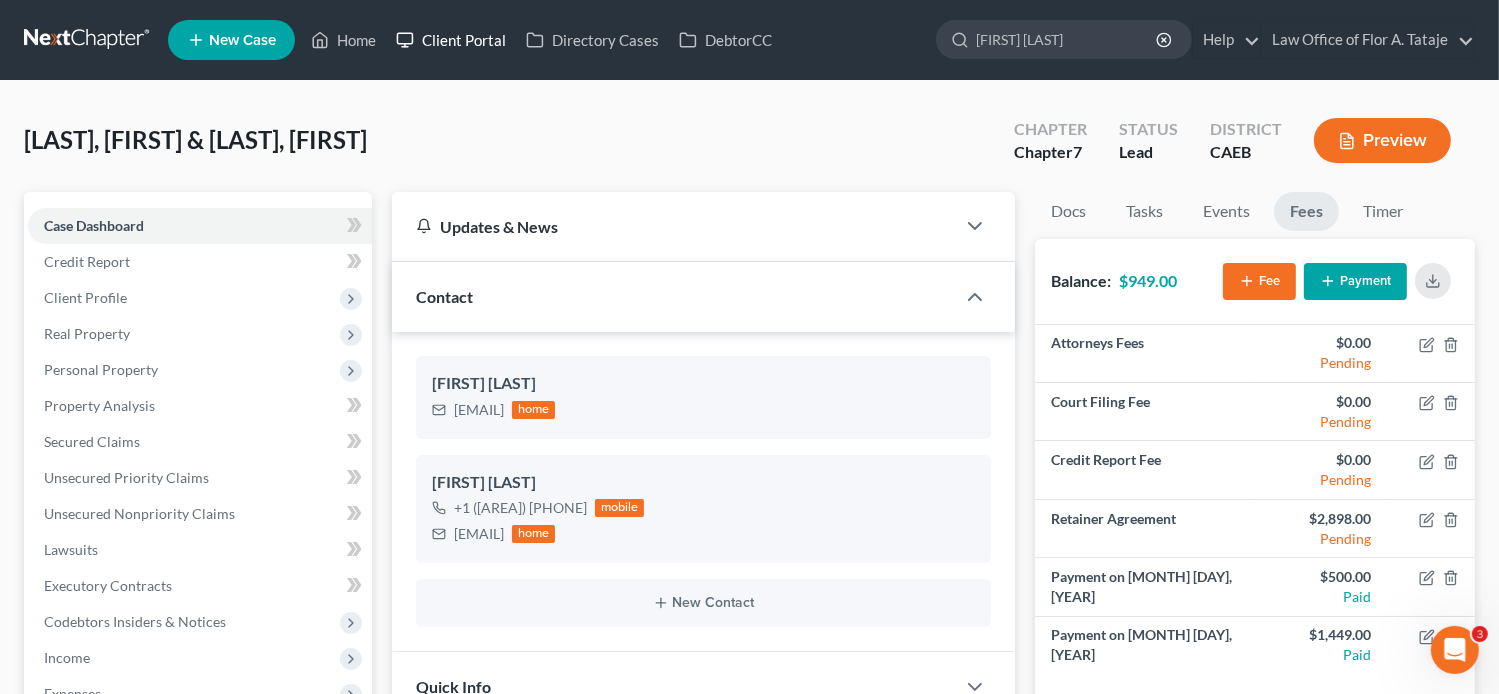 type 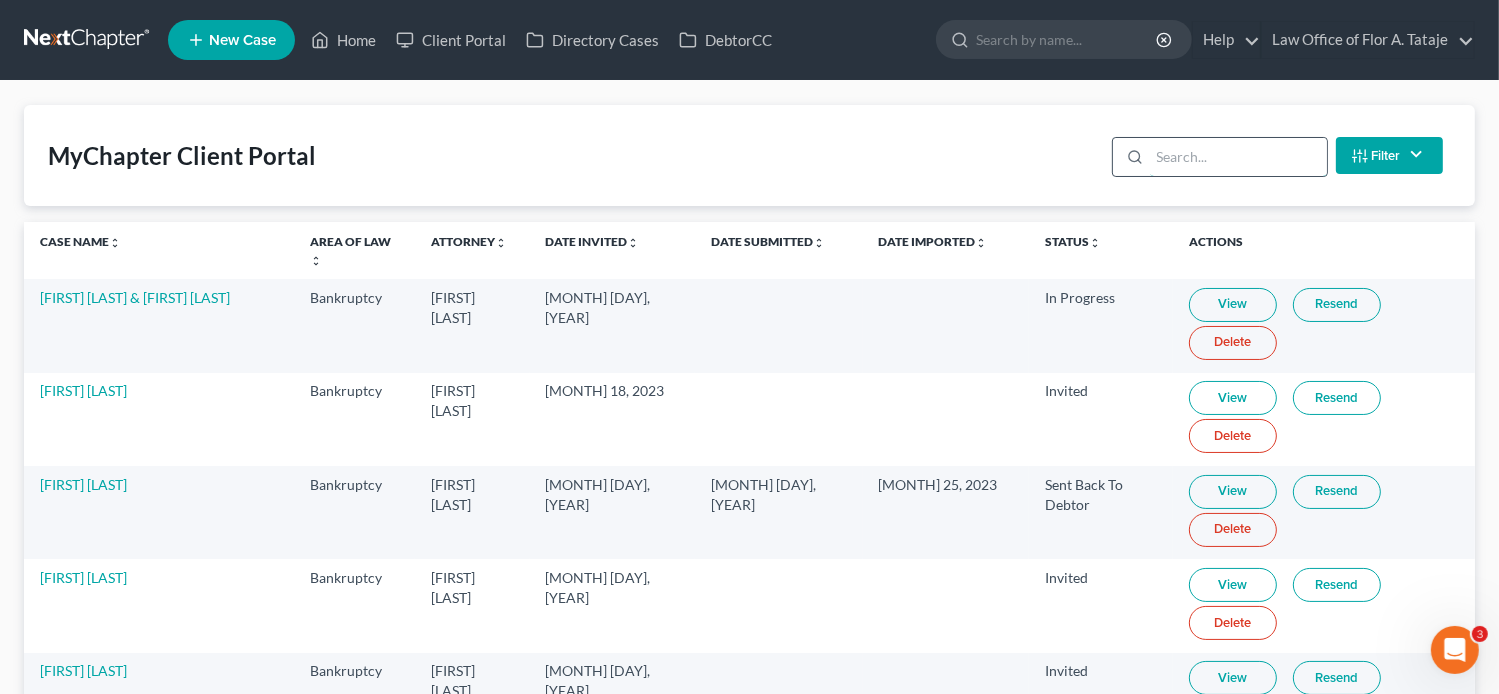 click at bounding box center (1238, 157) 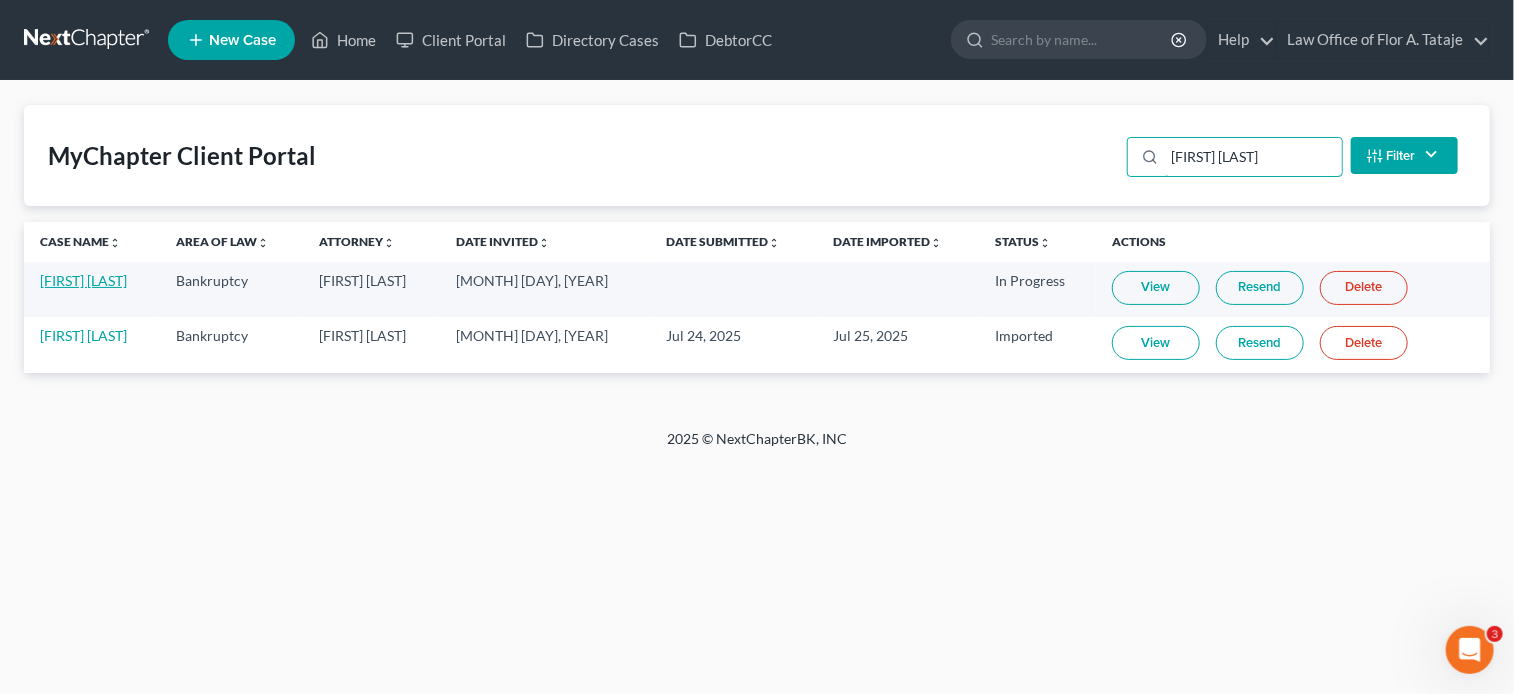type on "[FIRST] [LAST]" 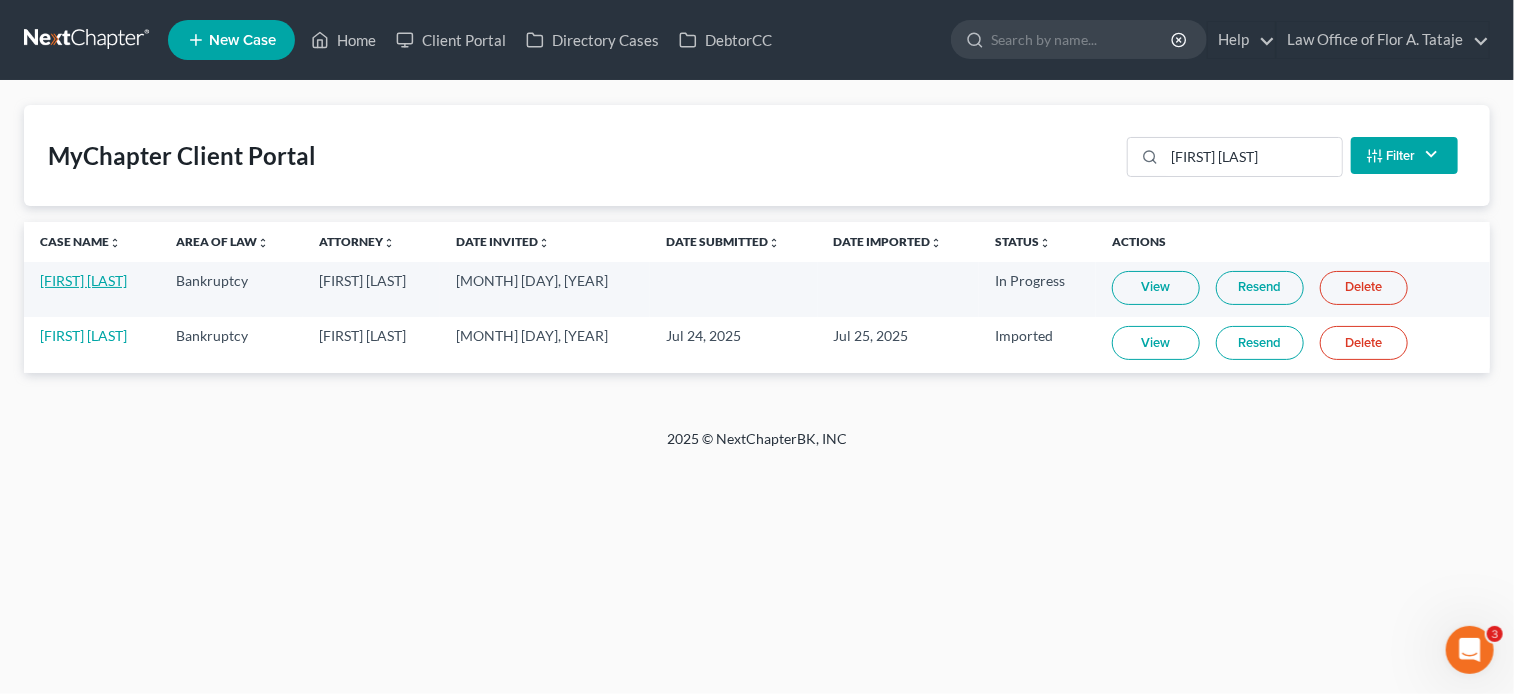 click on "[FIRST] [LAST]" at bounding box center (83, 280) 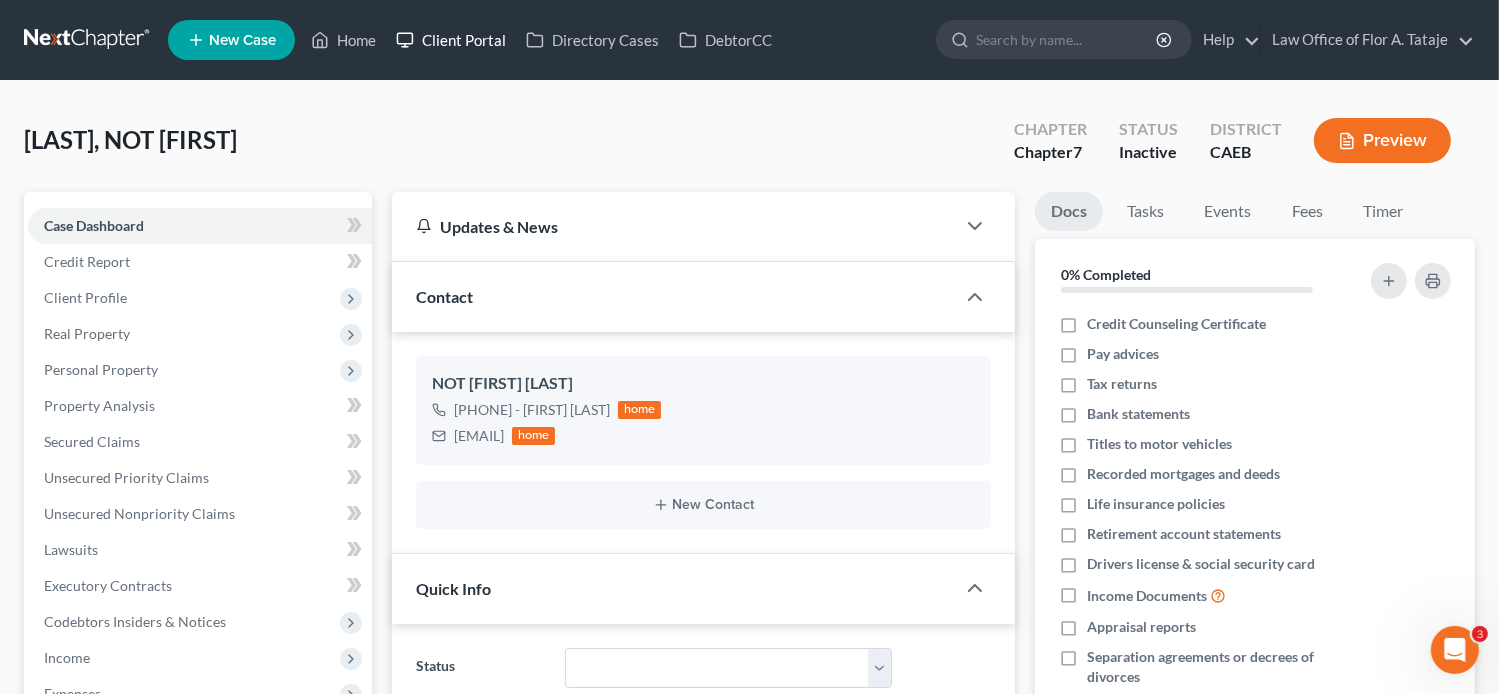 click on "Client Portal" at bounding box center (451, 40) 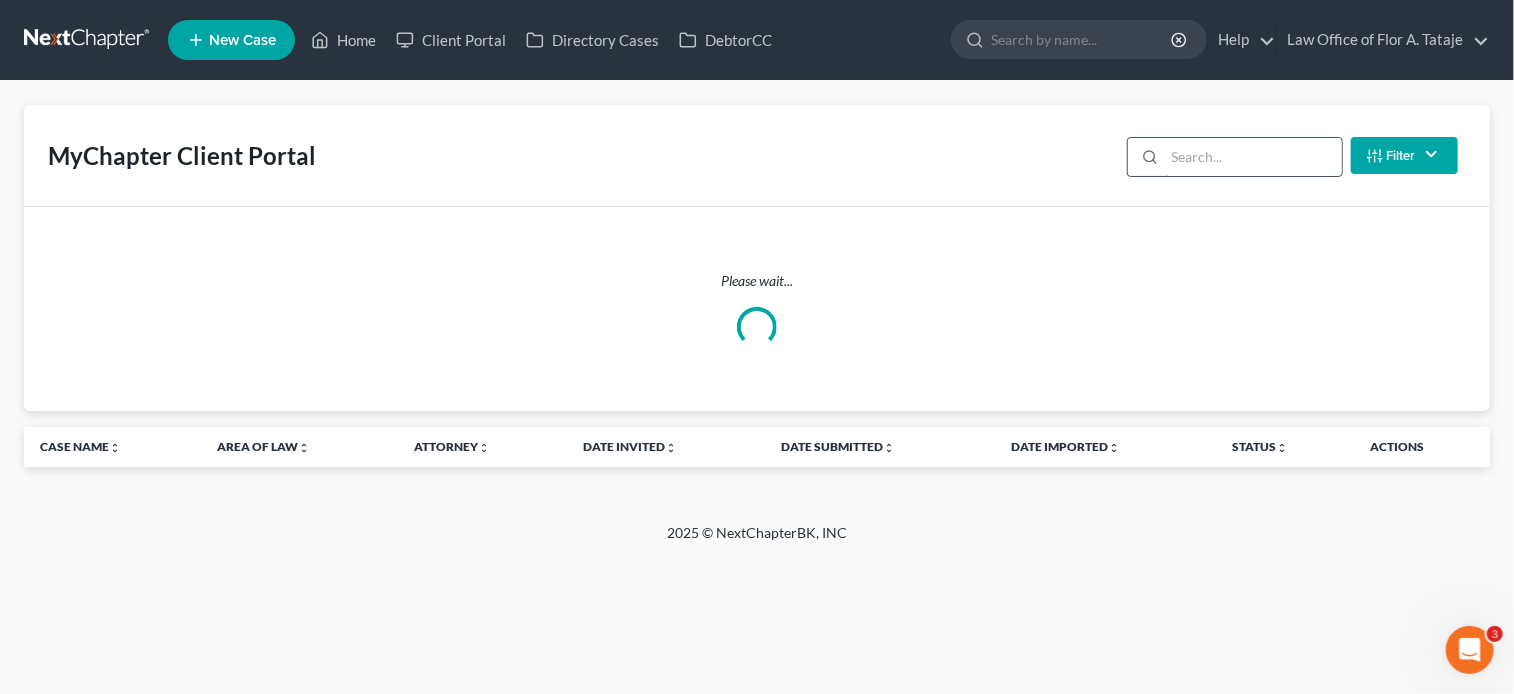 click at bounding box center [1253, 157] 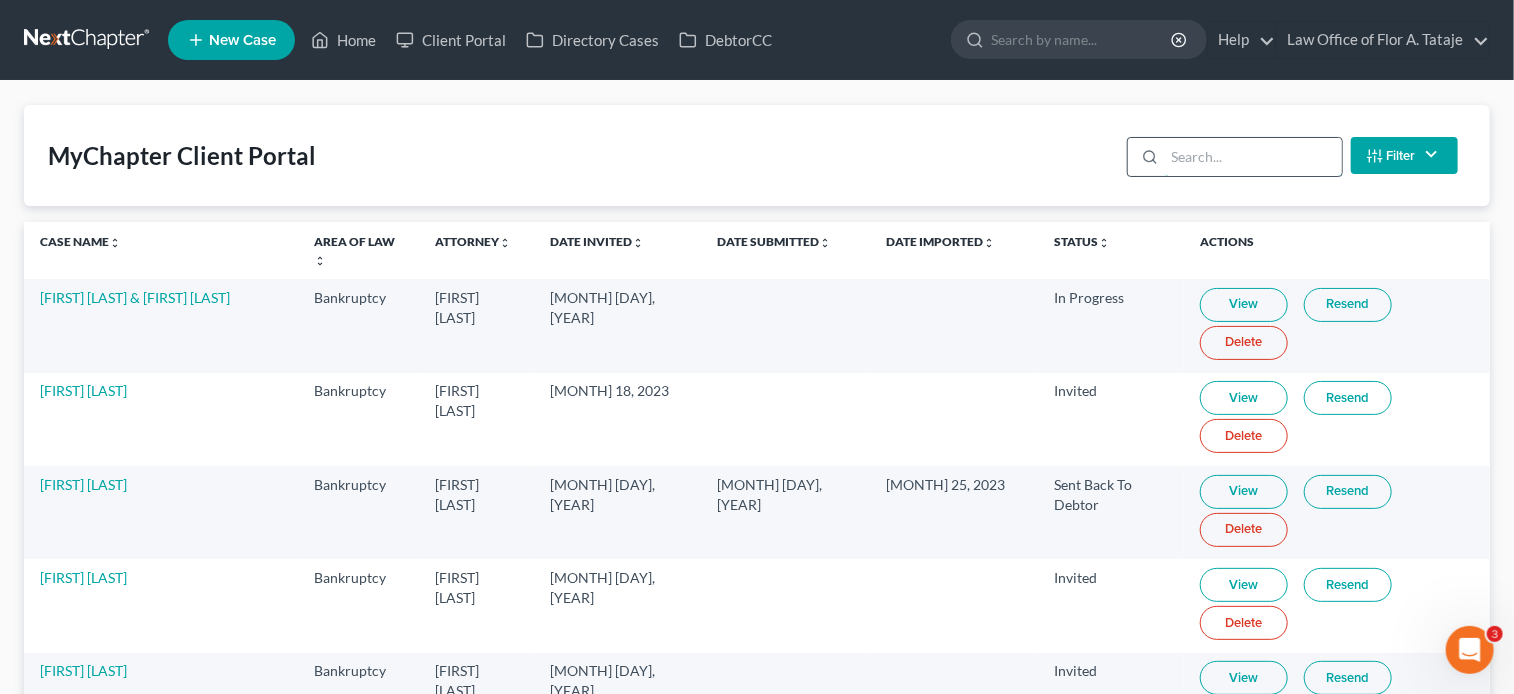 paste on "[FIRST] [LAST]" 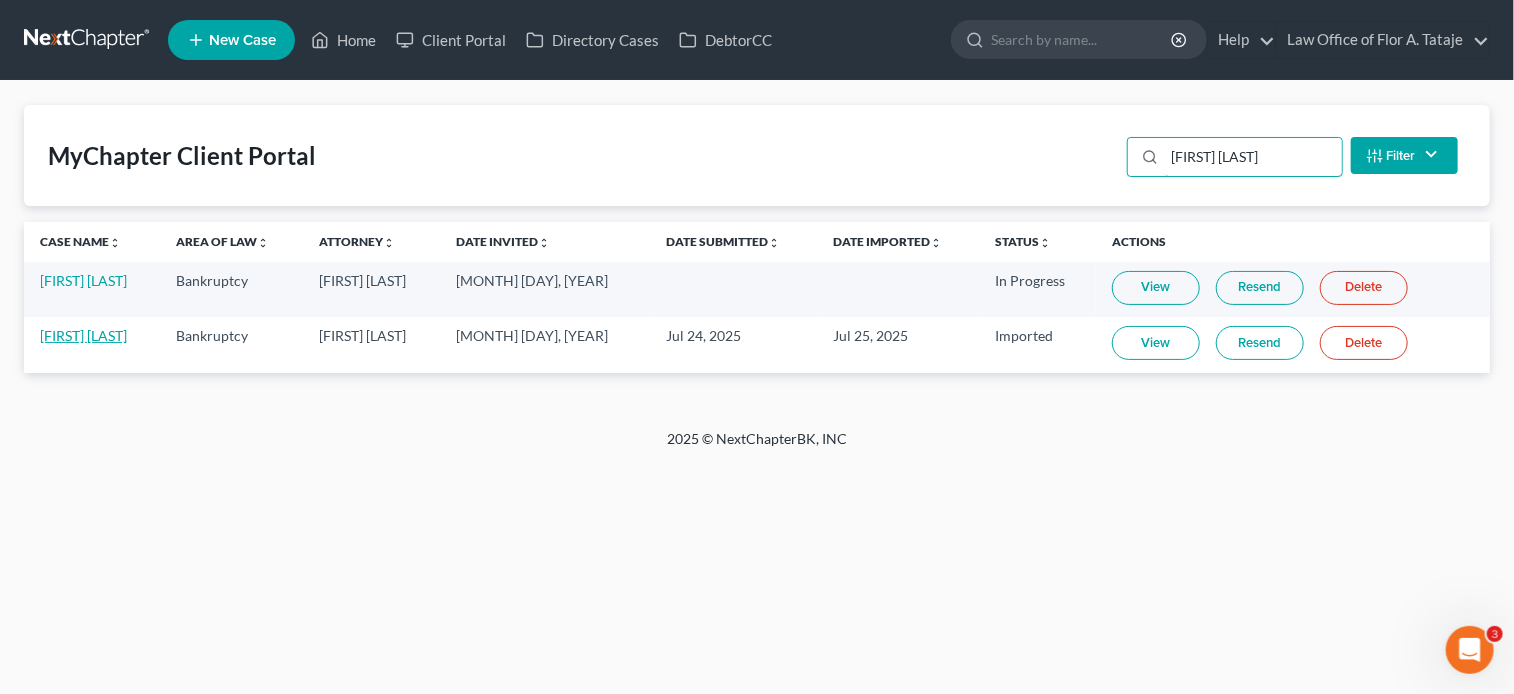 type on "[FIRST] [LAST]" 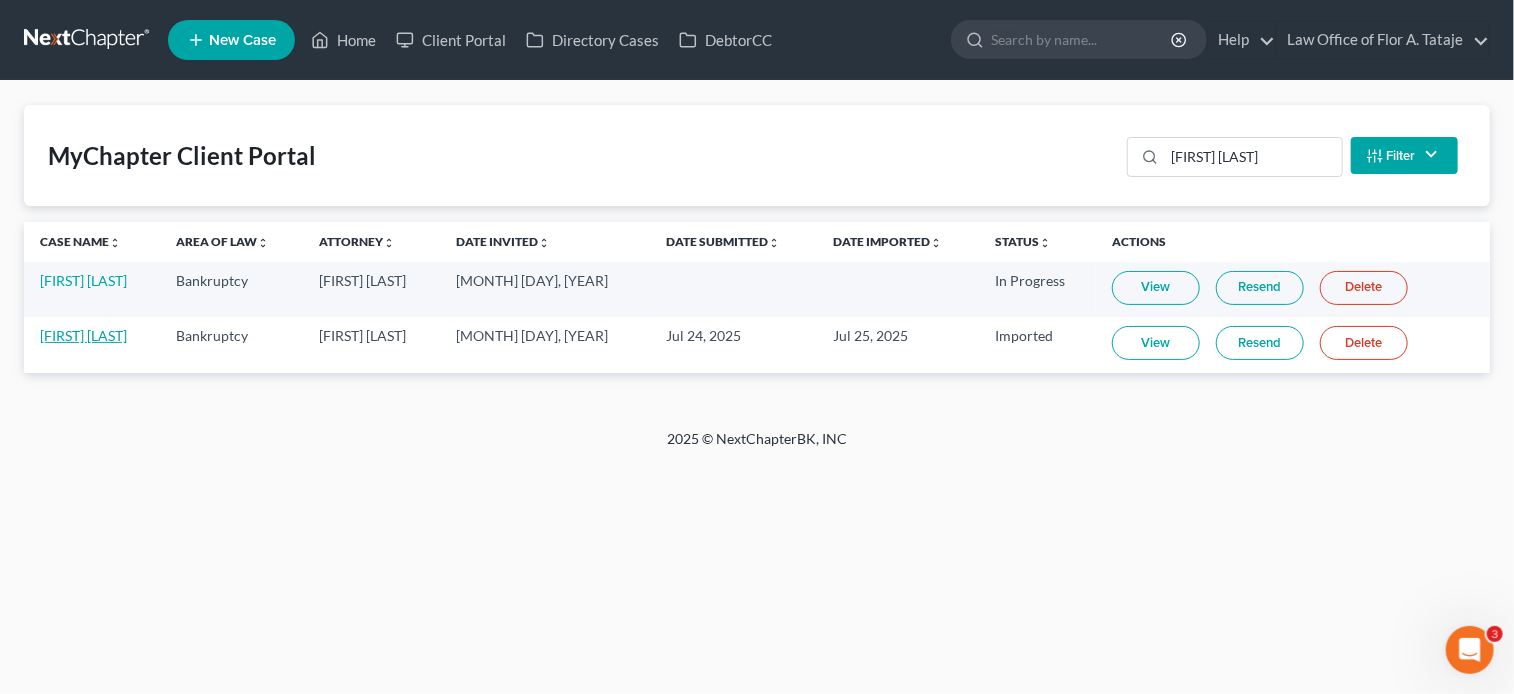 click on "[FIRST] [LAST]" at bounding box center [83, 335] 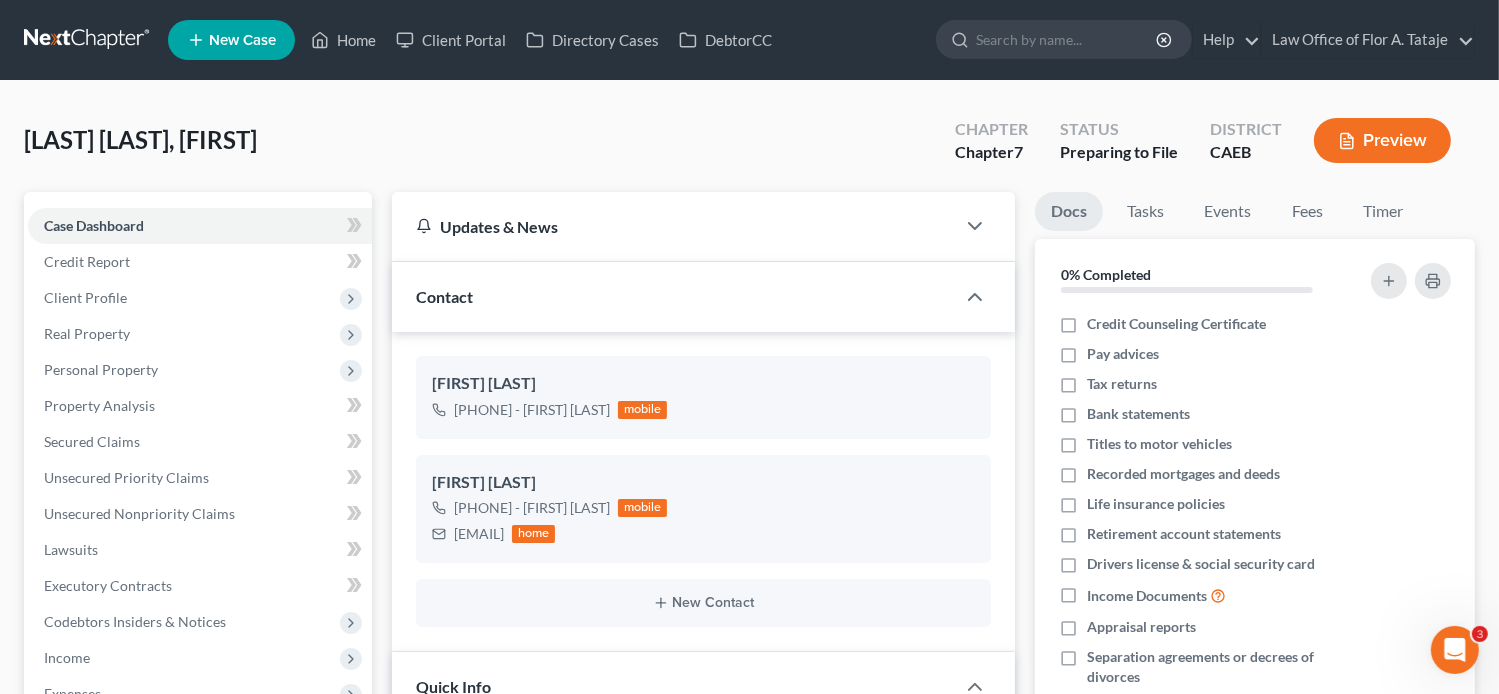 scroll, scrollTop: 954, scrollLeft: 0, axis: vertical 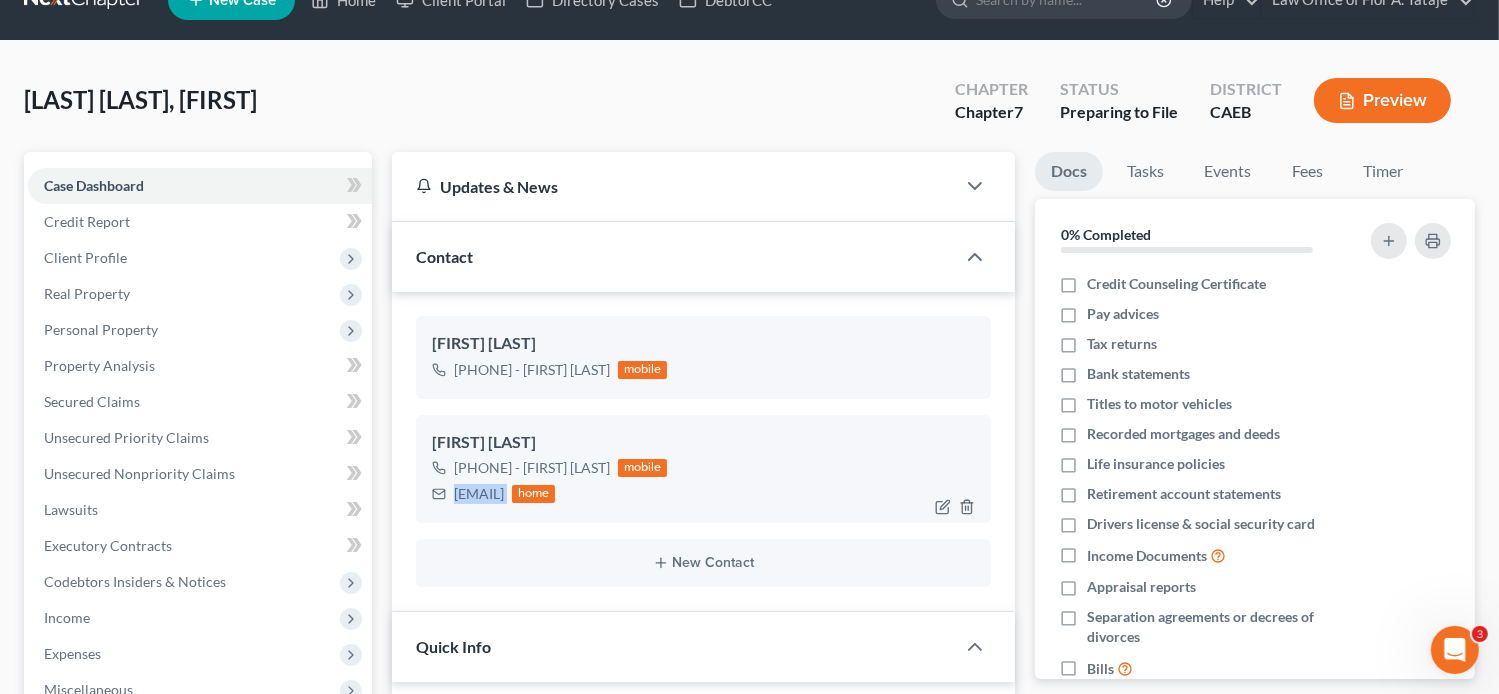 drag, startPoint x: 587, startPoint y: 493, endPoint x: 455, endPoint y: 490, distance: 132.03409 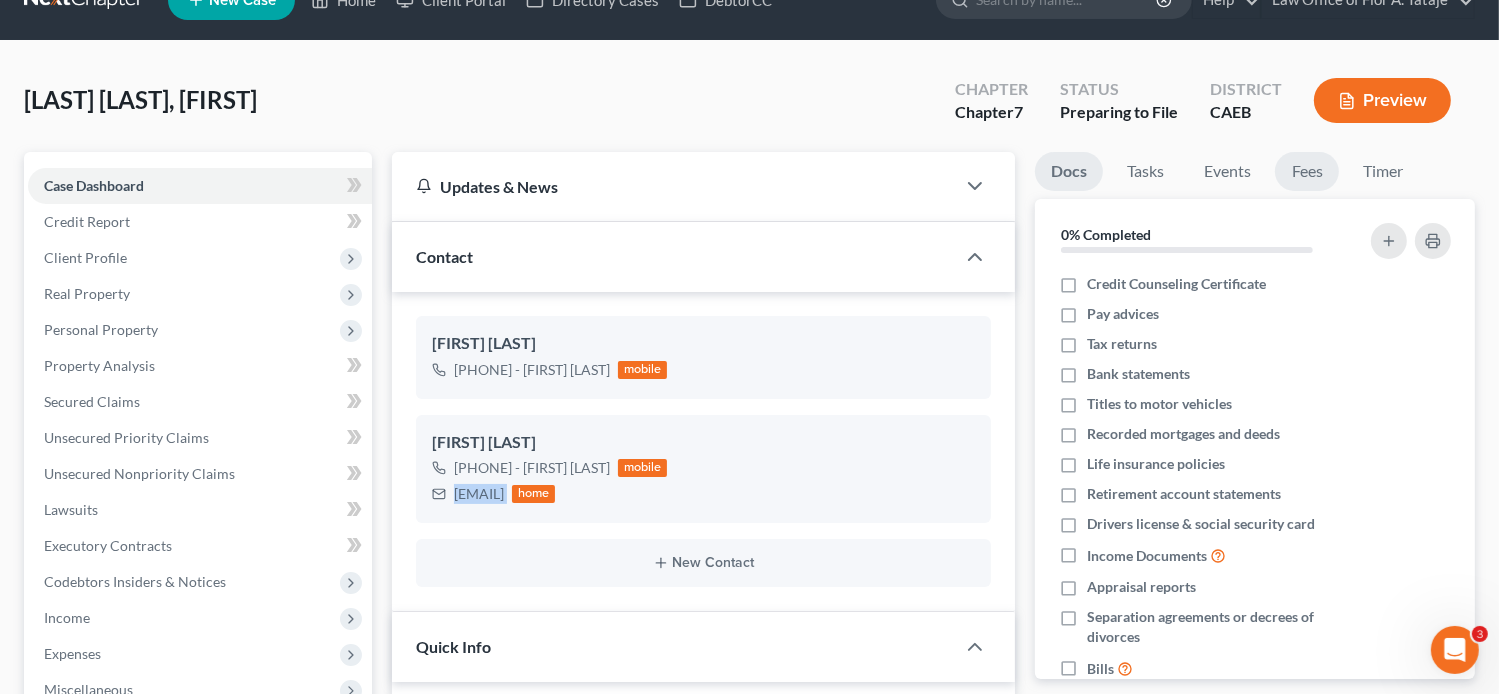click on "Fees" at bounding box center (1307, 171) 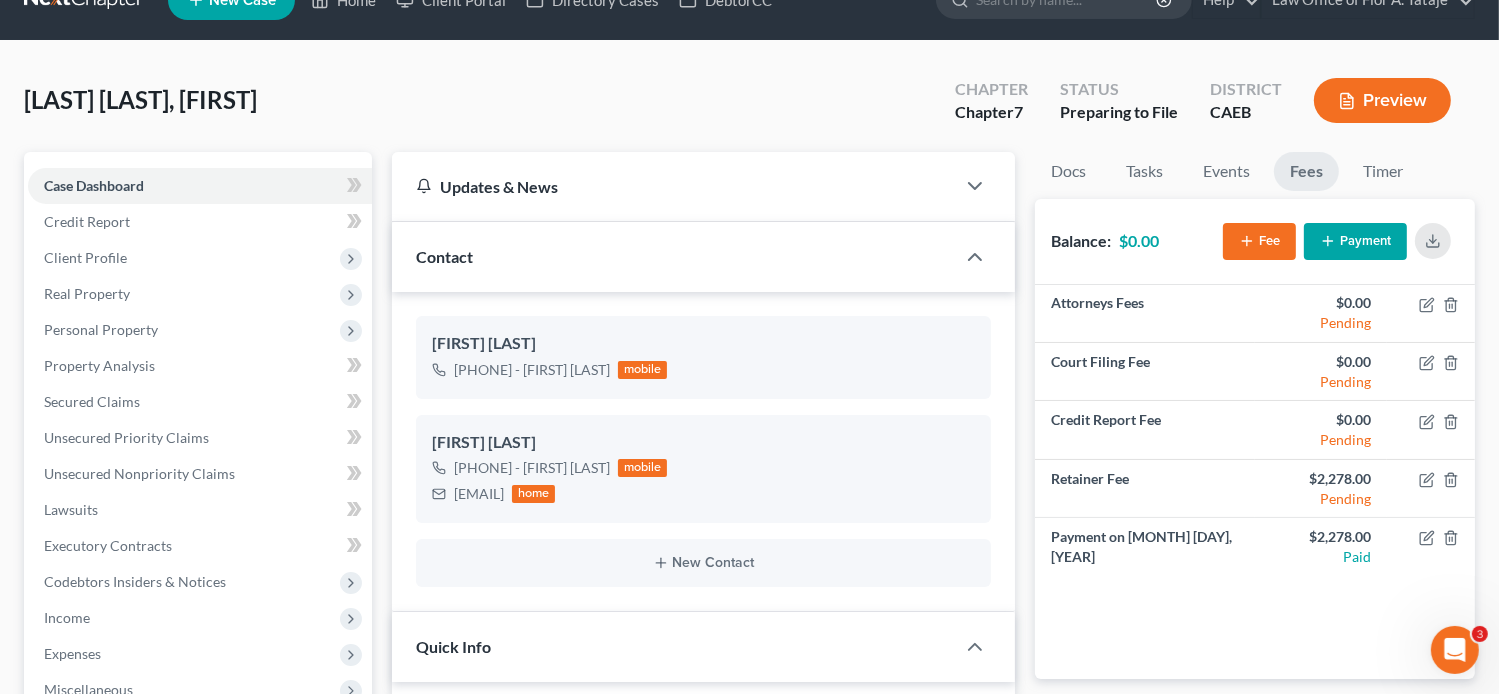 click on "[LAST], [FIRST] Upgraded Chapter Chapter 7 Status Preparing to File District CAEB Preview Petition Navigation
Case Dashboard
Payments
Invoices
Payments
Payments
Credit Report" at bounding box center (749, 1041) 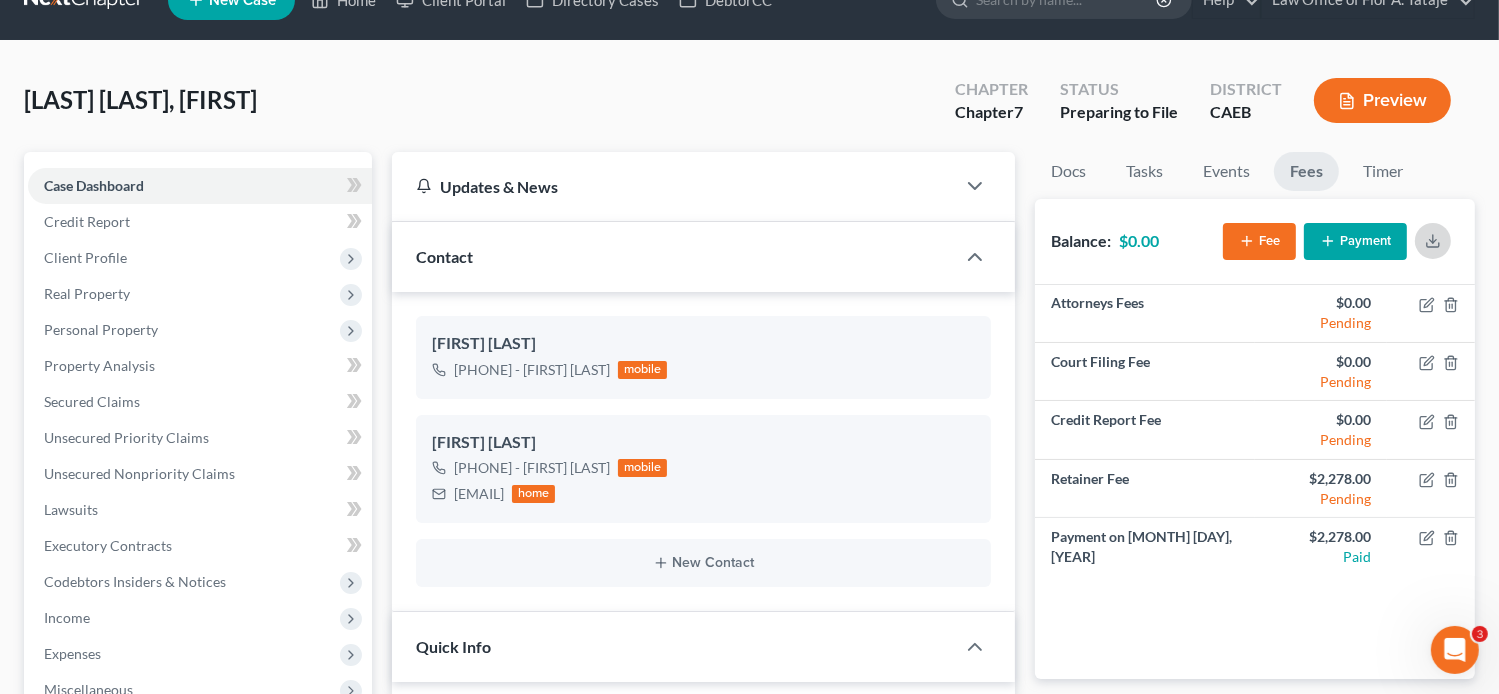 click 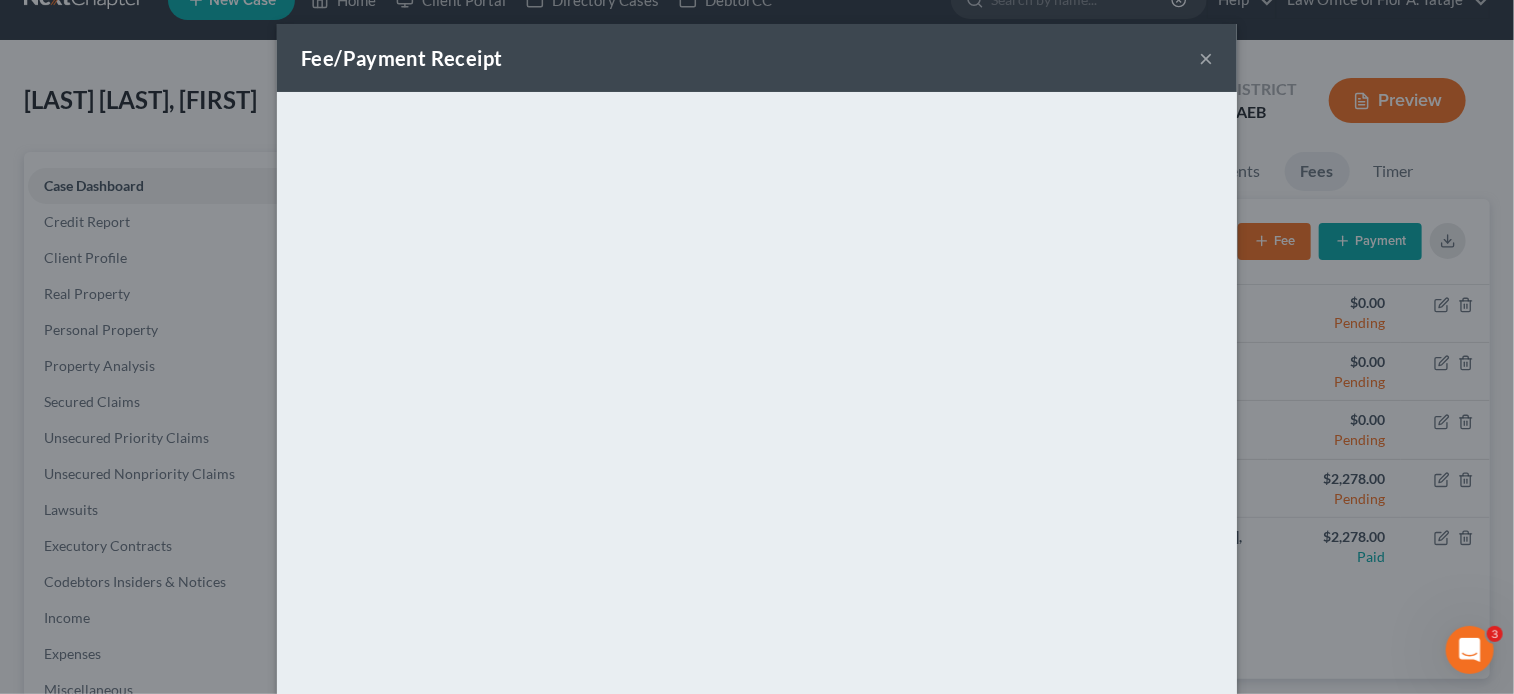 click on "×" at bounding box center [1206, 58] 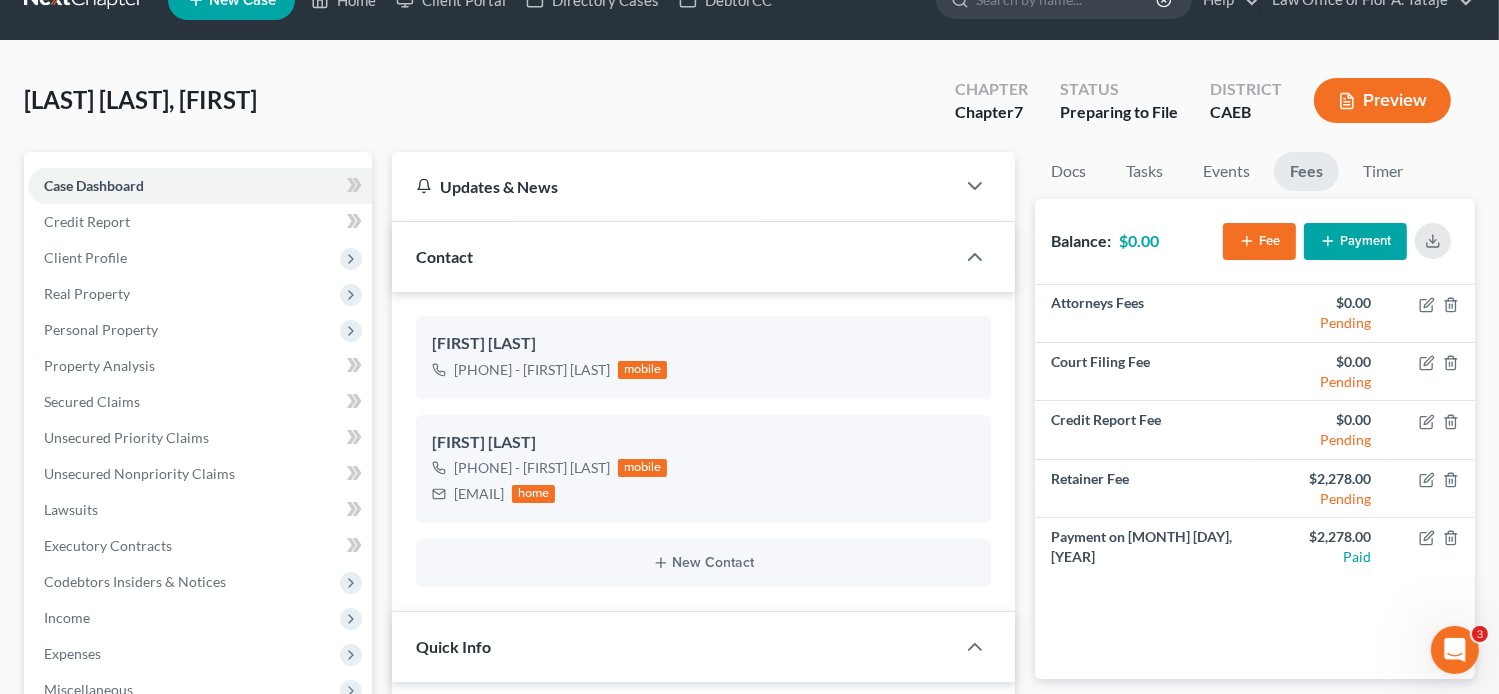 scroll, scrollTop: 0, scrollLeft: 0, axis: both 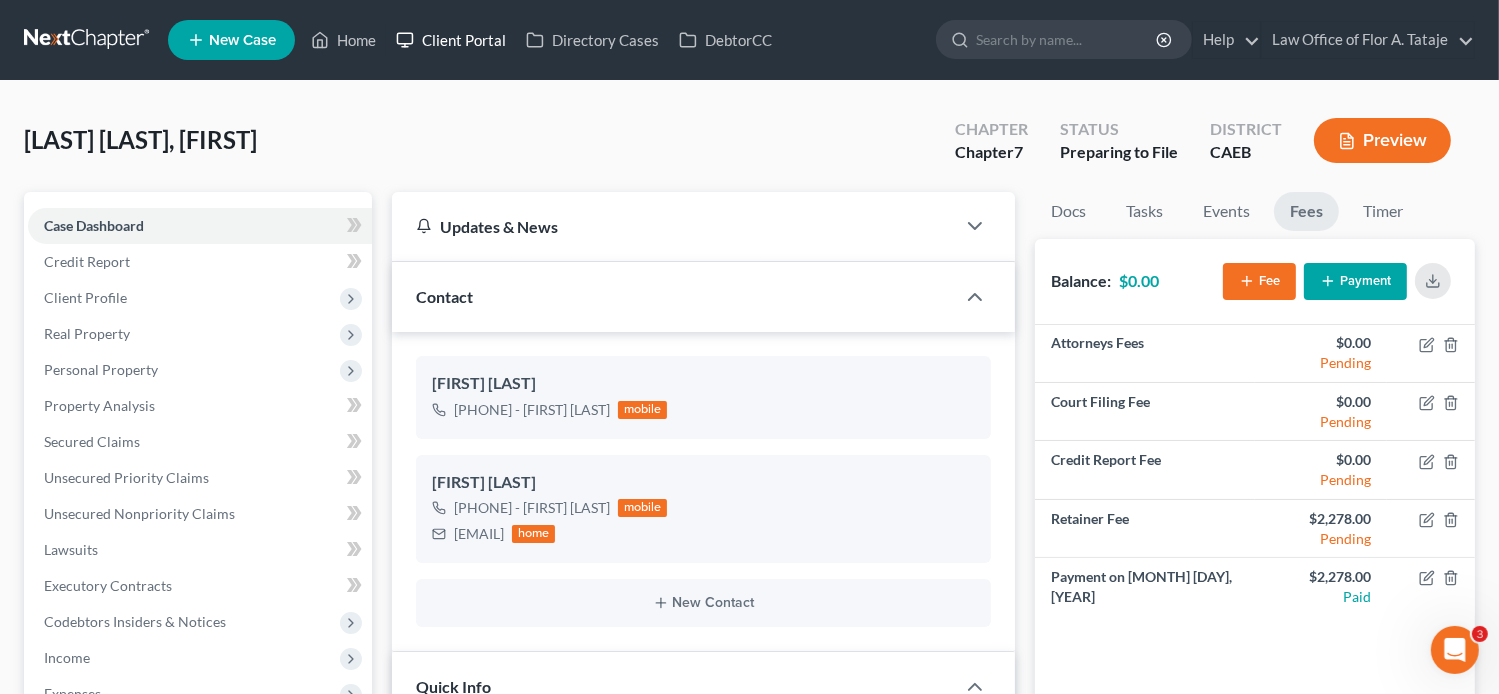 click on "Client Portal" at bounding box center [451, 40] 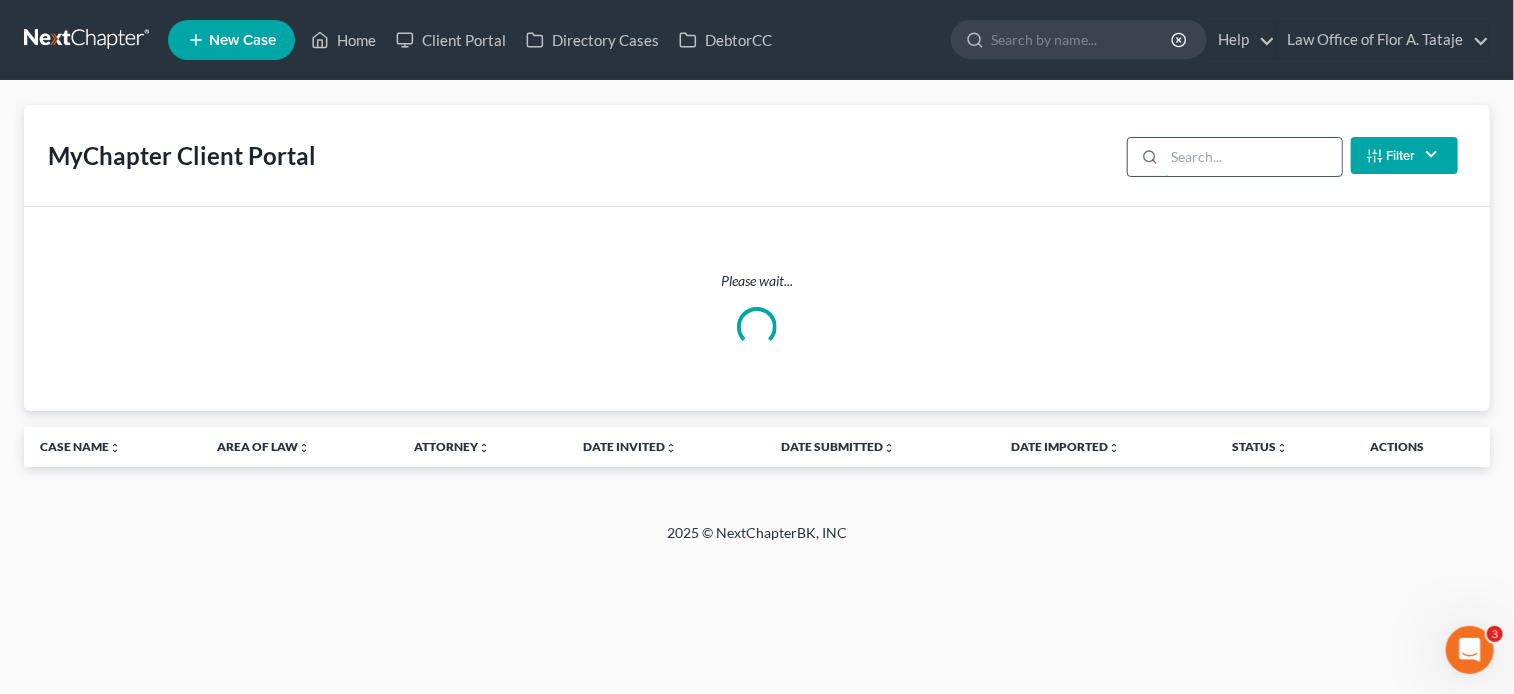 click at bounding box center (1253, 157) 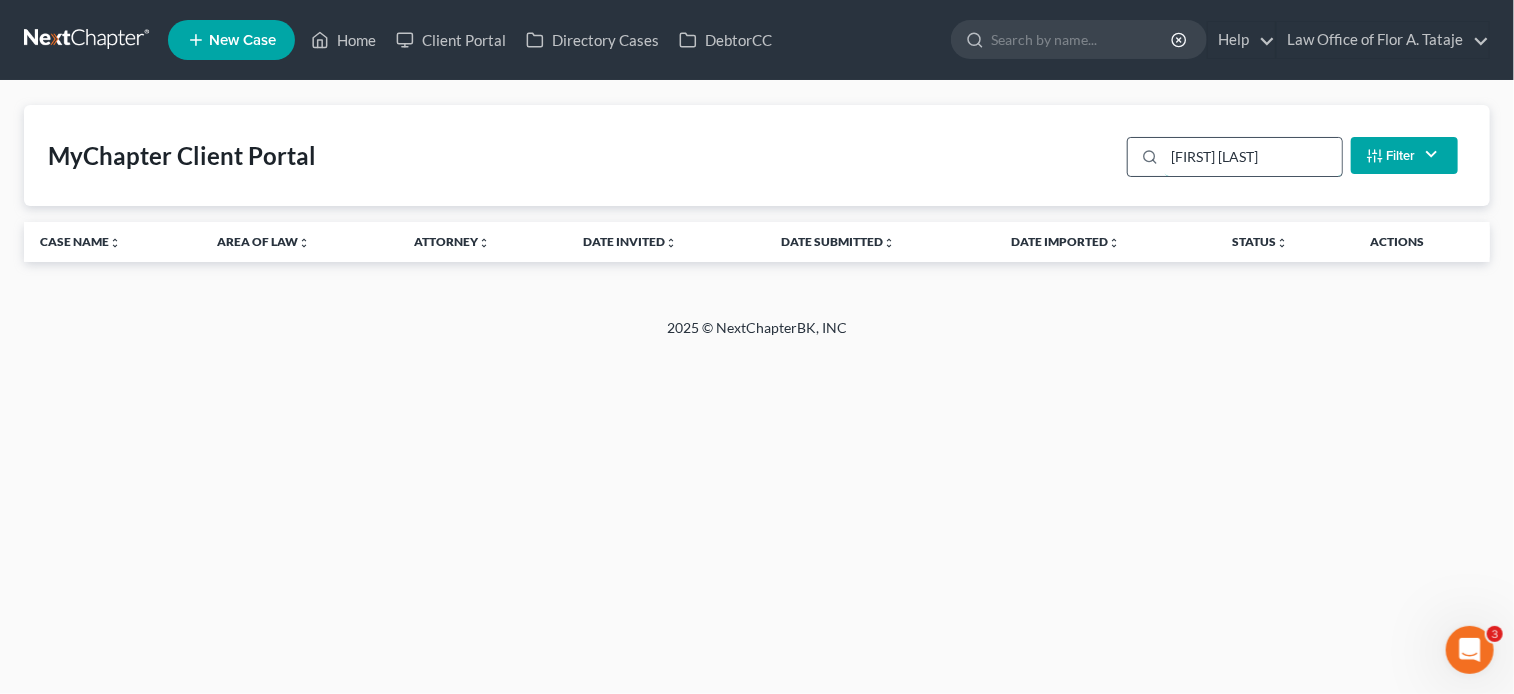 click on "[FIRST] [LAST]" at bounding box center [1253, 157] 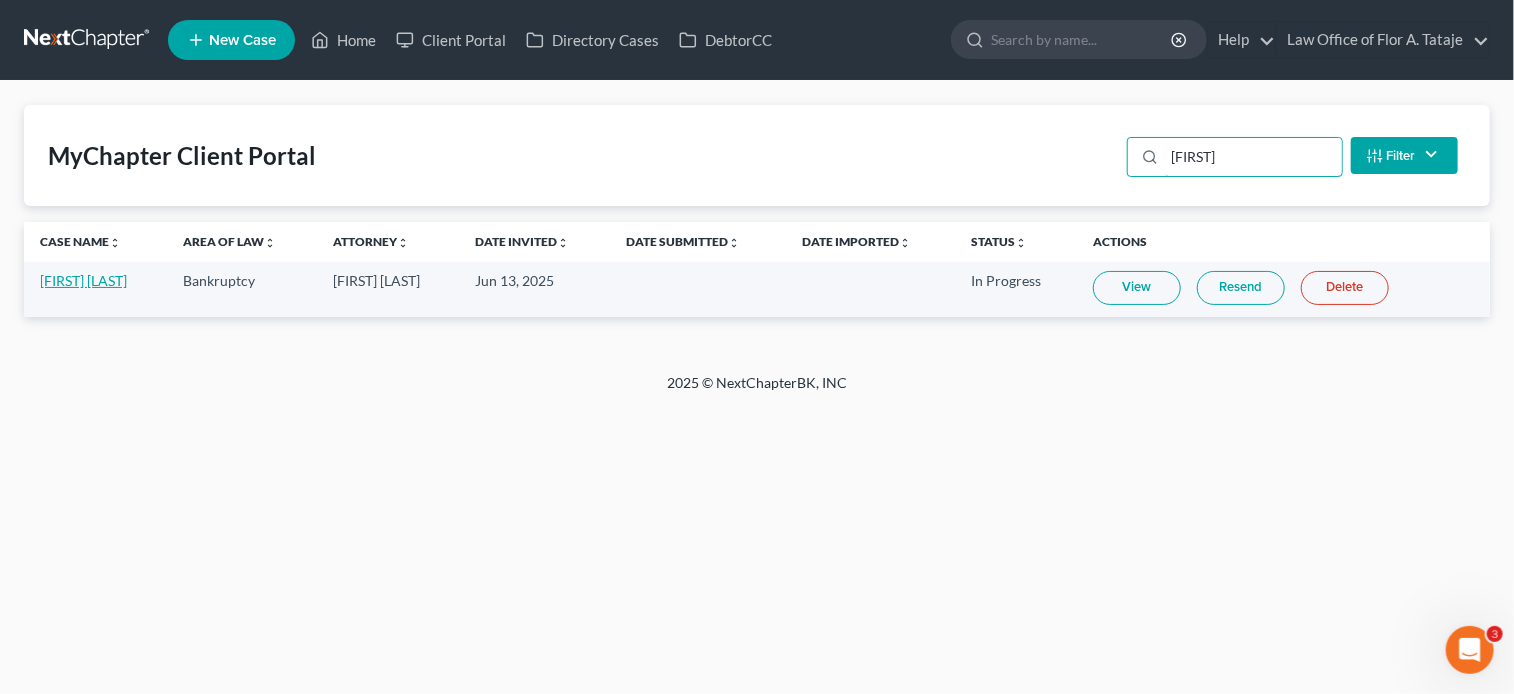 type on "[FIRST]" 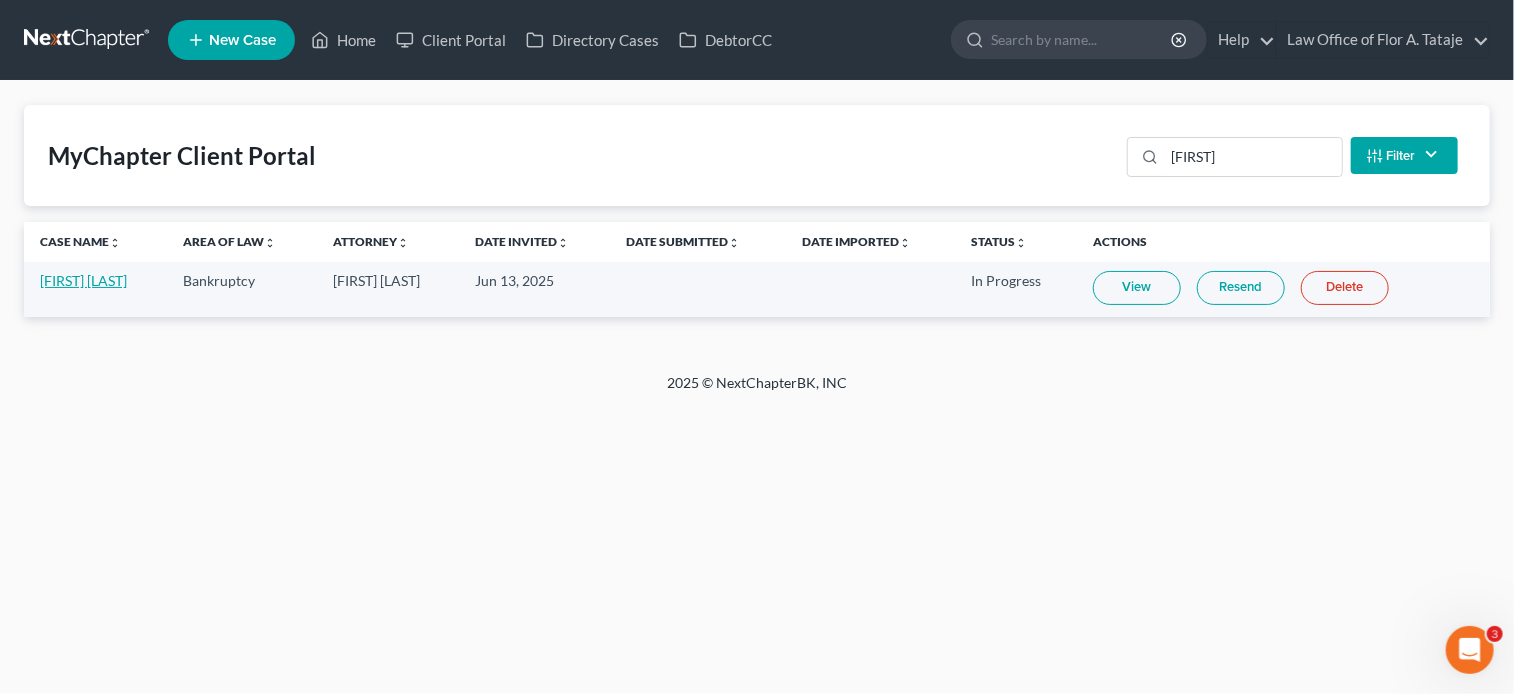 click on "[FIRST] [LAST]" at bounding box center [83, 280] 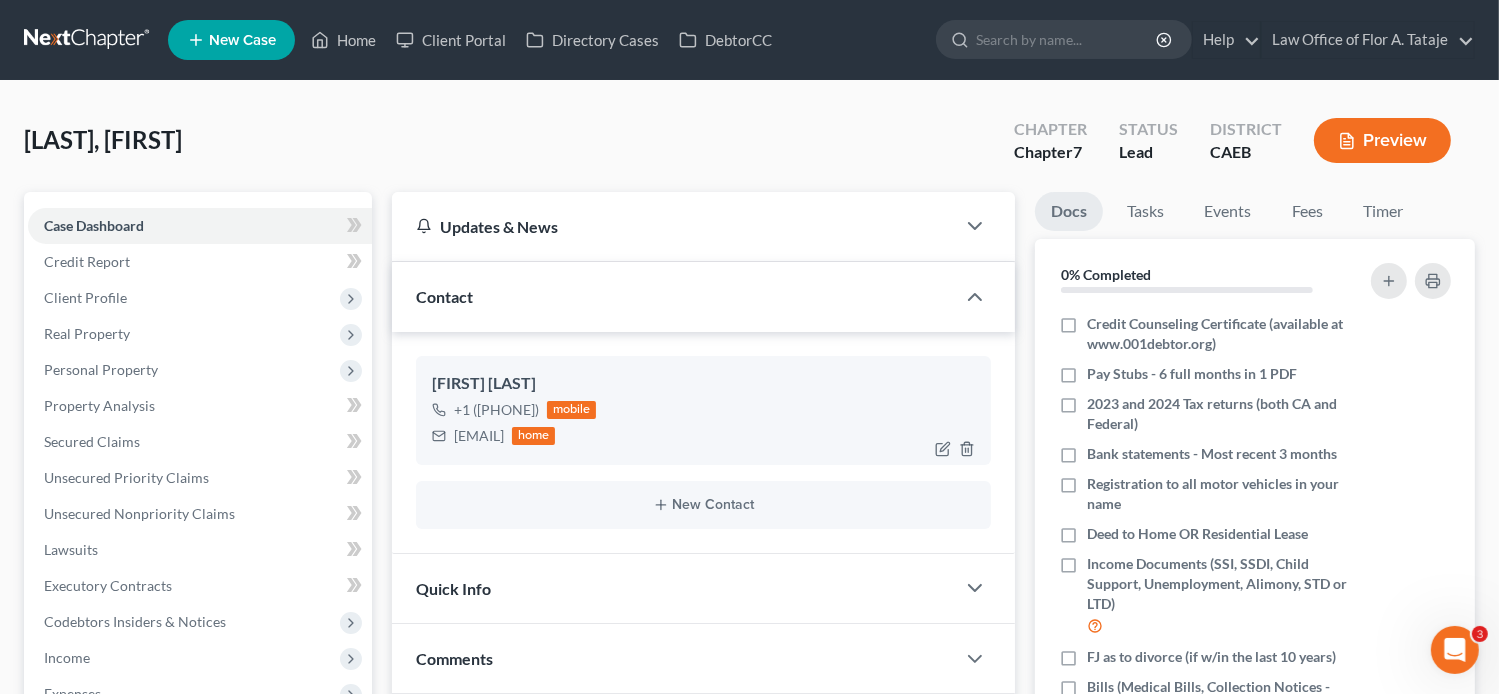 drag, startPoint x: 586, startPoint y: 435, endPoint x: 450, endPoint y: 429, distance: 136.1323 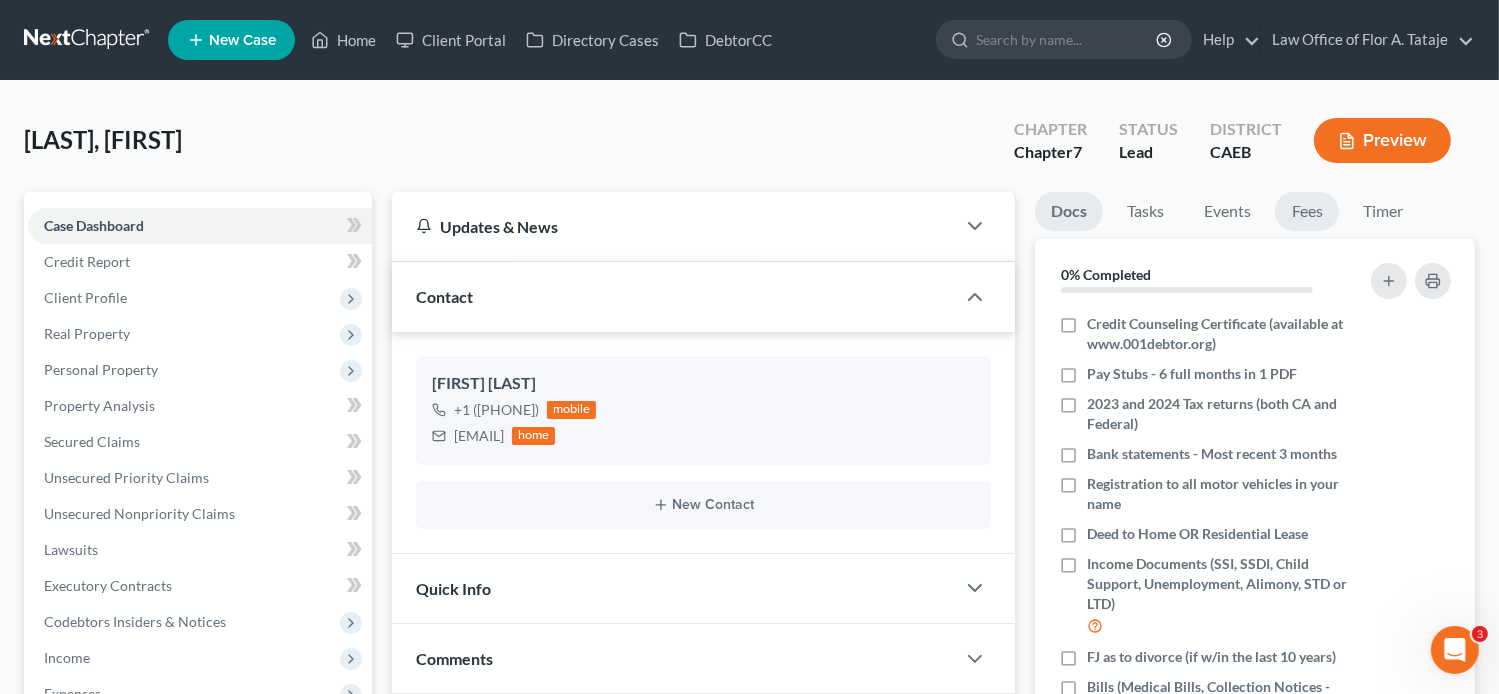click on "Fees" at bounding box center (1307, 211) 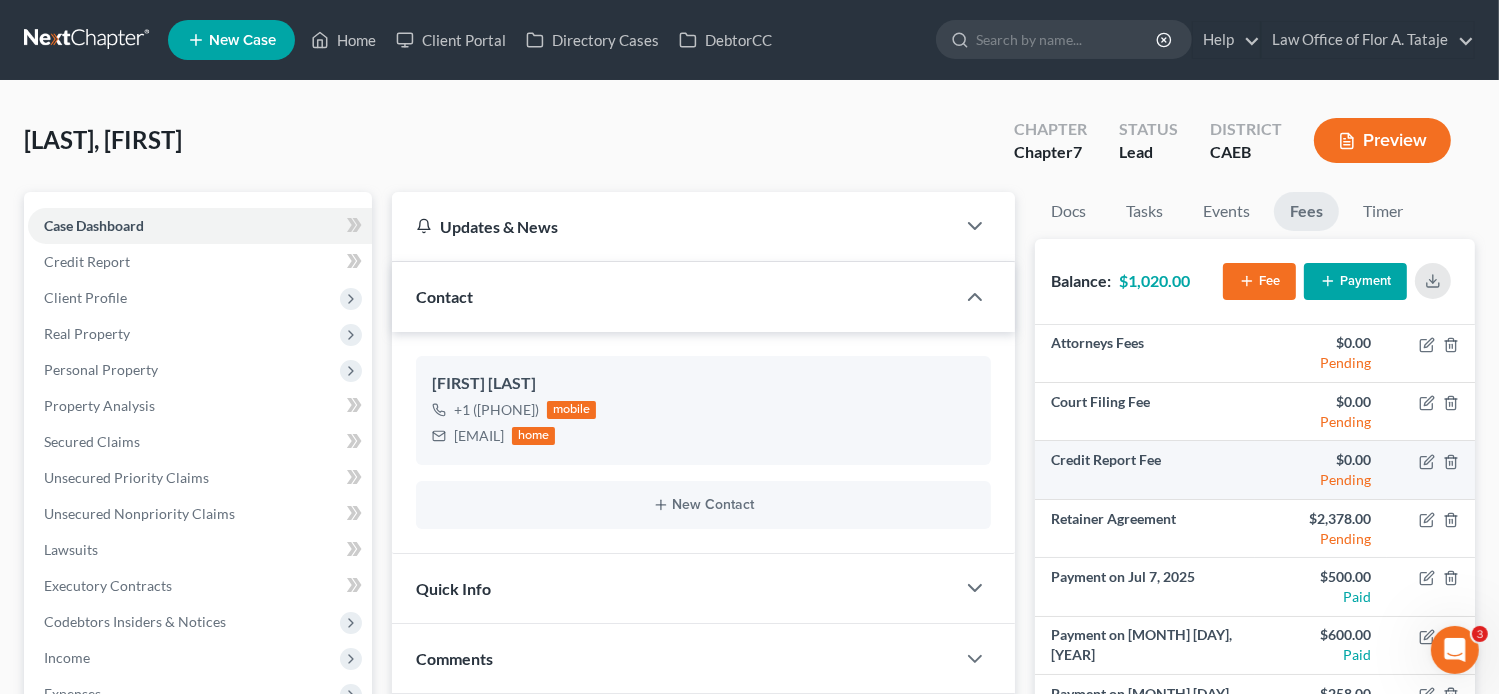 scroll, scrollTop: 12, scrollLeft: 0, axis: vertical 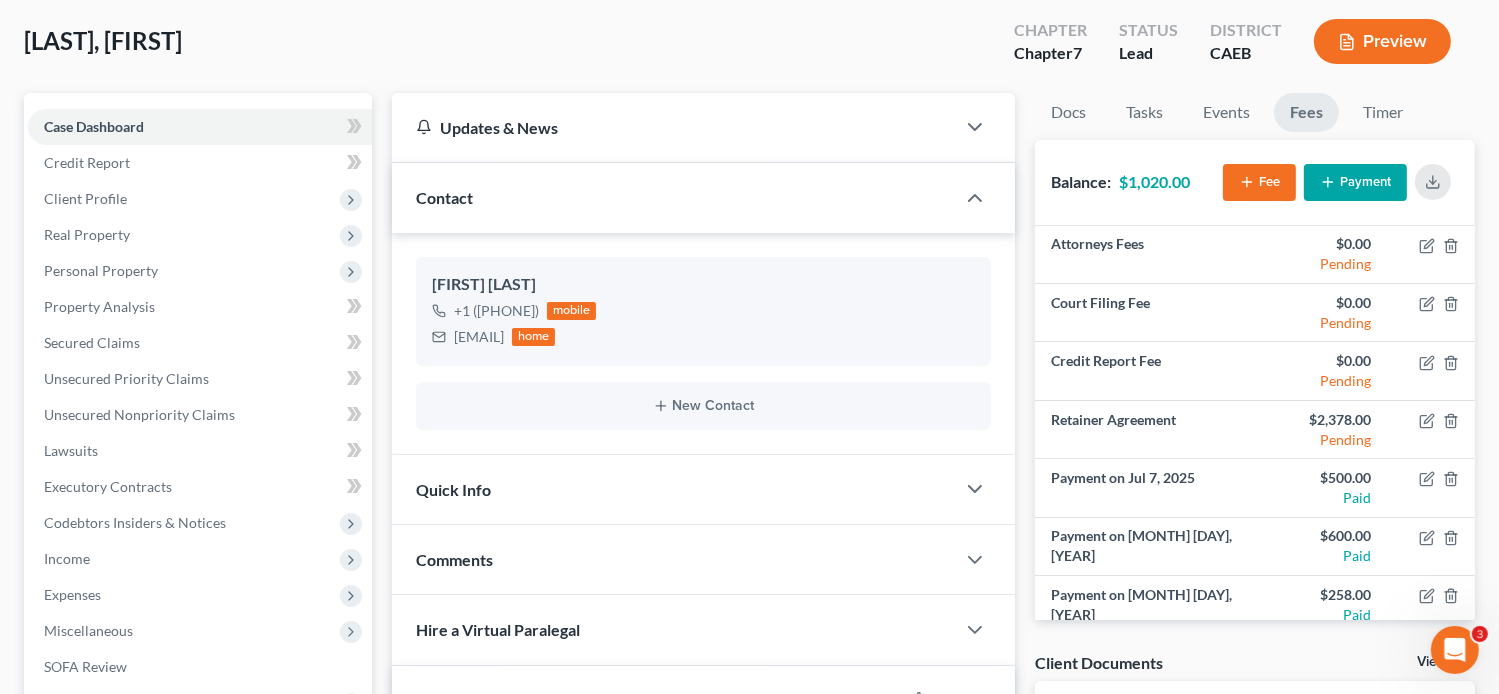 click on "Docs
Tasks
Events
Fees
Timer
0% Completed
Nothing here yet! Credit Counseling Certificate (available at www.001debtor.org)   Pay Stubs - 6 full months in 1 PDF   2023 and 2024 Tax returns (both CA and Federal)   Bank statements - Most recent 3 months   Registration to all motor vehicles in your name   Deed to Home OR Residential Lease   Income Documents (SSI, SSDI, Child Support, Unemployment, Alimony, STD or LTD)   FJ as to divorce (if w/in the last 10 years)   Bills (Medical Bills, Collection Notices - we will pull a credit report)   Marriage Certificate, if married   Retirement account statements   Drivers license & social security card   Life insurance policies
Hide Completed Tasks
Initial consultation Receive documents Follow up appointment Review petition Signing appointment File petition Email pay stubs to trustee Calendar 341 Hearing and send notice to debtor(s) Send notice of Bankruptcy to parties Close file" at bounding box center (1255, 609) 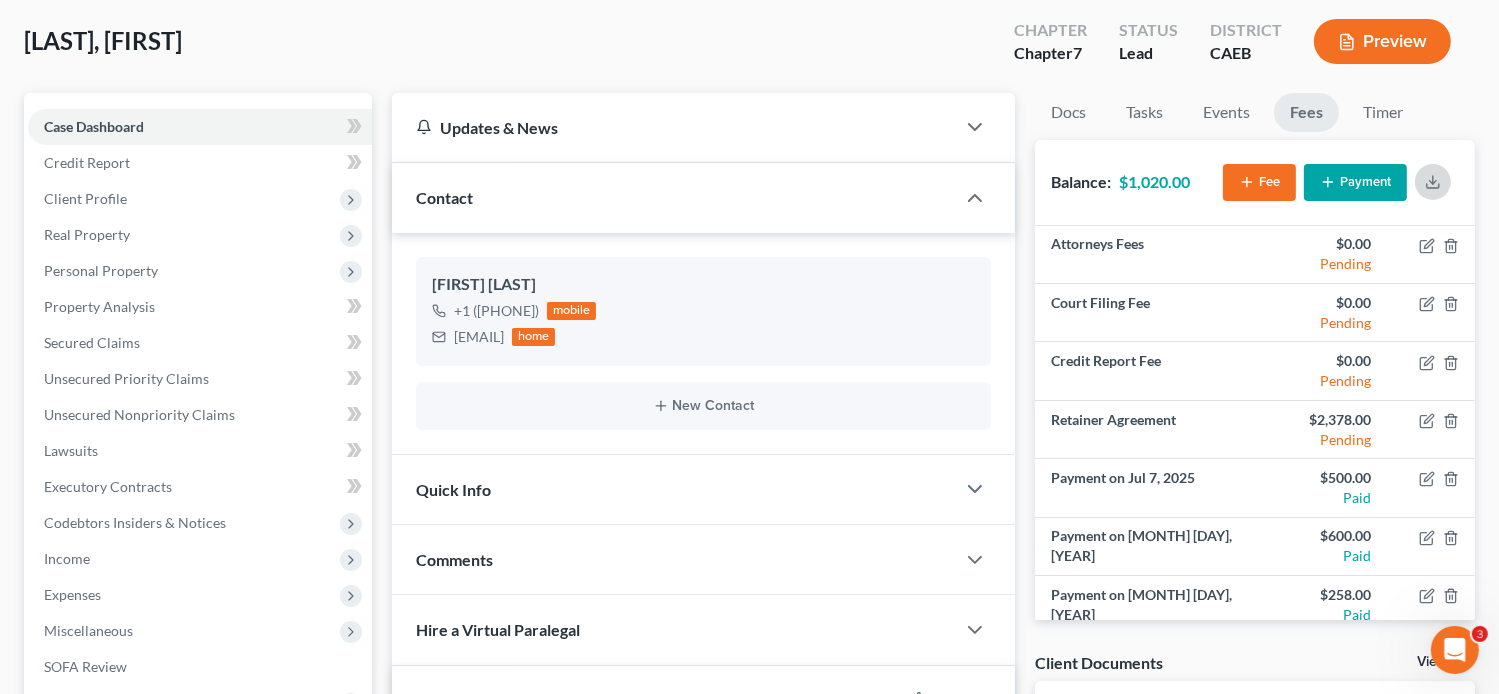click at bounding box center [1433, 182] 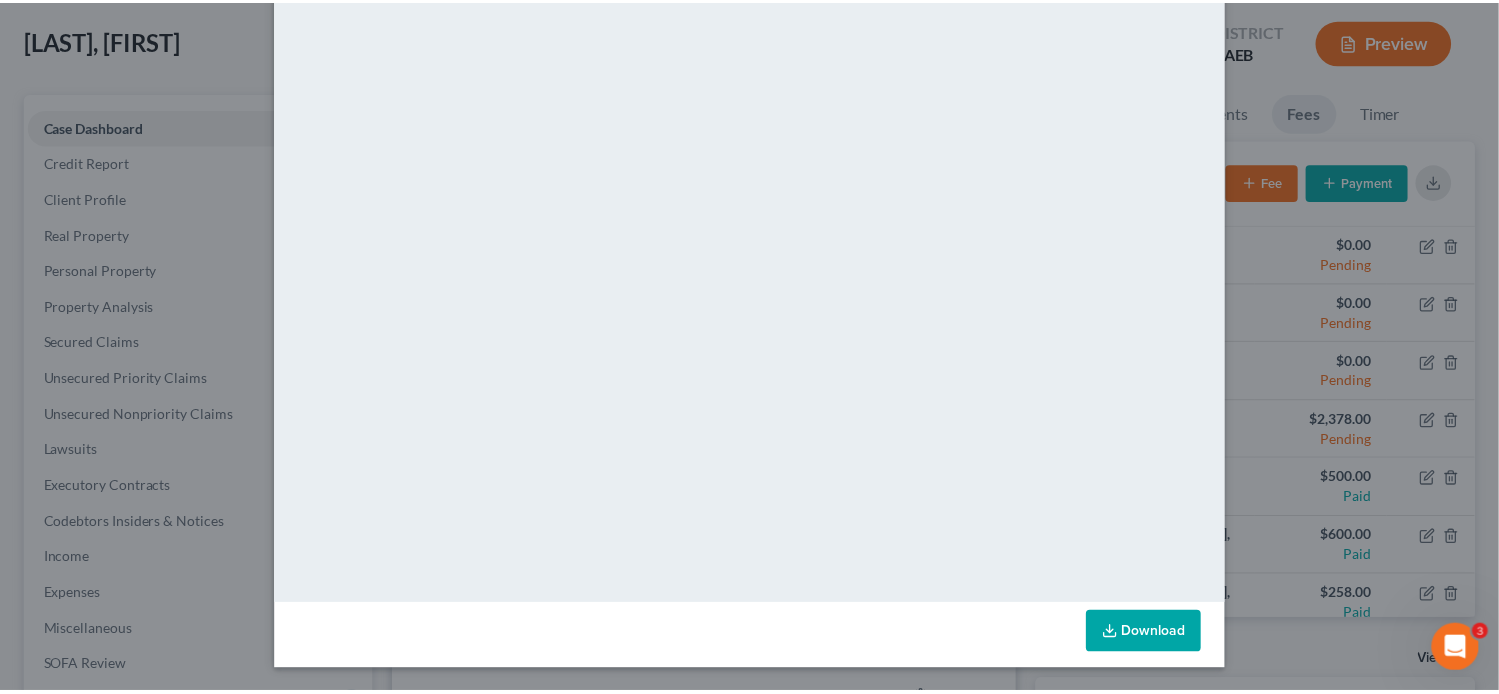 scroll, scrollTop: 291, scrollLeft: 0, axis: vertical 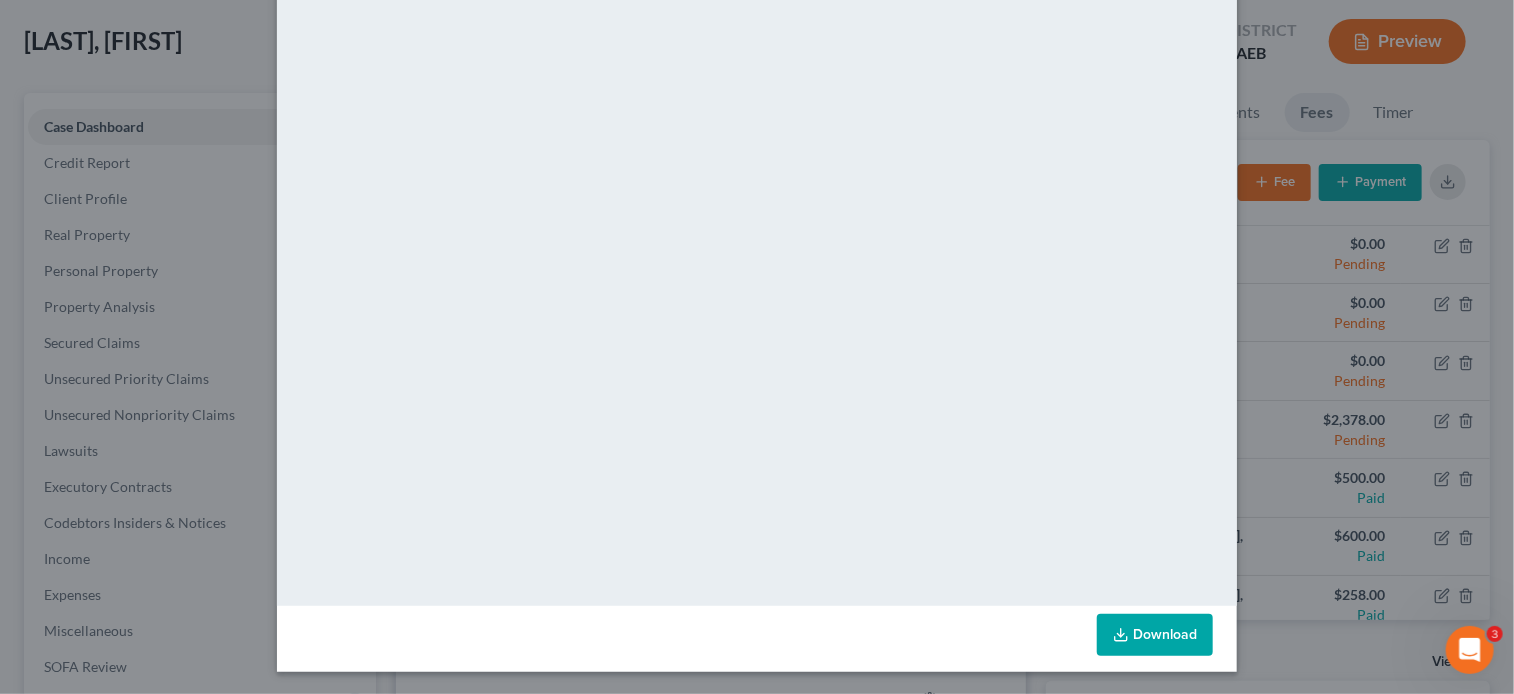 click on "Fee/Payment Receipt ×
<object ng-attr-data='https://nextchapter-prod.s3.amazonaws.com/pdfs/5b8d5c92-5f69-46ba-a9df-4da496bae8d9.pdf' type='application/pdf' width='100%' height='800px'></object>
<p><a href='https://nextchapter-prod.s3.amazonaws.com/pdfs/5b8d5c92-5f69-46ba-a9df-4da496bae8d9.pdf' target='_blank'>Click here</a> to open in a new window.</p>
Download" at bounding box center [757, 347] 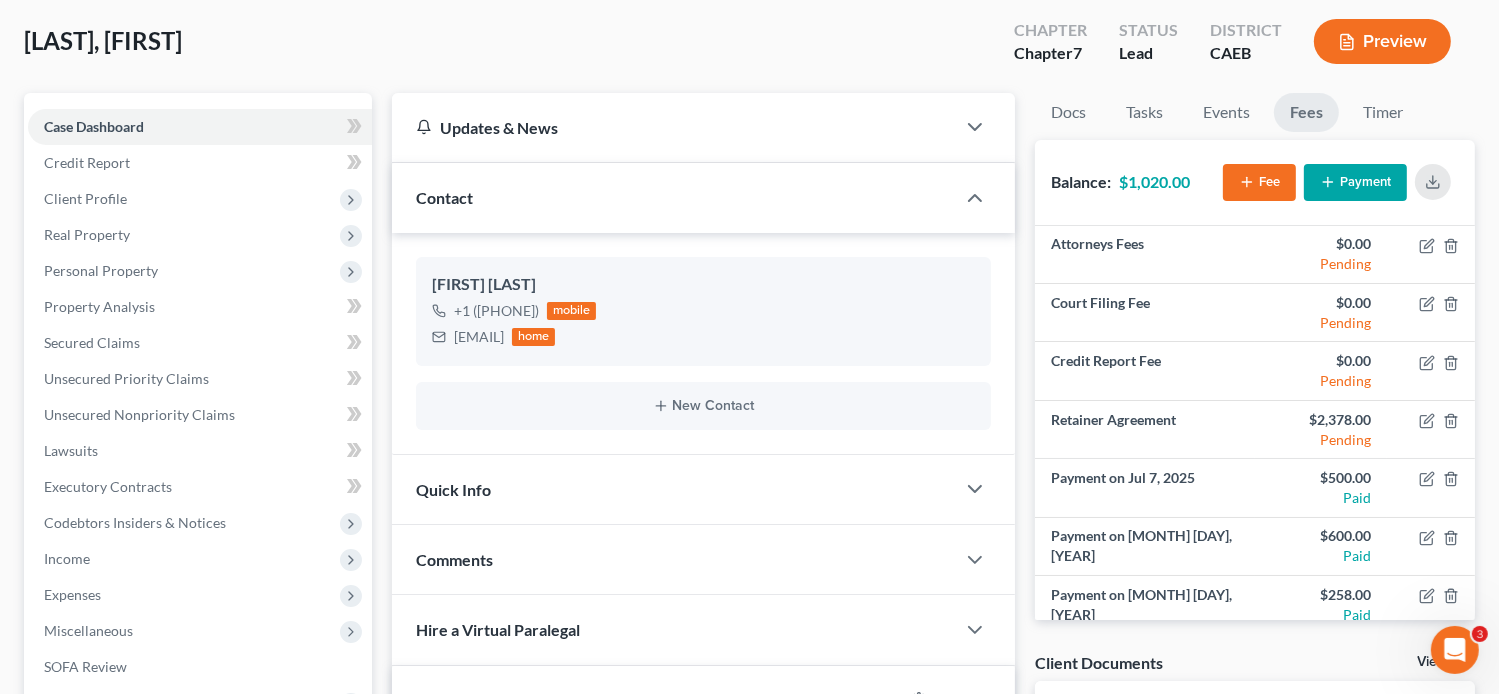 scroll, scrollTop: 0, scrollLeft: 0, axis: both 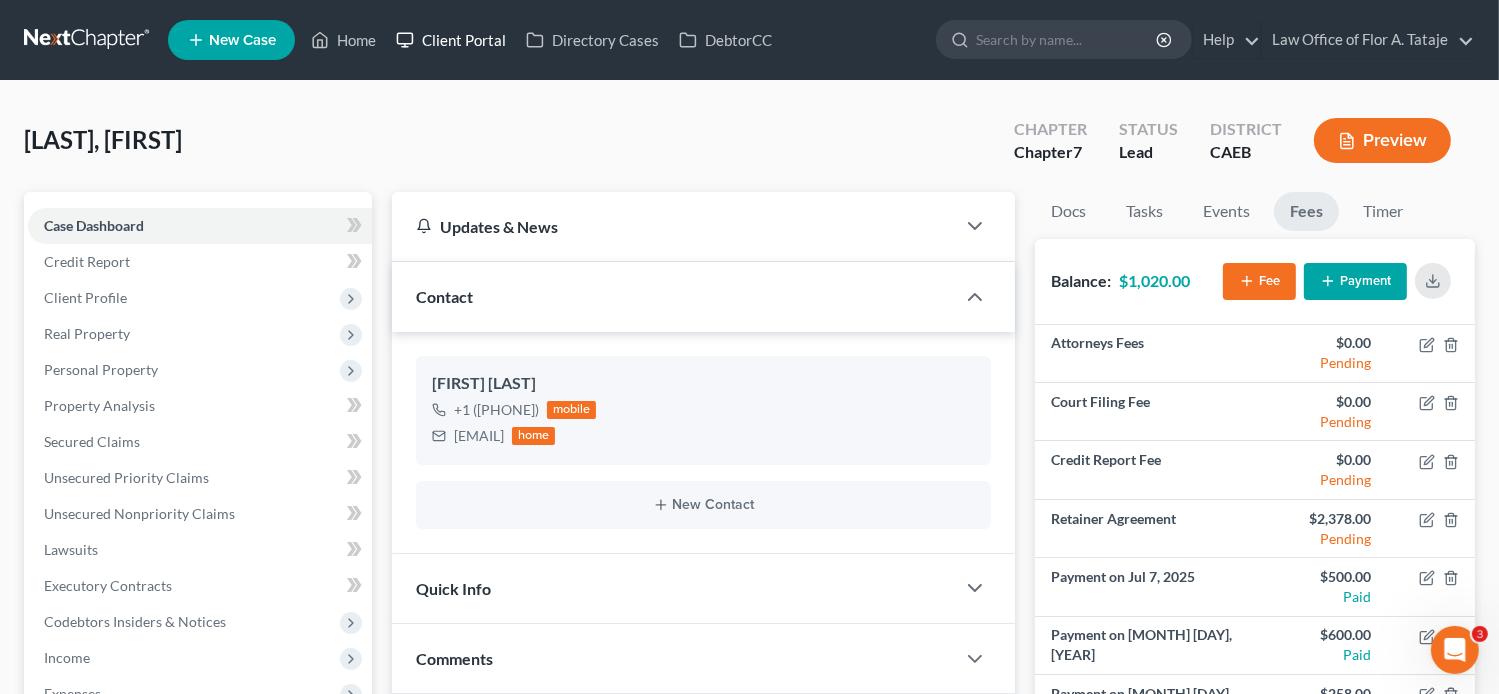 click on "Client Portal" at bounding box center [451, 40] 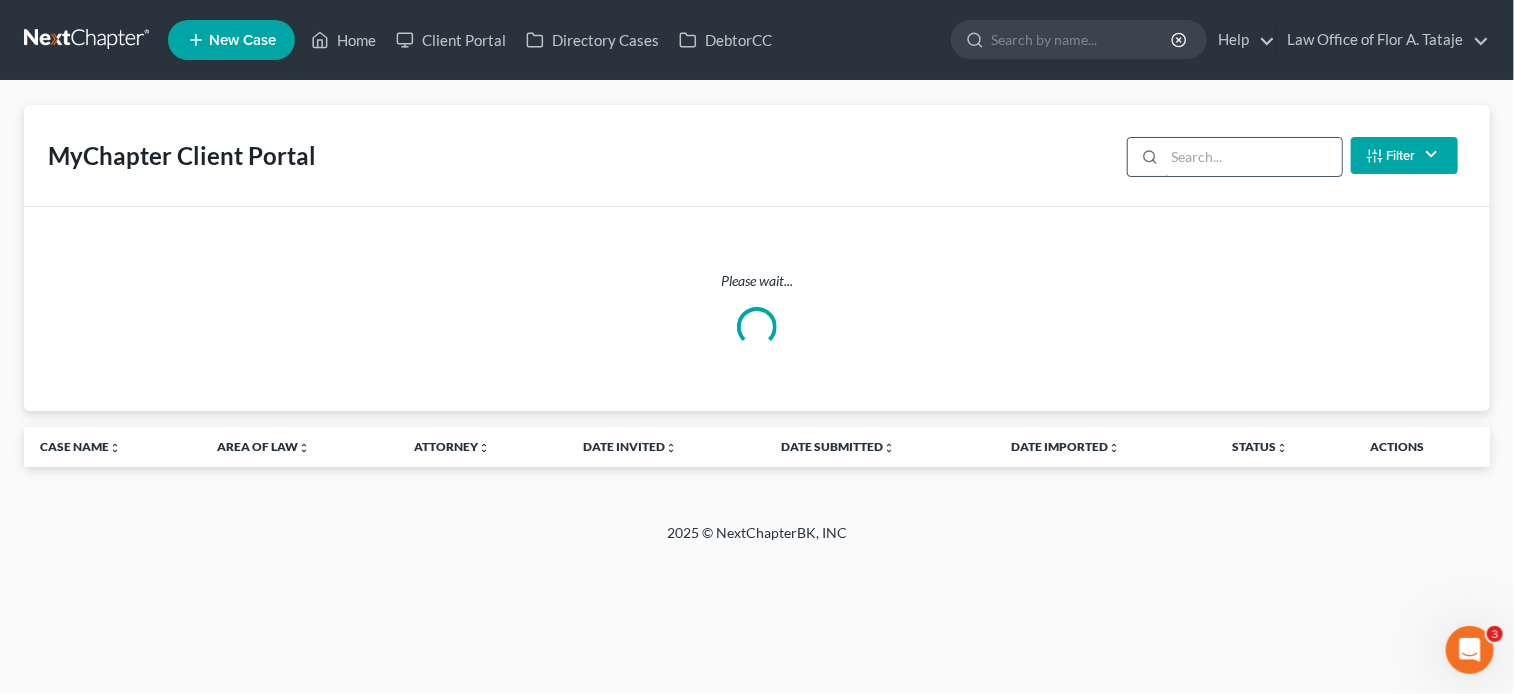 click at bounding box center [1253, 157] 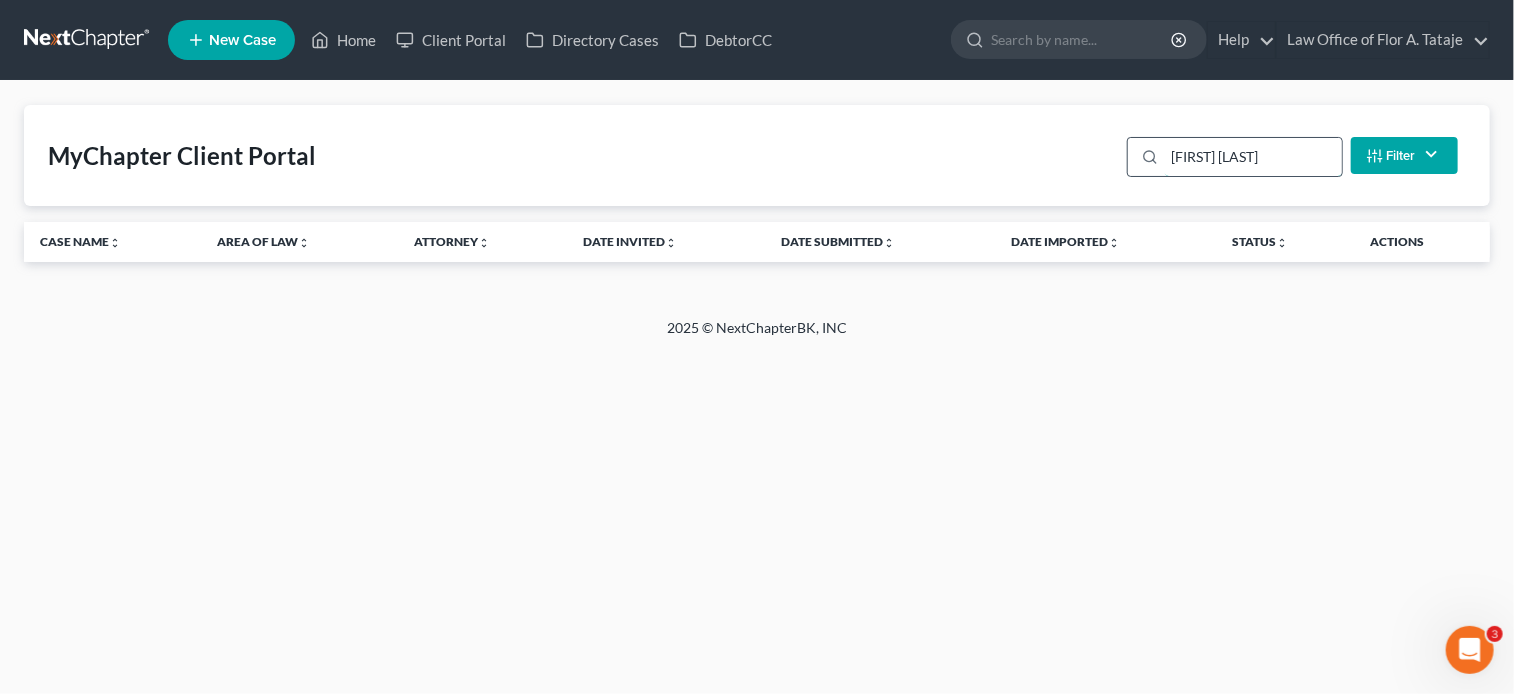 click on "[FIRST] [LAST]" at bounding box center (1253, 157) 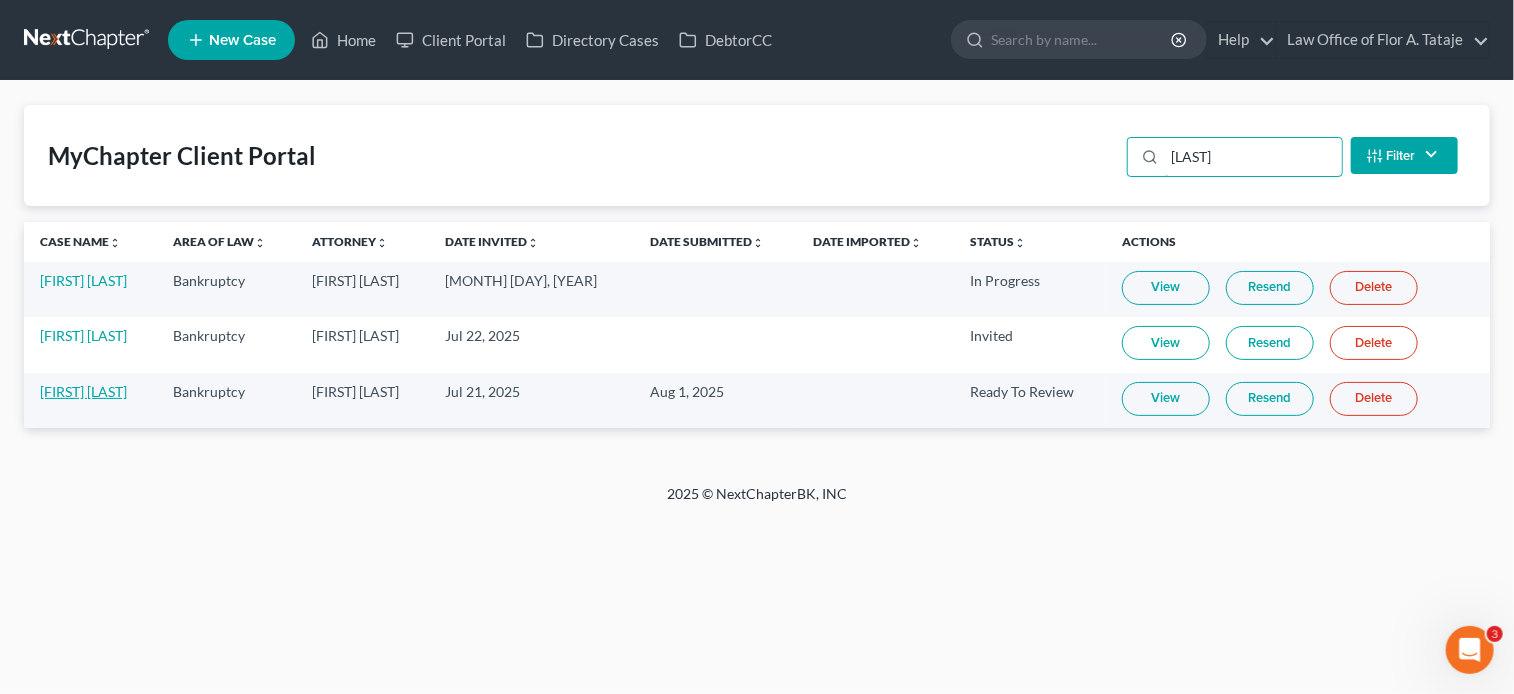 type on "[LAST]" 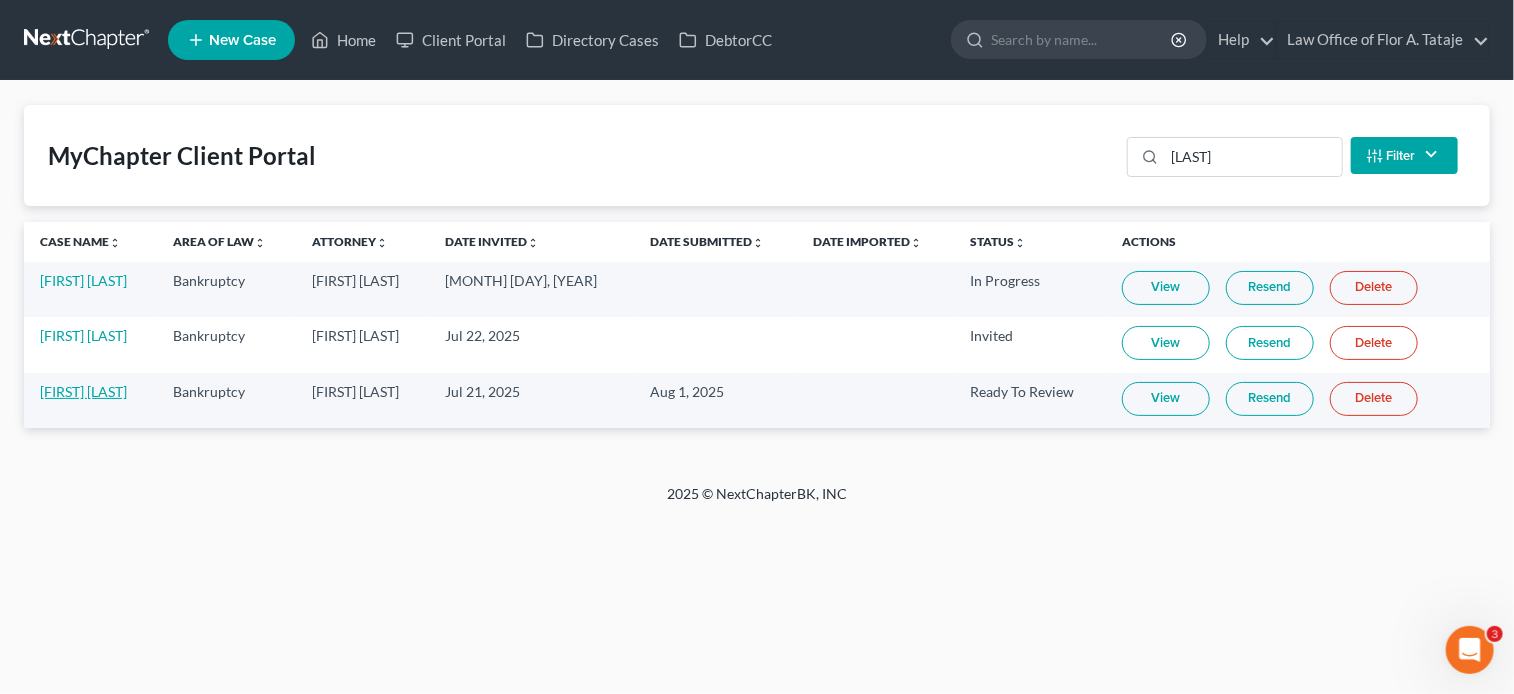 click on "[FIRST] [LAST]" at bounding box center (83, 391) 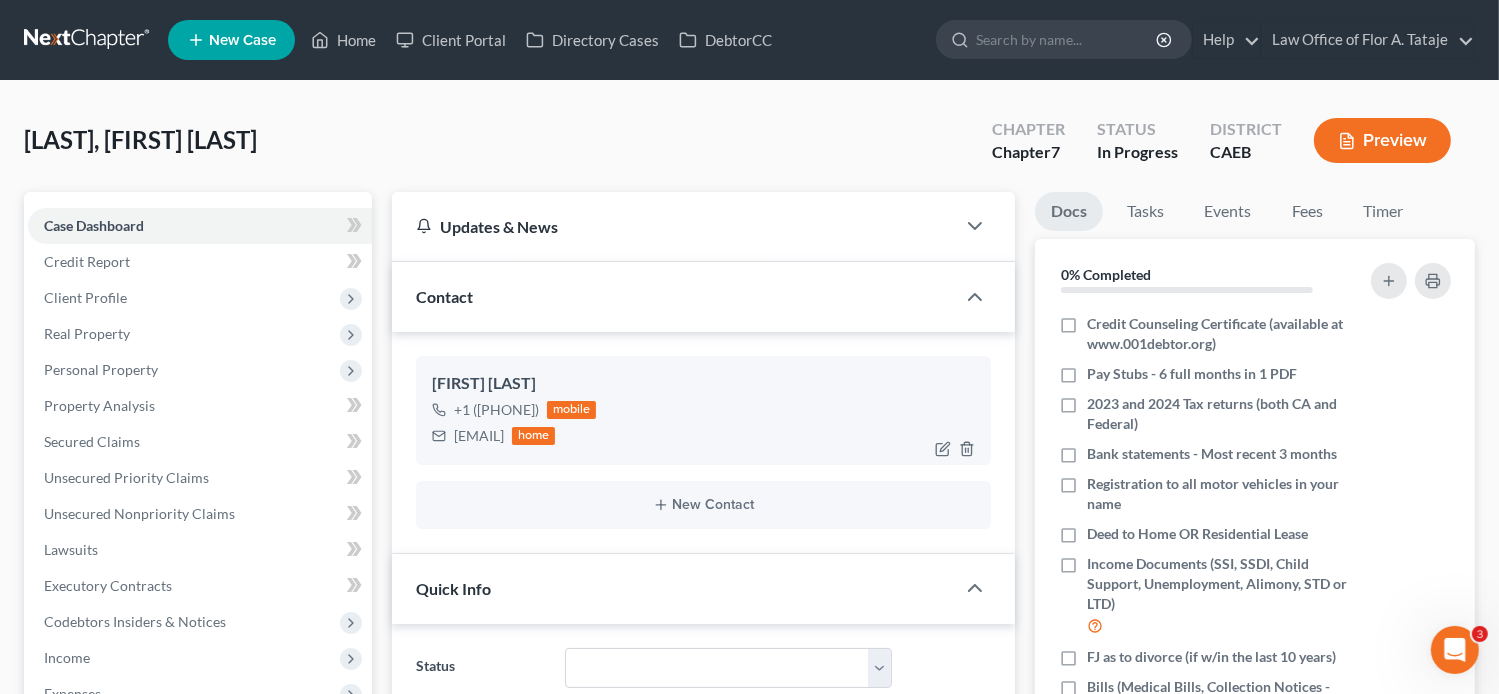 drag, startPoint x: 627, startPoint y: 439, endPoint x: 447, endPoint y: 432, distance: 180.13606 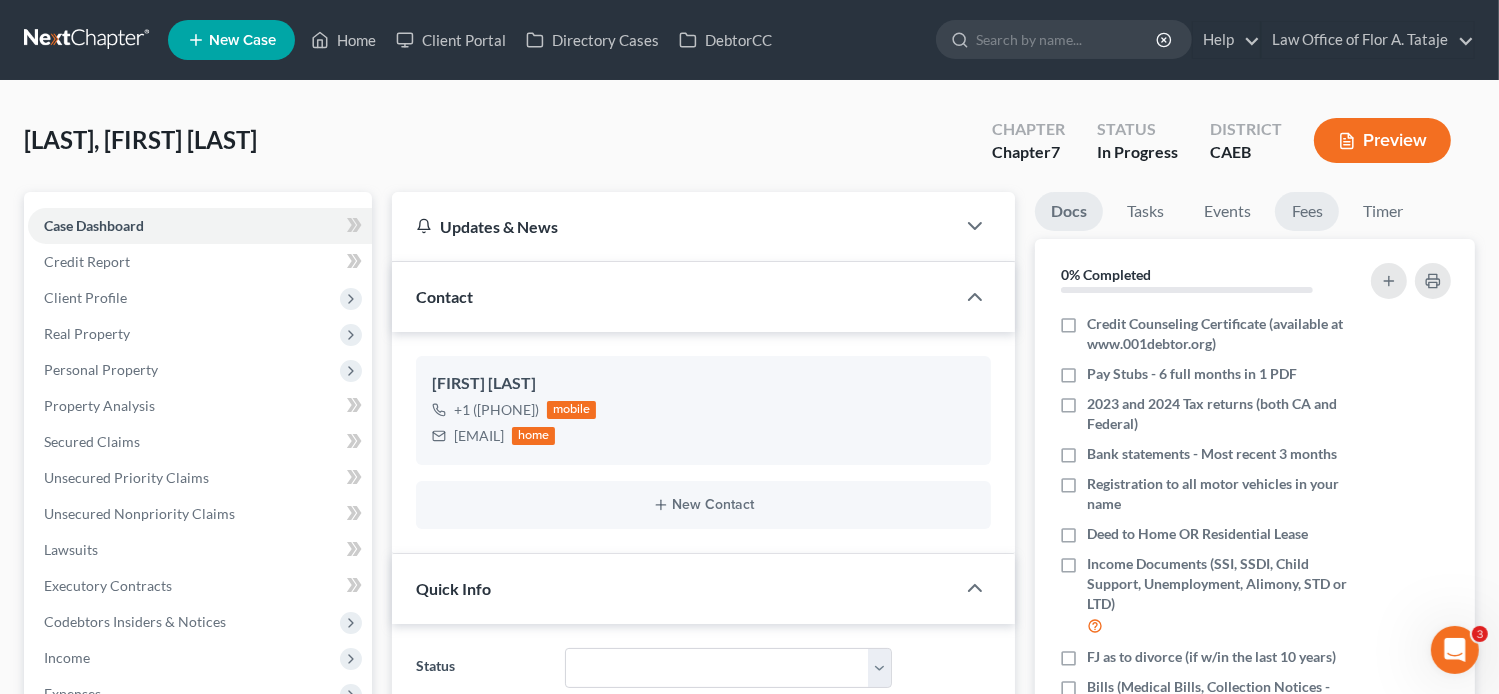 click on "Fees" at bounding box center (1307, 211) 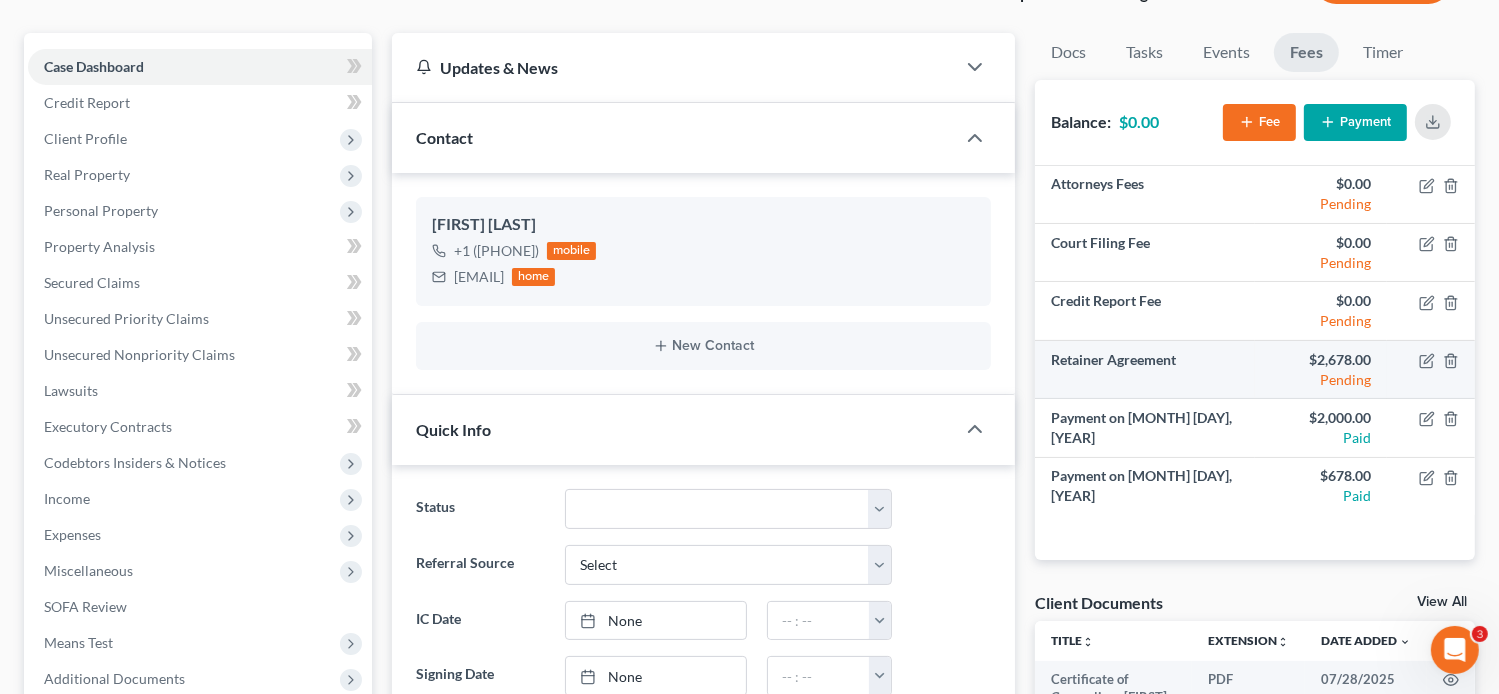 scroll, scrollTop: 160, scrollLeft: 0, axis: vertical 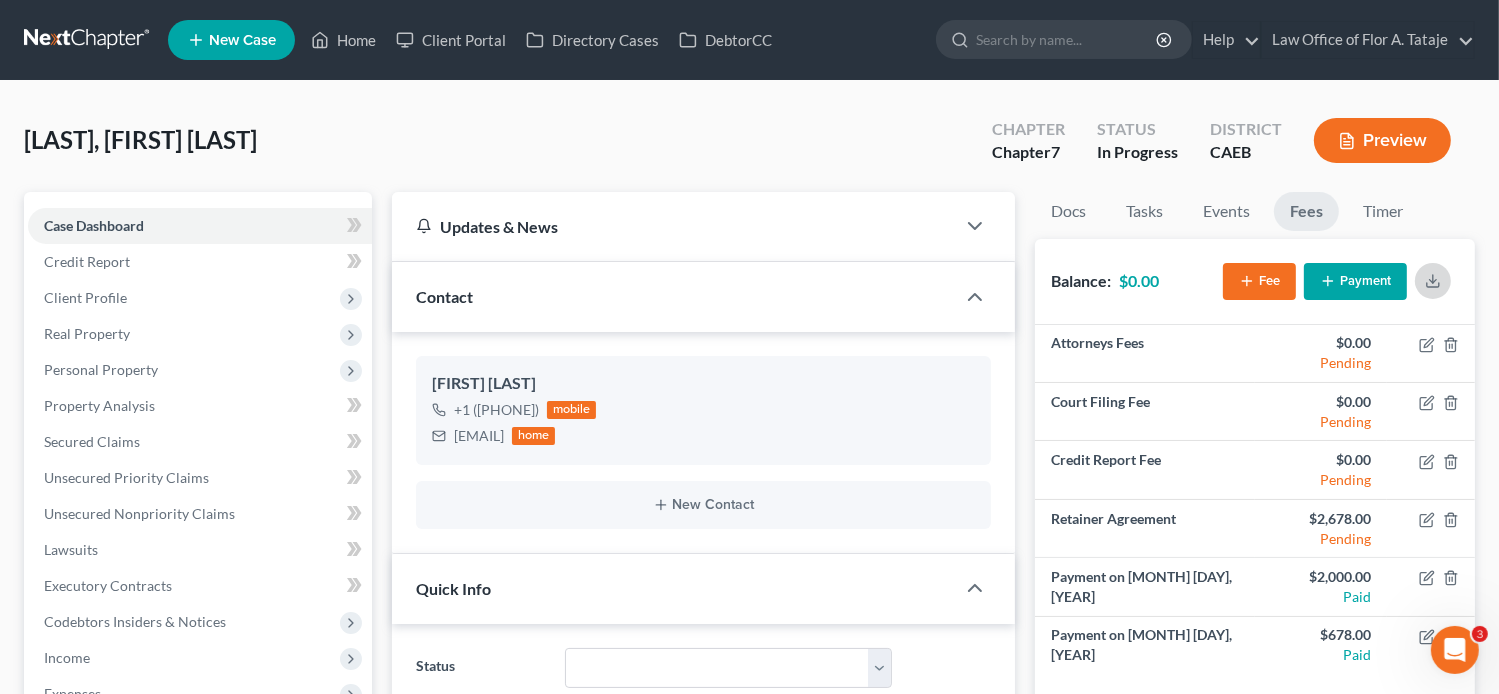 click 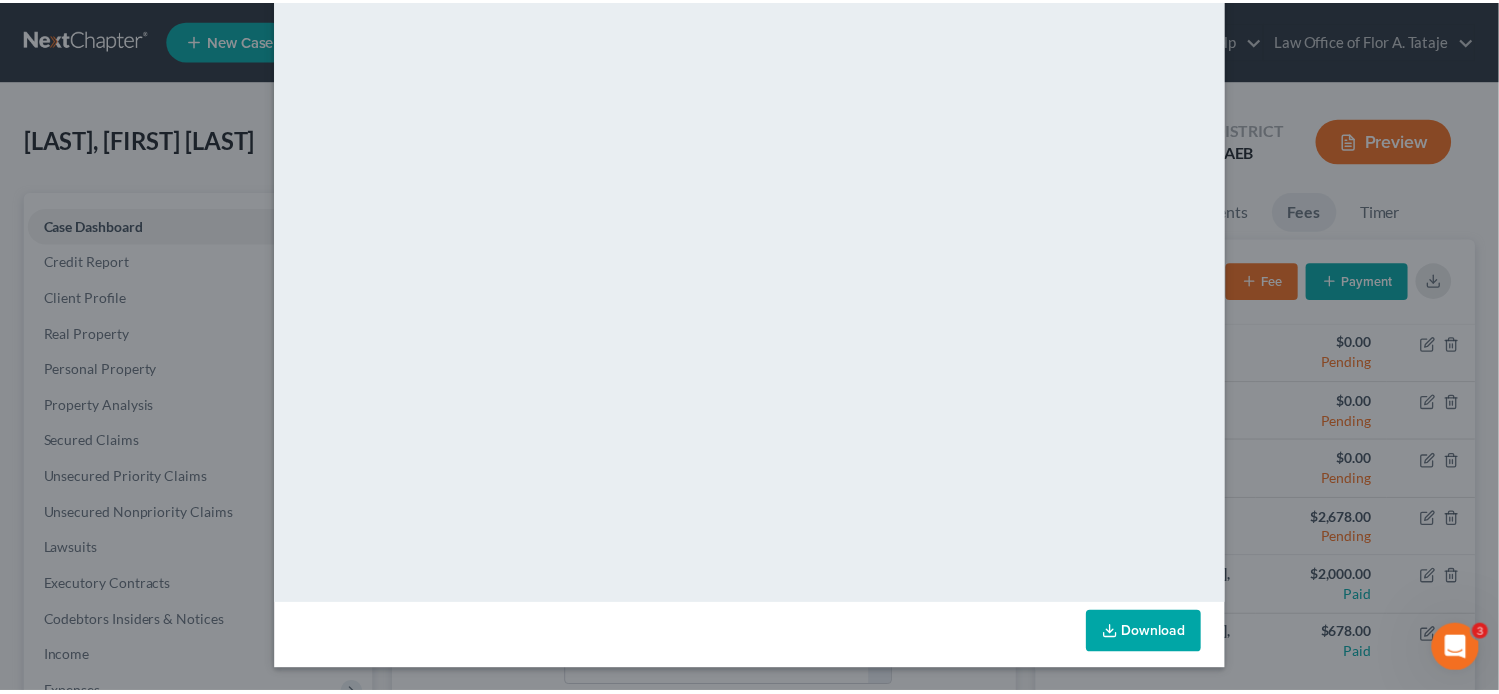 scroll, scrollTop: 0, scrollLeft: 0, axis: both 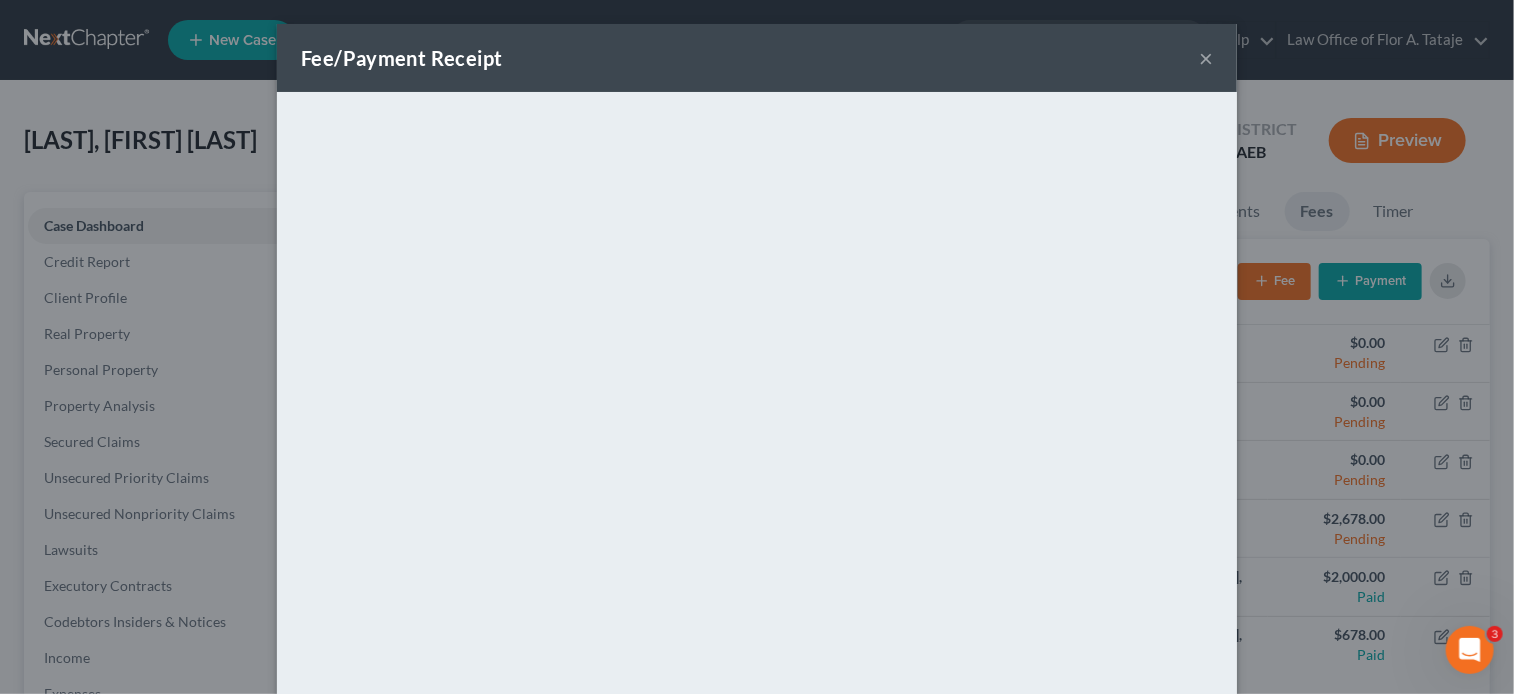 click on "×" at bounding box center (1206, 58) 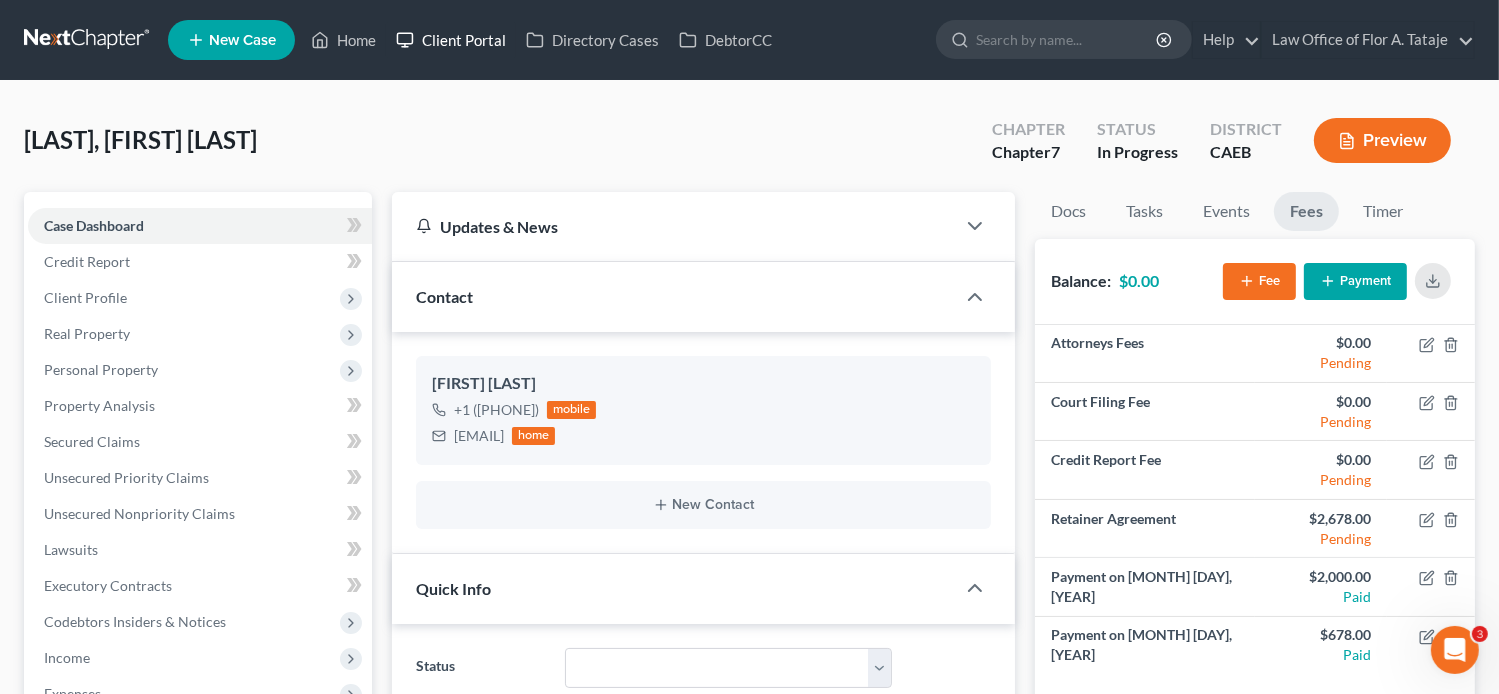 click on "Client Portal" at bounding box center [451, 40] 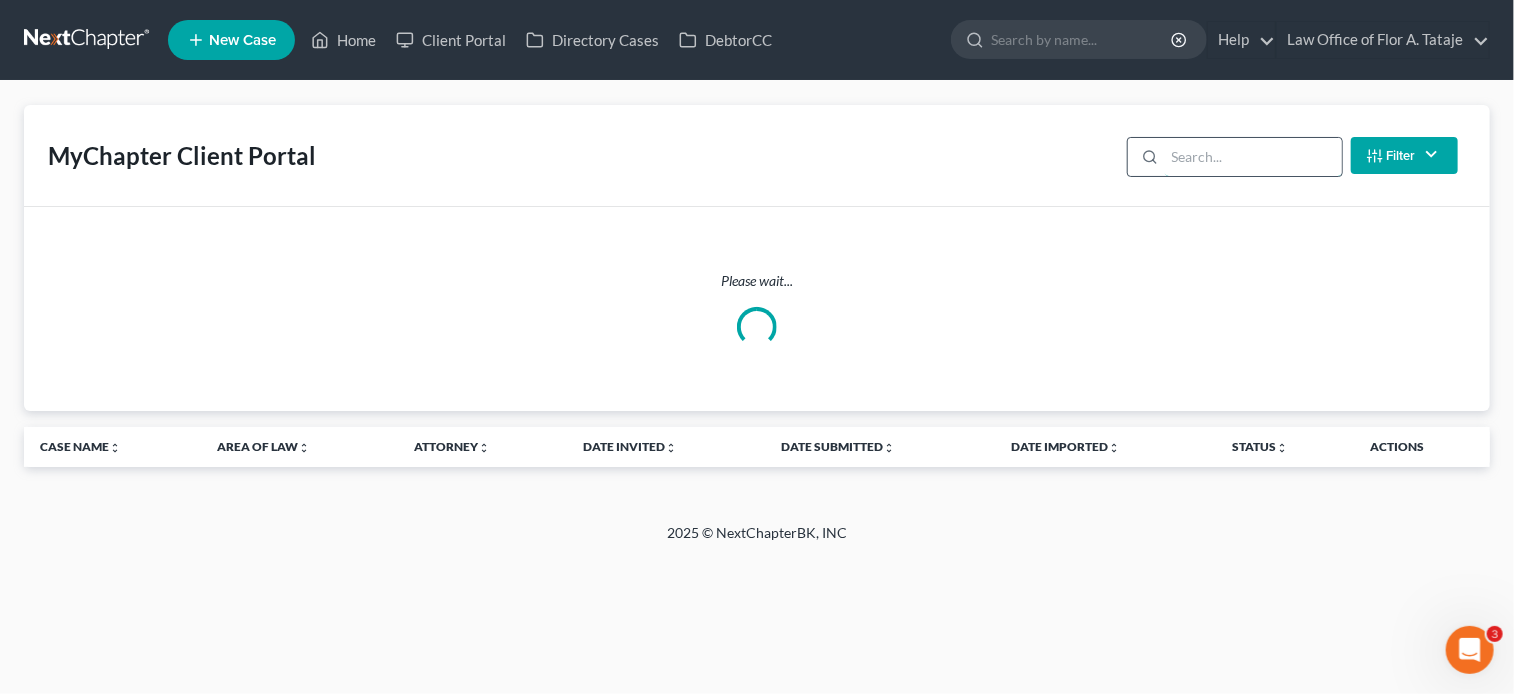 click at bounding box center (1253, 157) 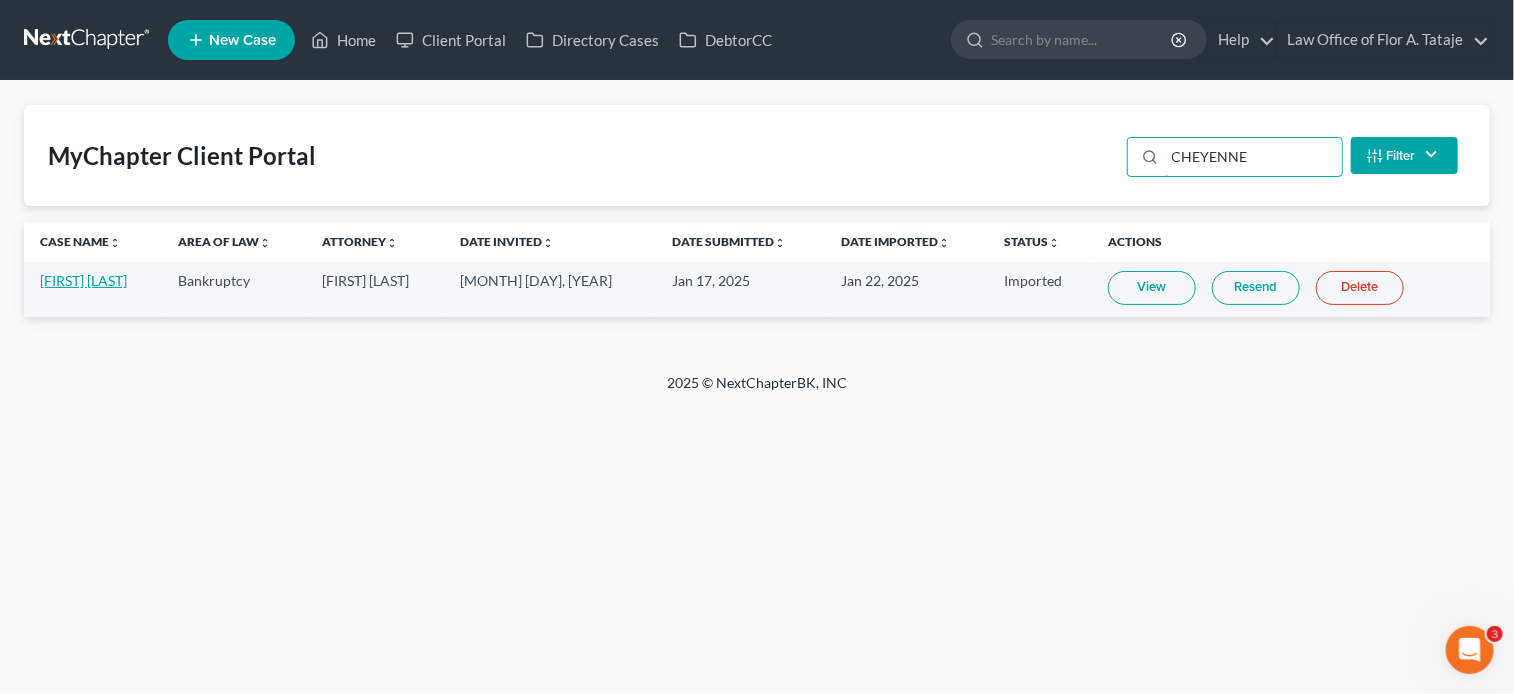 type on "CHEYENNE" 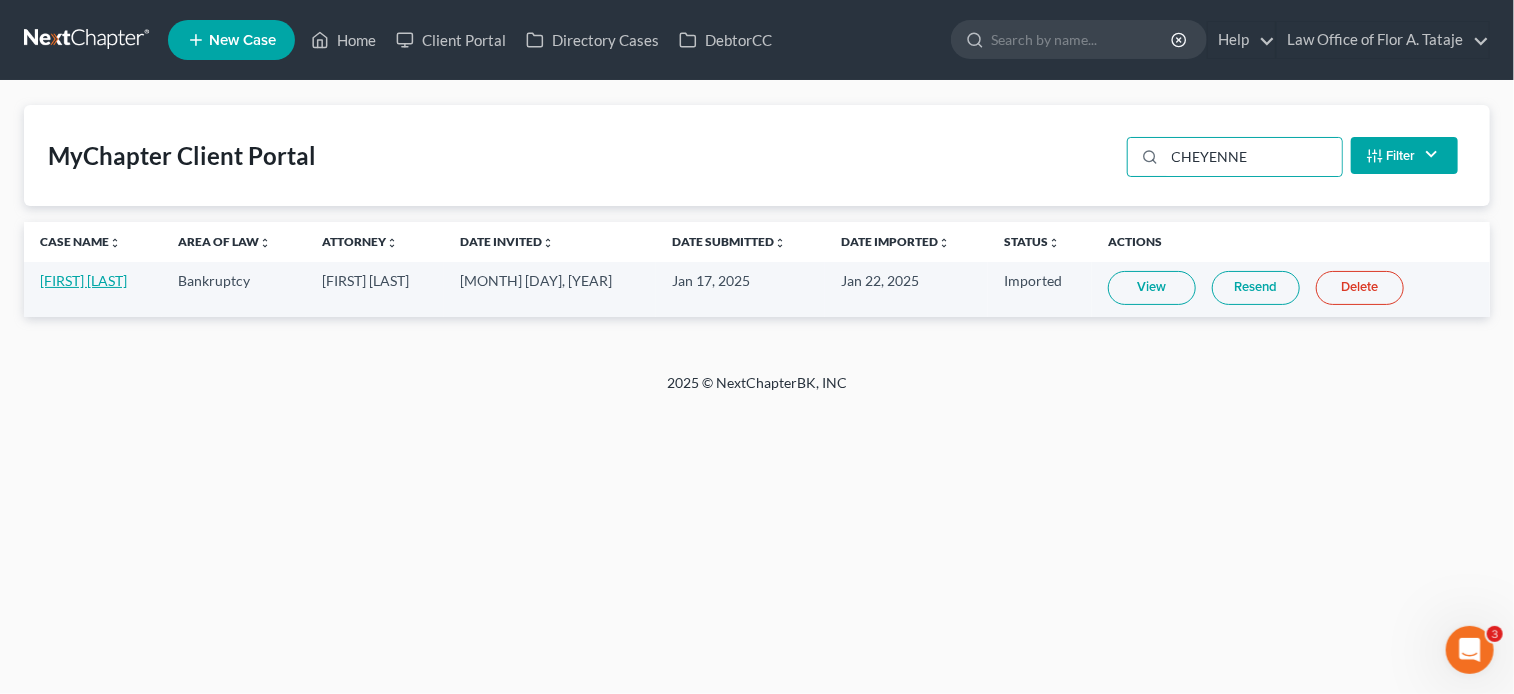 click on "[FIRST] [LAST]" at bounding box center (83, 280) 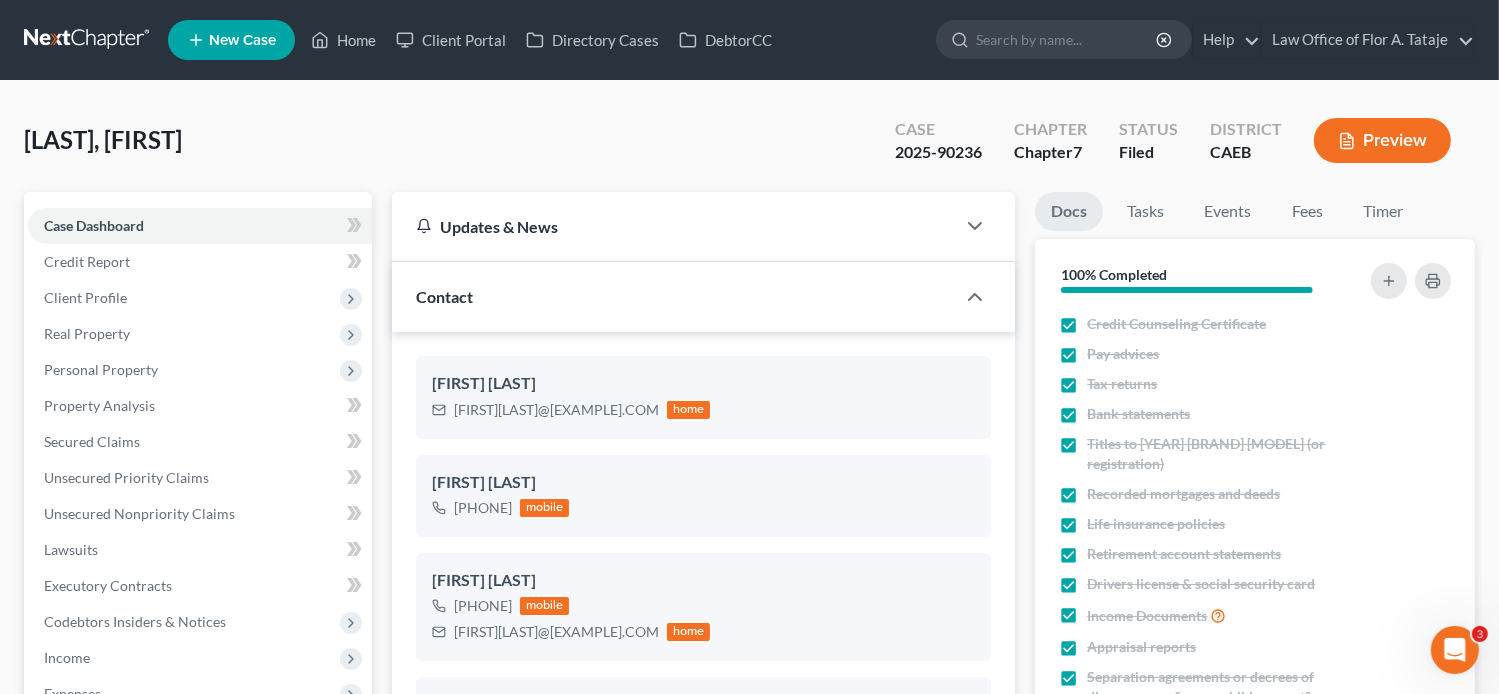 scroll, scrollTop: 2270, scrollLeft: 0, axis: vertical 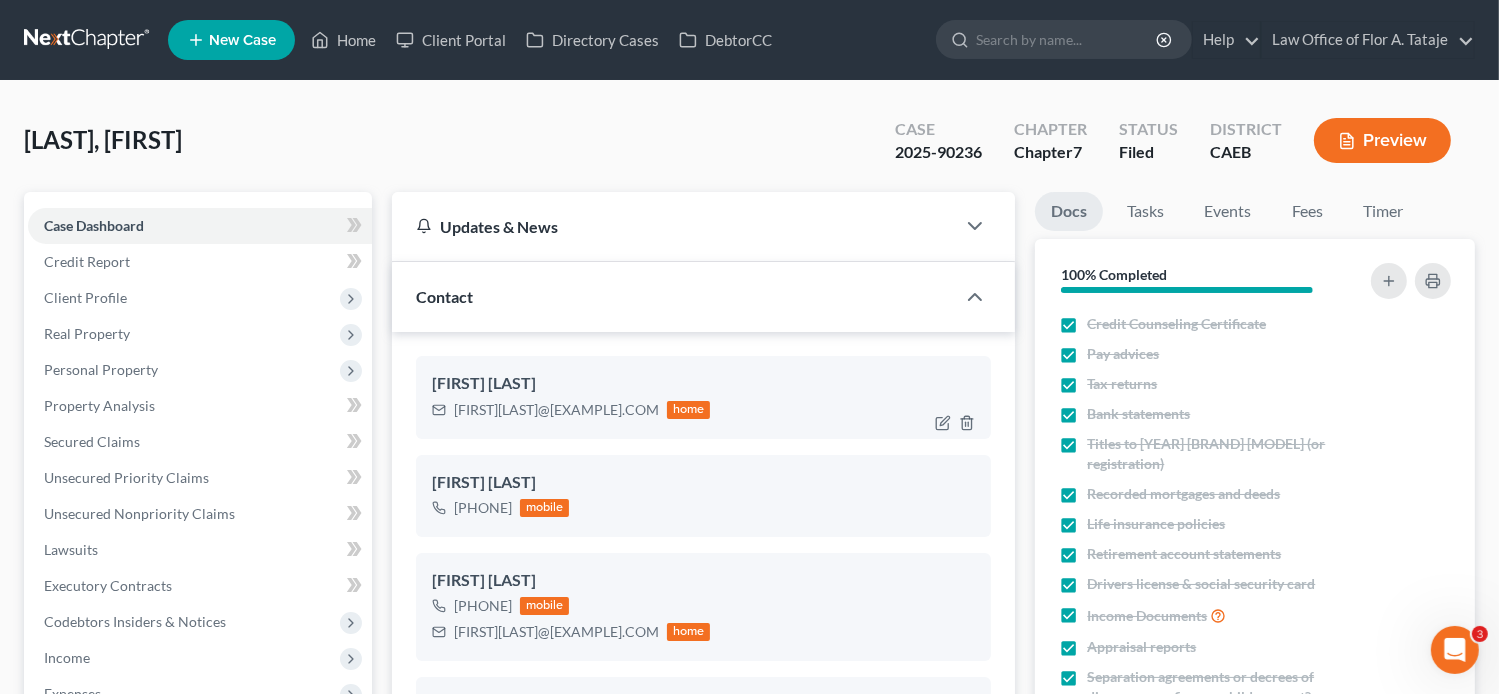 drag, startPoint x: 656, startPoint y: 413, endPoint x: 454, endPoint y: 407, distance: 202.0891 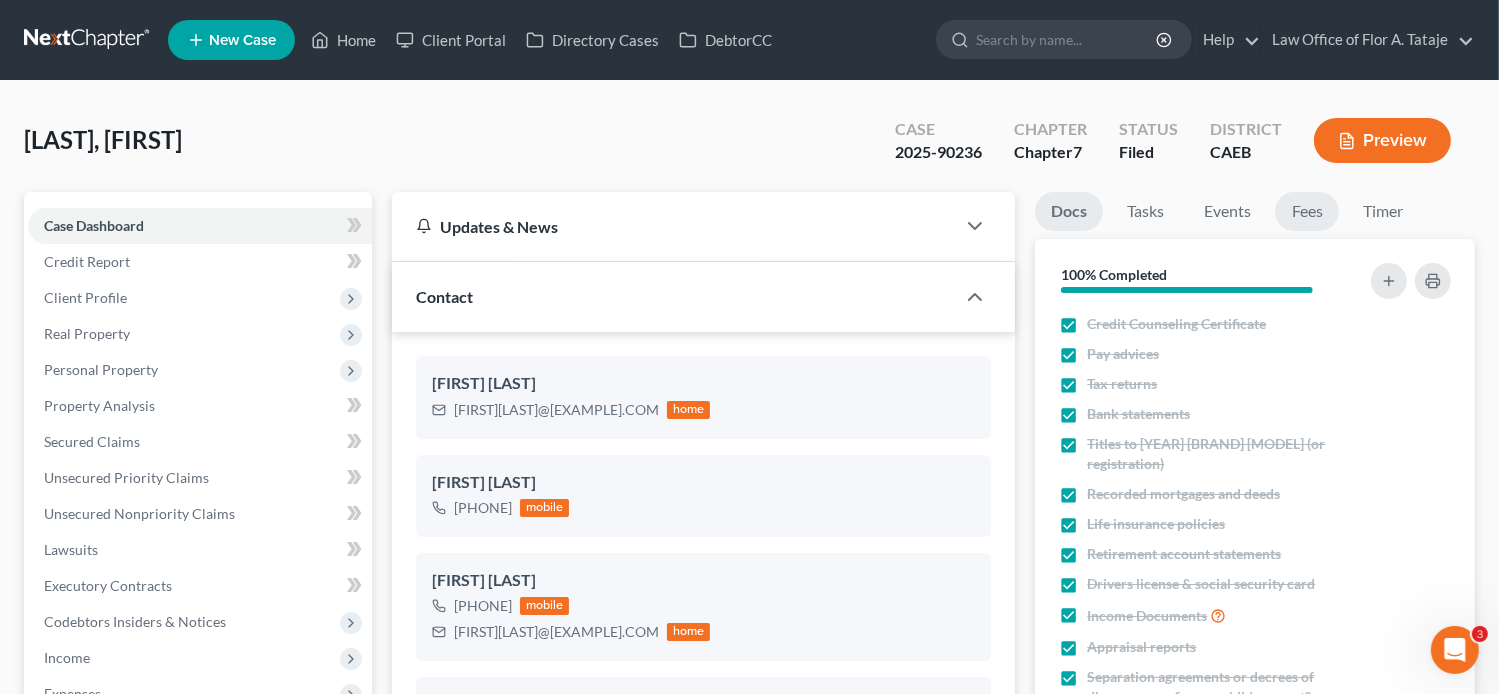 click on "Fees" at bounding box center [1307, 211] 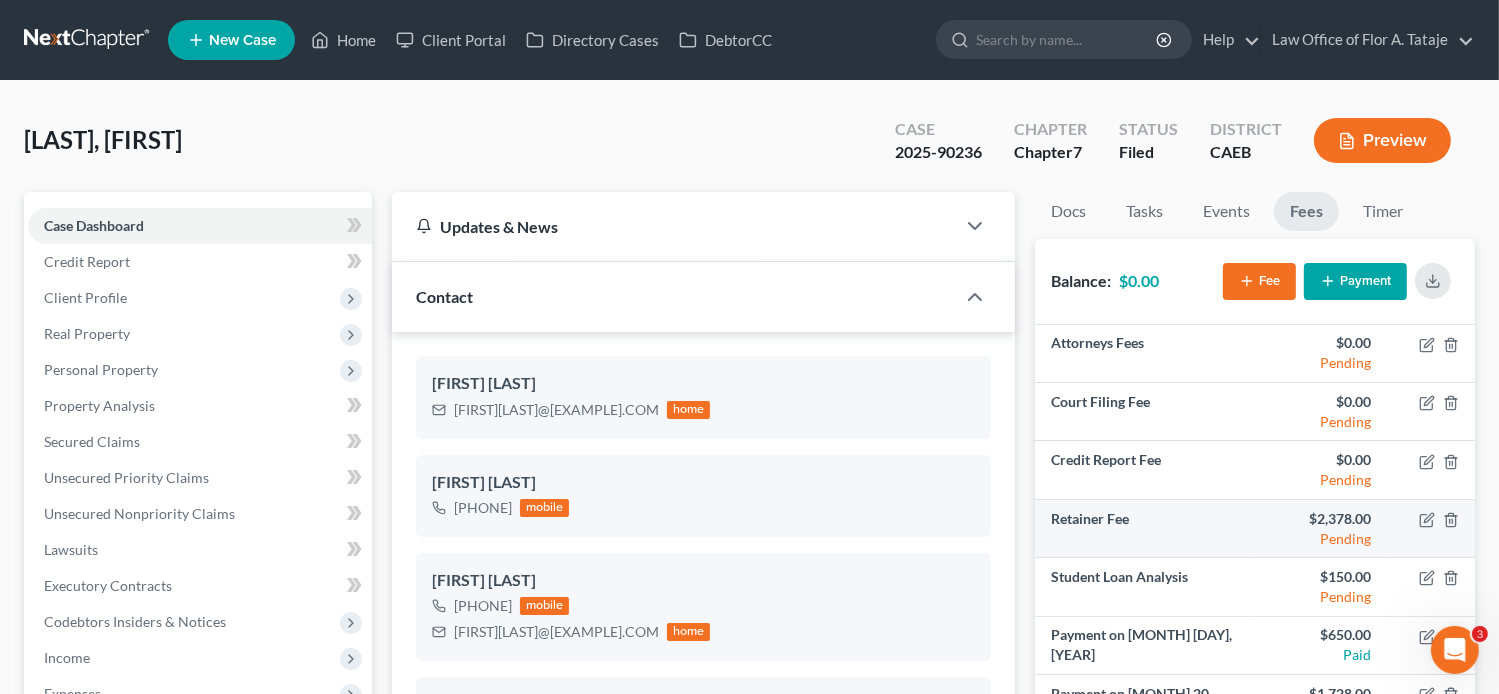 scroll, scrollTop: 70, scrollLeft: 0, axis: vertical 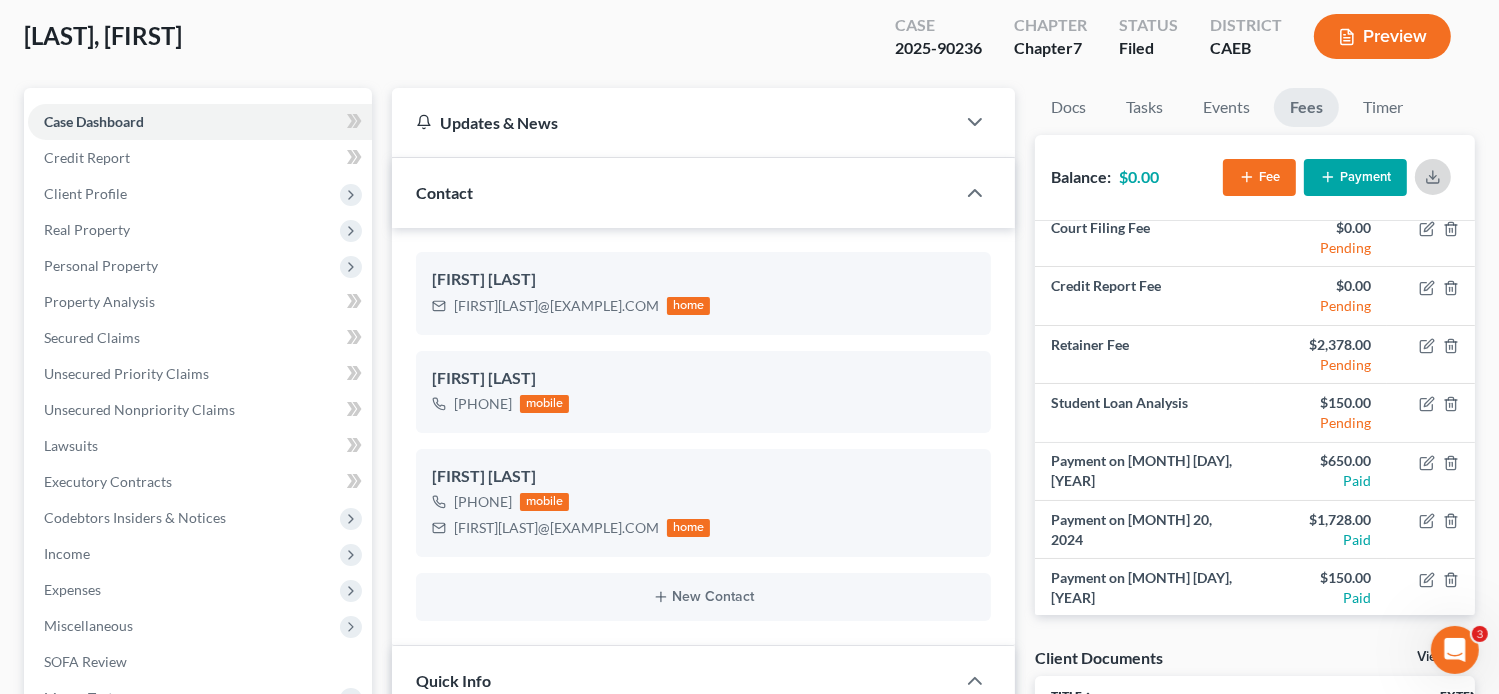 click 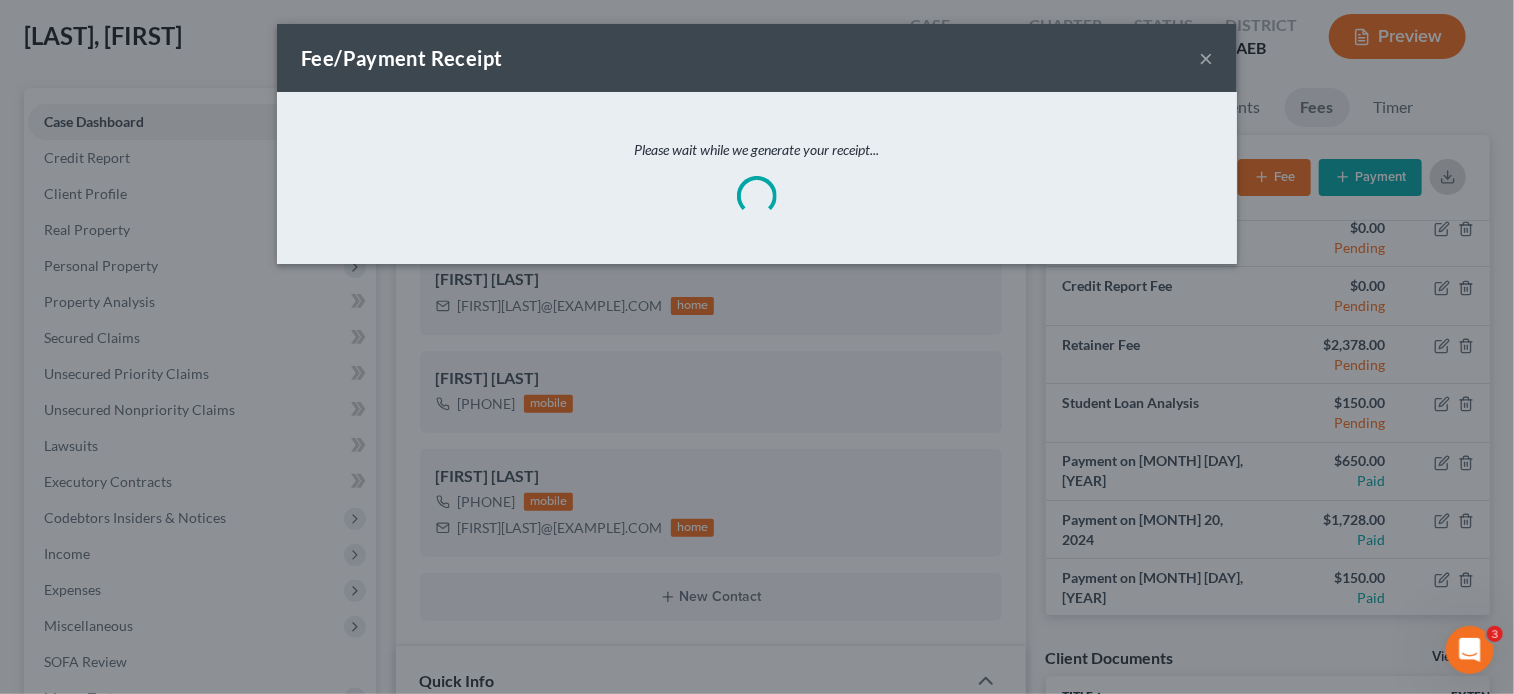 scroll, scrollTop: 88, scrollLeft: 0, axis: vertical 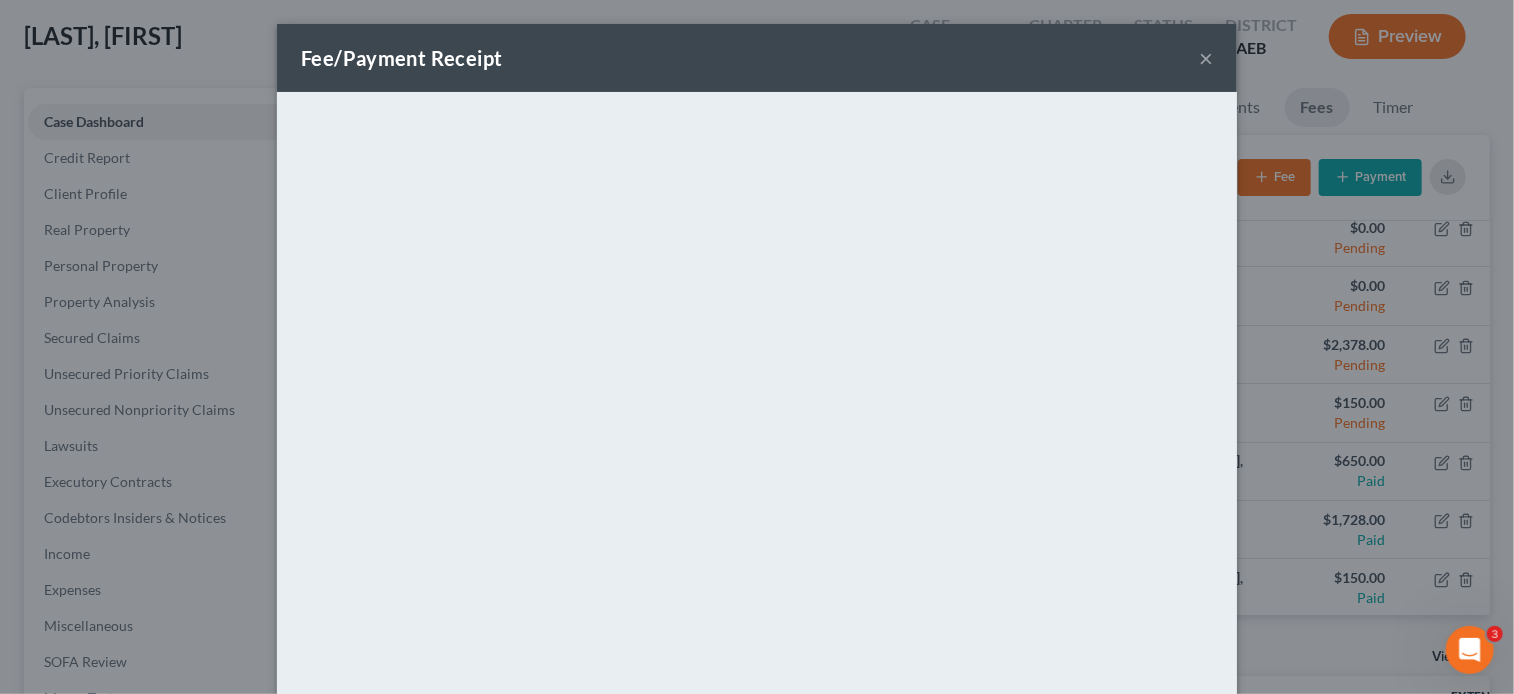 click on "×" at bounding box center (1206, 58) 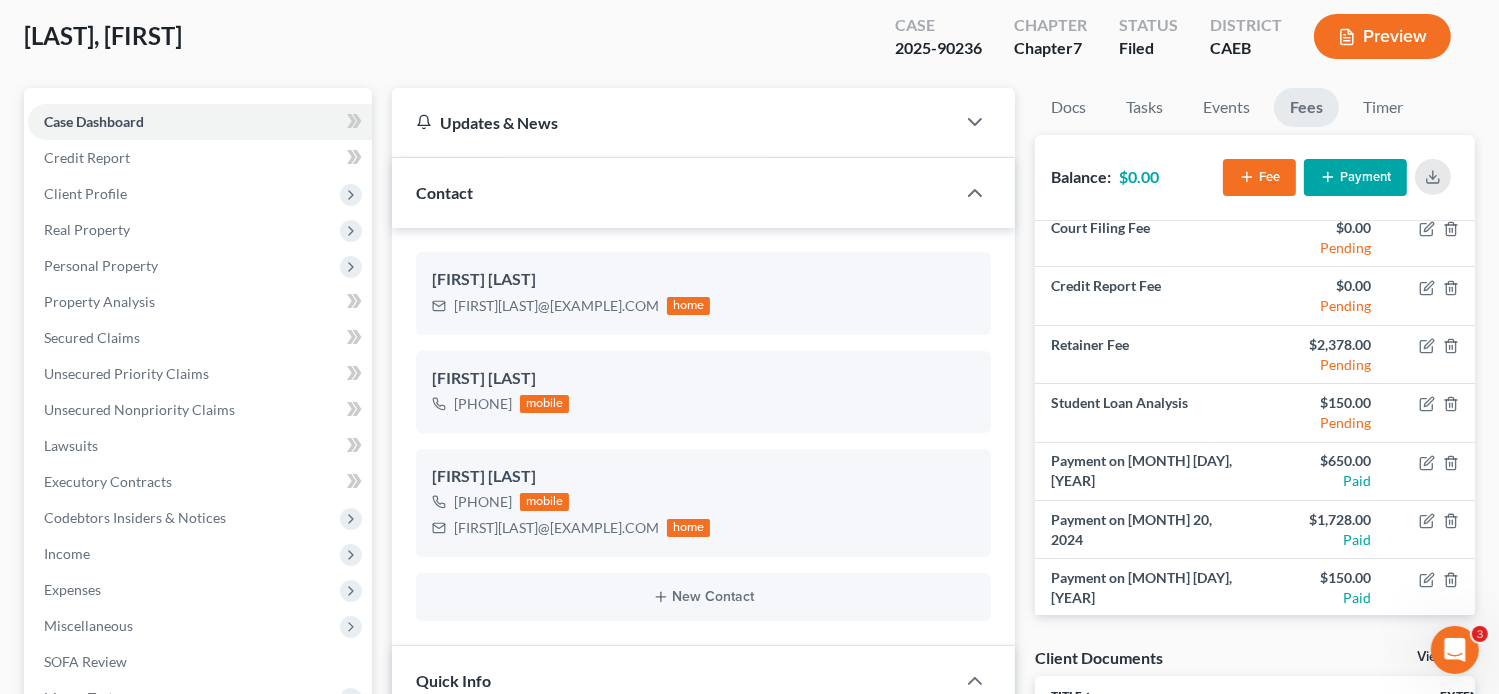 scroll, scrollTop: 108, scrollLeft: 0, axis: vertical 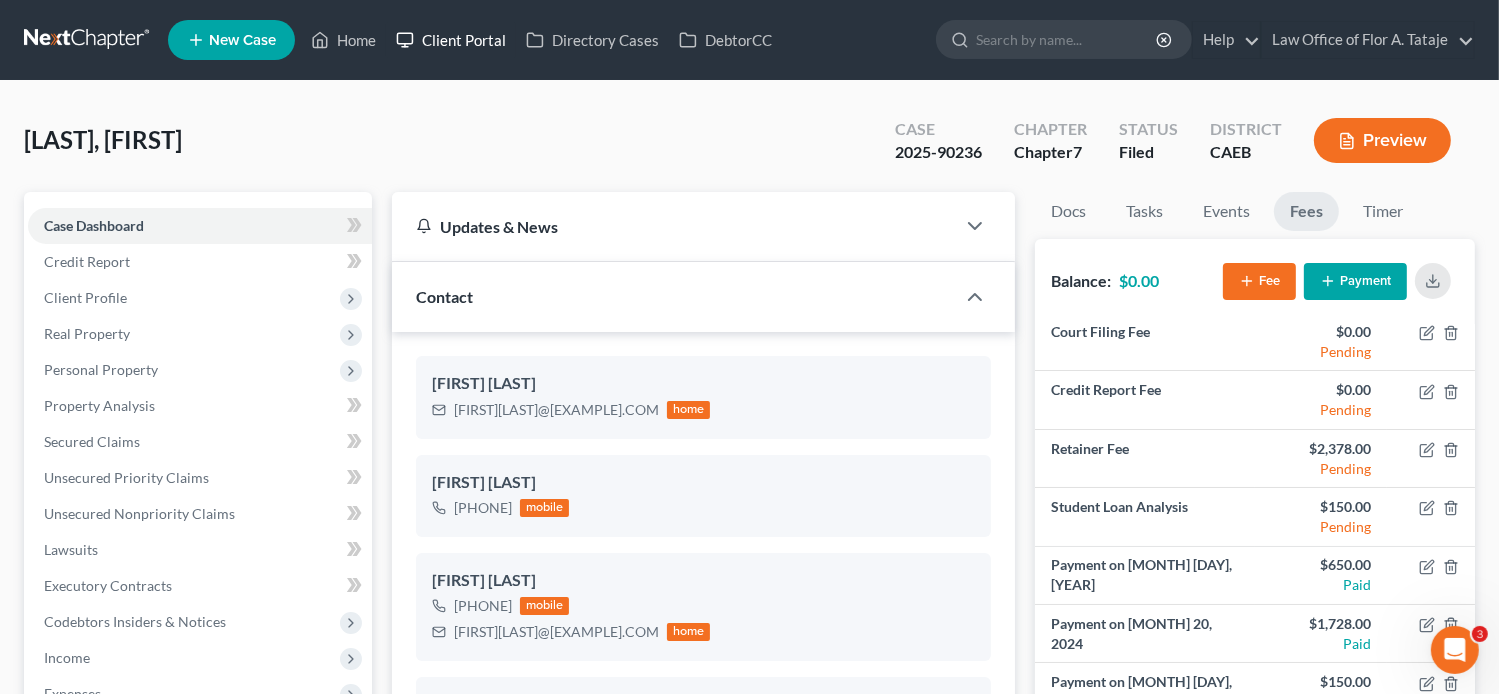 click on "Client Portal" at bounding box center [451, 40] 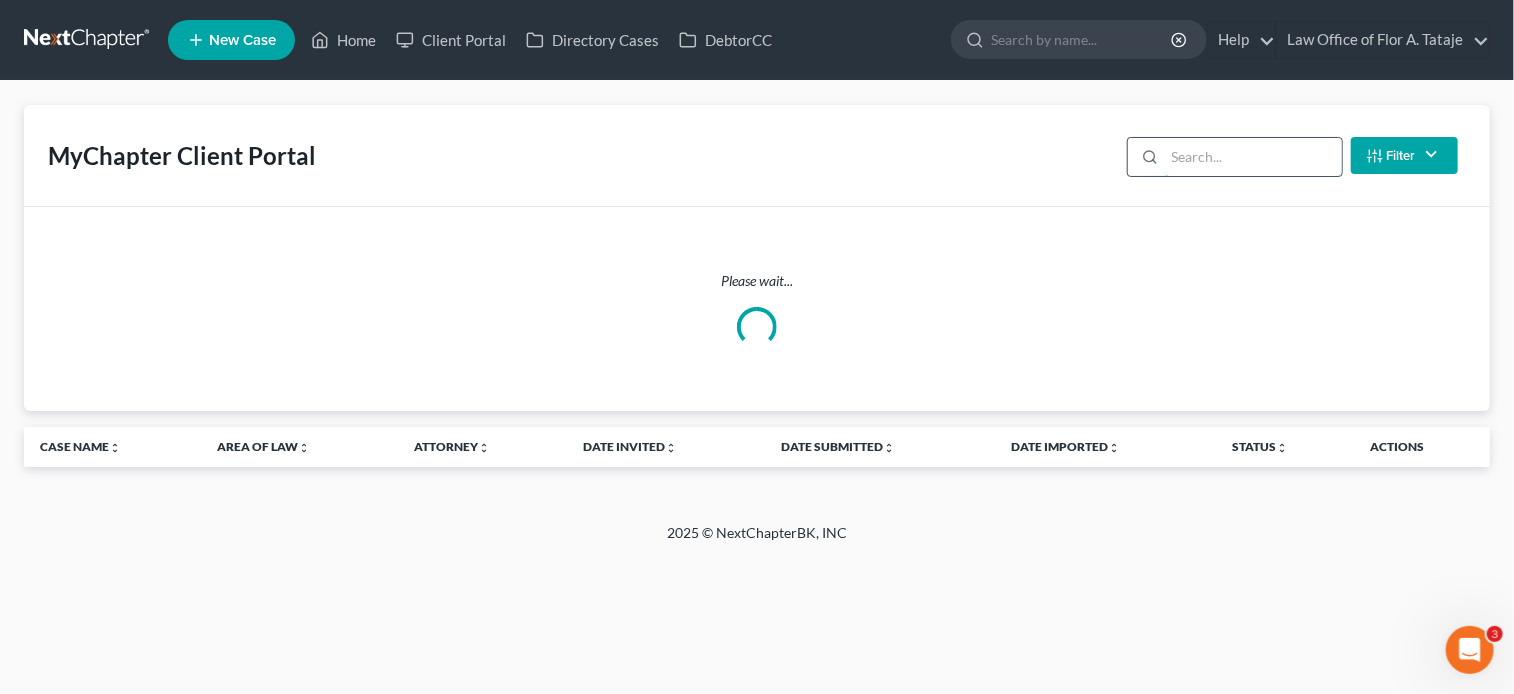 click at bounding box center [1253, 157] 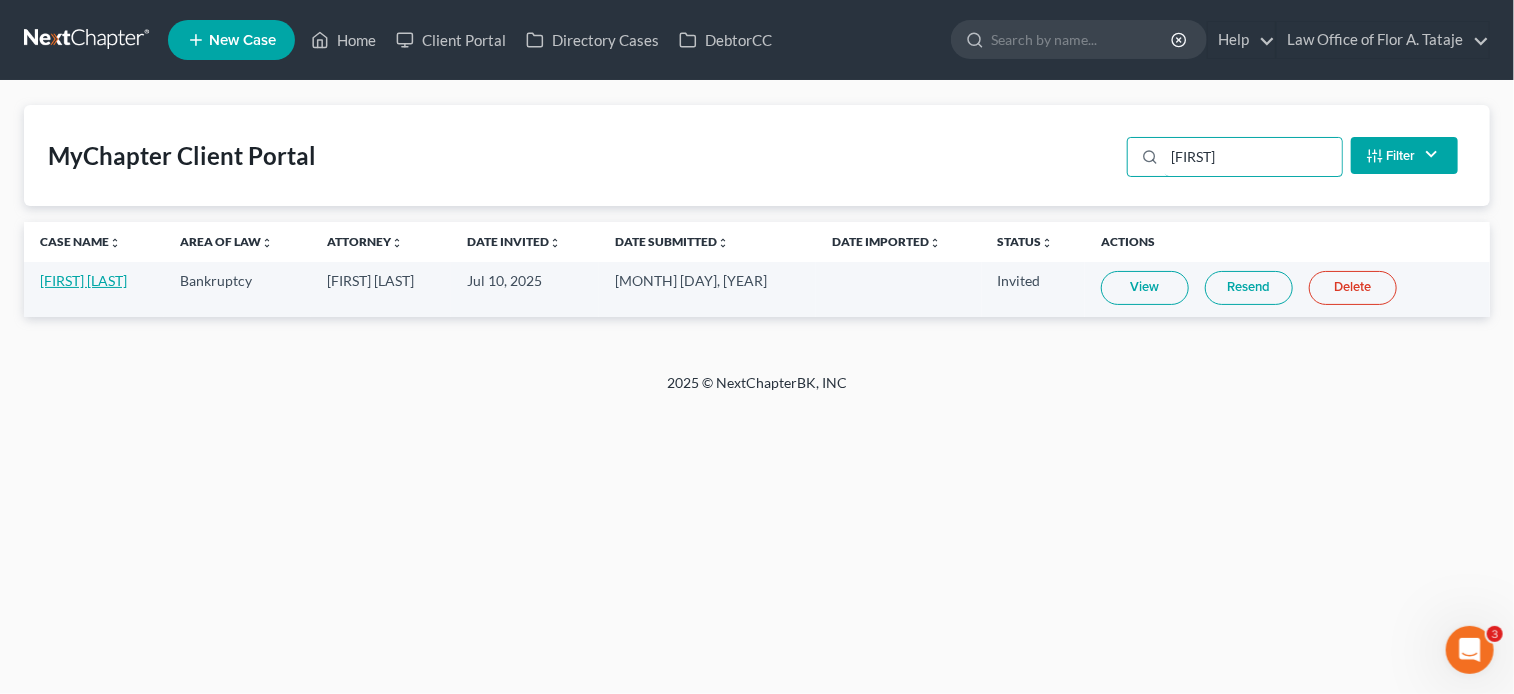 type on "[FIRST]" 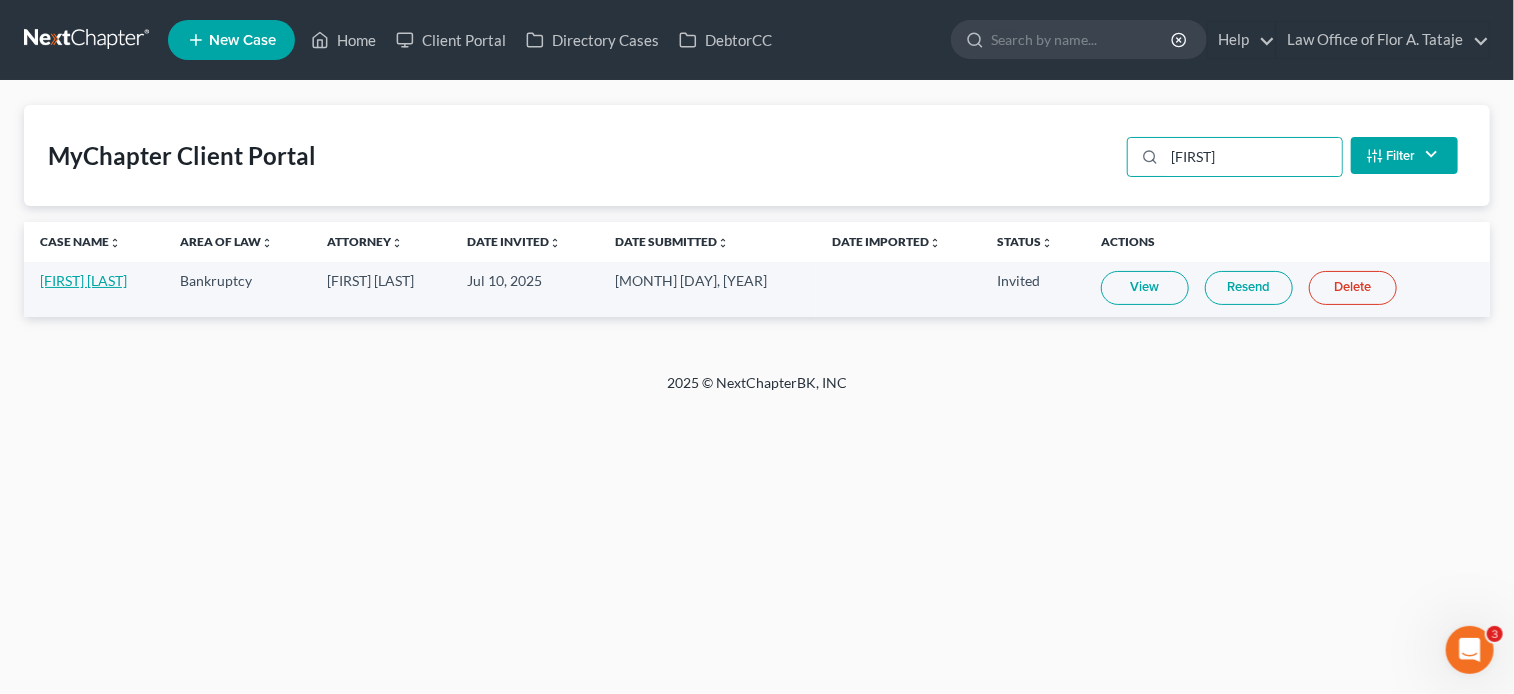 click on "[FIRST] [LAST]" at bounding box center [83, 280] 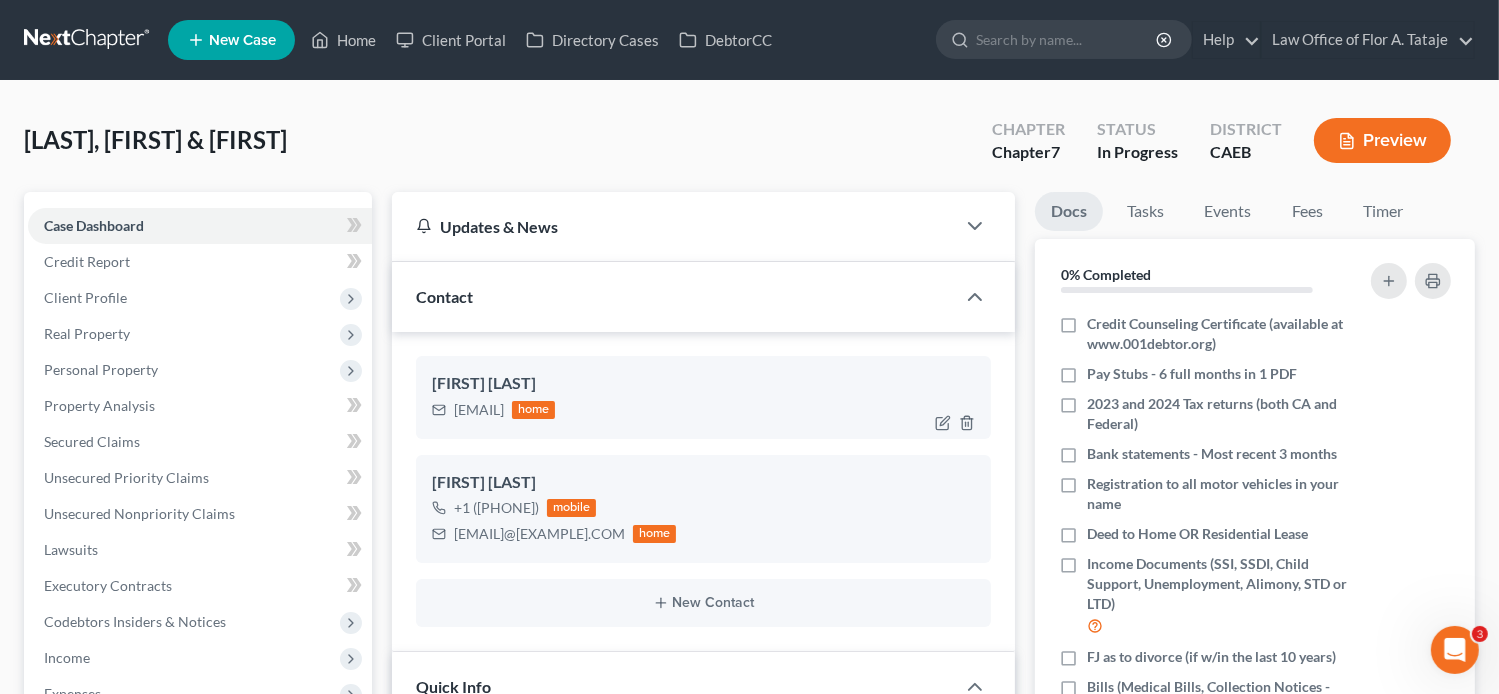 drag, startPoint x: 604, startPoint y: 410, endPoint x: 448, endPoint y: 411, distance: 156.0032 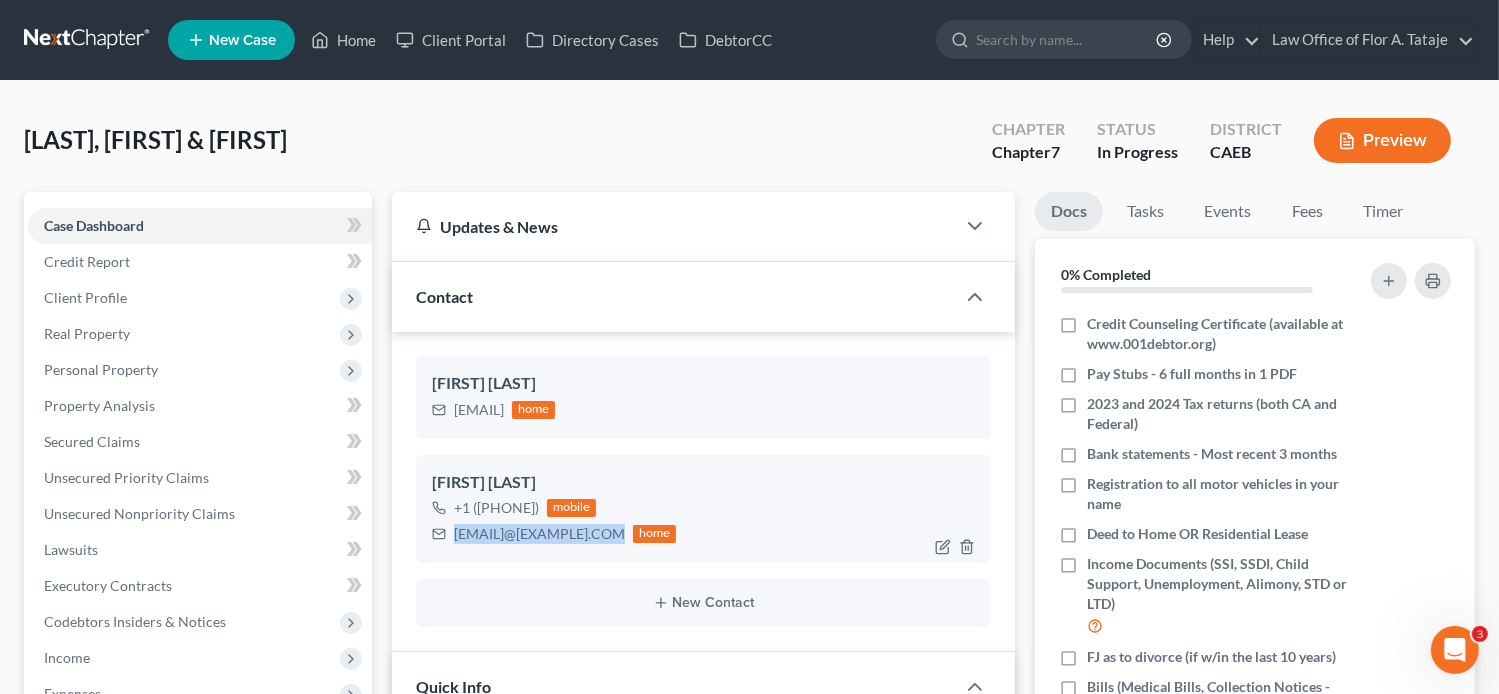 drag, startPoint x: 602, startPoint y: 537, endPoint x: 454, endPoint y: 530, distance: 148.16545 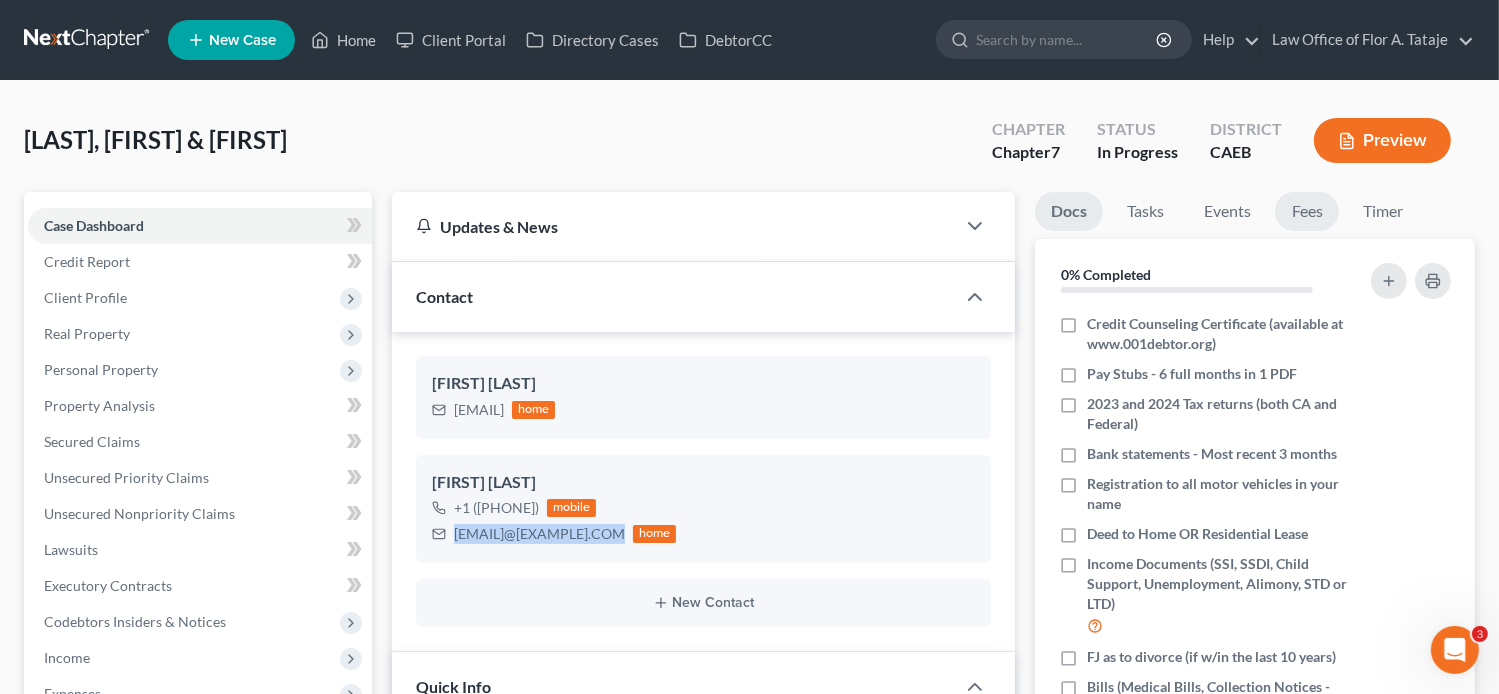 click on "Fees" at bounding box center [1307, 211] 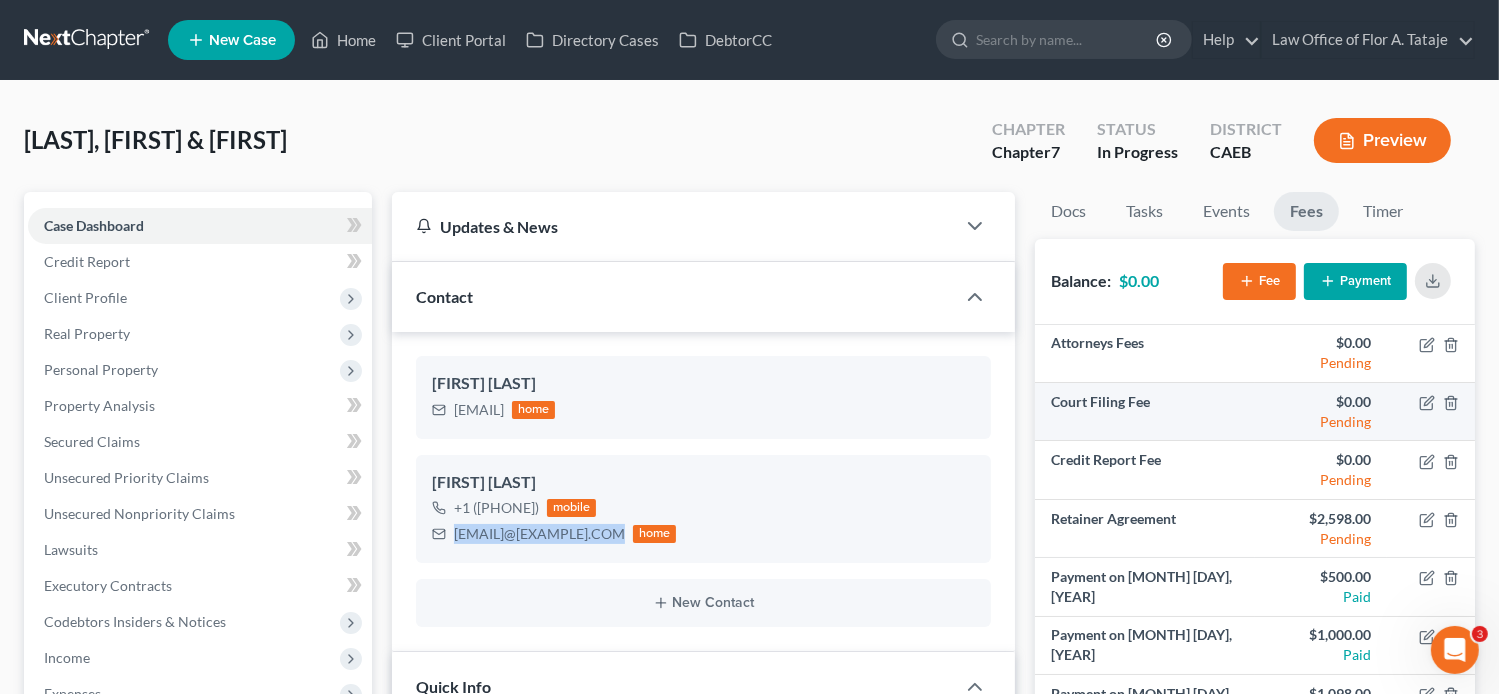 scroll, scrollTop: 12, scrollLeft: 0, axis: vertical 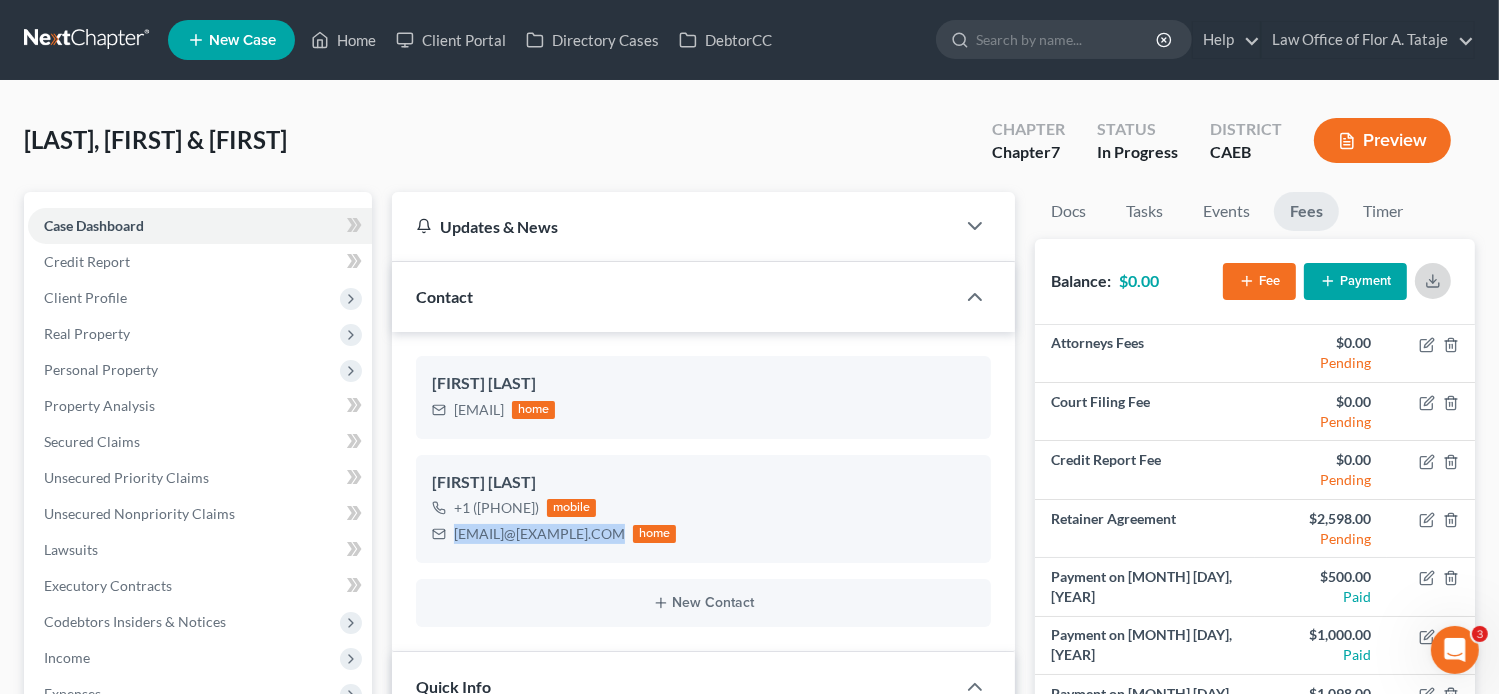 click 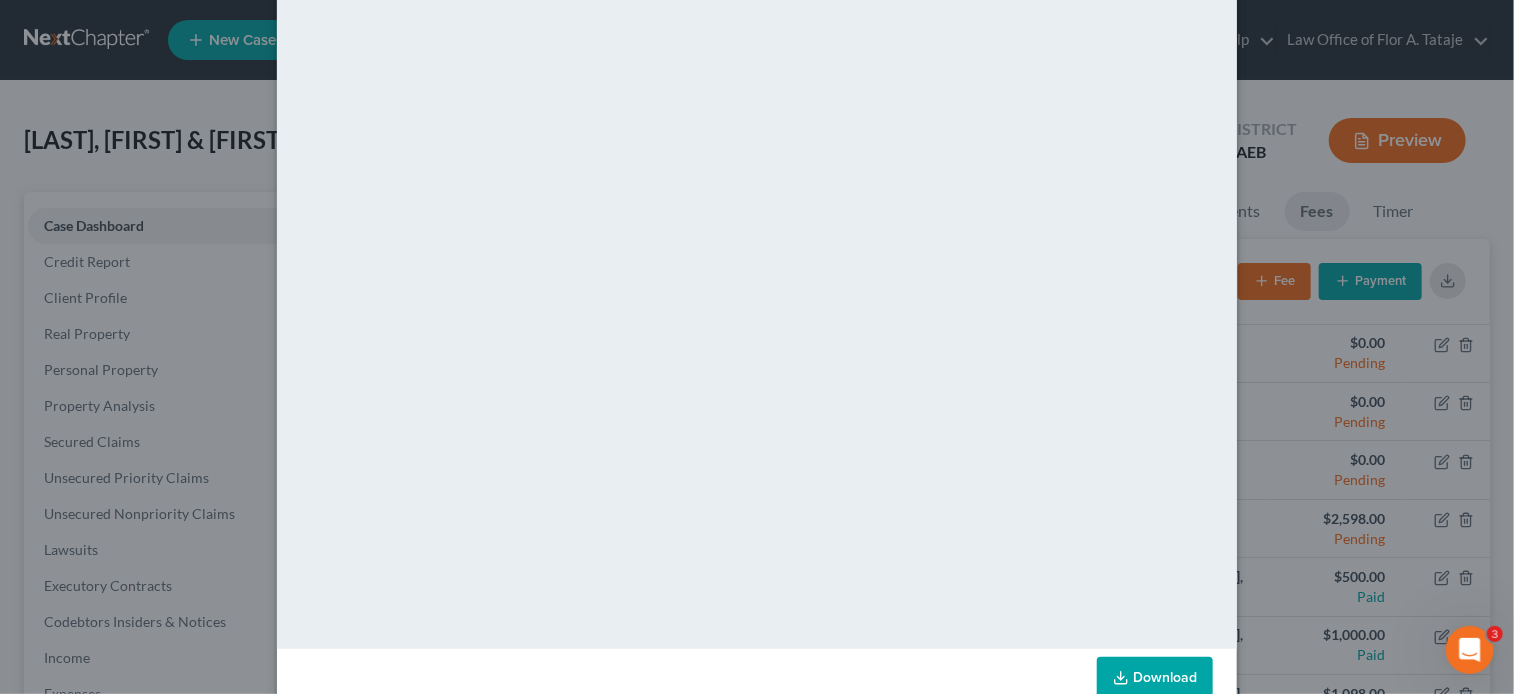 scroll, scrollTop: 0, scrollLeft: 0, axis: both 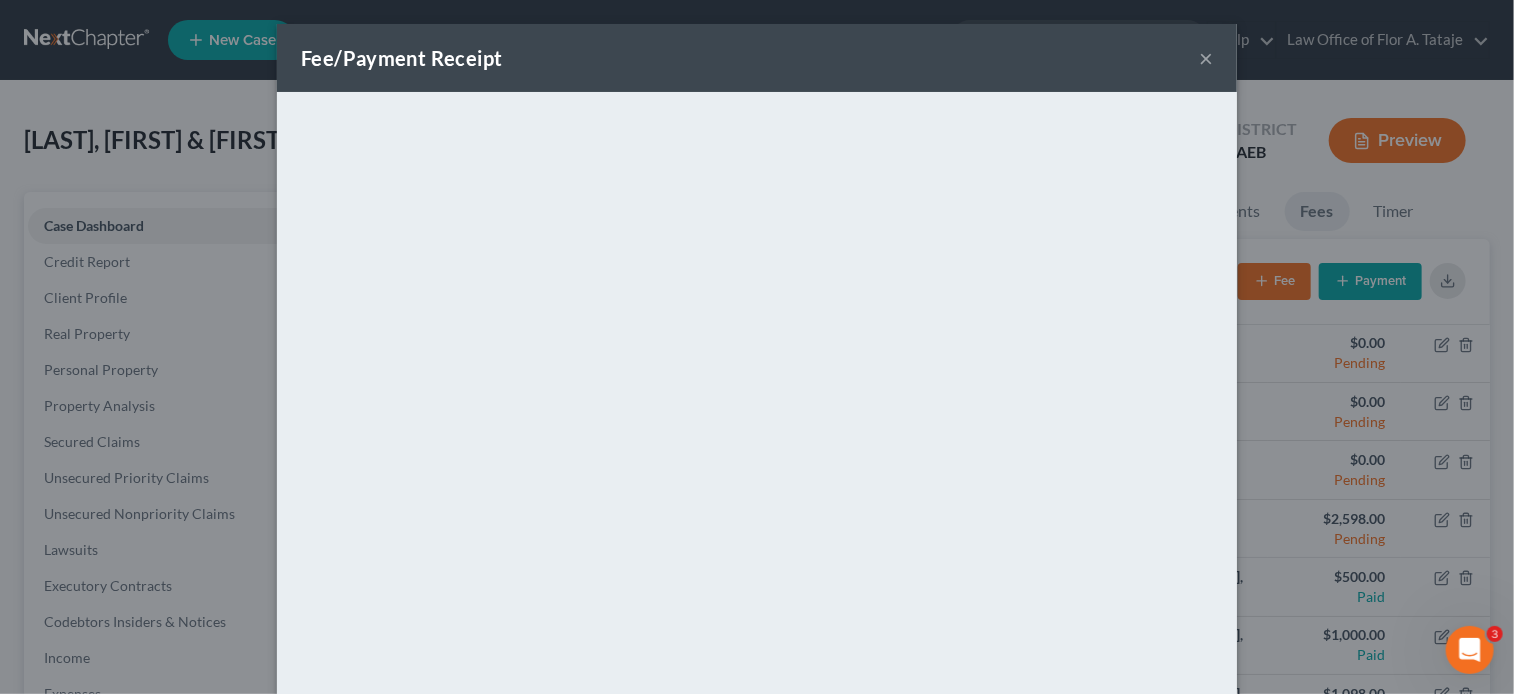 click on "Fee/Payment Receipt ×" at bounding box center (757, 58) 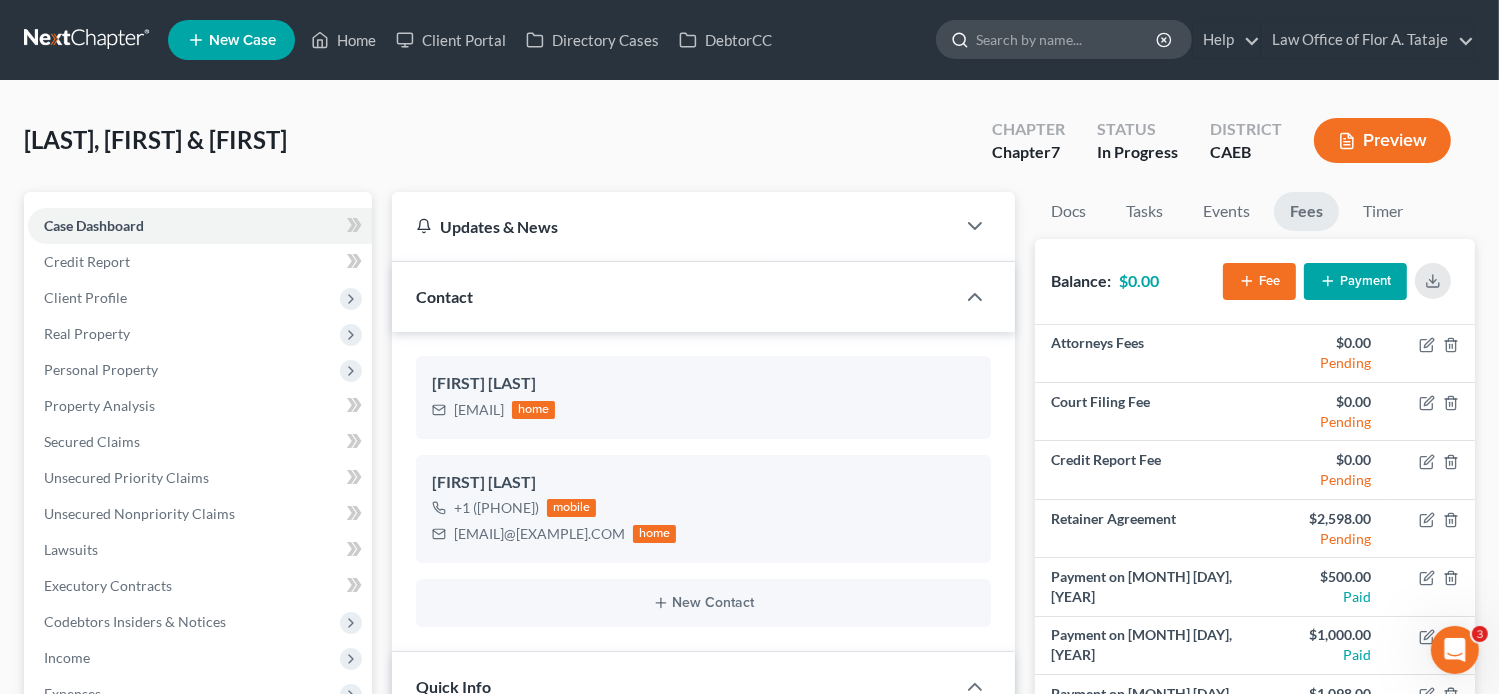 click at bounding box center (1067, 39) 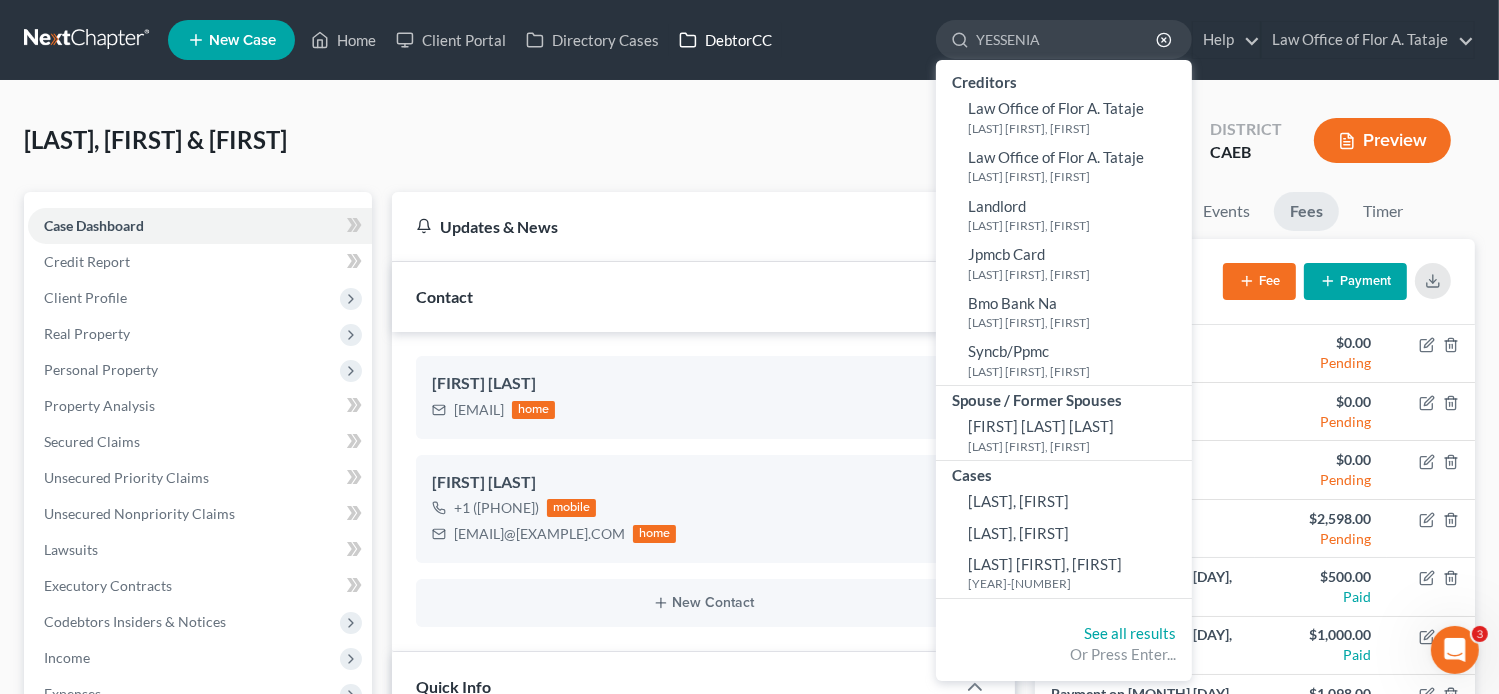 type on "YESSENIA" 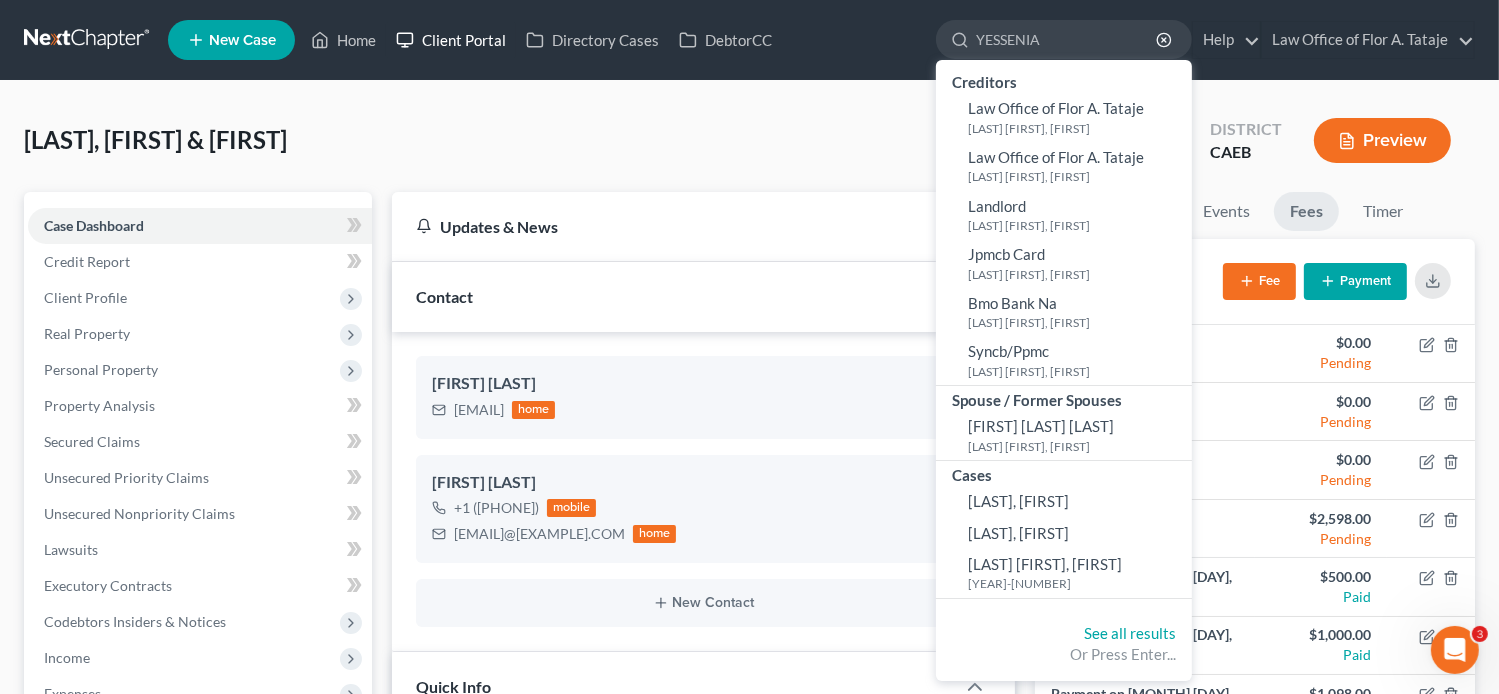 click on "Client Portal" at bounding box center [451, 40] 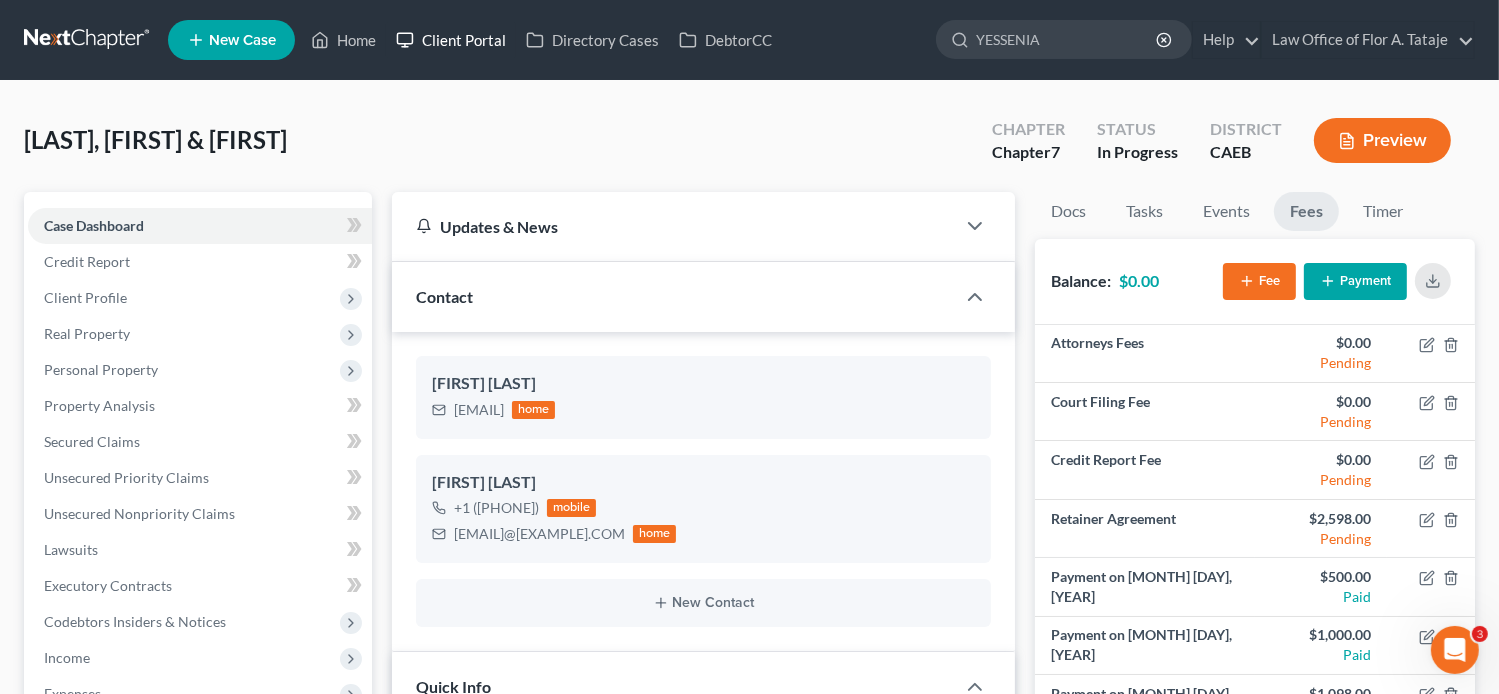 type 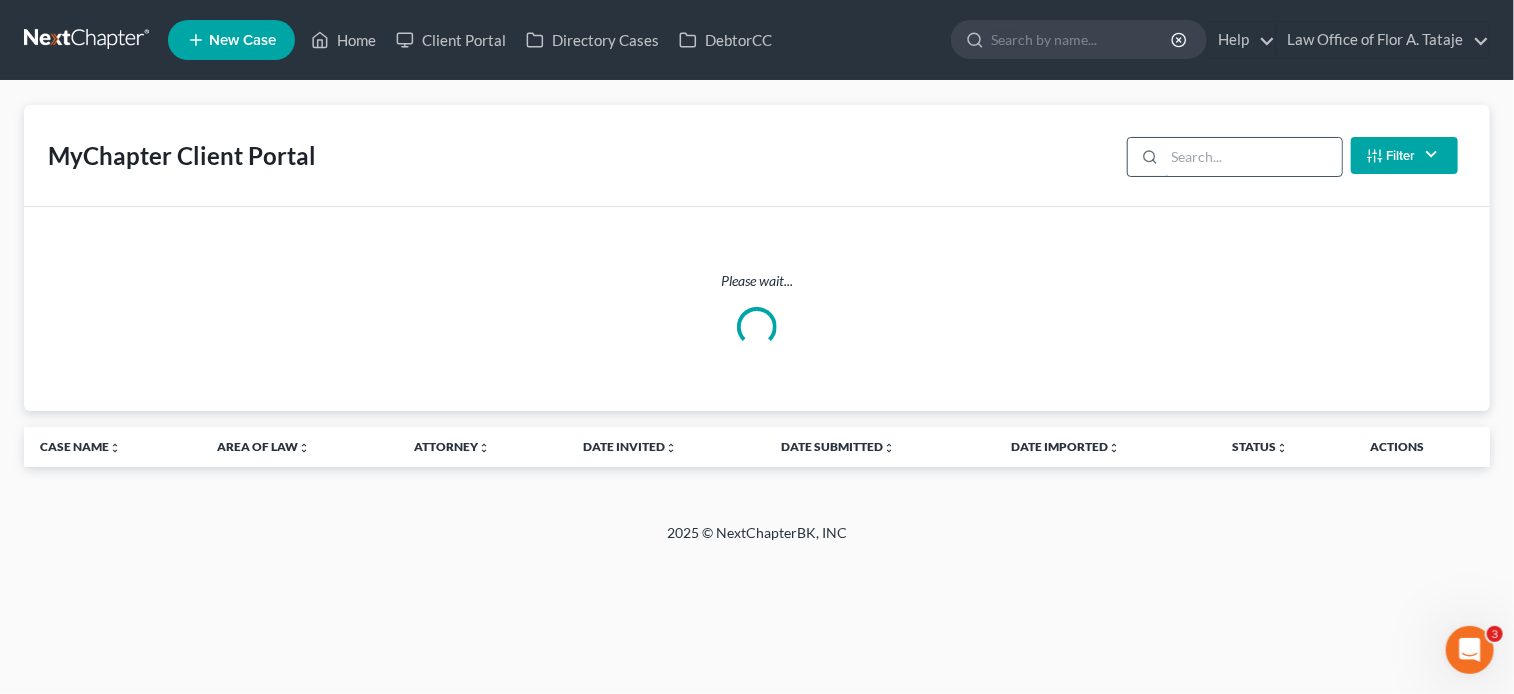 click at bounding box center [1253, 157] 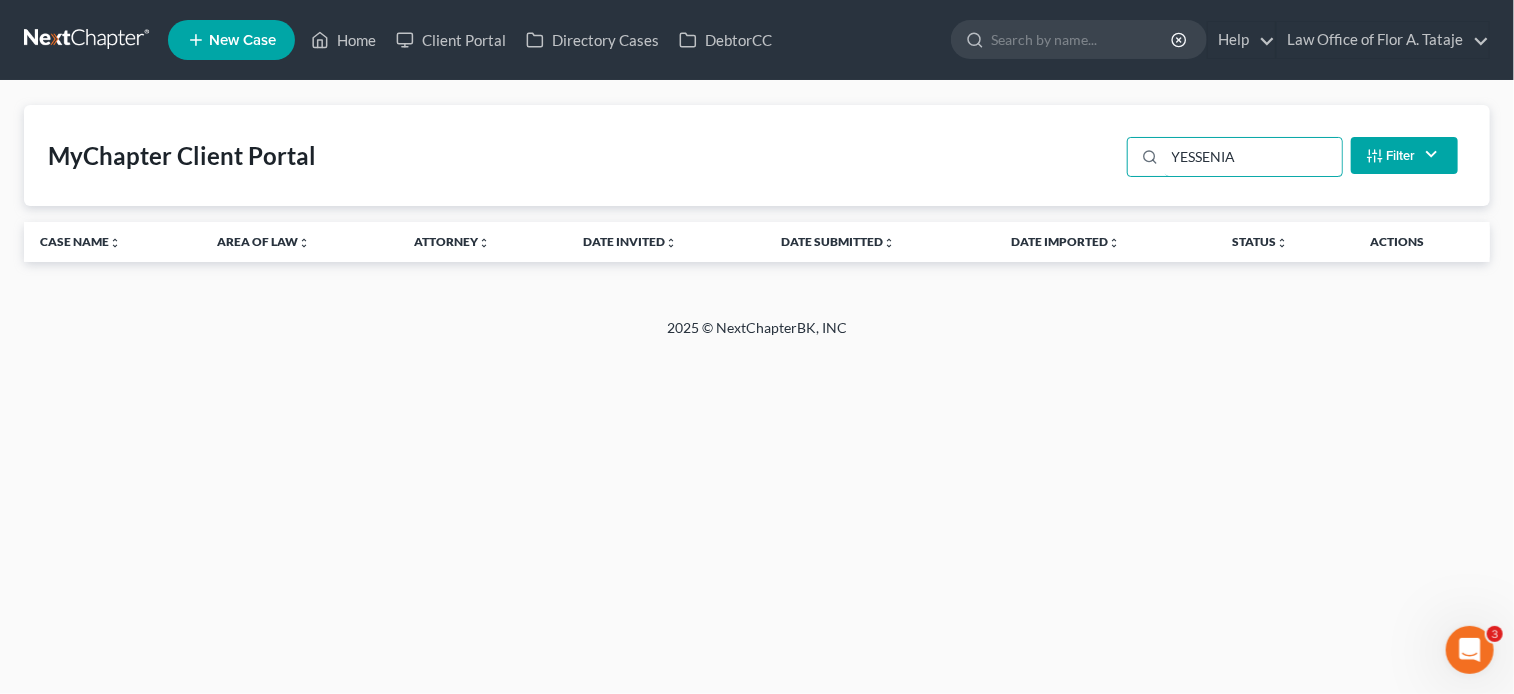 type on "YESSENIA" 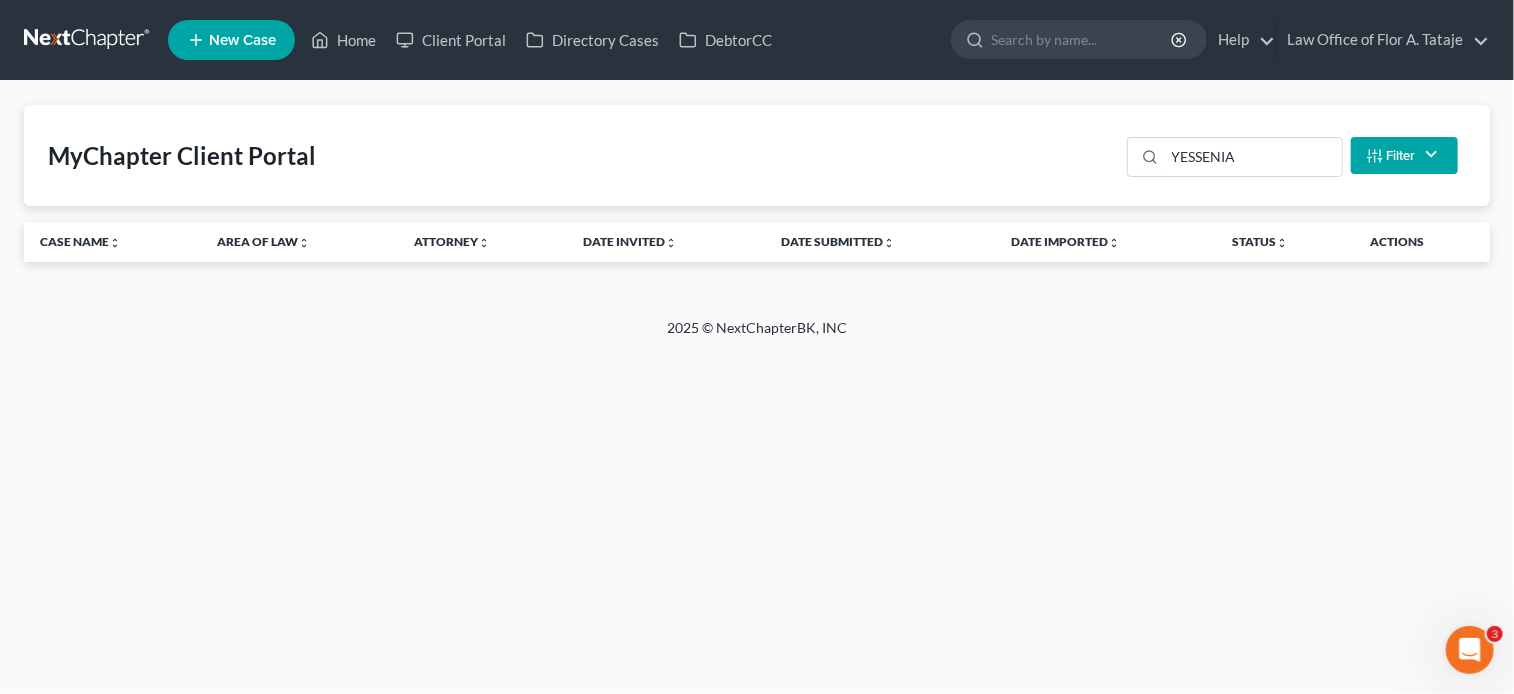 click on "New Case" at bounding box center [242, 40] 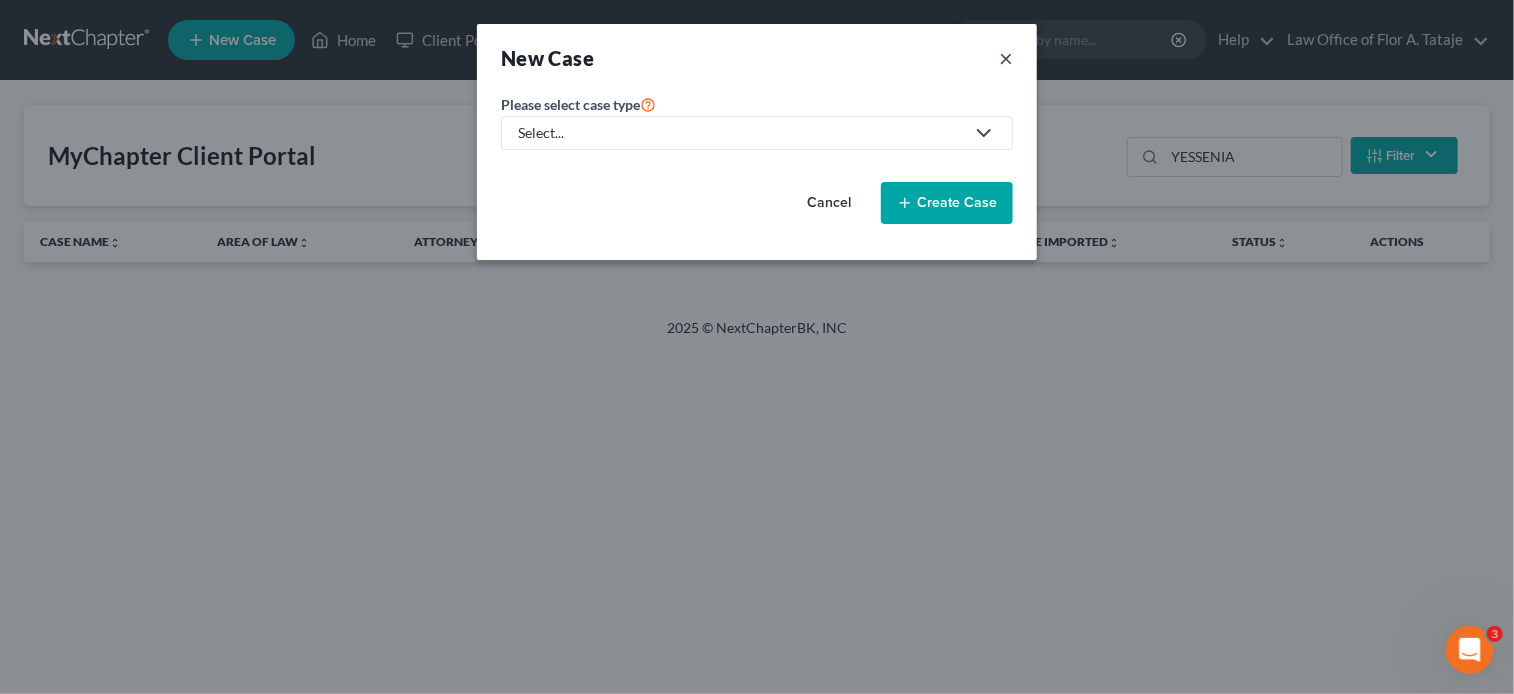 click on "×" at bounding box center (1006, 58) 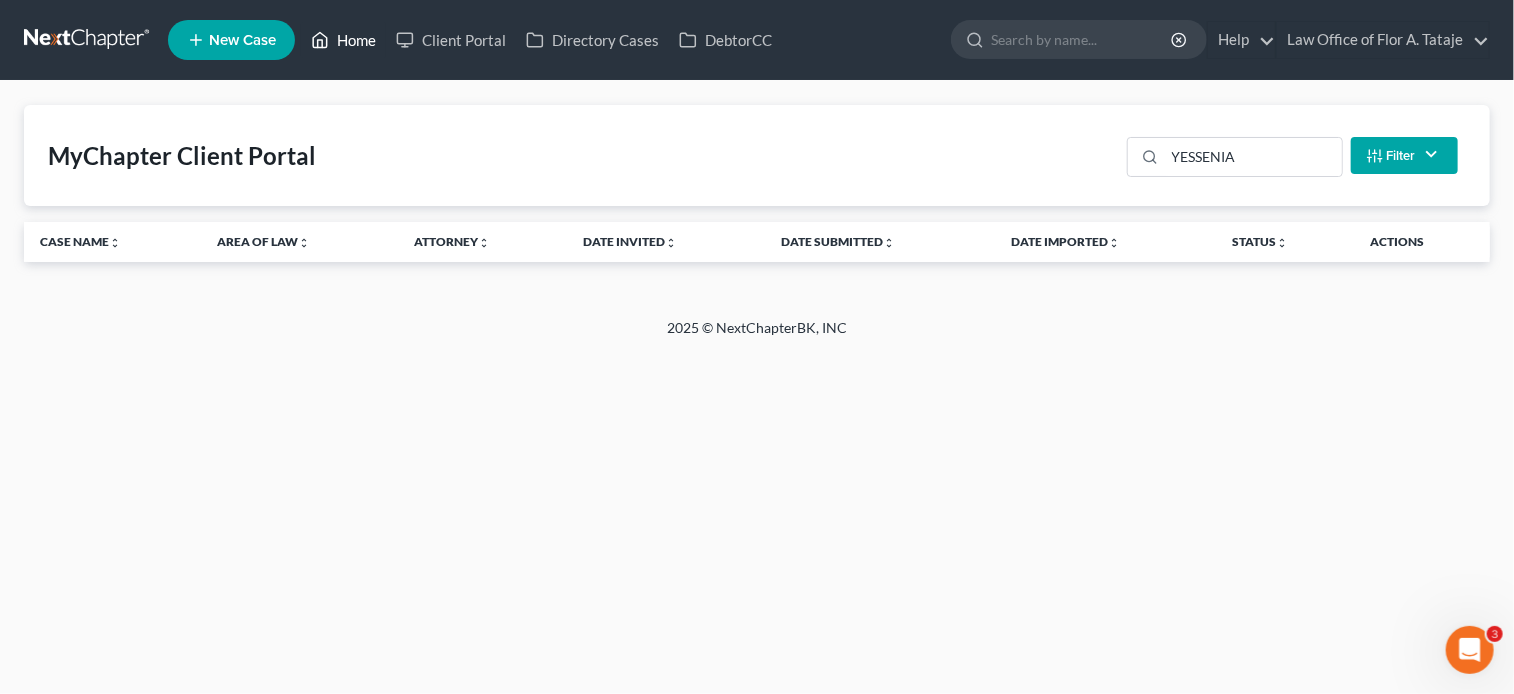 click on "Home" at bounding box center (343, 40) 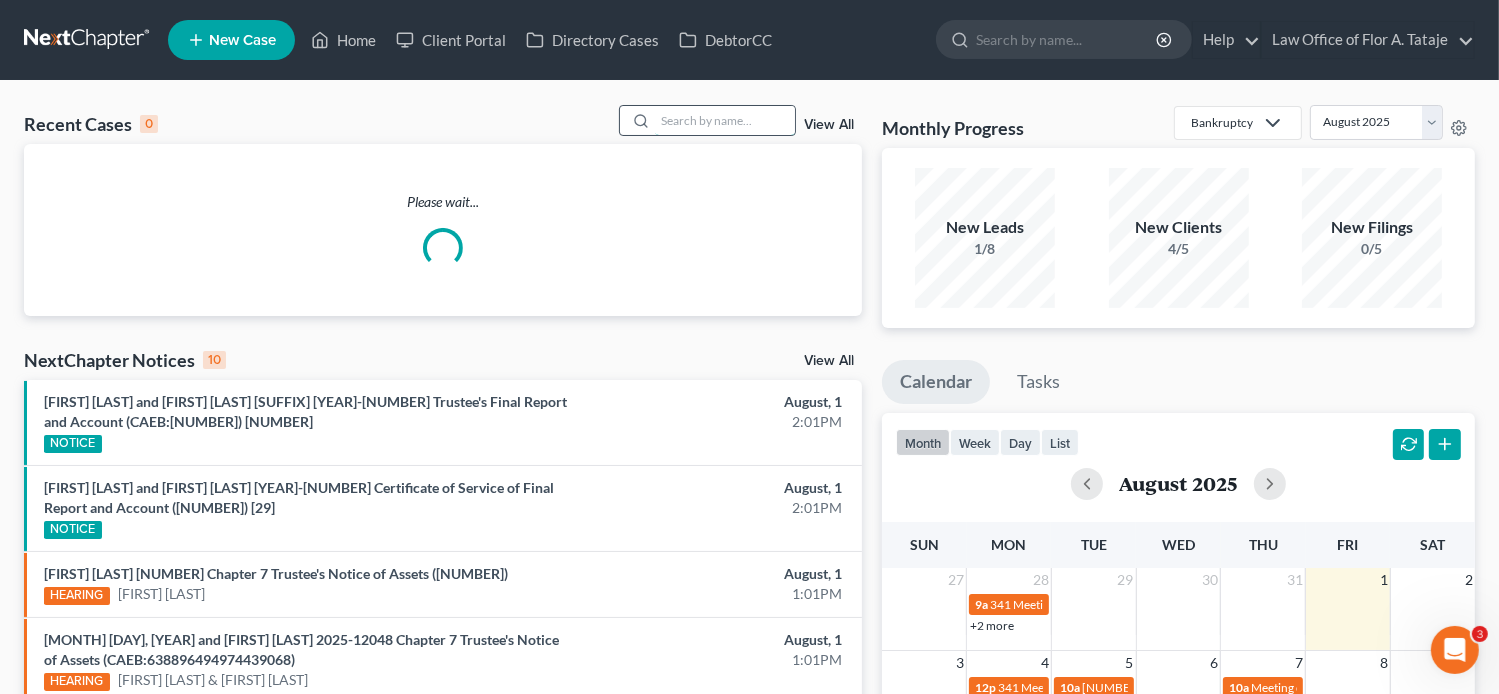 click at bounding box center [725, 120] 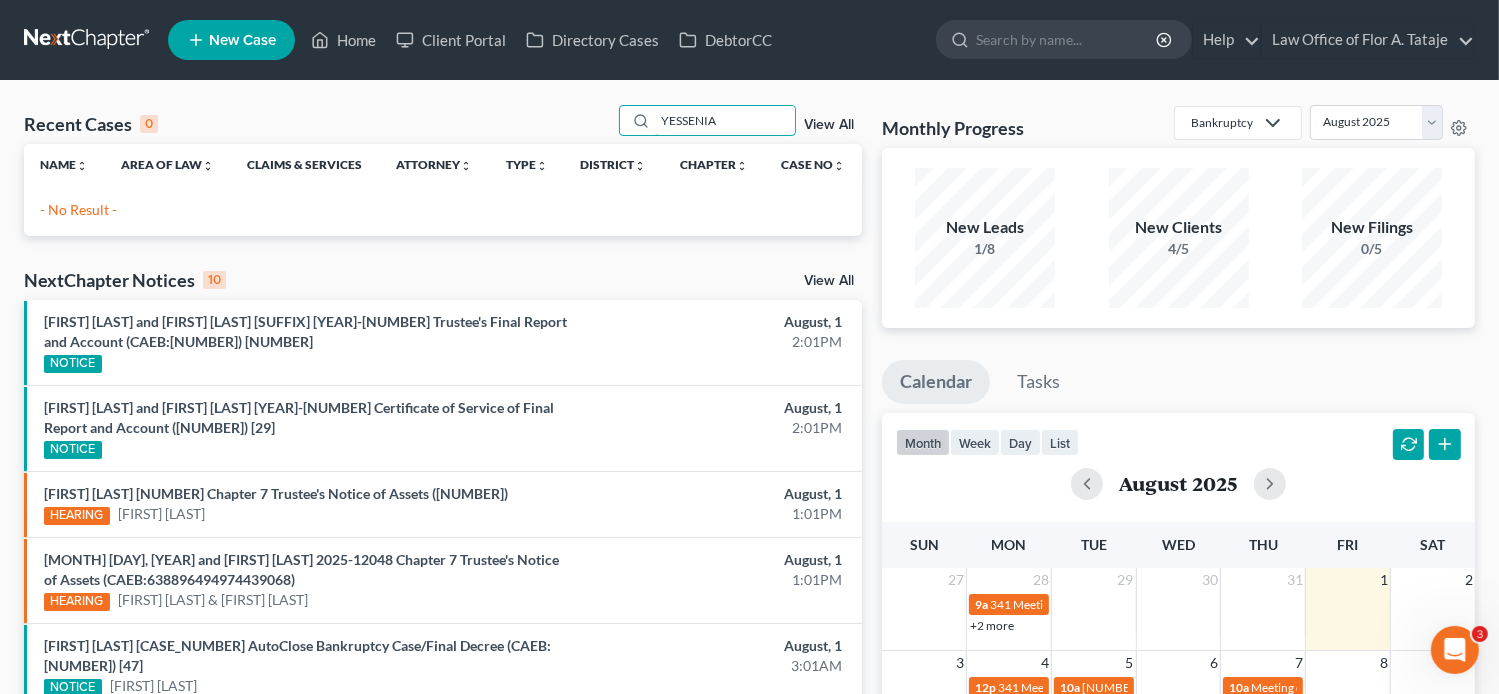 drag, startPoint x: 736, startPoint y: 122, endPoint x: 604, endPoint y: 130, distance: 132.2422 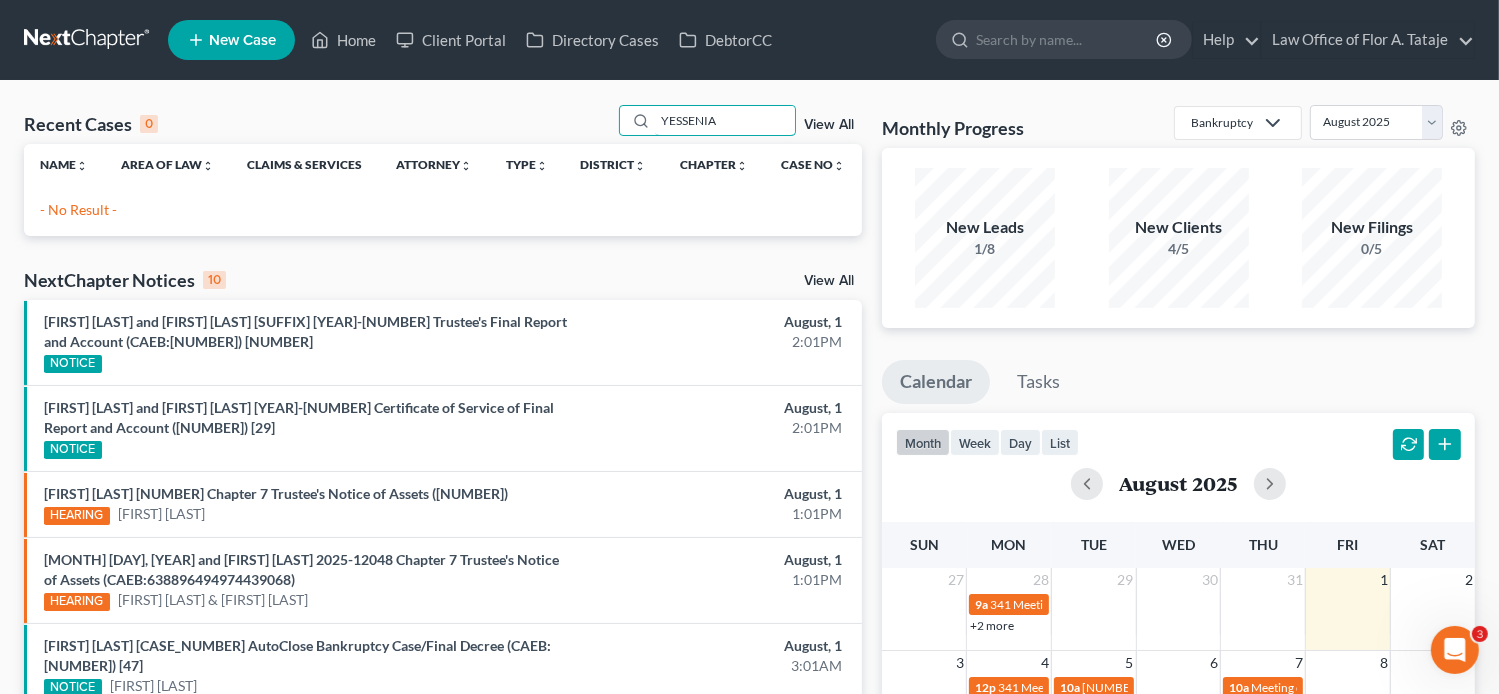 click on "Recent Cases 0 YESSENIA View All" at bounding box center [443, 124] 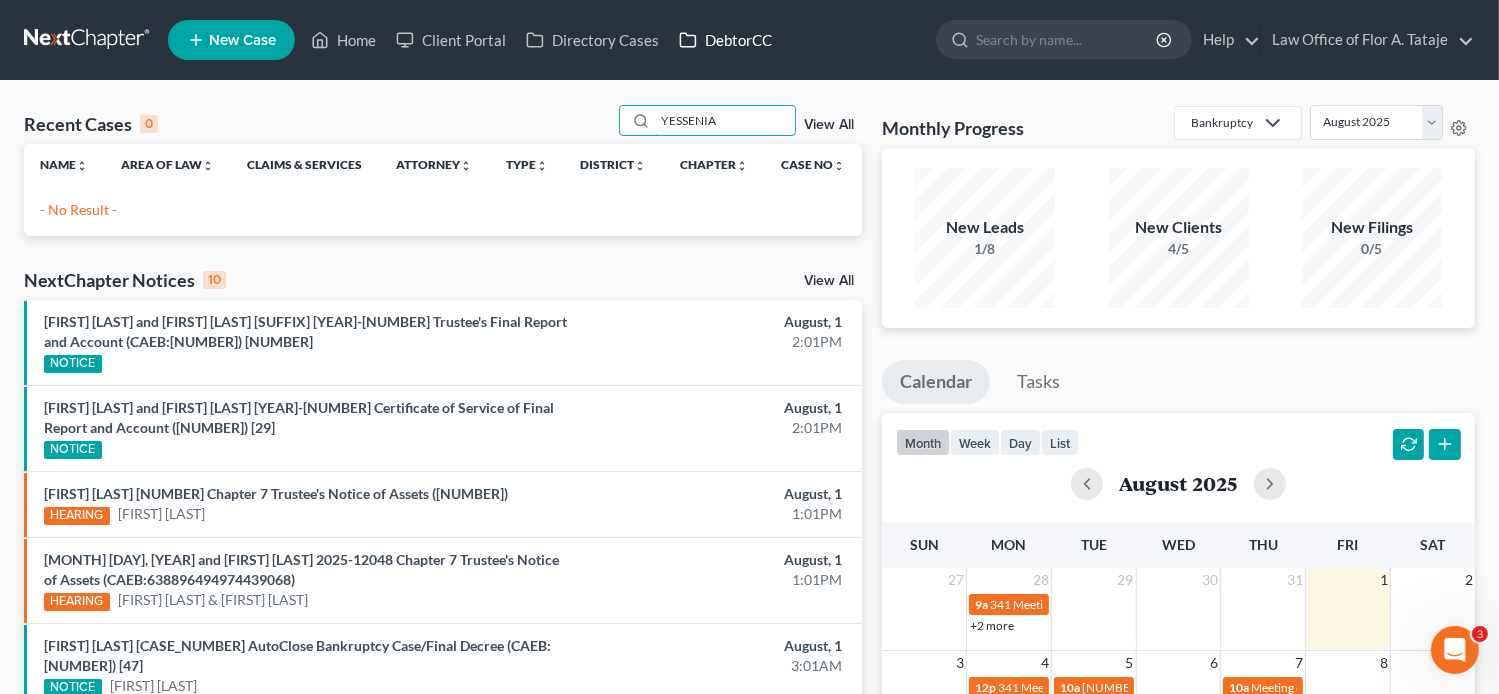 paste on "[FIRST] [LAST]" 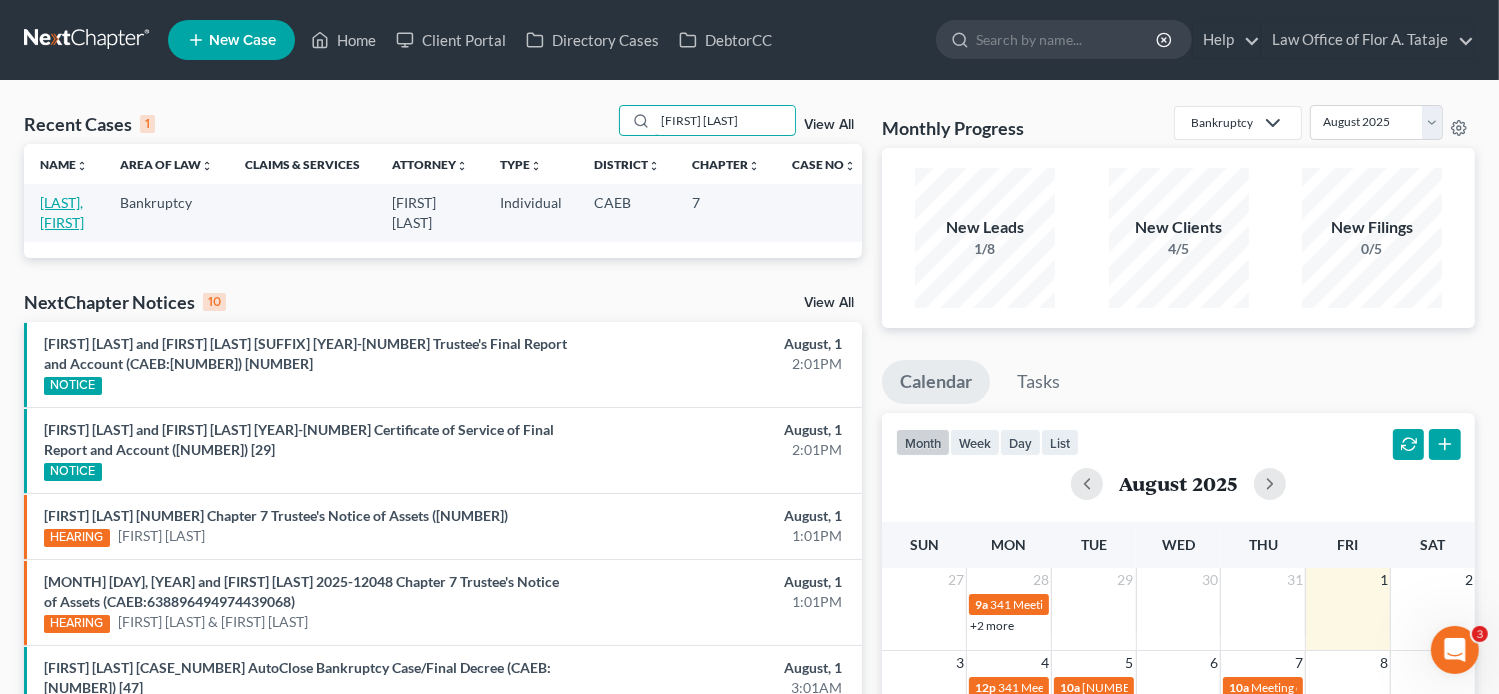 type on "[FIRST] [LAST]" 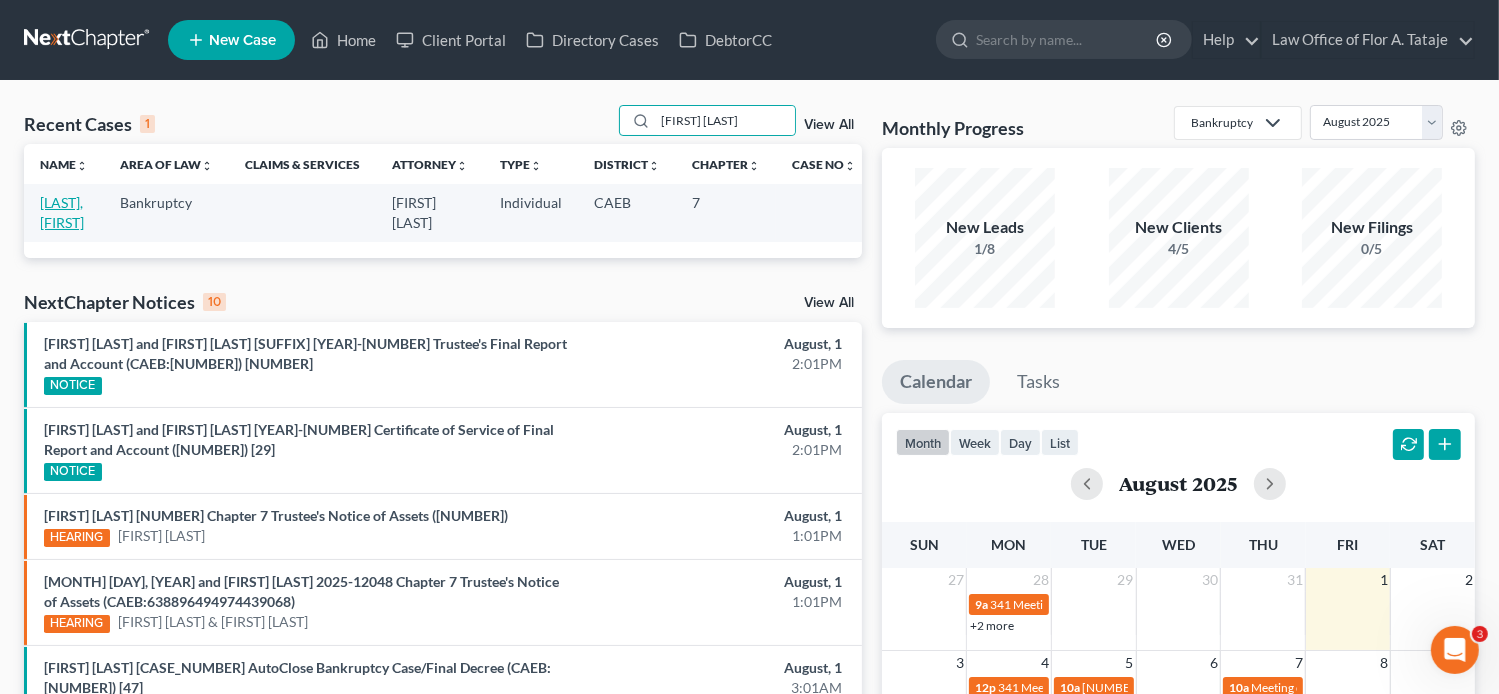 click on "[LAST], [FIRST]" at bounding box center [62, 212] 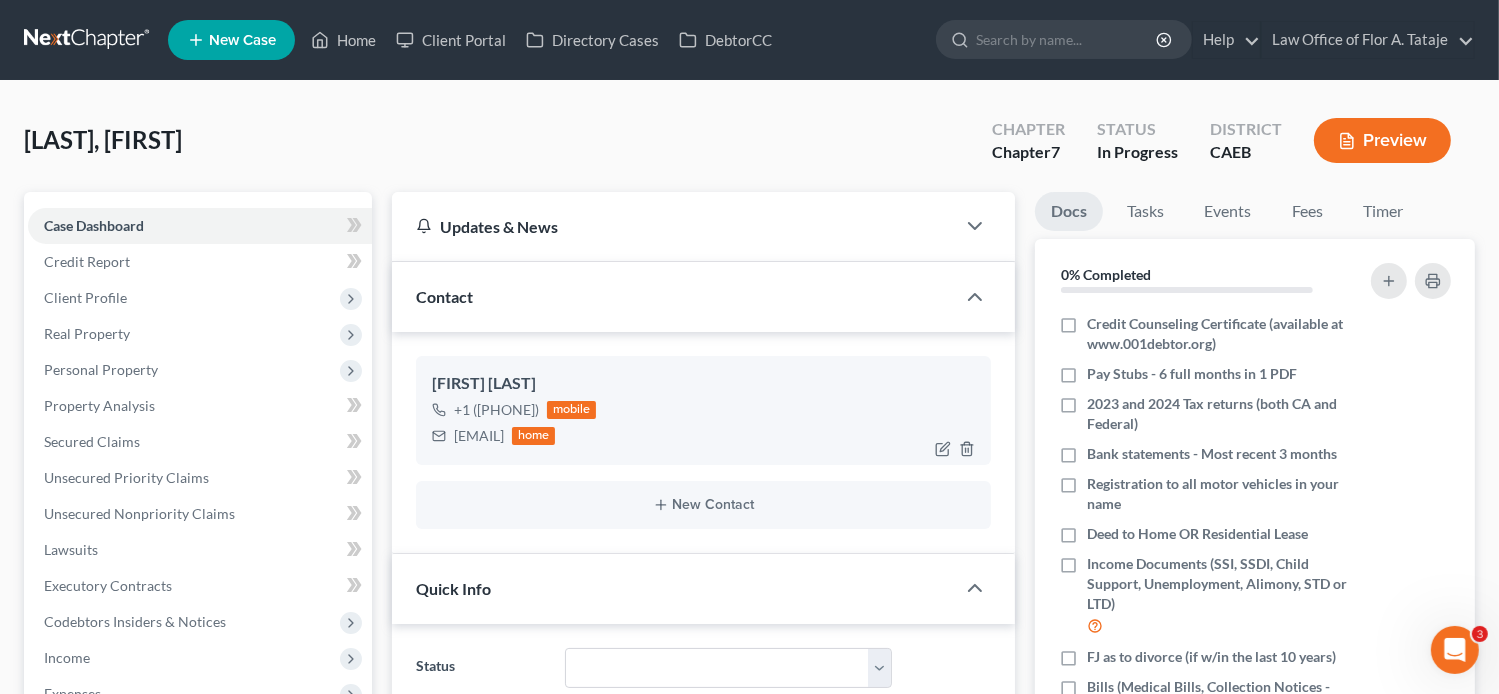 drag, startPoint x: 656, startPoint y: 435, endPoint x: 455, endPoint y: 429, distance: 201.08954 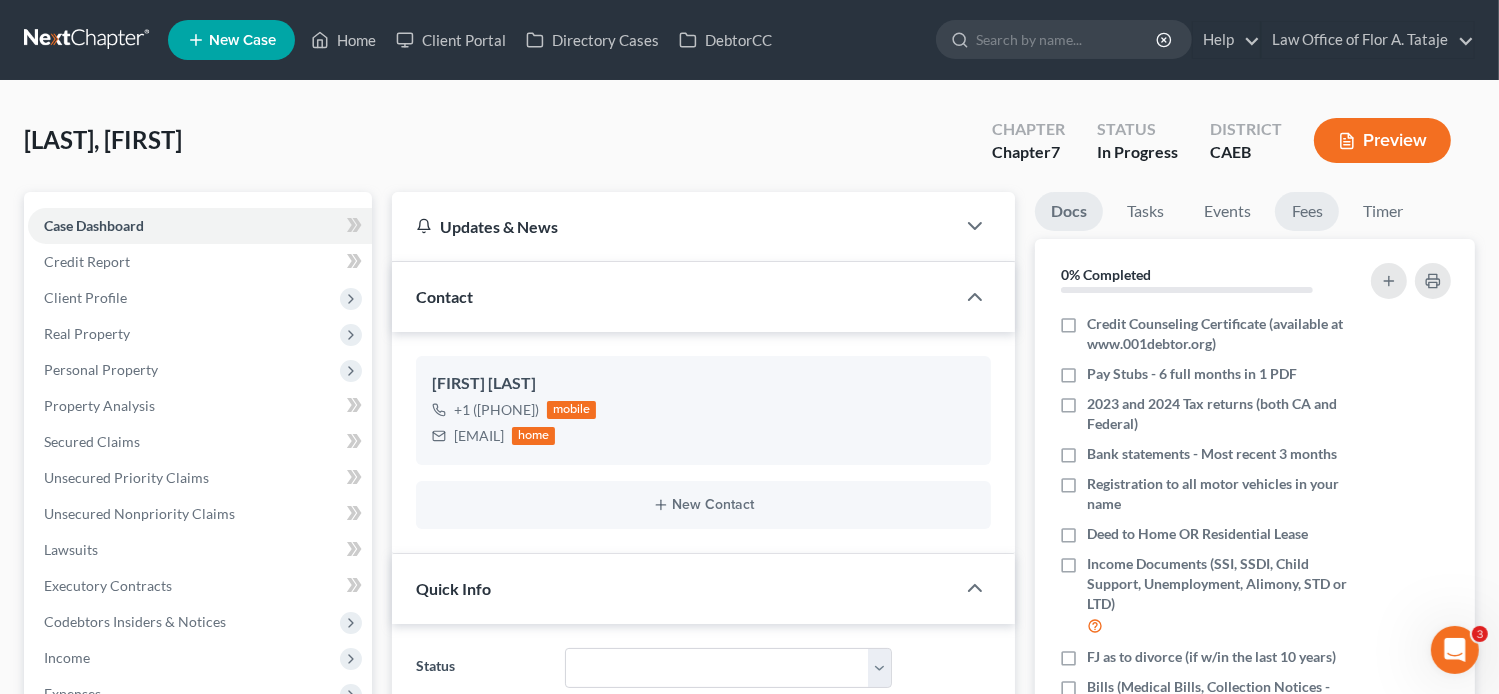 click on "Fees" at bounding box center [1307, 211] 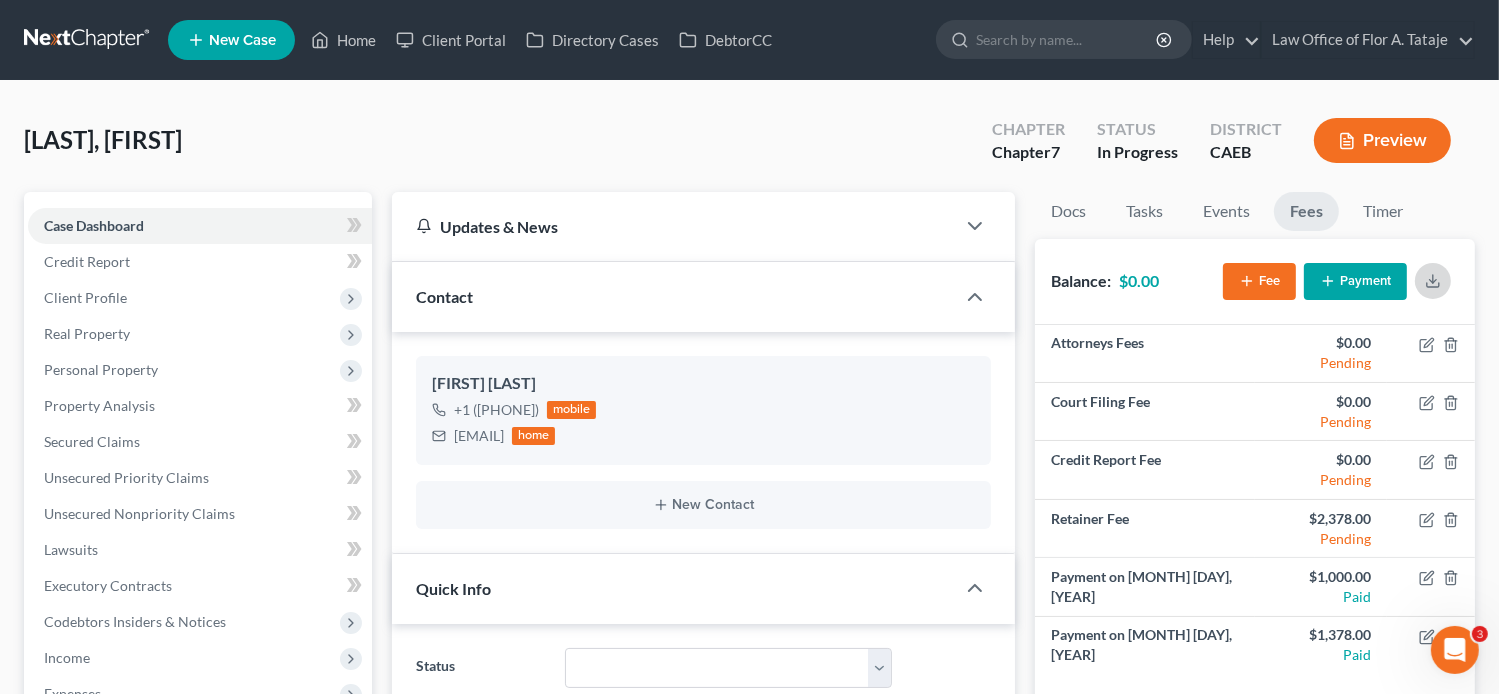 click 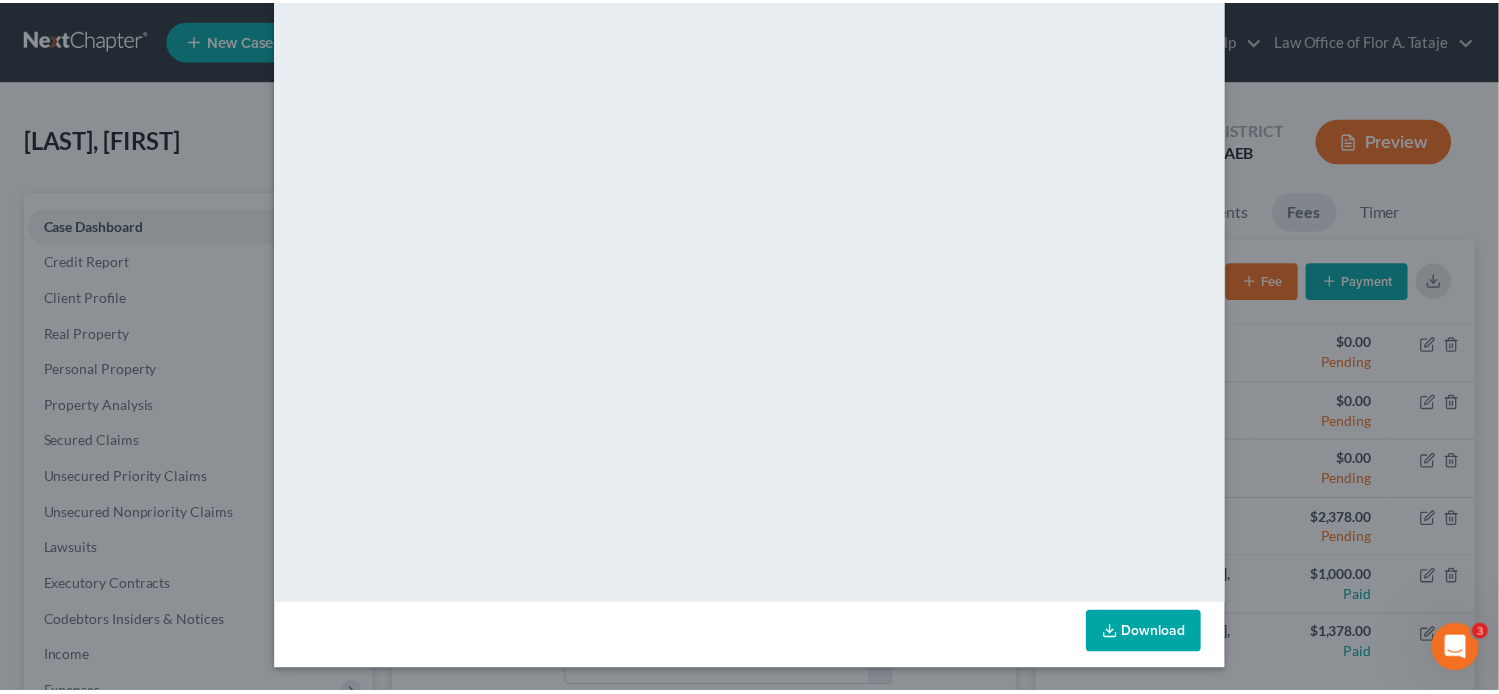 scroll, scrollTop: 0, scrollLeft: 0, axis: both 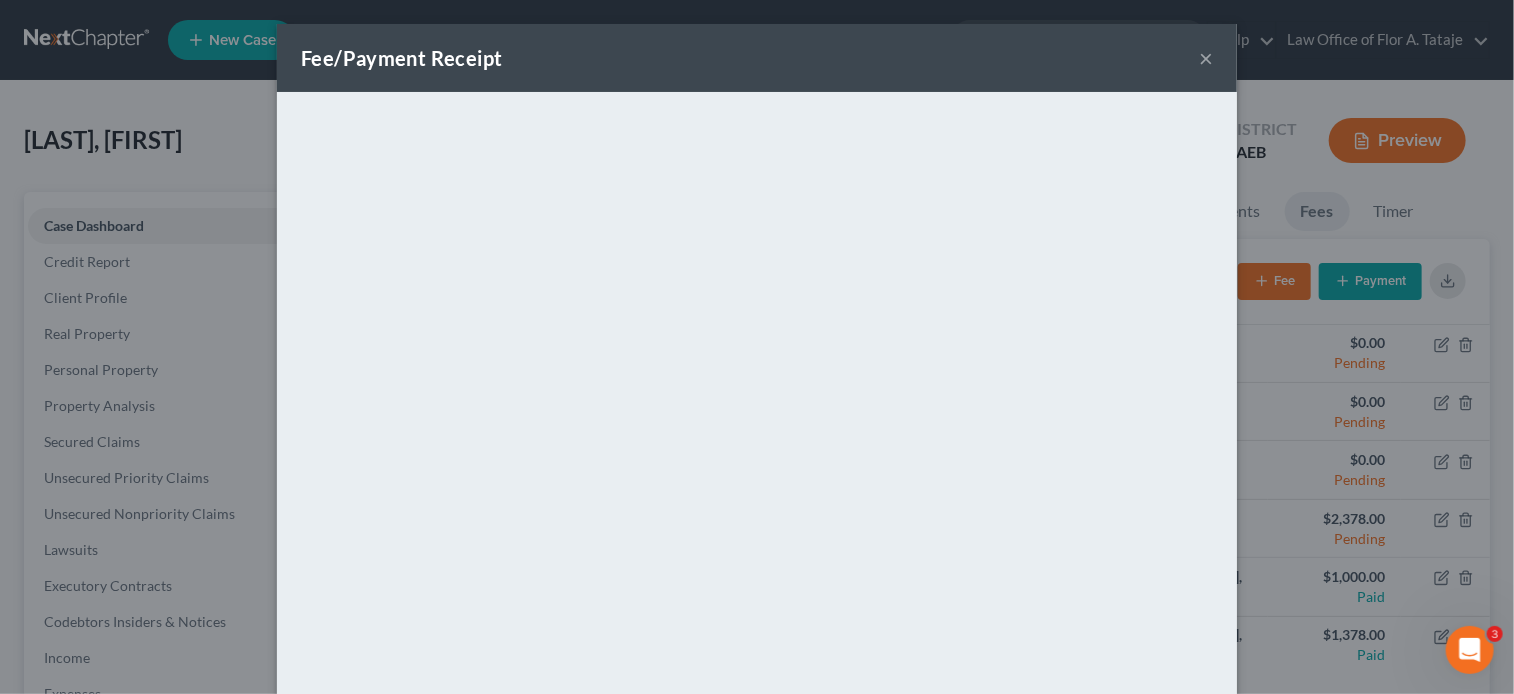 click on "×" at bounding box center (1206, 58) 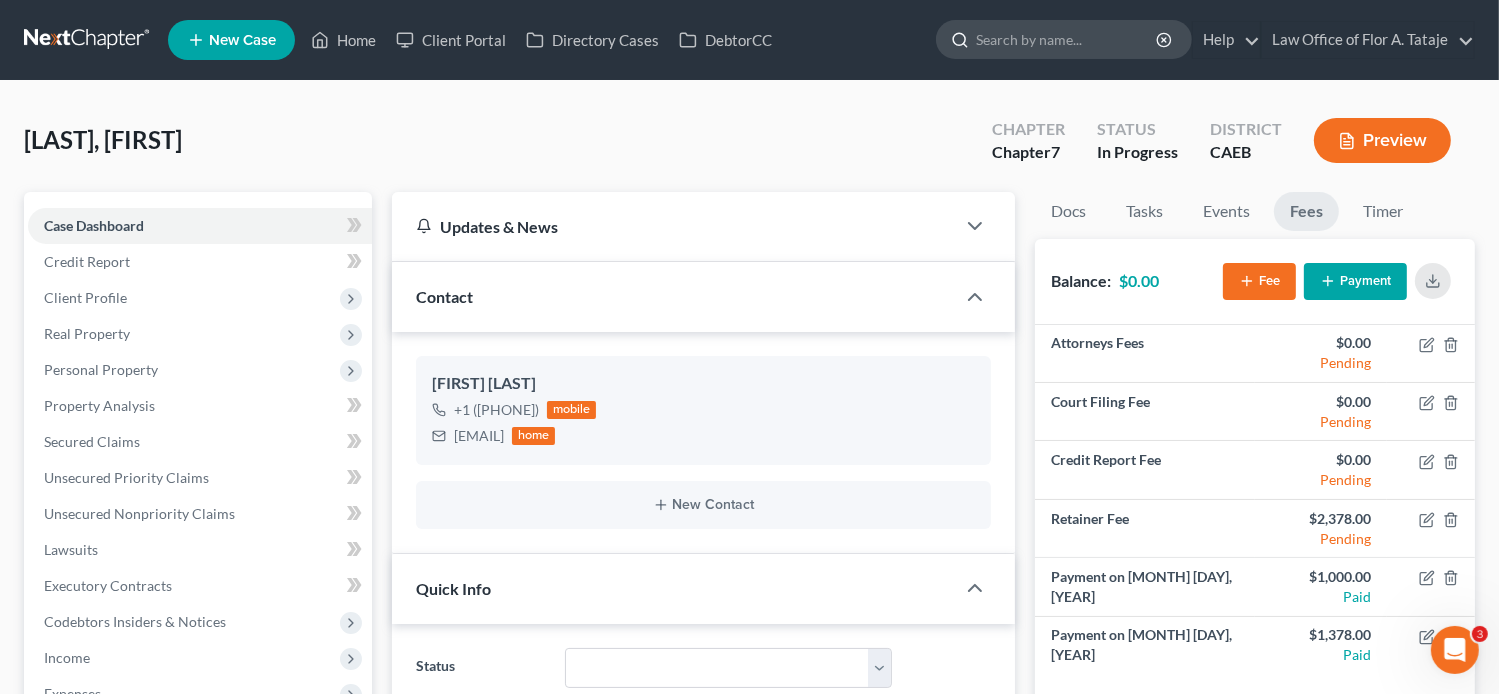 click at bounding box center (1067, 39) 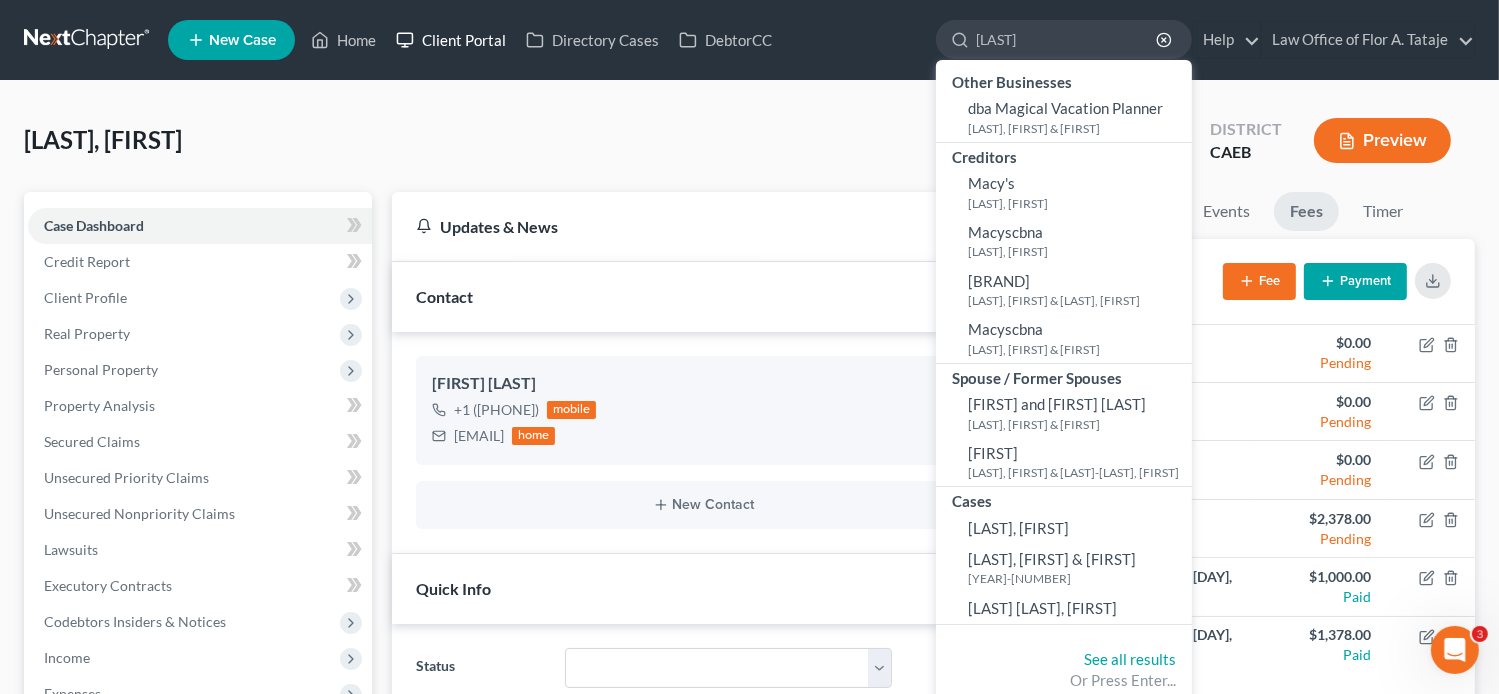 type on "[LAST]" 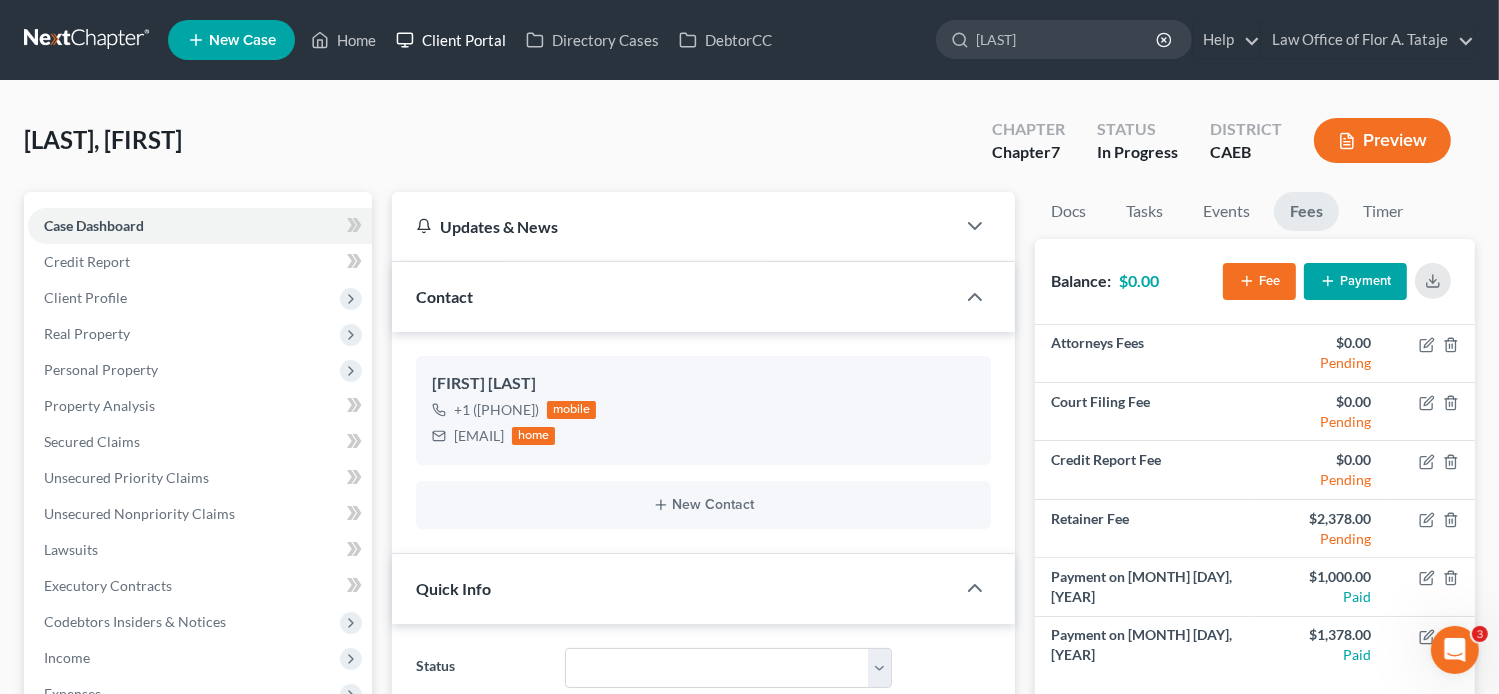 type 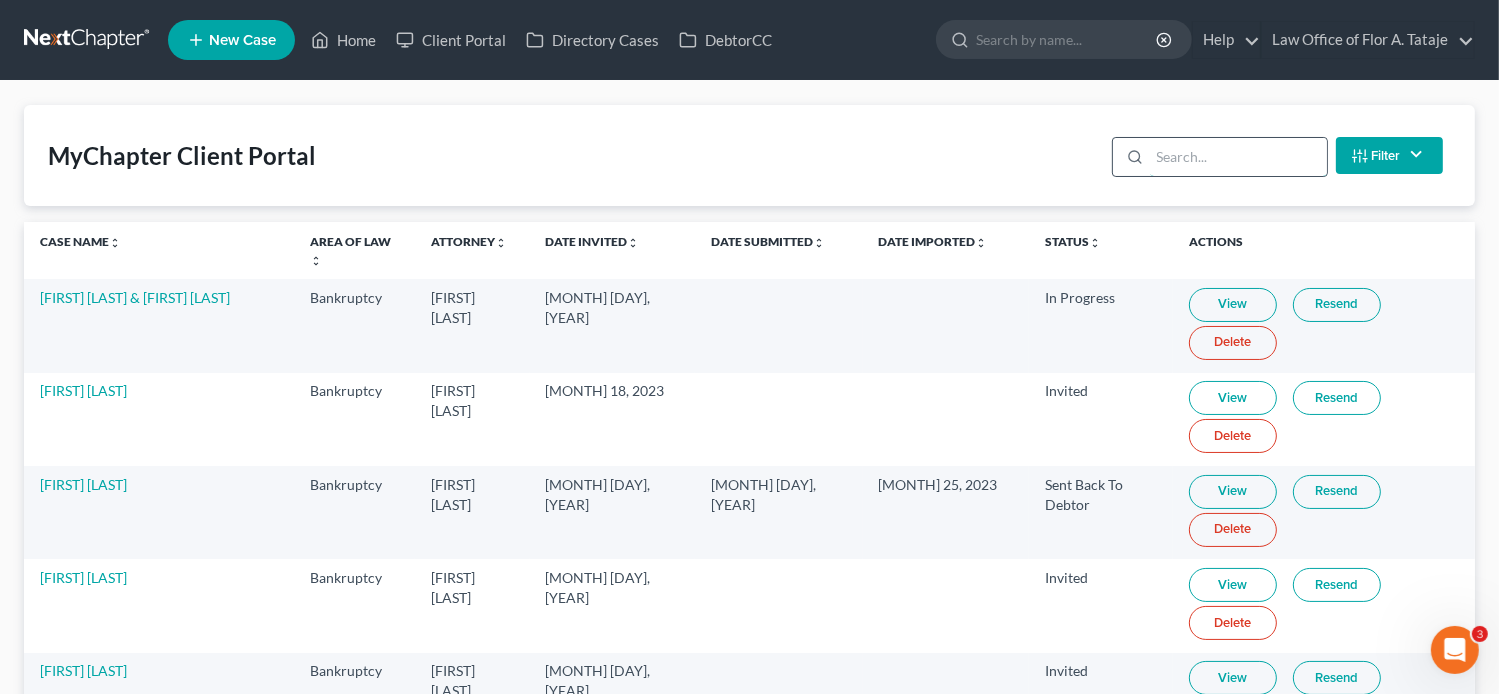 click at bounding box center [1238, 157] 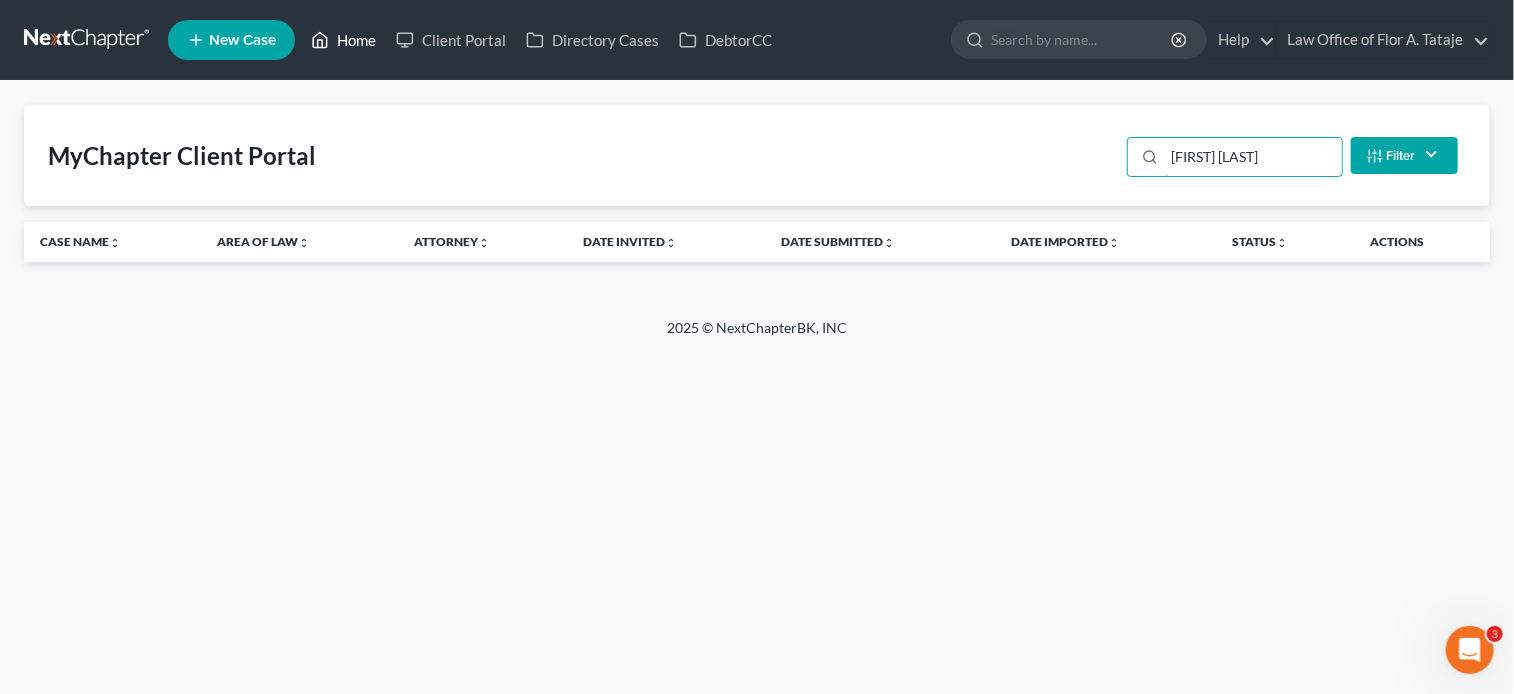 type on "[FIRST] [LAST]" 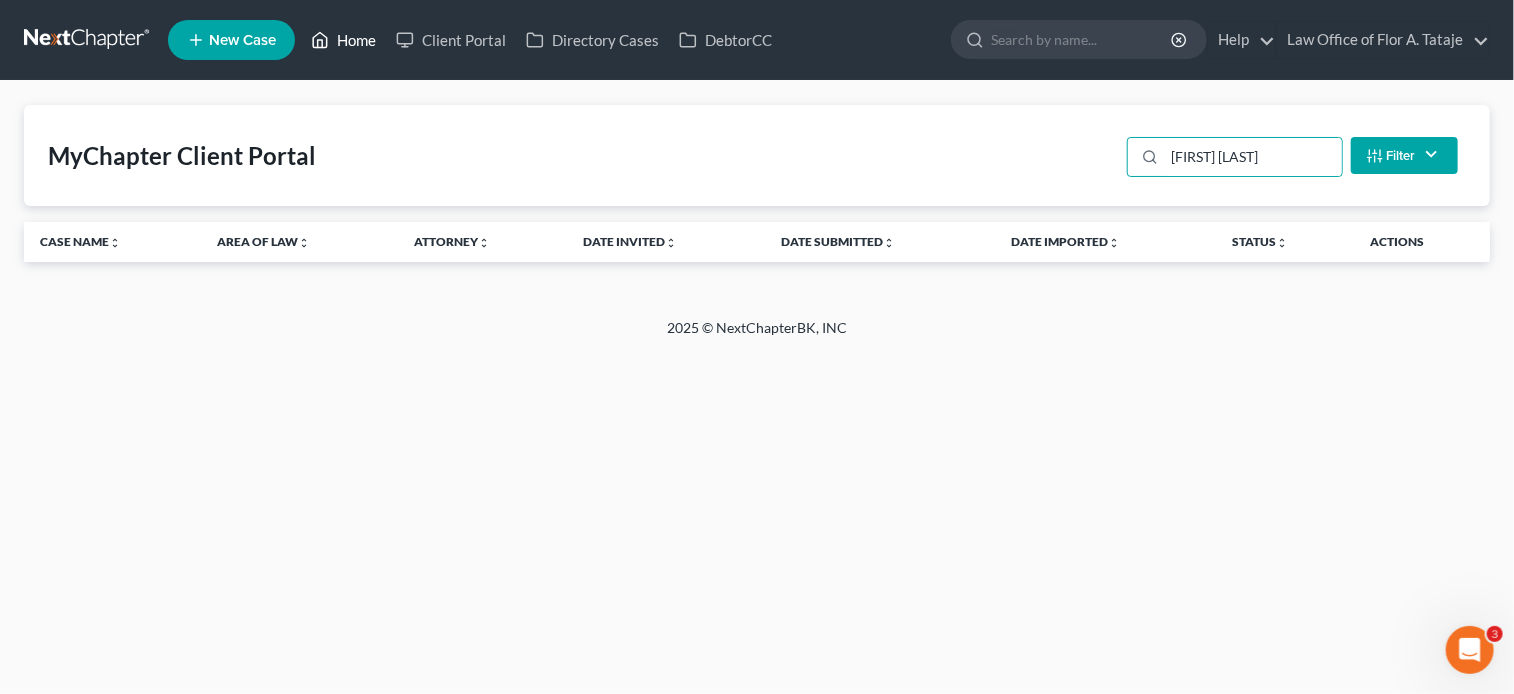 click on "Home" at bounding box center (343, 40) 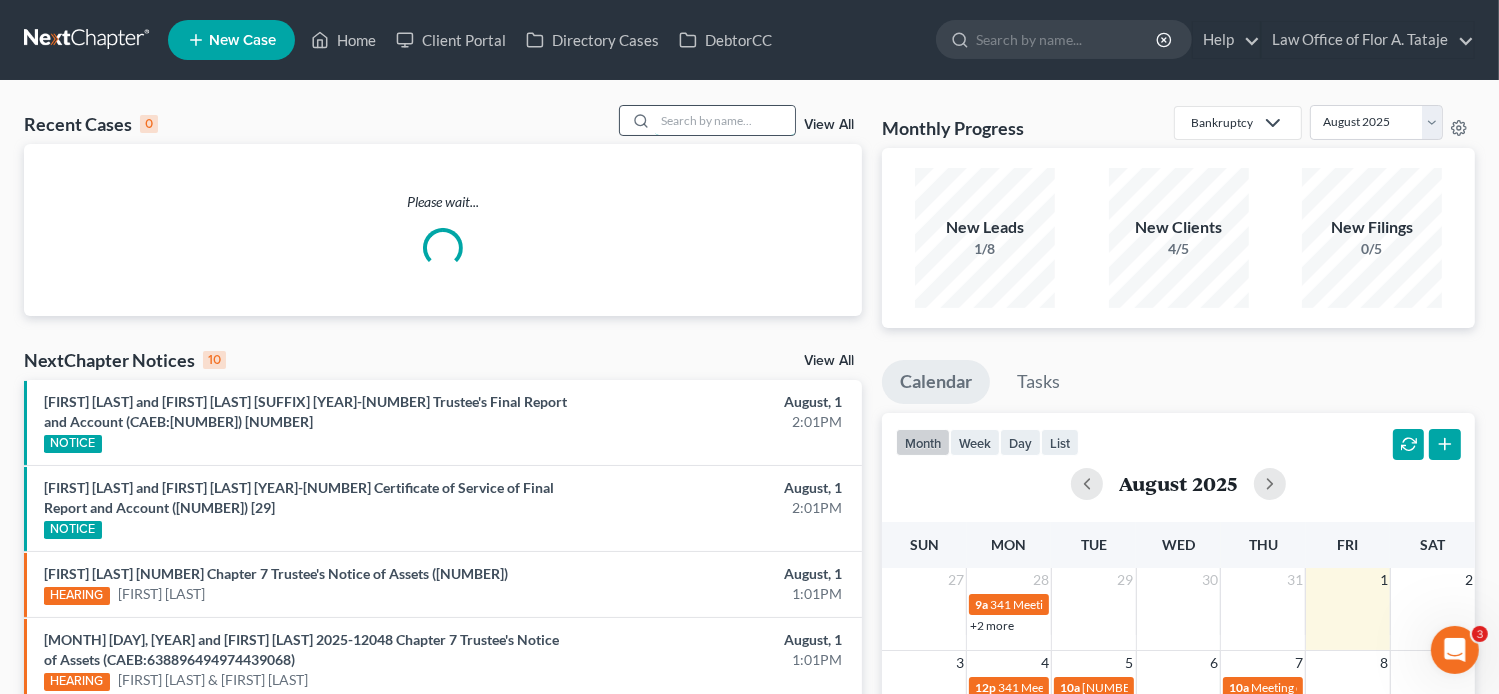 click at bounding box center (725, 120) 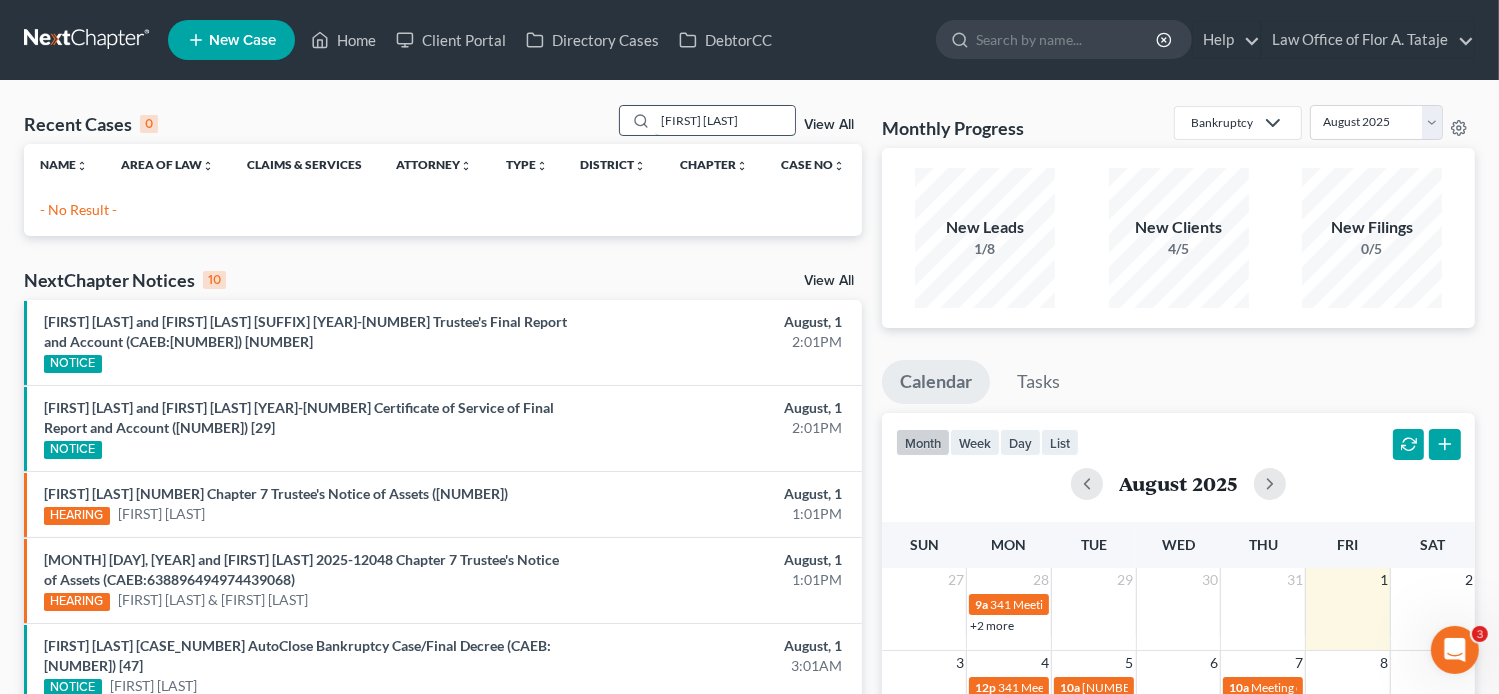 click on "[FIRST] [LAST]" at bounding box center (725, 120) 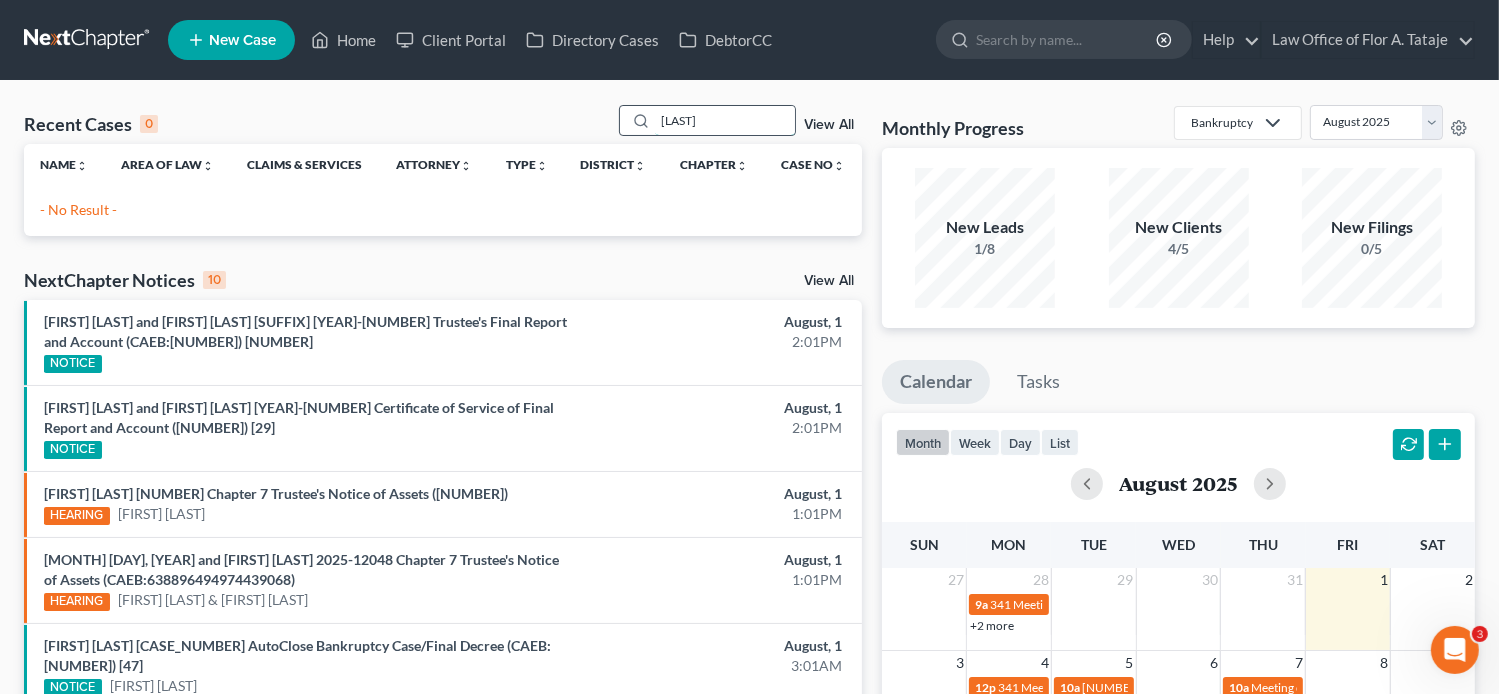 click on "[LAST]" at bounding box center (725, 120) 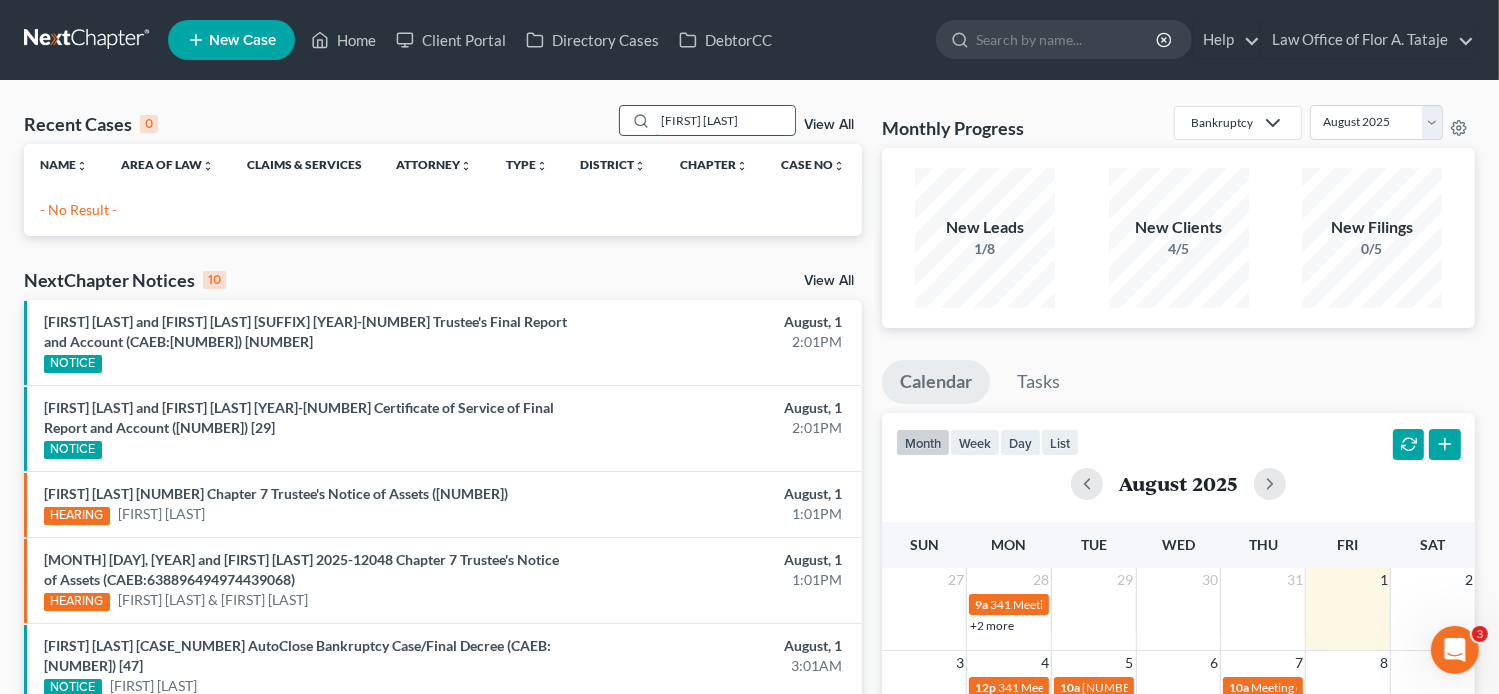 click on "[FIRST] [LAST]" at bounding box center [725, 120] 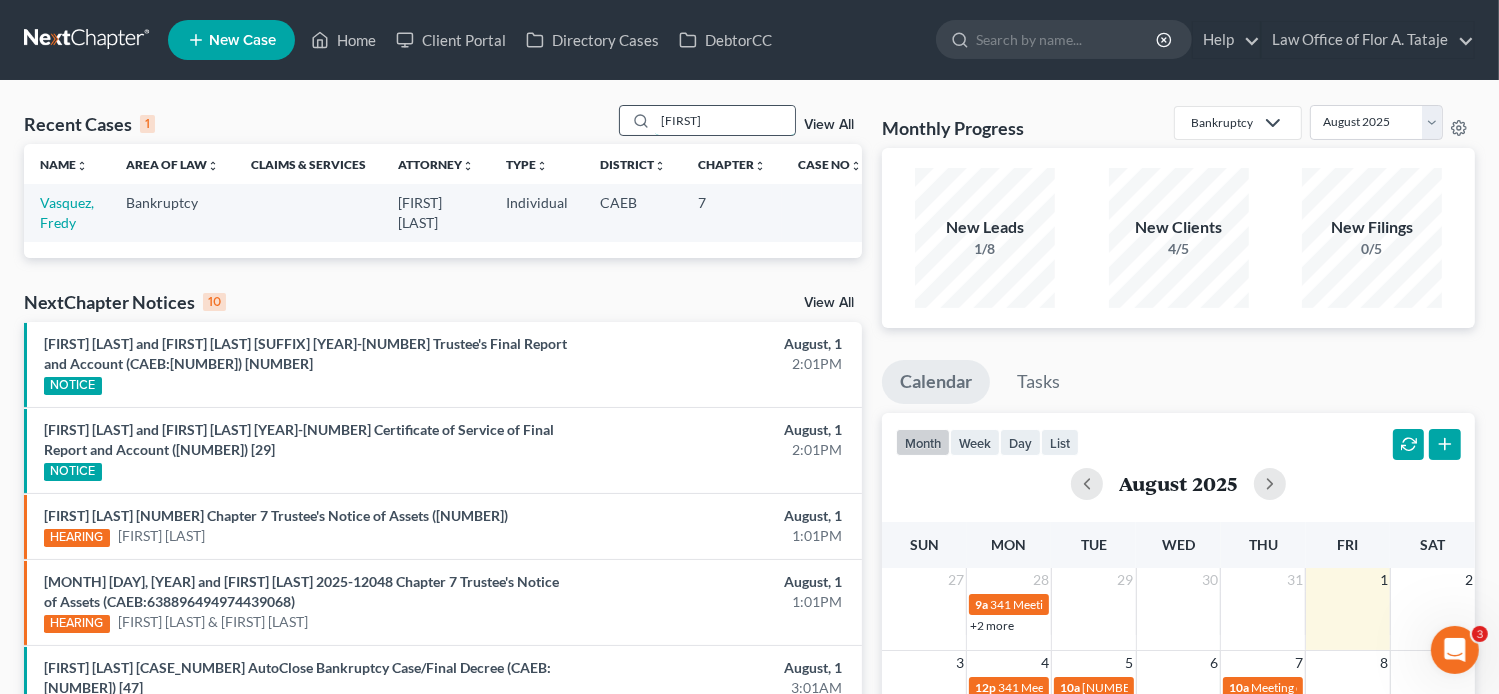 click on "[FIRST]" at bounding box center (725, 120) 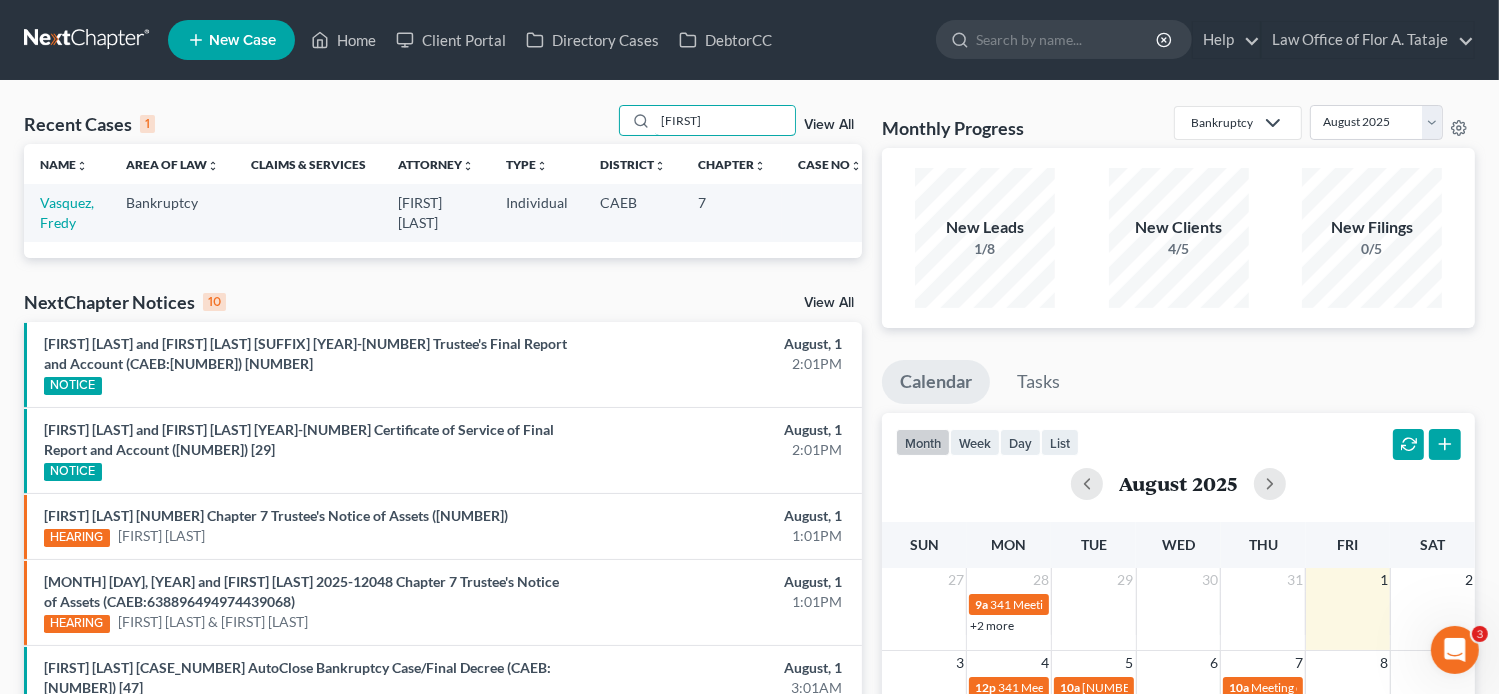 type on "[FIRST]" 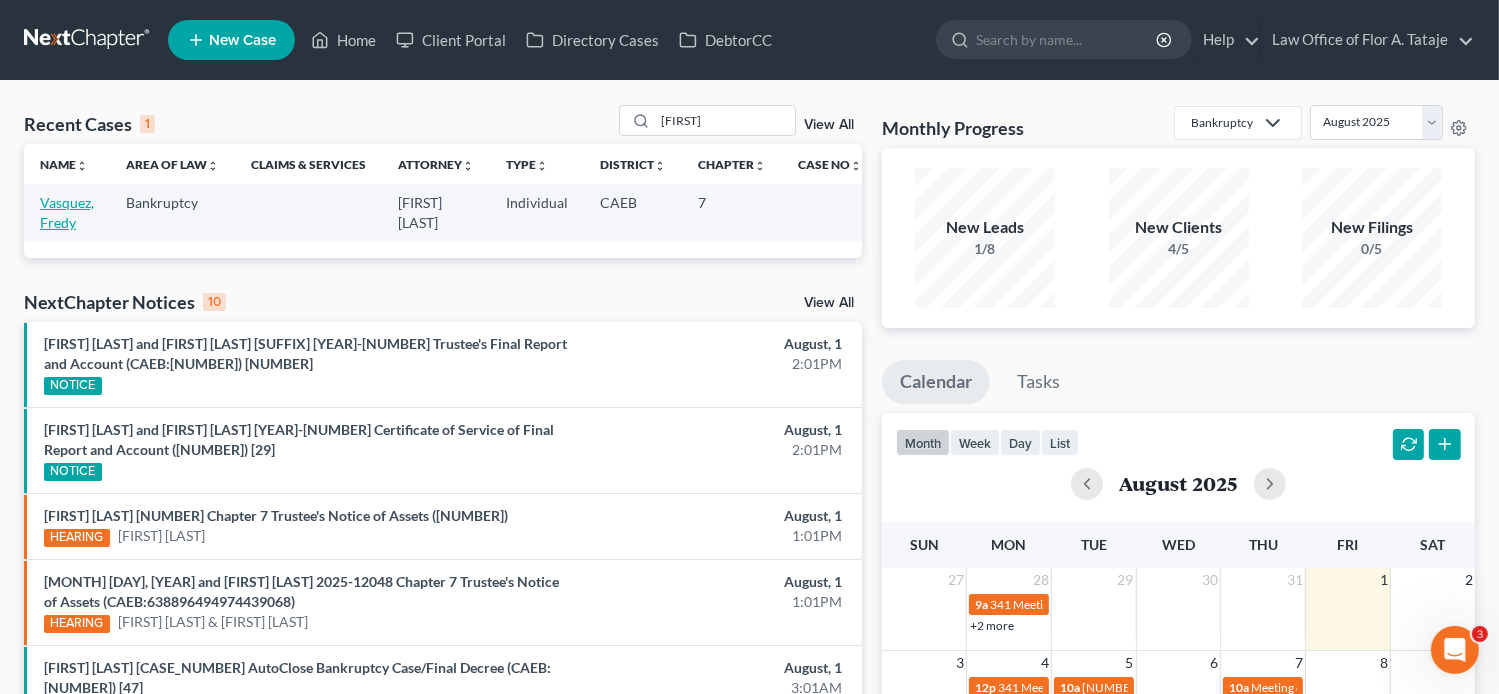 click on "Vasquez, Fredy" at bounding box center (67, 212) 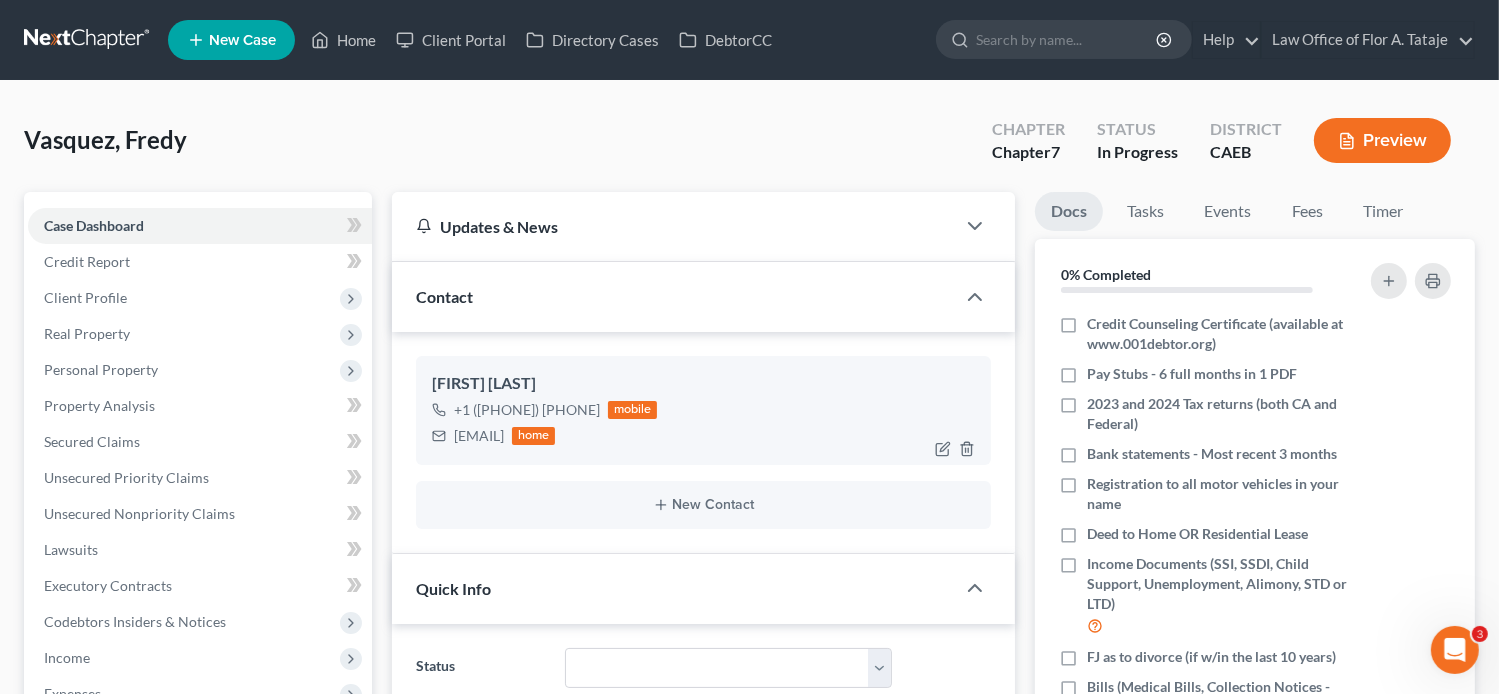 drag, startPoint x: 644, startPoint y: 437, endPoint x: 450, endPoint y: 429, distance: 194.16487 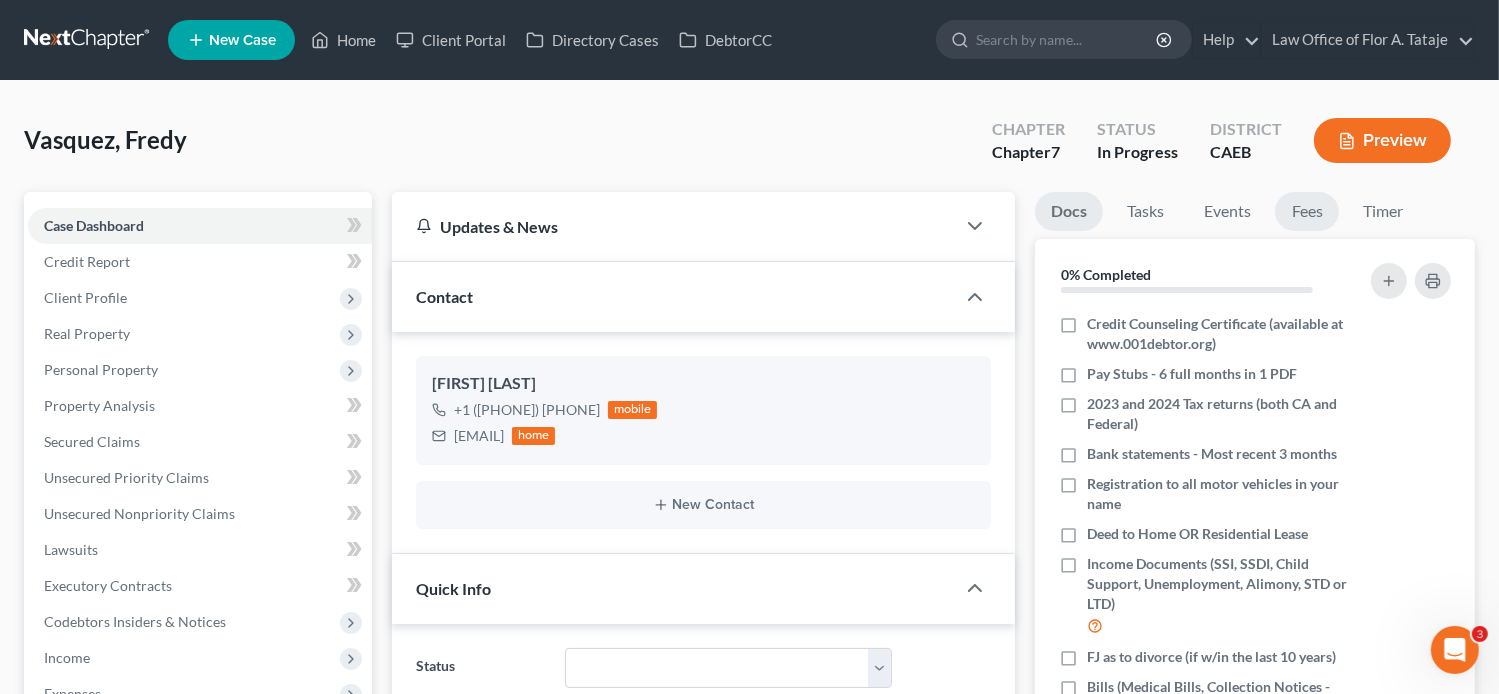 click on "Fees" at bounding box center (1307, 211) 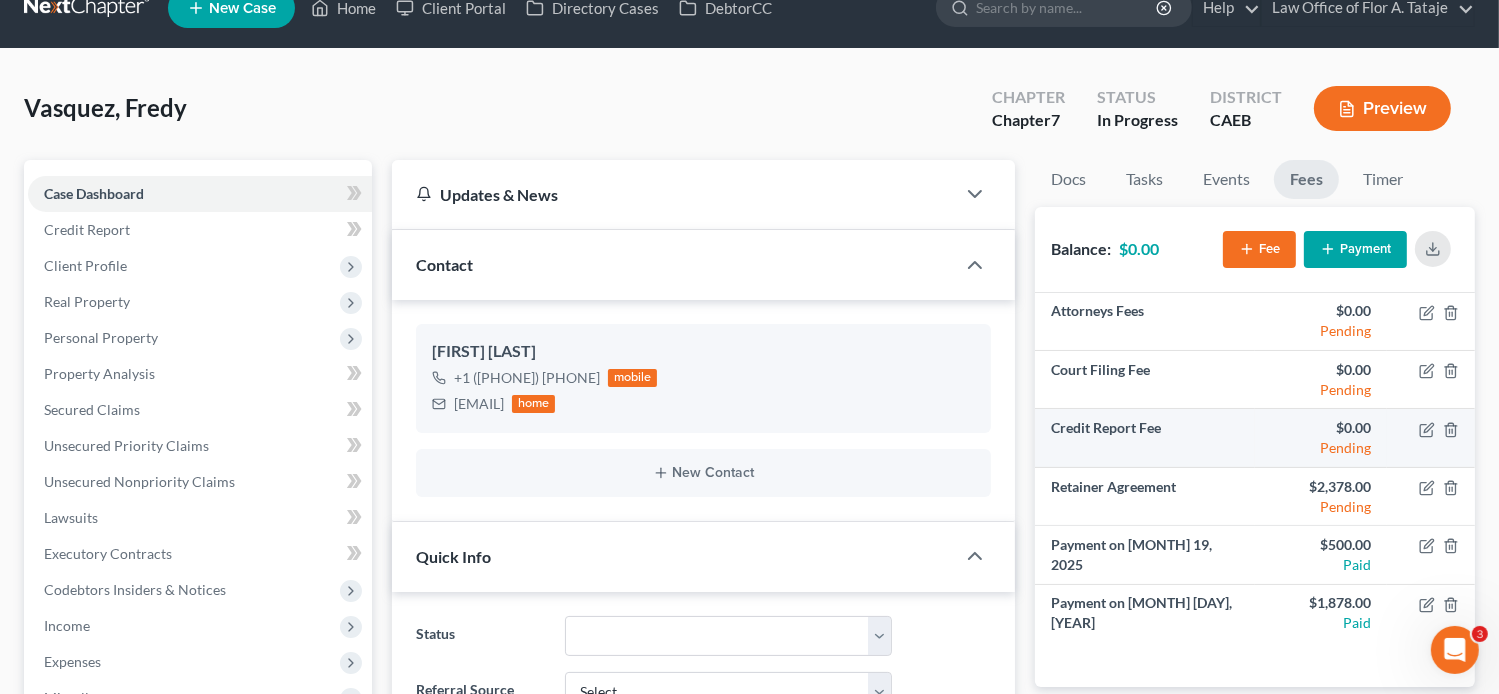 scroll, scrollTop: 30, scrollLeft: 0, axis: vertical 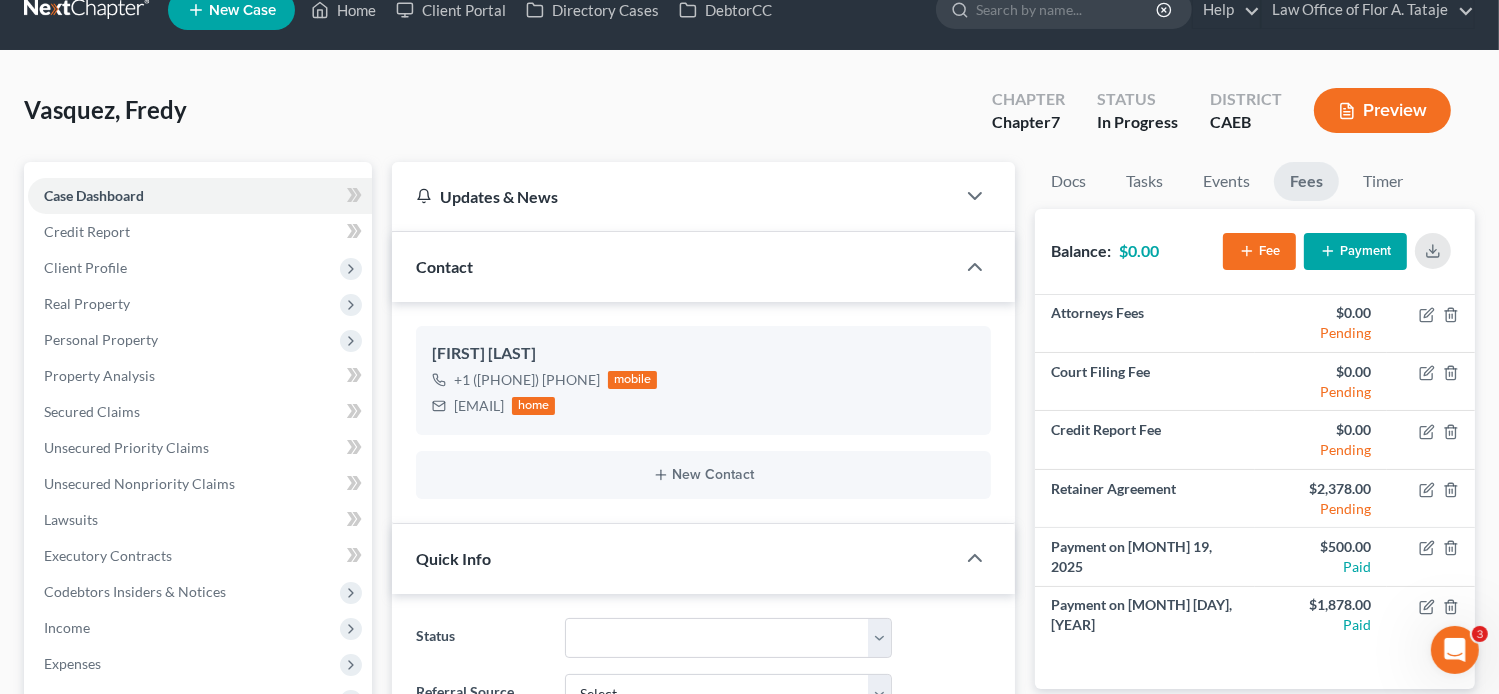 click on "New Case Home Client Portal Directory Cases DebtorCC         - No Result - See all results Or Press Enter... Help Help Center Webinars Training Videos What's new Law Office of [FIRST] [LAST] Law Office of [FIRST] [LAST] staff@[EXAMPLE].COM My Account Settings Plan + Billing Account Add-Ons Upgrade to Whoa Log out" at bounding box center [821, 10] 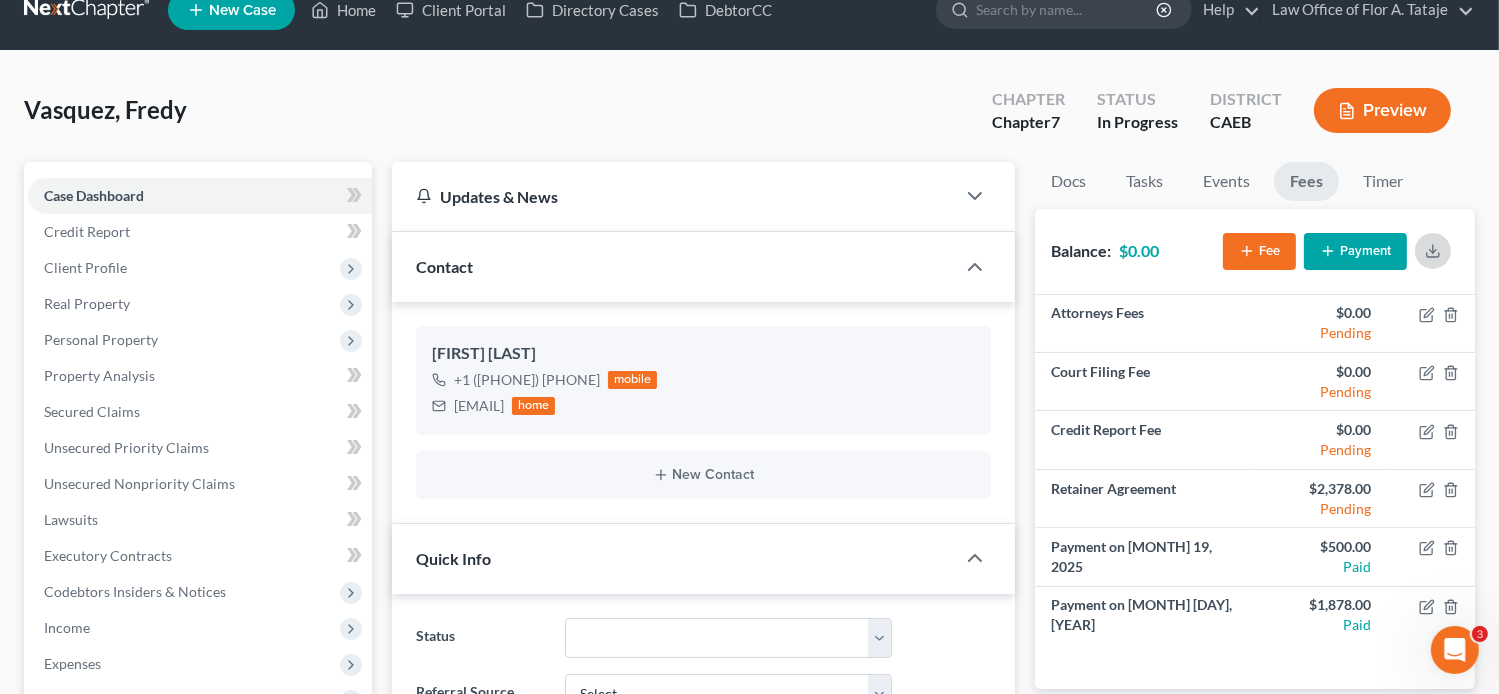 click at bounding box center (1433, 251) 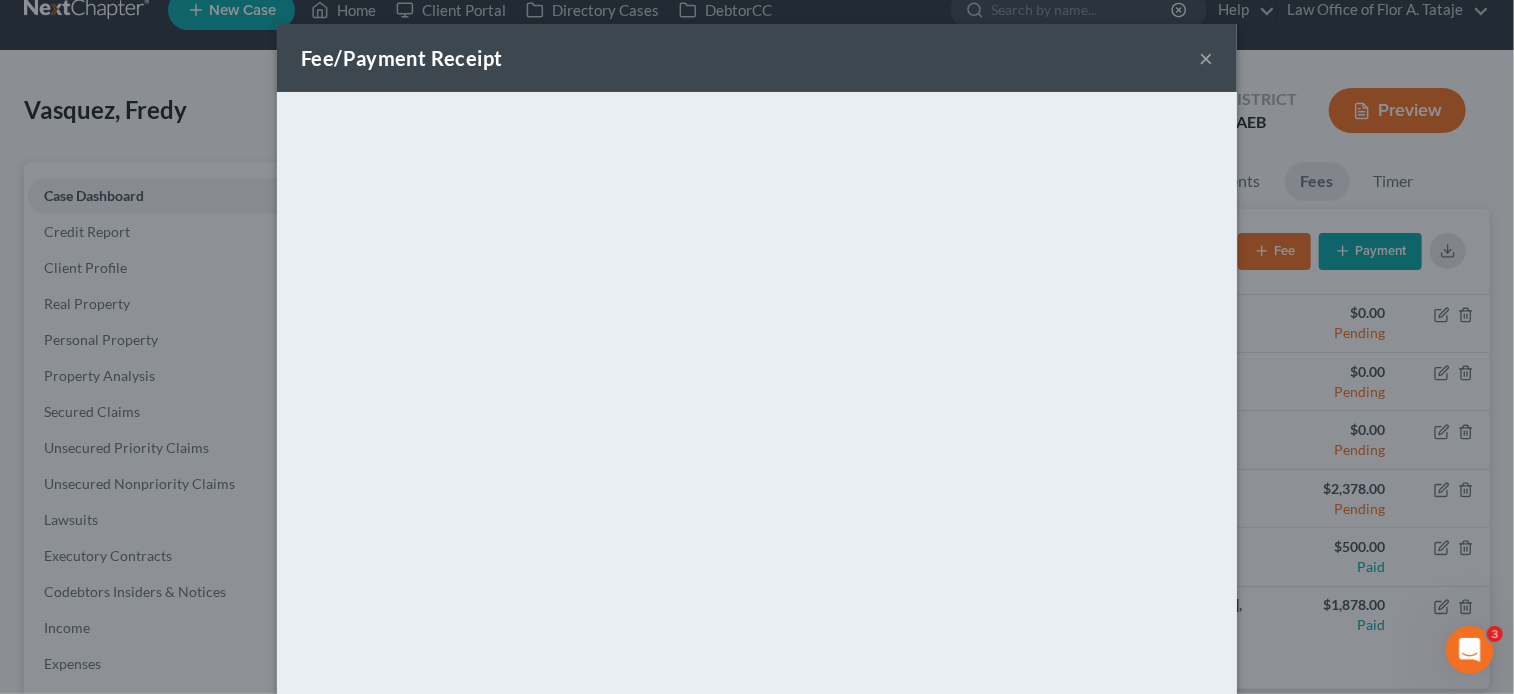 click on "×" at bounding box center (1206, 58) 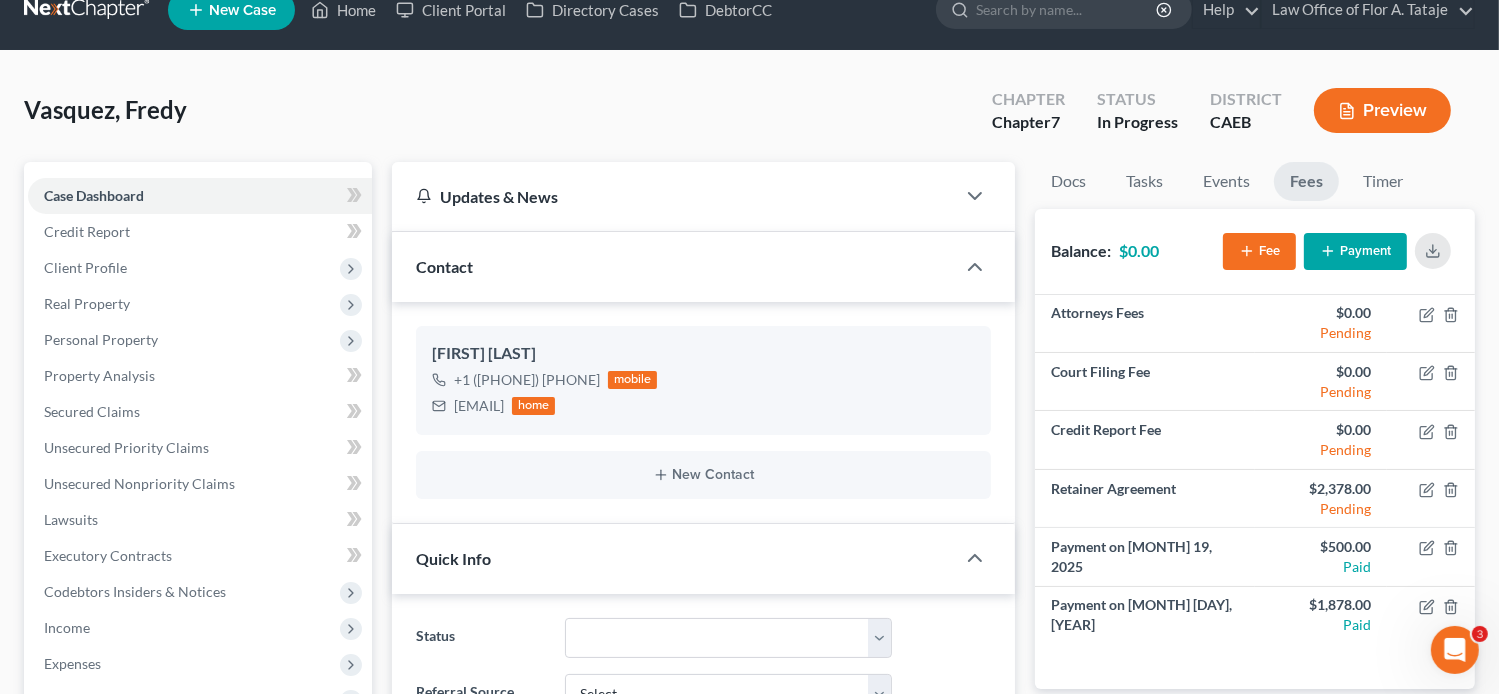 scroll, scrollTop: 0, scrollLeft: 0, axis: both 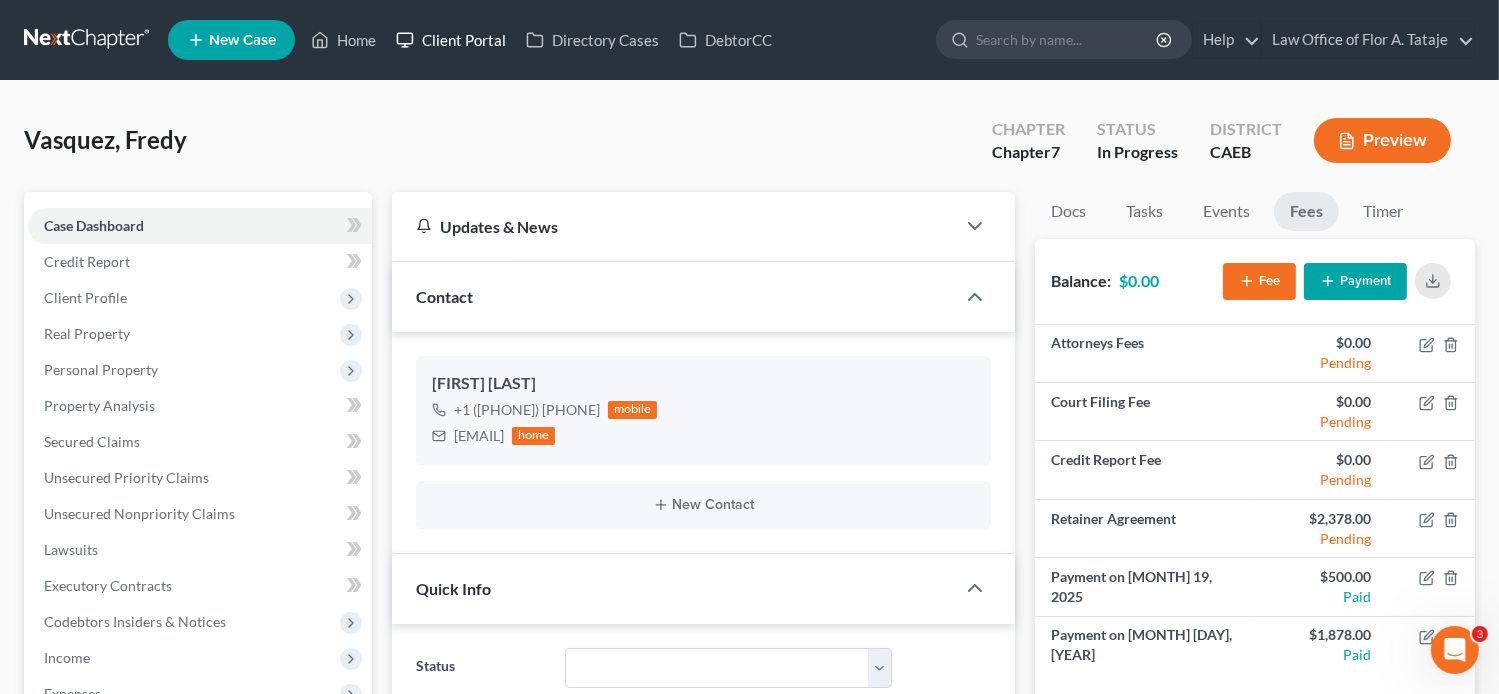 click on "Client Portal" at bounding box center [451, 40] 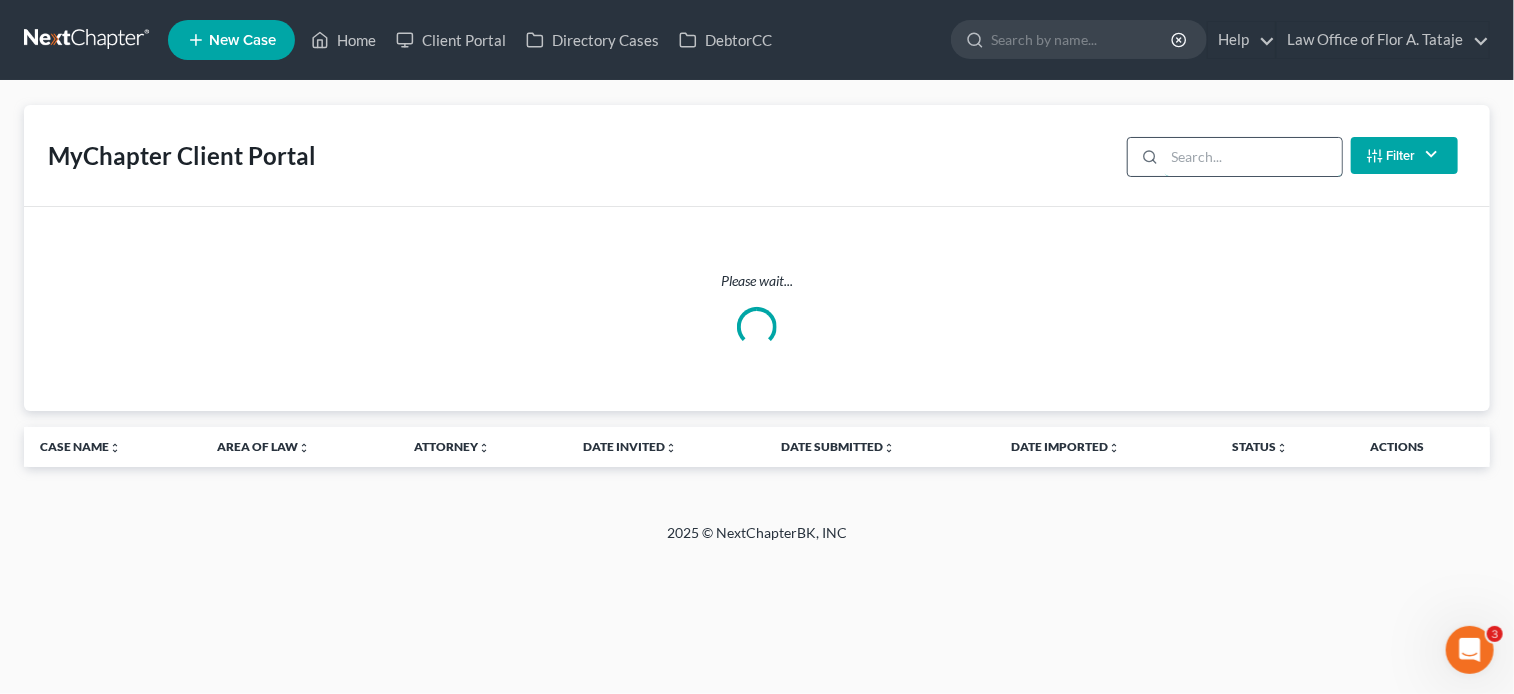 click at bounding box center [1253, 157] 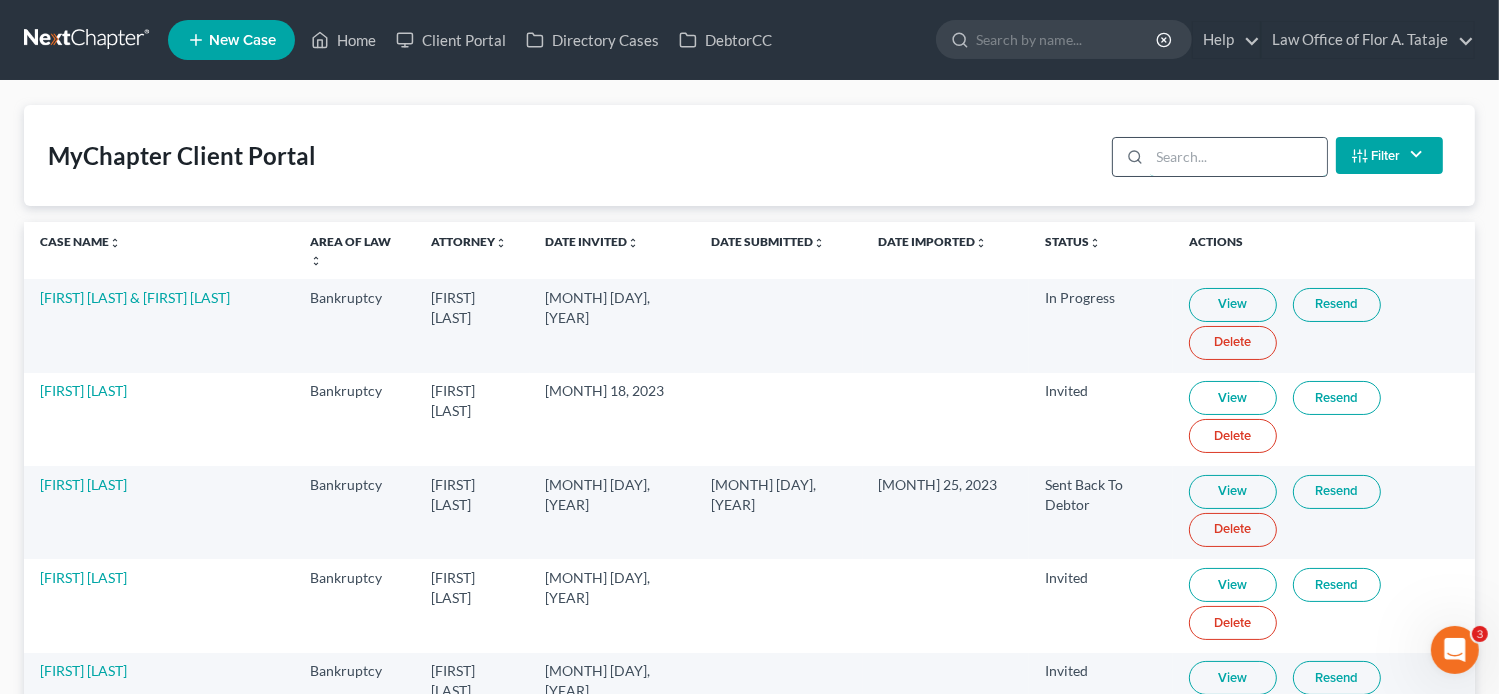 click at bounding box center [1238, 157] 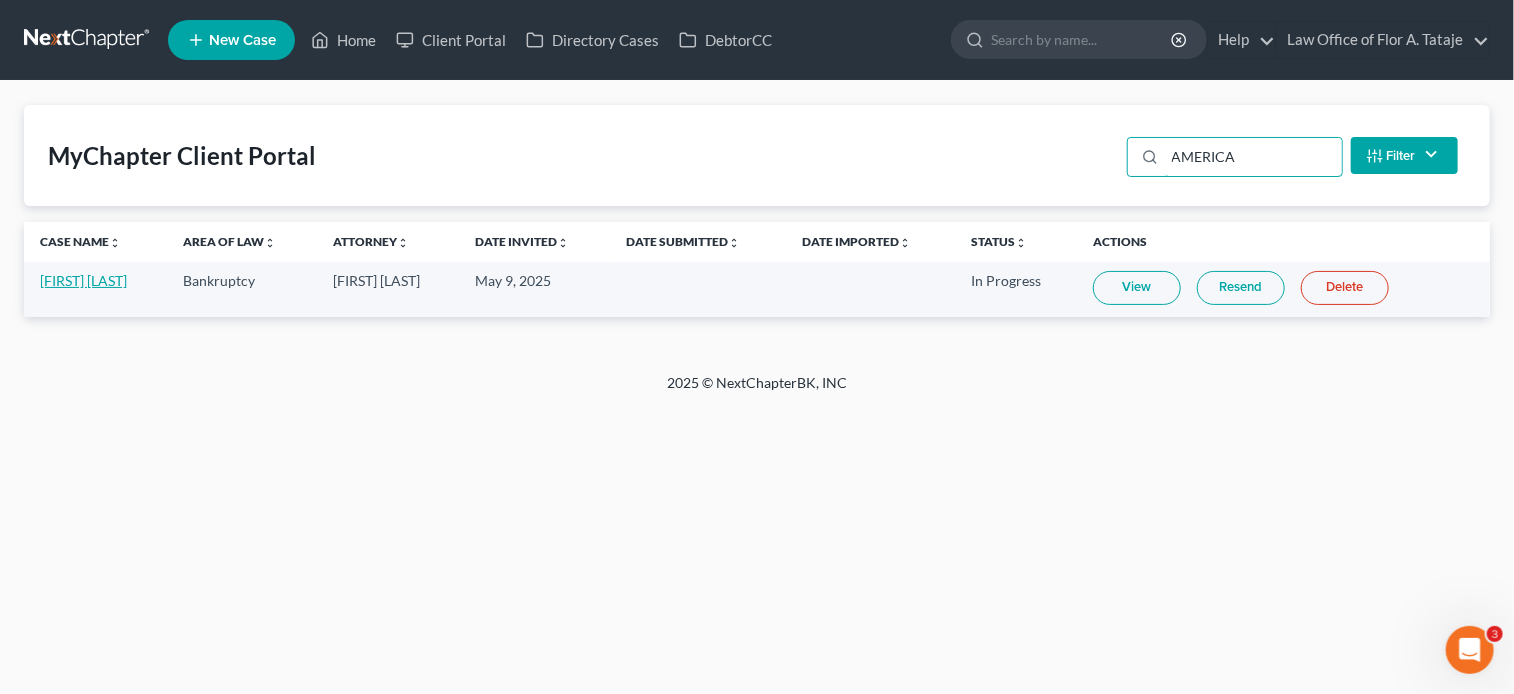 type on "AMERICA" 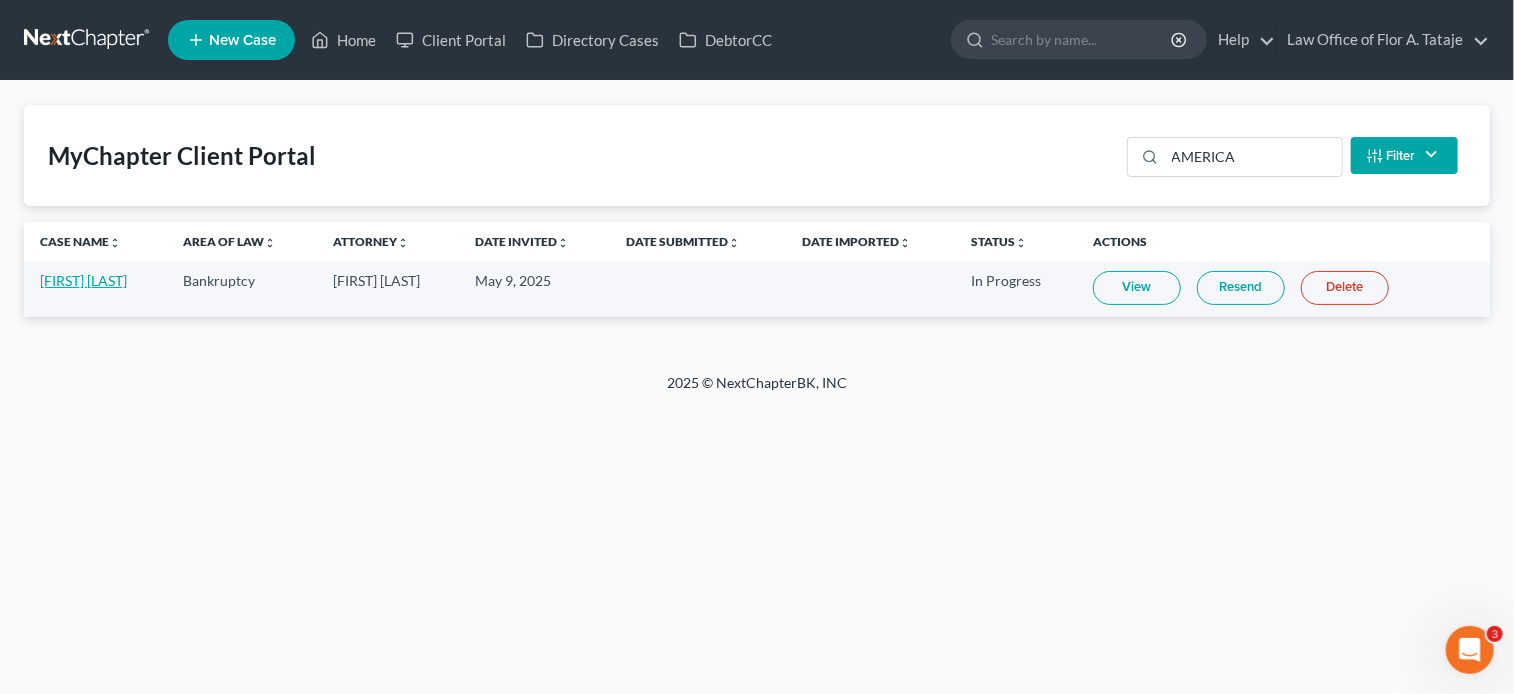 click on "[FIRST] [LAST]" at bounding box center [83, 280] 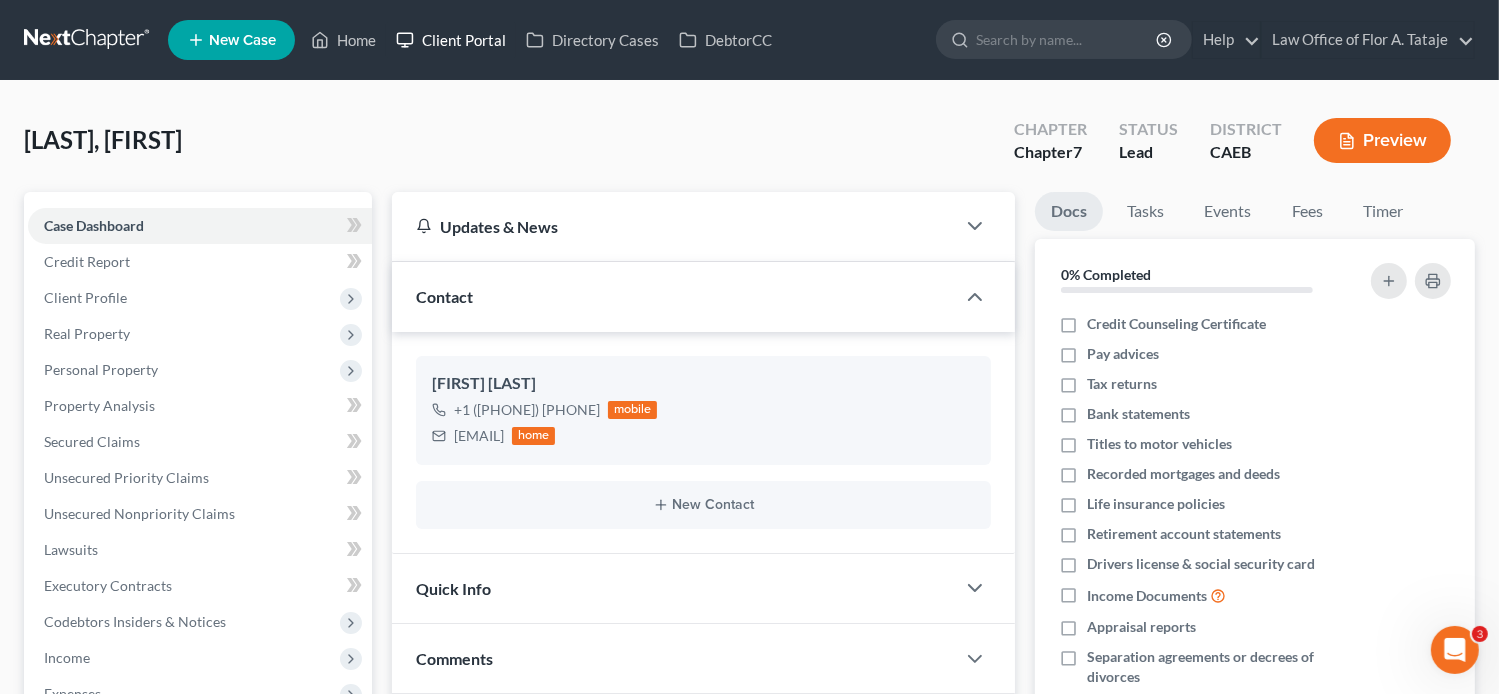 scroll, scrollTop: 140, scrollLeft: 0, axis: vertical 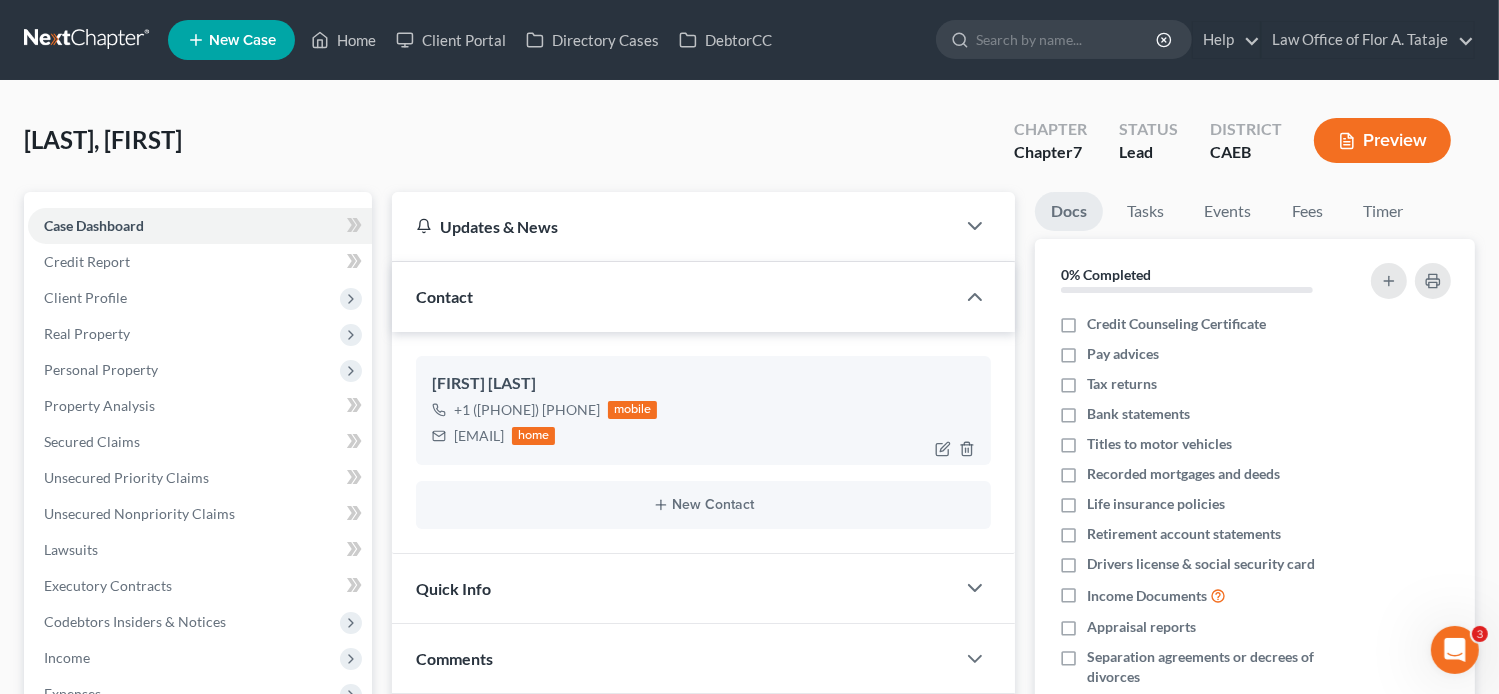 drag, startPoint x: 616, startPoint y: 433, endPoint x: 456, endPoint y: 429, distance: 160.04999 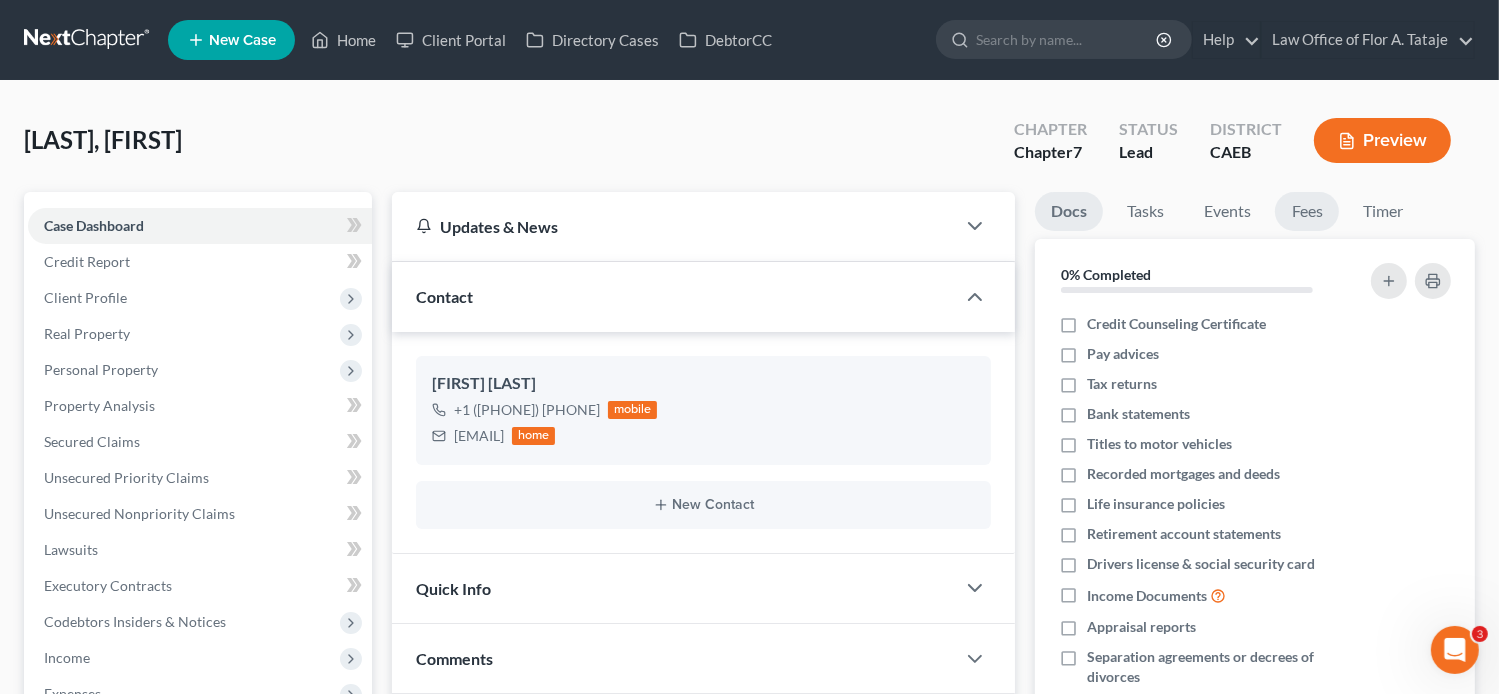 click on "Fees" at bounding box center [1307, 211] 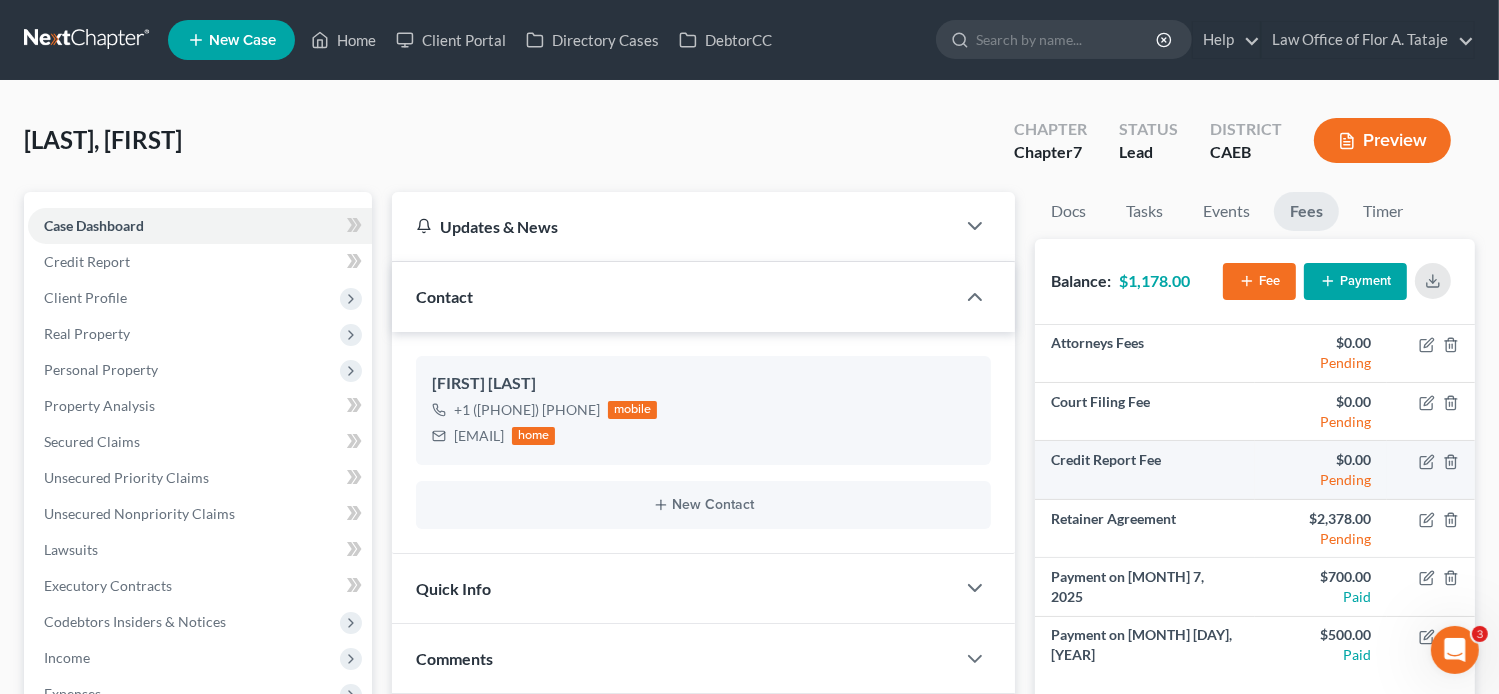 scroll, scrollTop: 60, scrollLeft: 0, axis: vertical 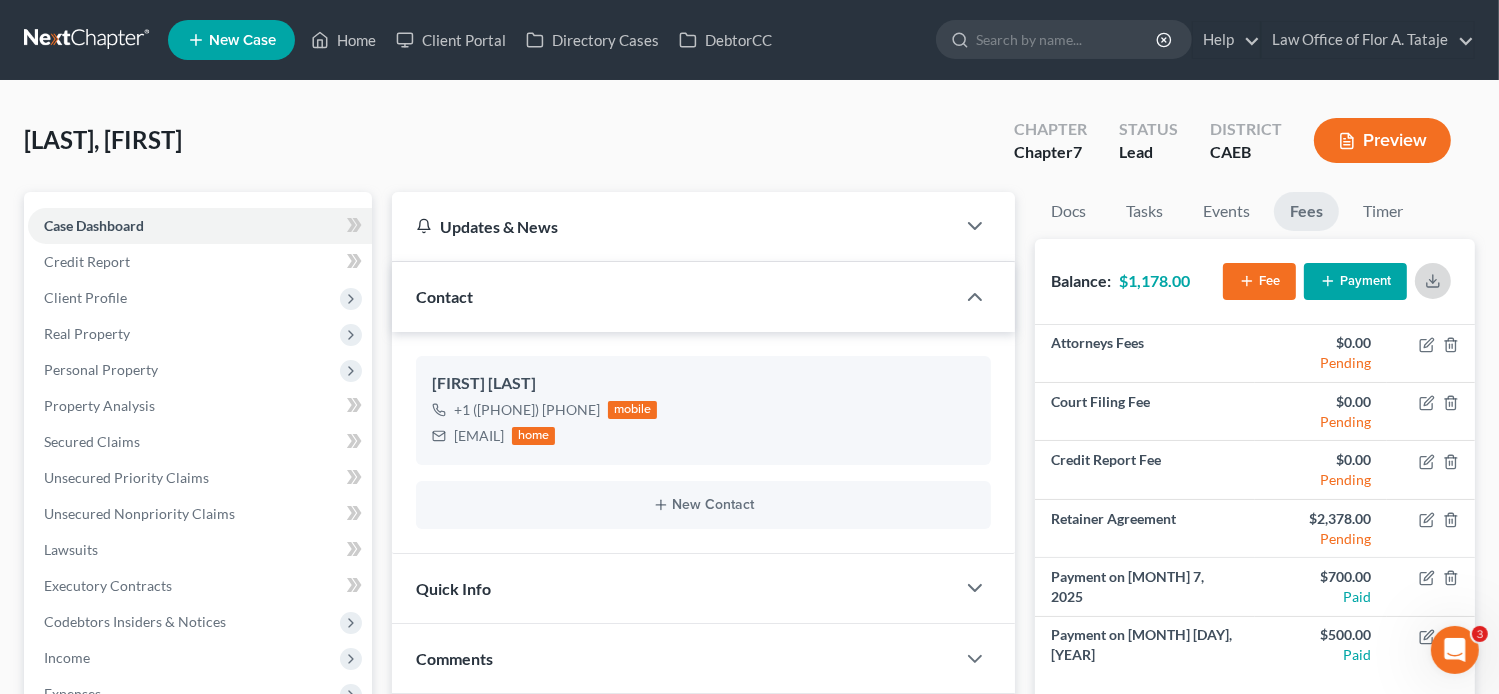 click 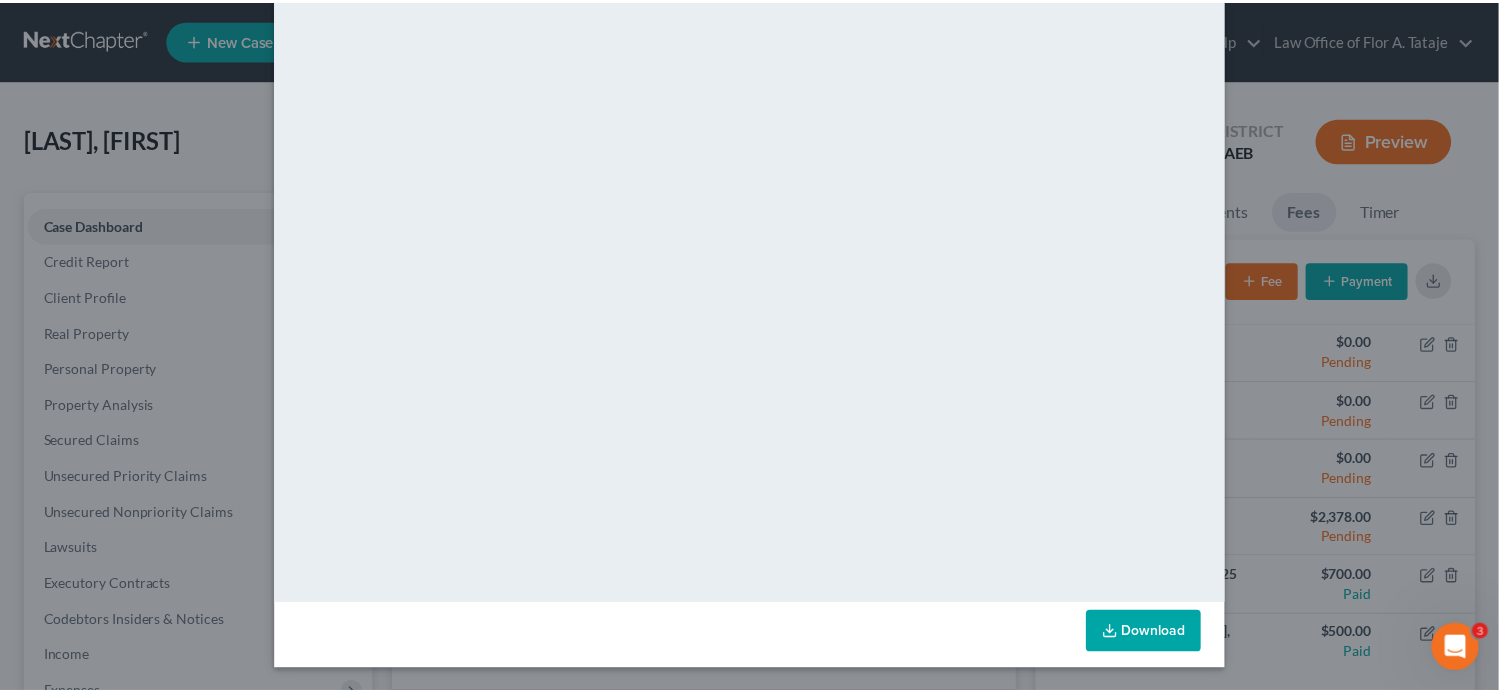 scroll, scrollTop: 0, scrollLeft: 0, axis: both 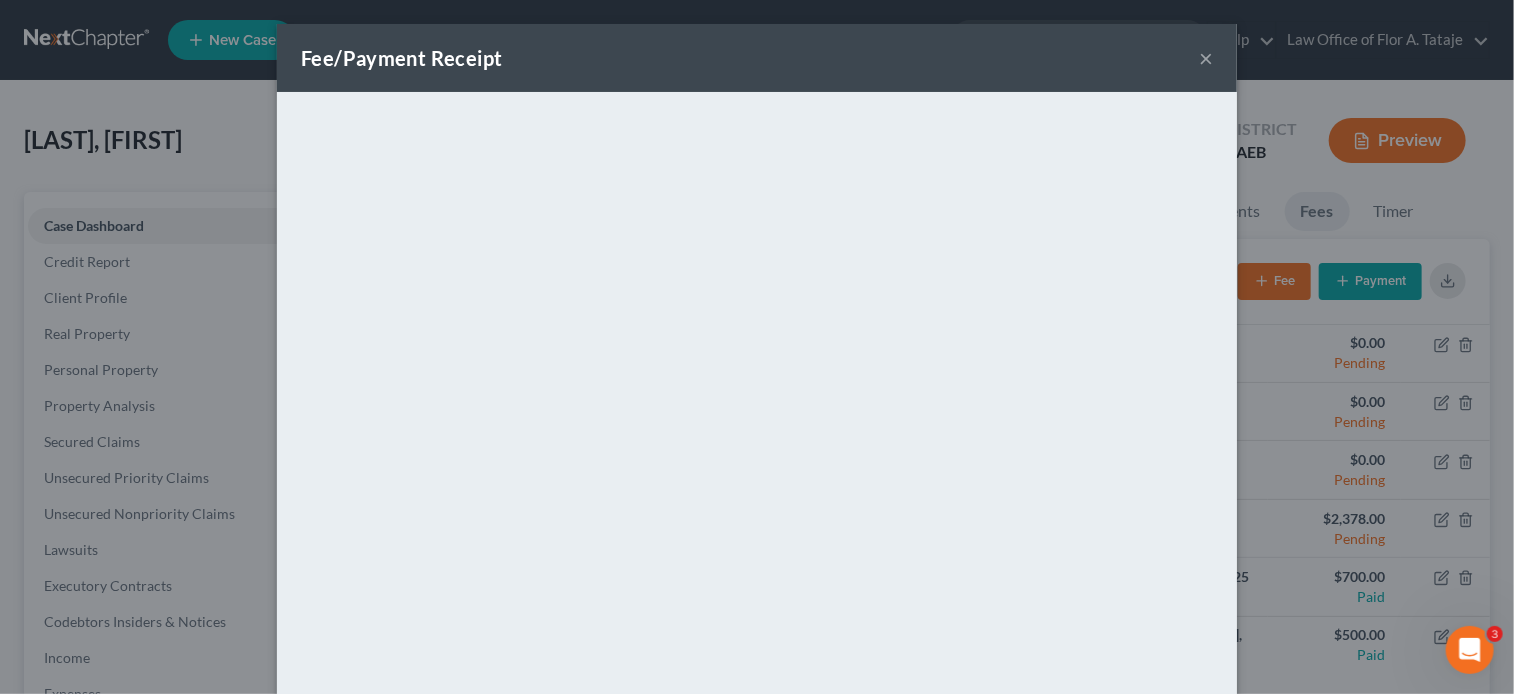 click on "×" at bounding box center (1206, 58) 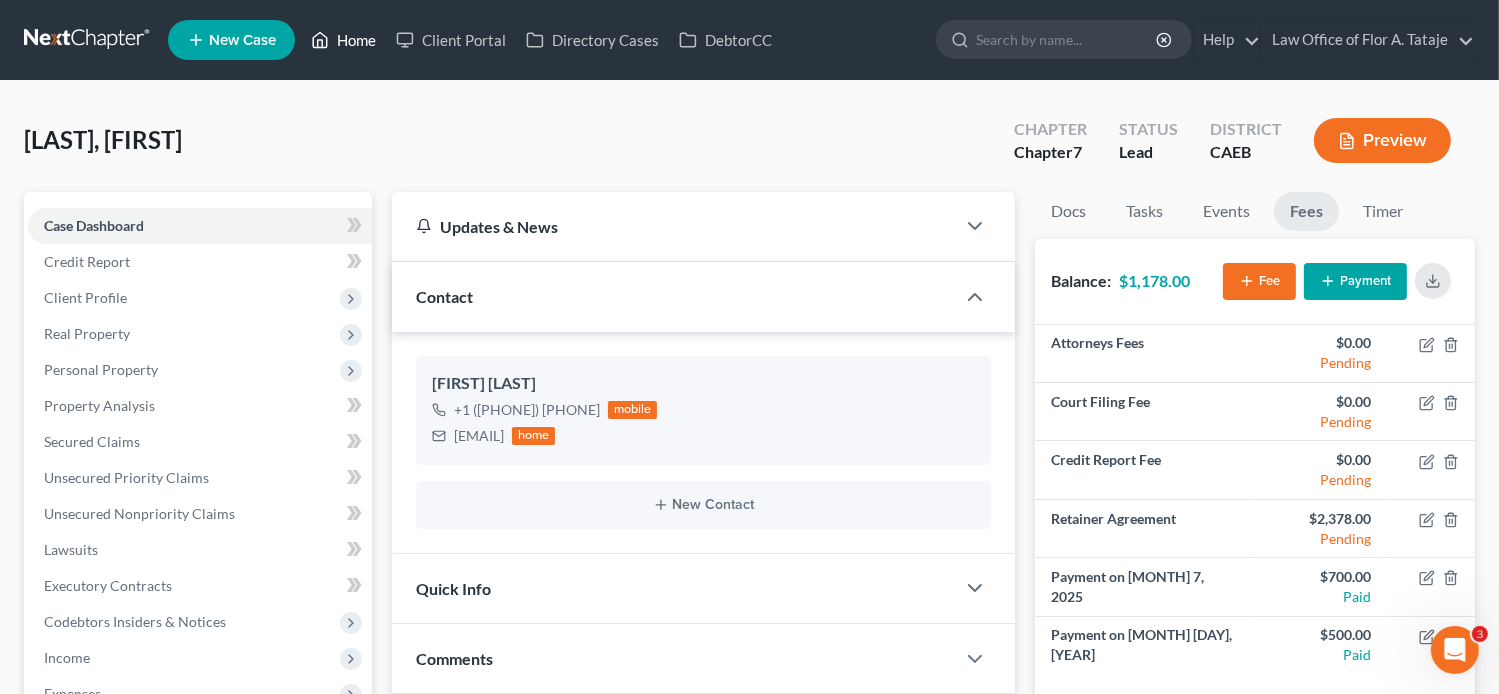 click on "Home" at bounding box center [343, 40] 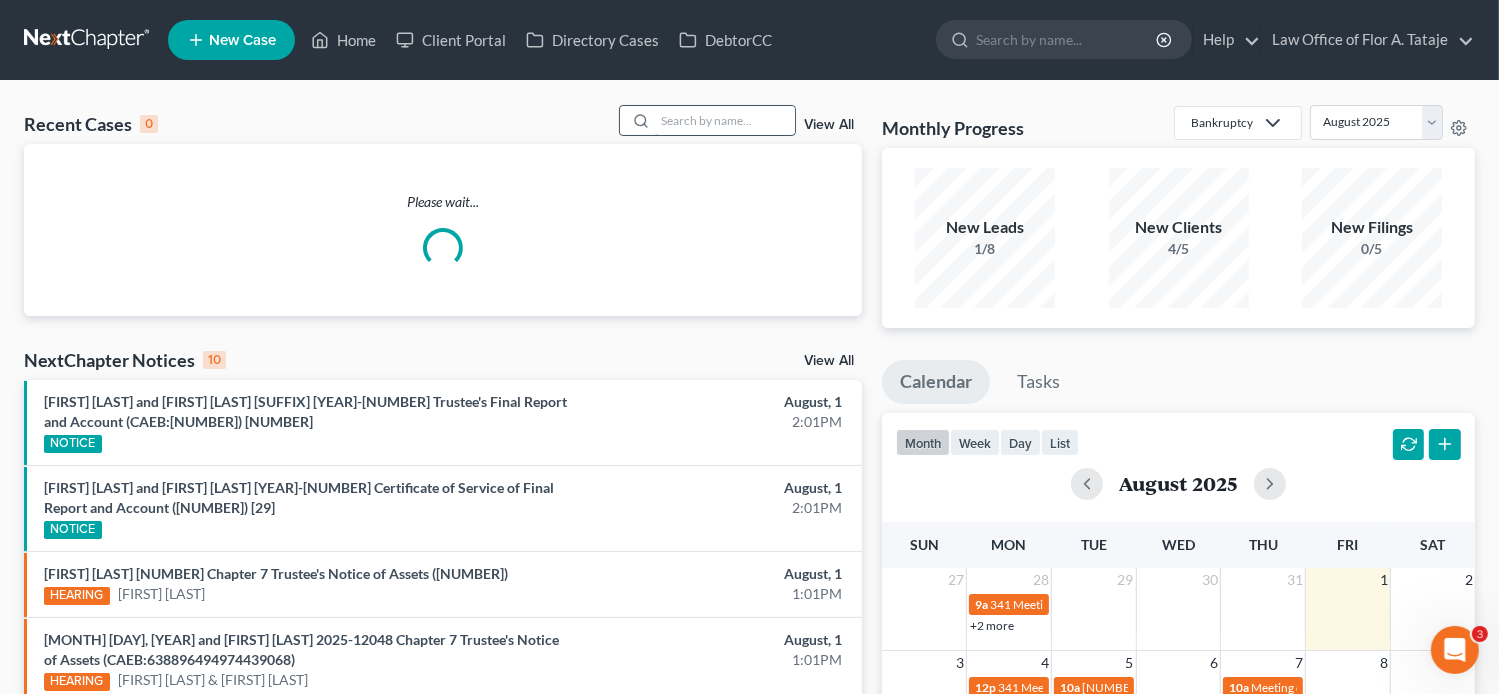 click at bounding box center [725, 120] 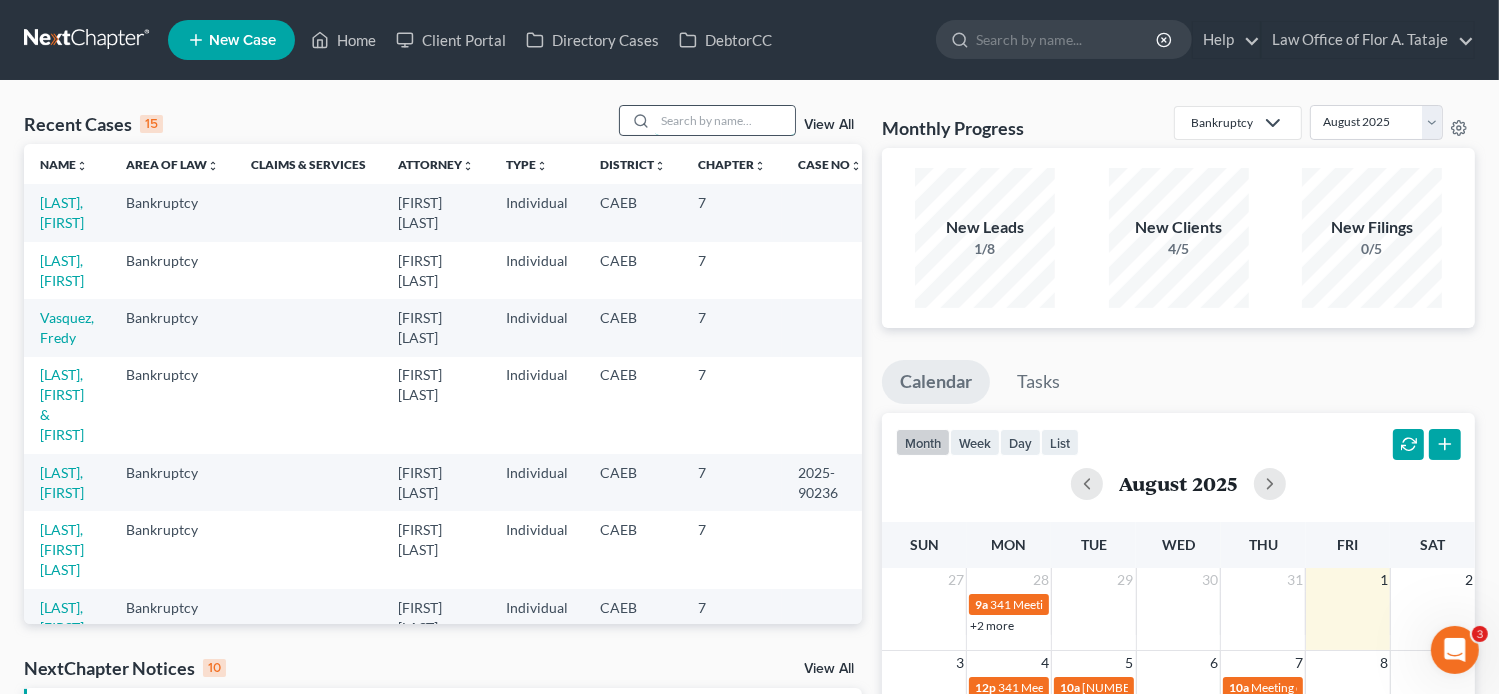 paste on "[LAST]" 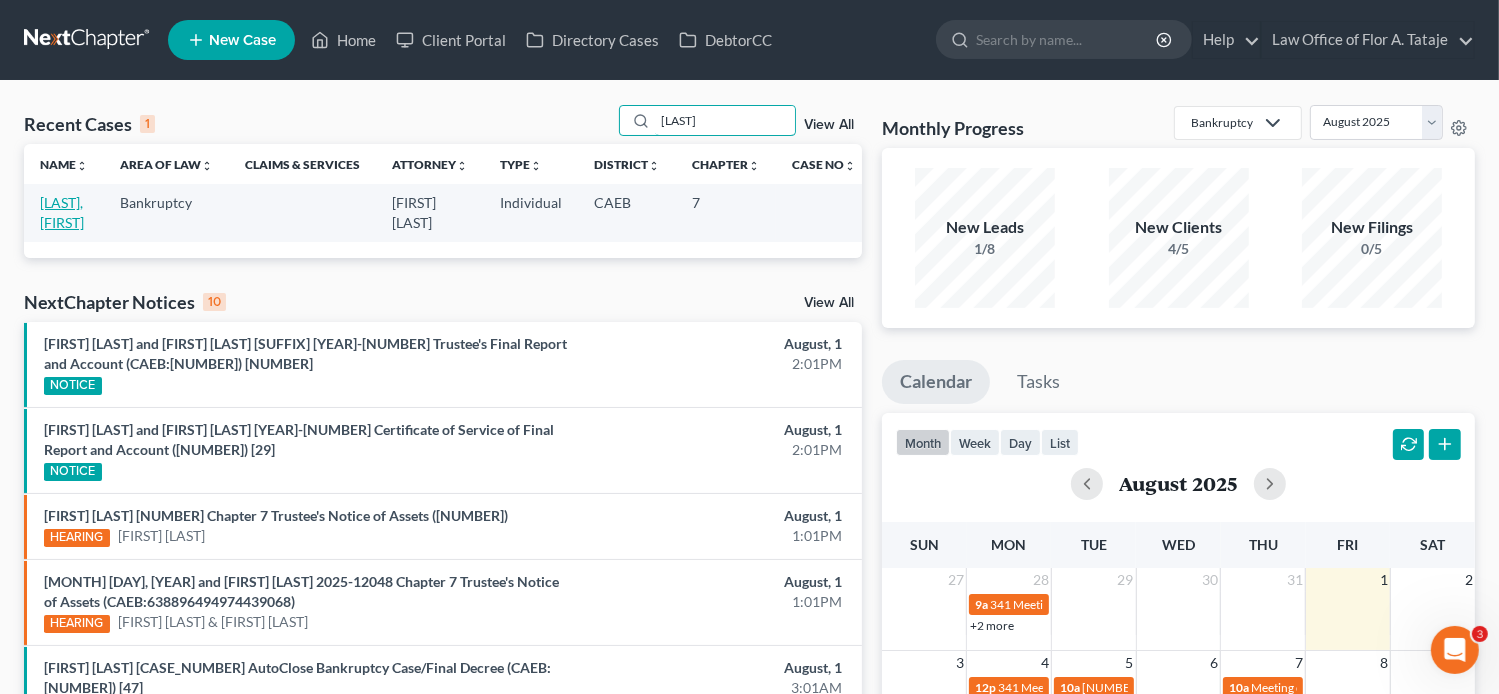 type on "[LAST]" 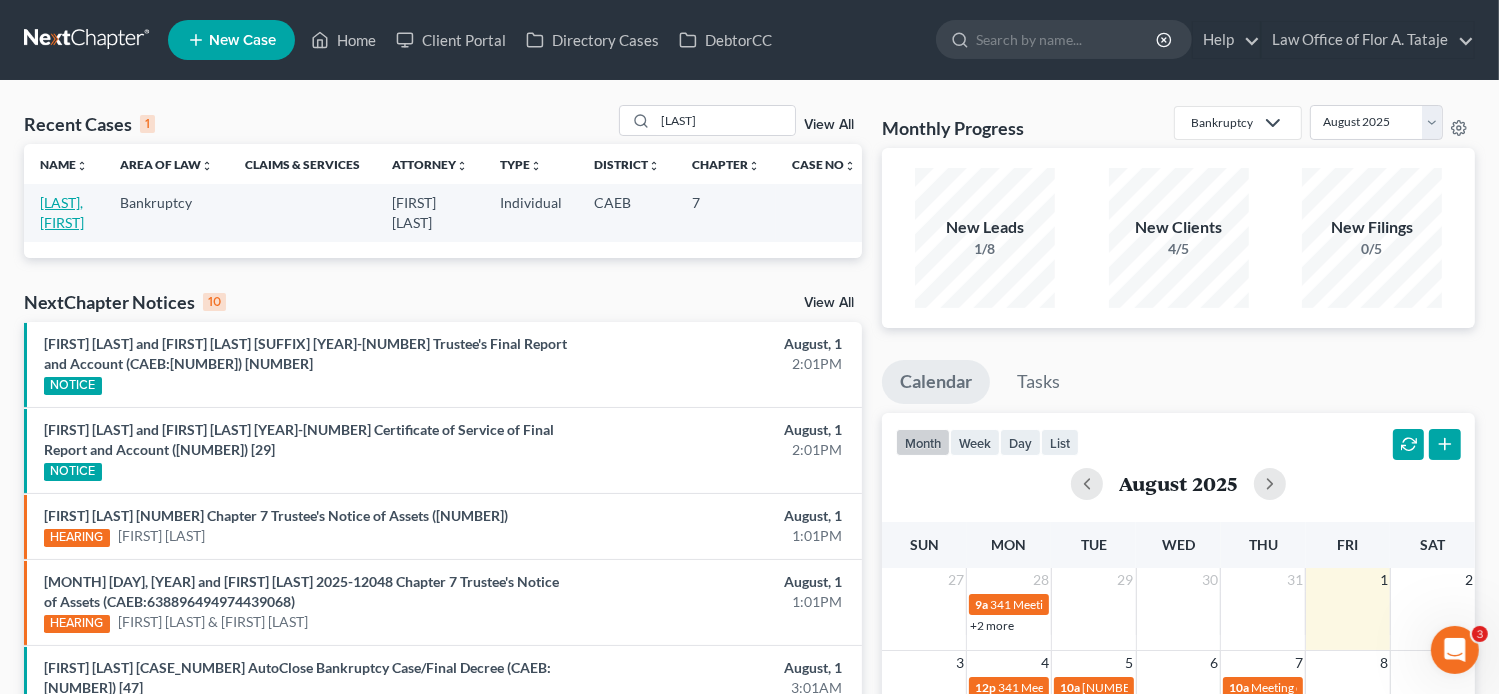 click on "[LAST], [FIRST]" at bounding box center [62, 212] 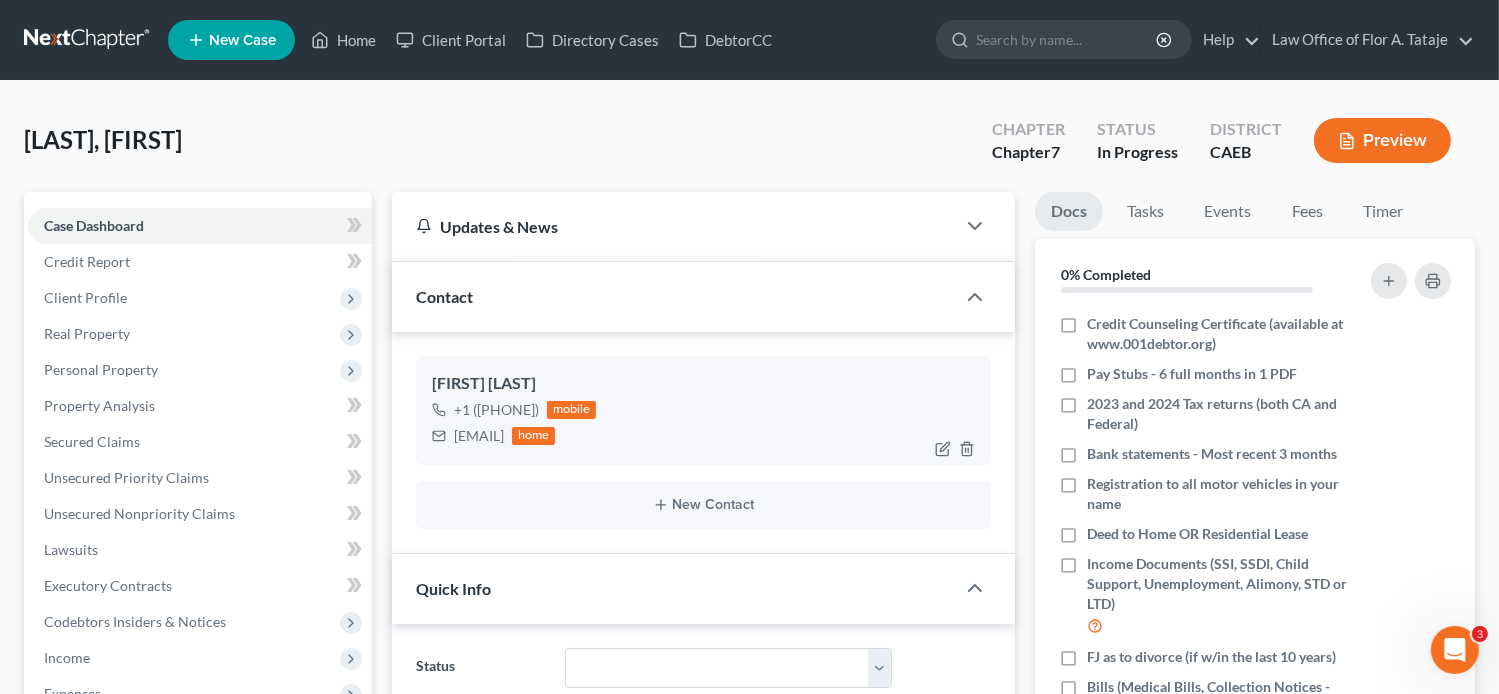 drag, startPoint x: 592, startPoint y: 437, endPoint x: 452, endPoint y: 433, distance: 140.05713 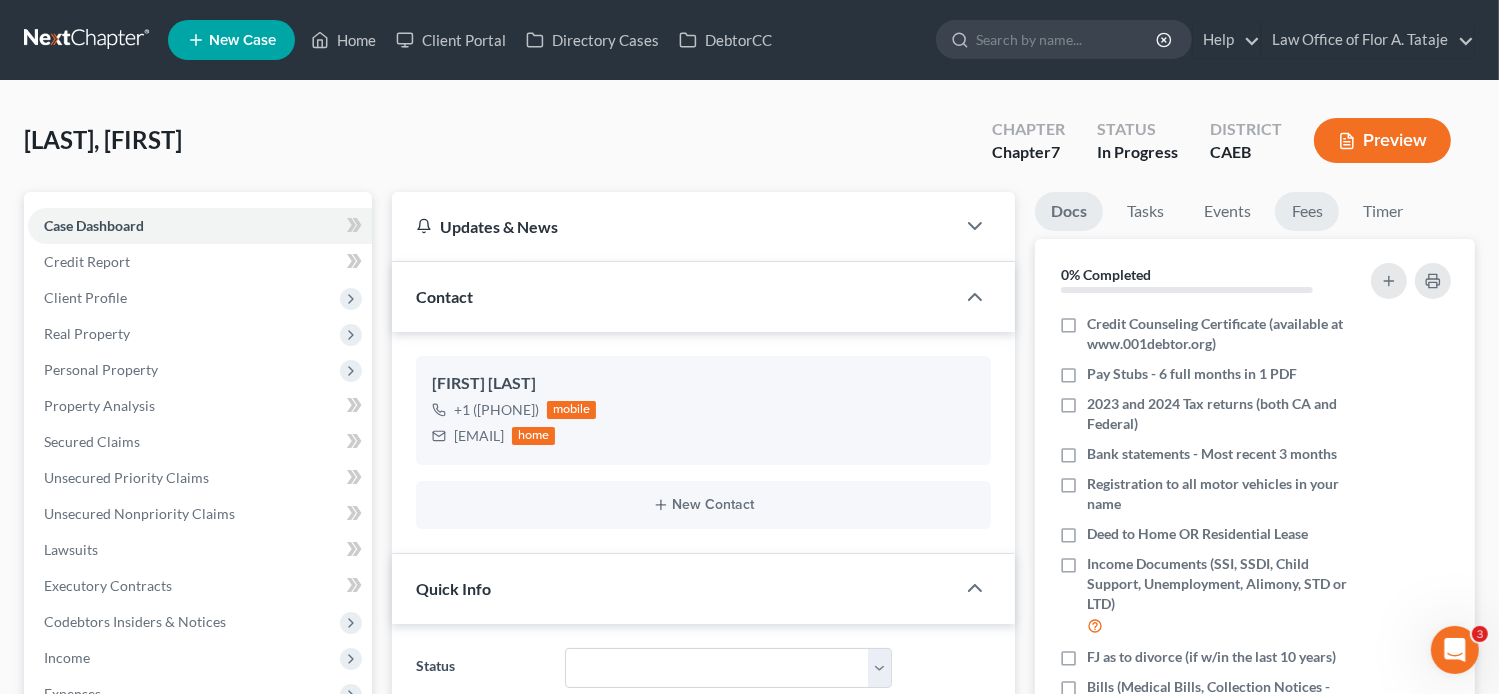 click on "Fees" at bounding box center [1307, 211] 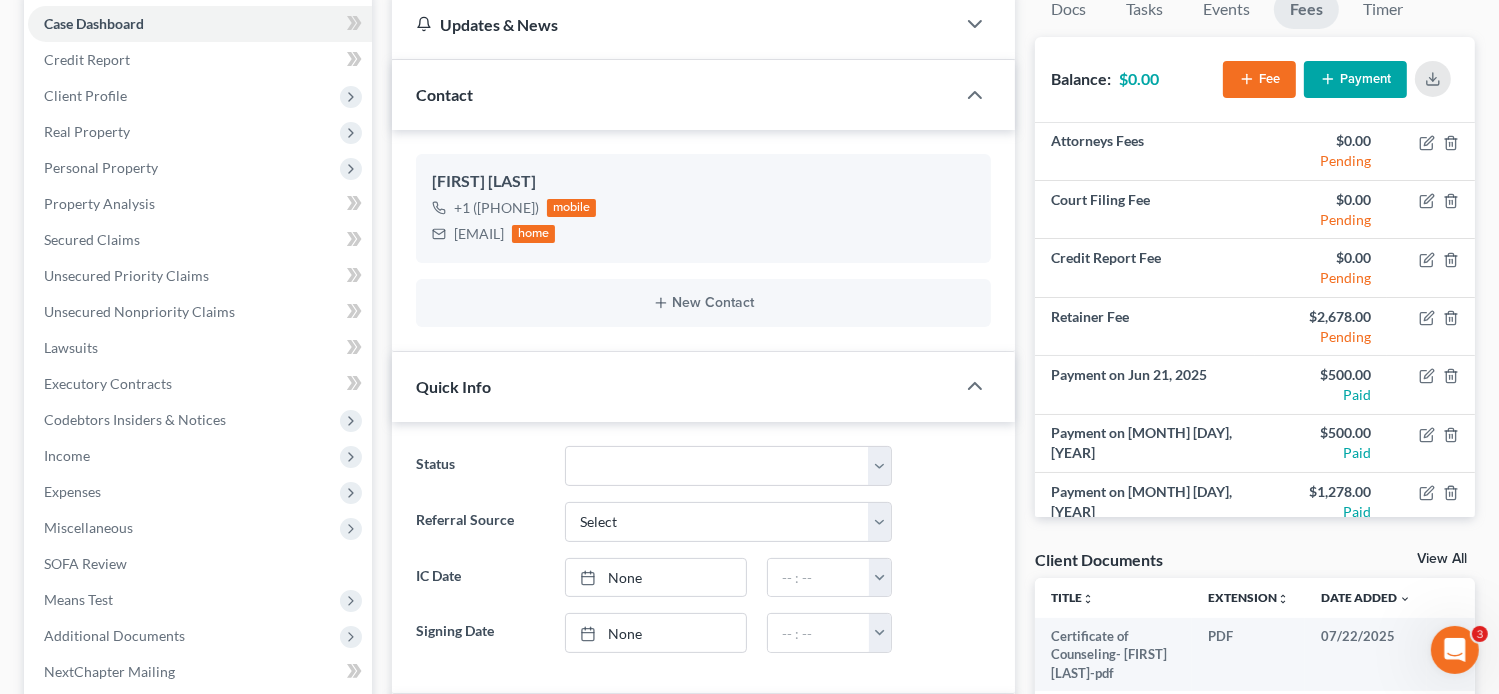 scroll, scrollTop: 200, scrollLeft: 0, axis: vertical 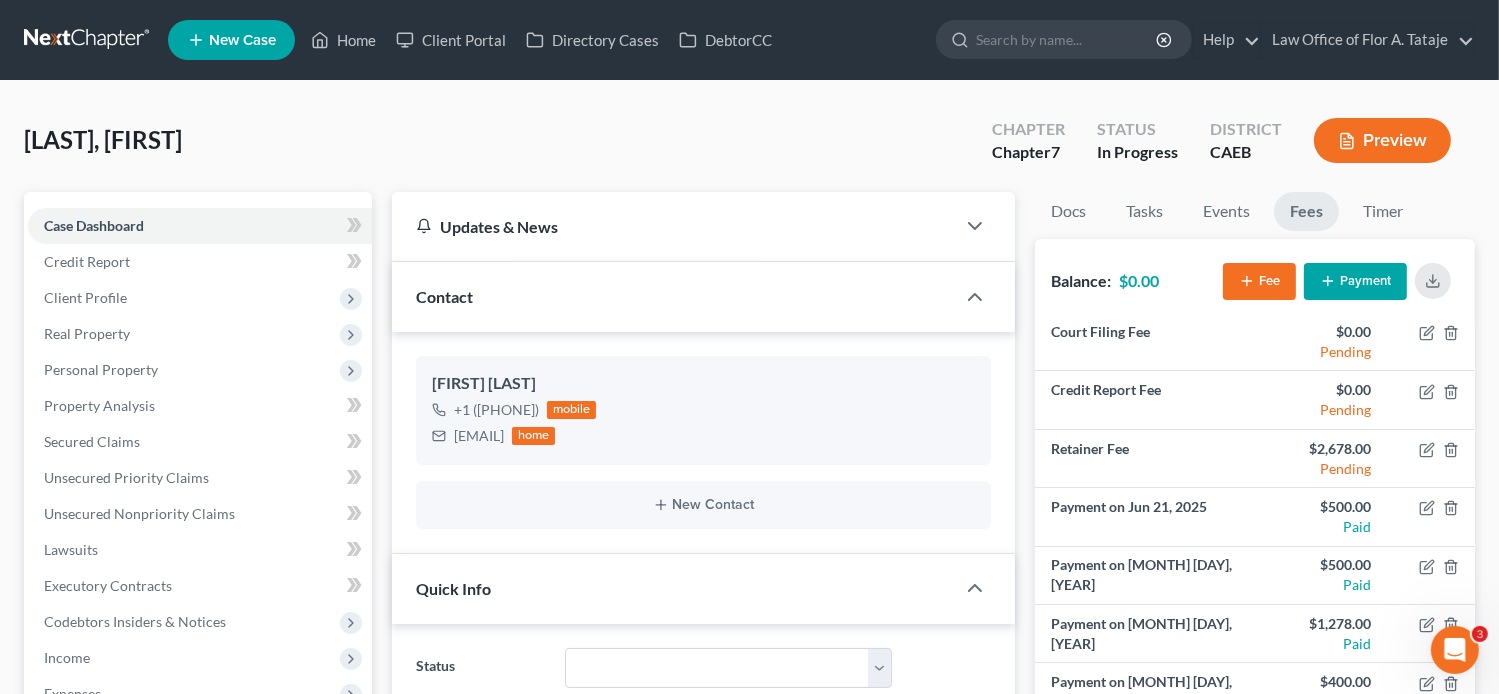 click on "Limon, [FIRST] Upgraded Chapter Chapter 7 Status In Progress District CAEB Preview Petition Navigation
Case Dashboard
Payments
Invoices
Payments
Payments
Credit Report" at bounding box center [749, 949] 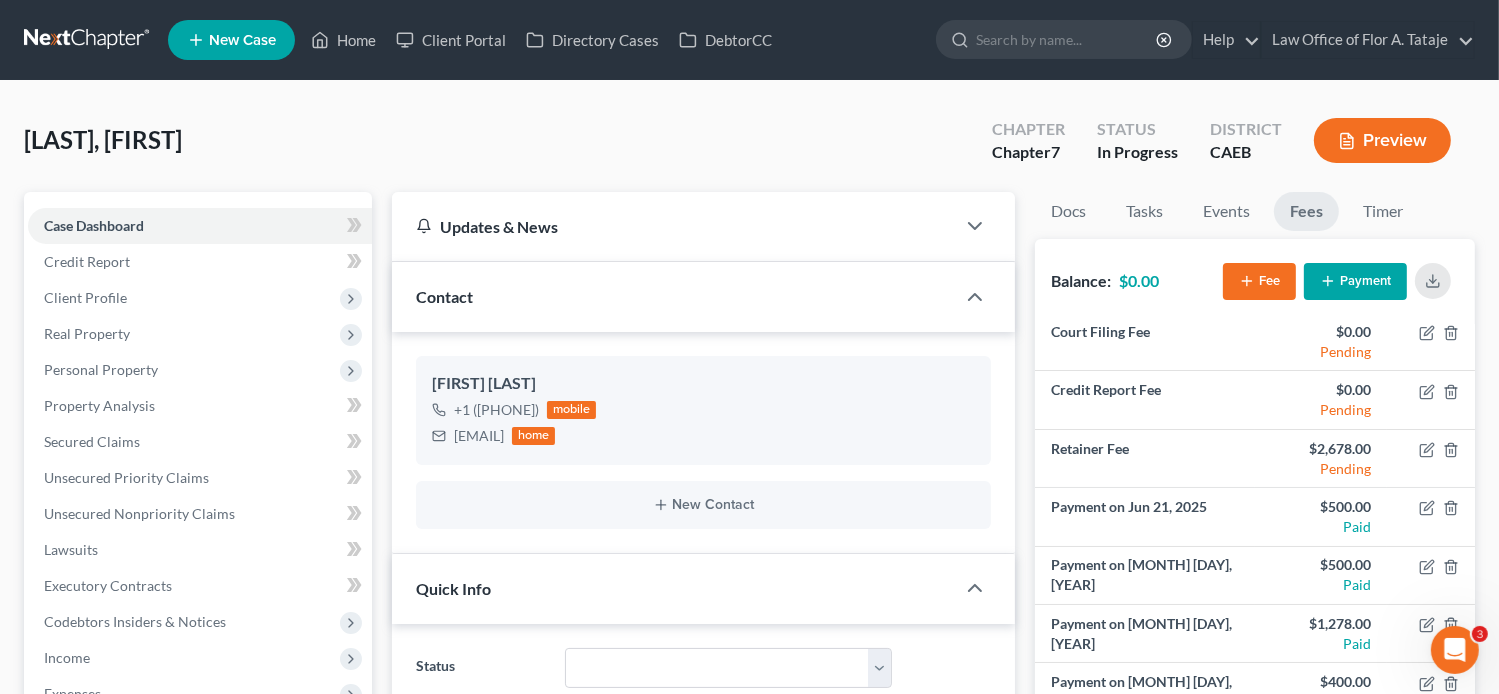 click on "New Case Home Client Portal Directory Cases DebtorCC         - No Result - See all results Or Press Enter... Help Help Center Webinars Training Videos What's new Law Office of [FIRST] [LAST] Law Office of [FIRST] [LAST] staff@[EXAMPLE].COM My Account Settings Plan + Billing Account Add-Ons Upgrade to Whoa Log out" at bounding box center [821, 40] 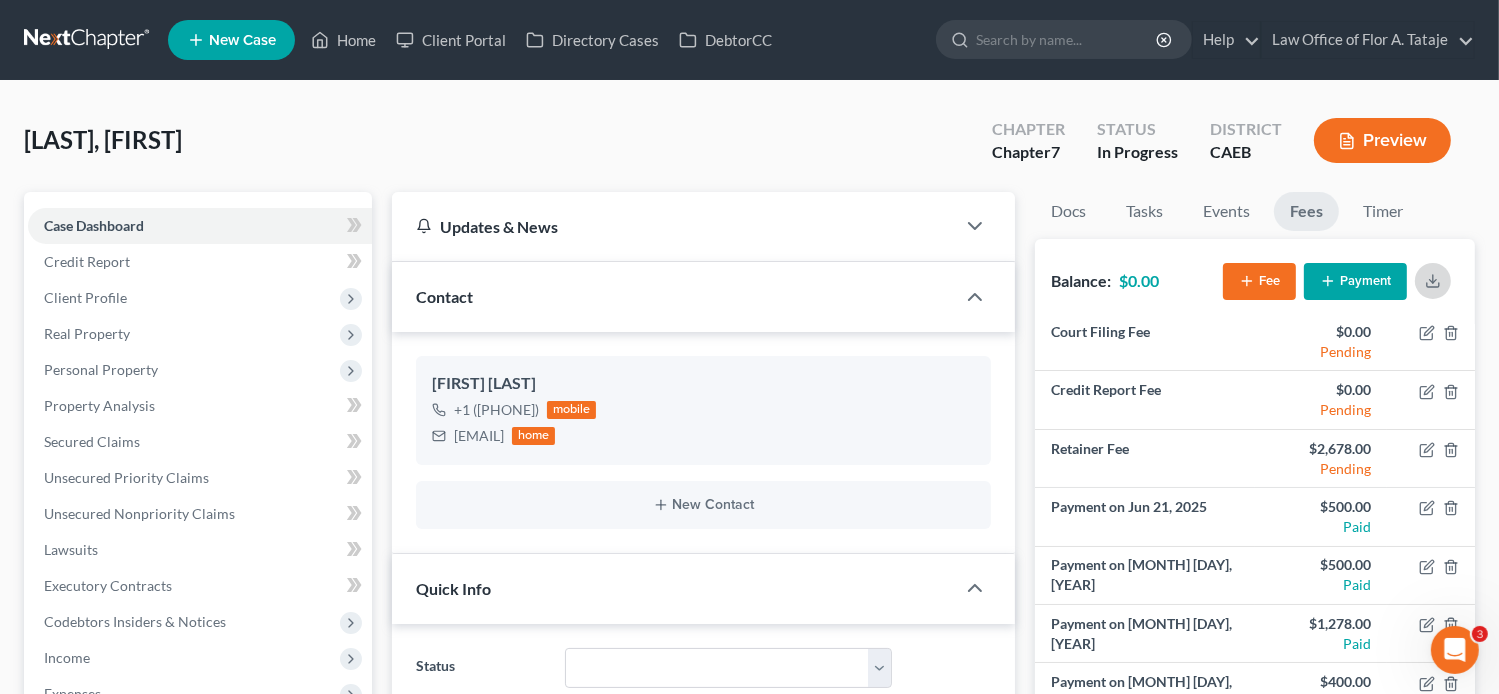 click 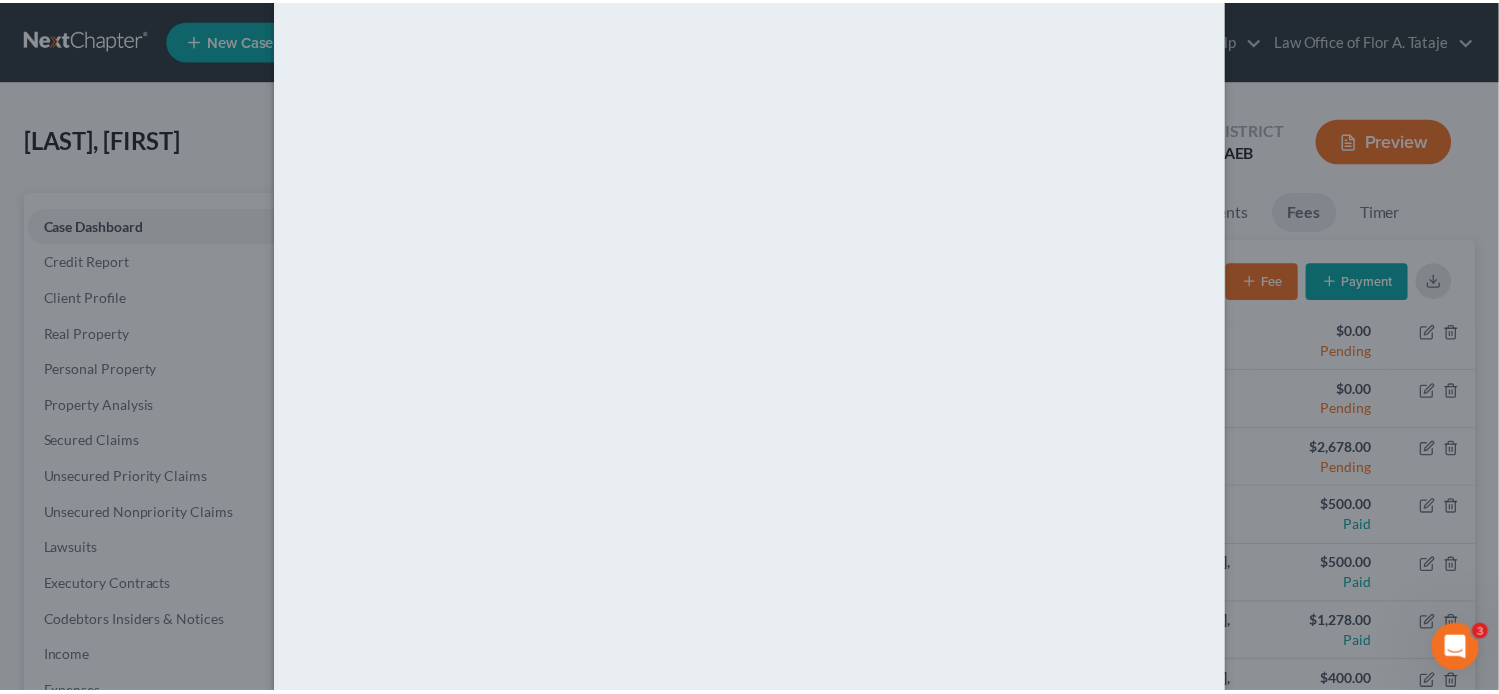 scroll, scrollTop: 0, scrollLeft: 0, axis: both 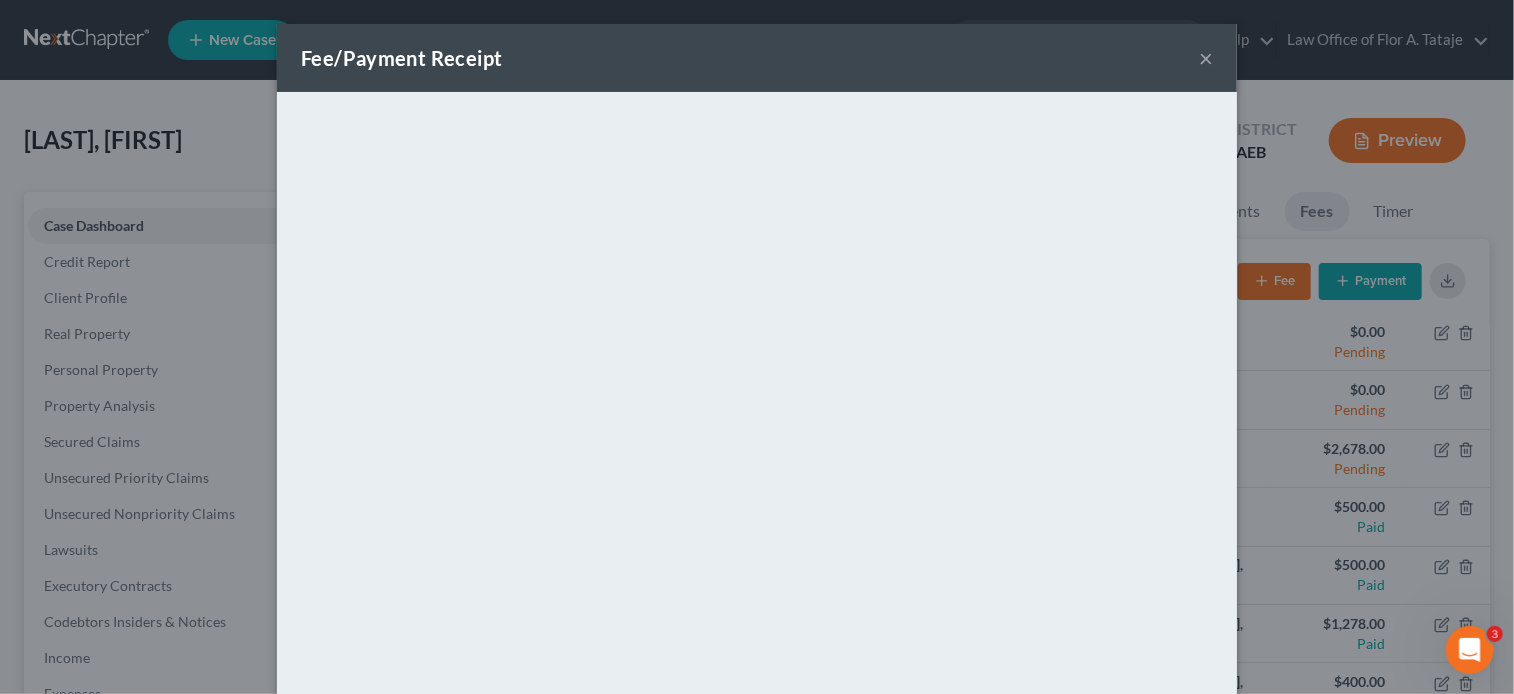 click on "×" at bounding box center (1206, 58) 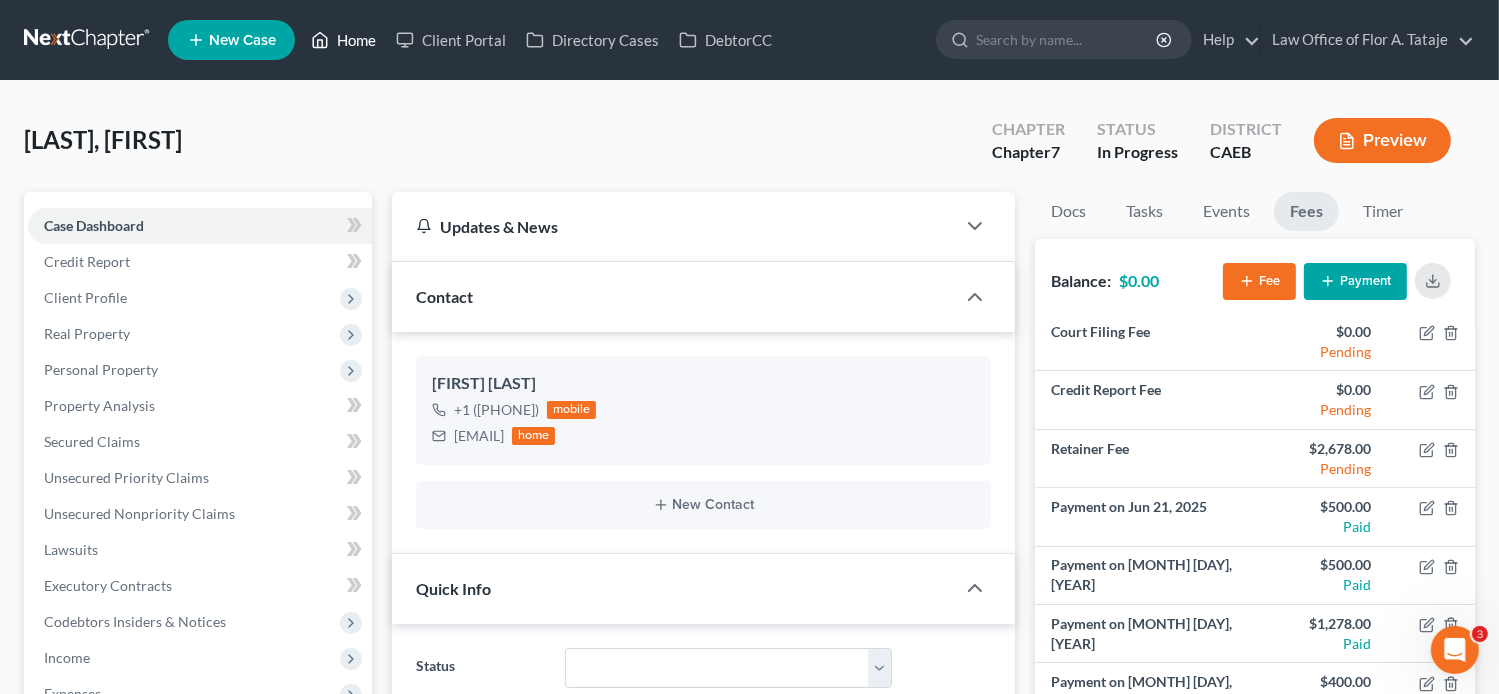click on "Home" at bounding box center [343, 40] 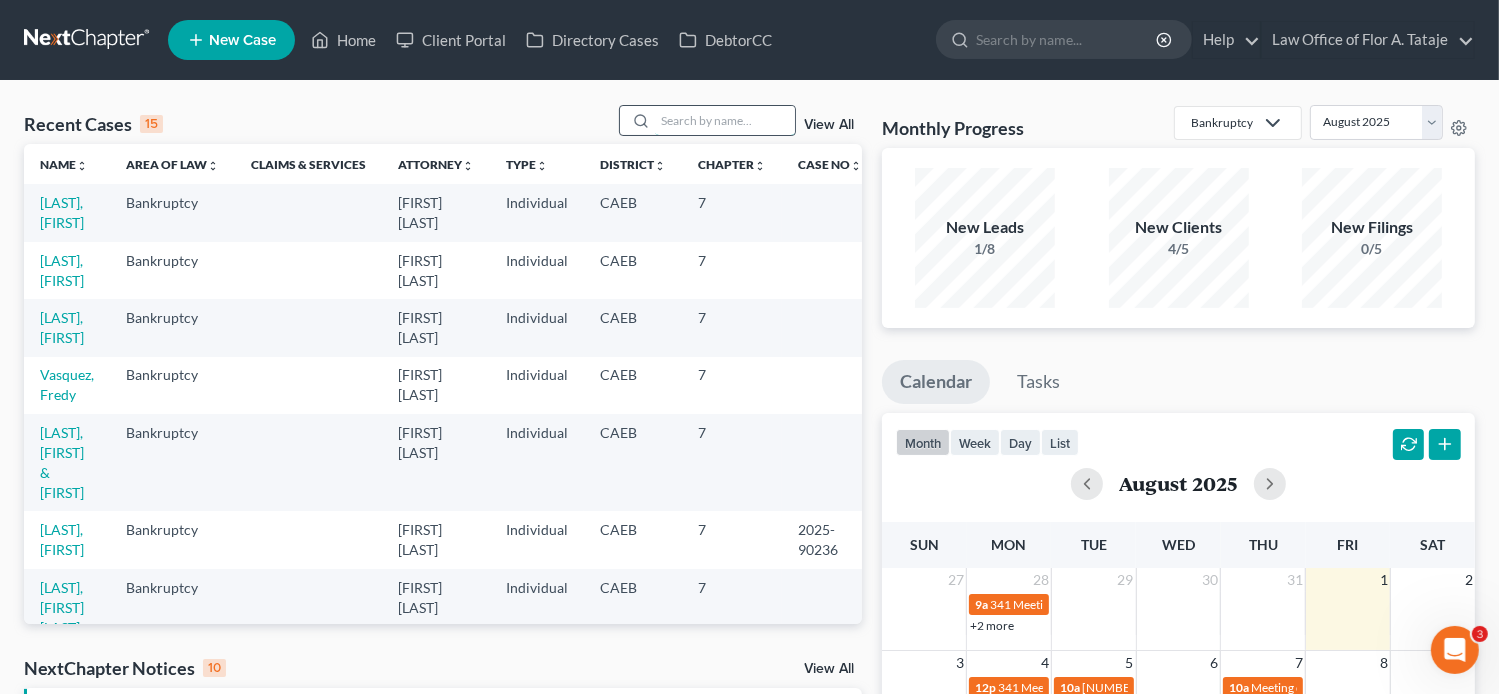 click at bounding box center [725, 120] 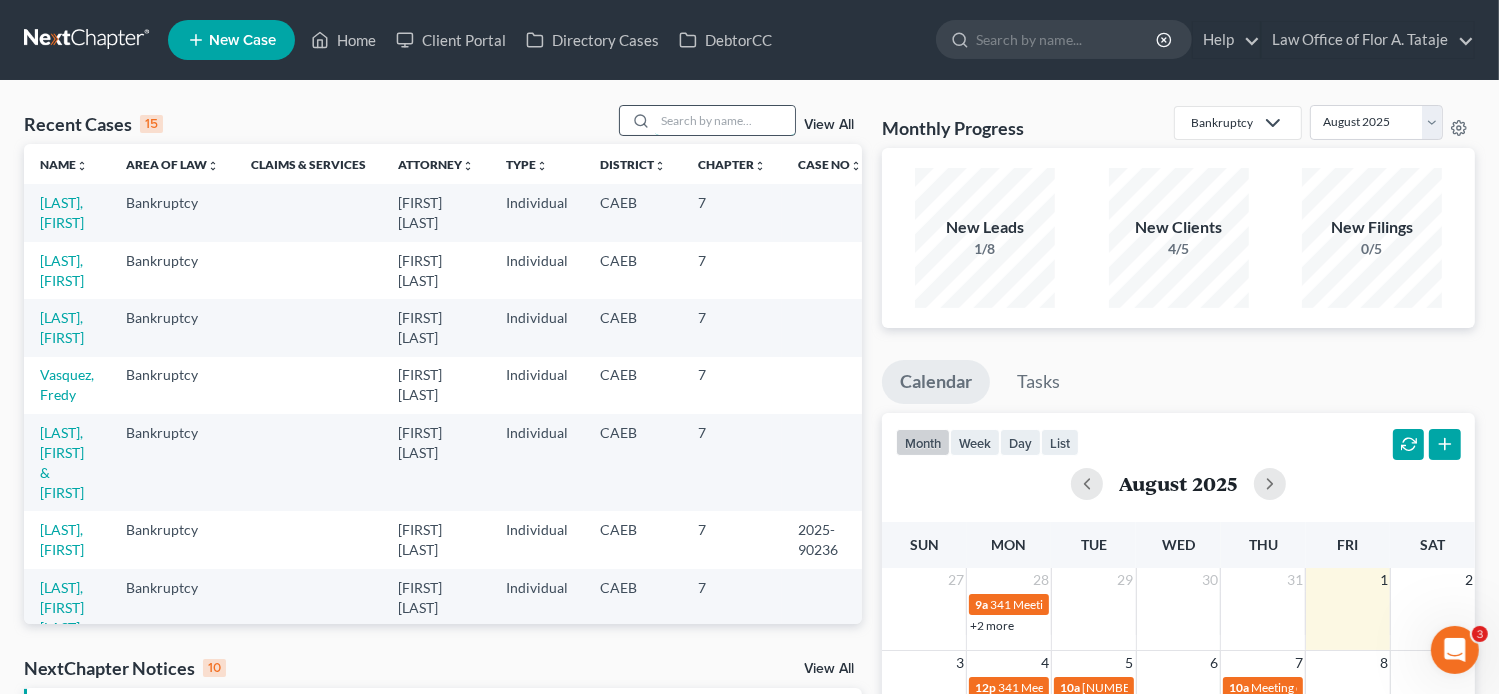 paste on "MARY" 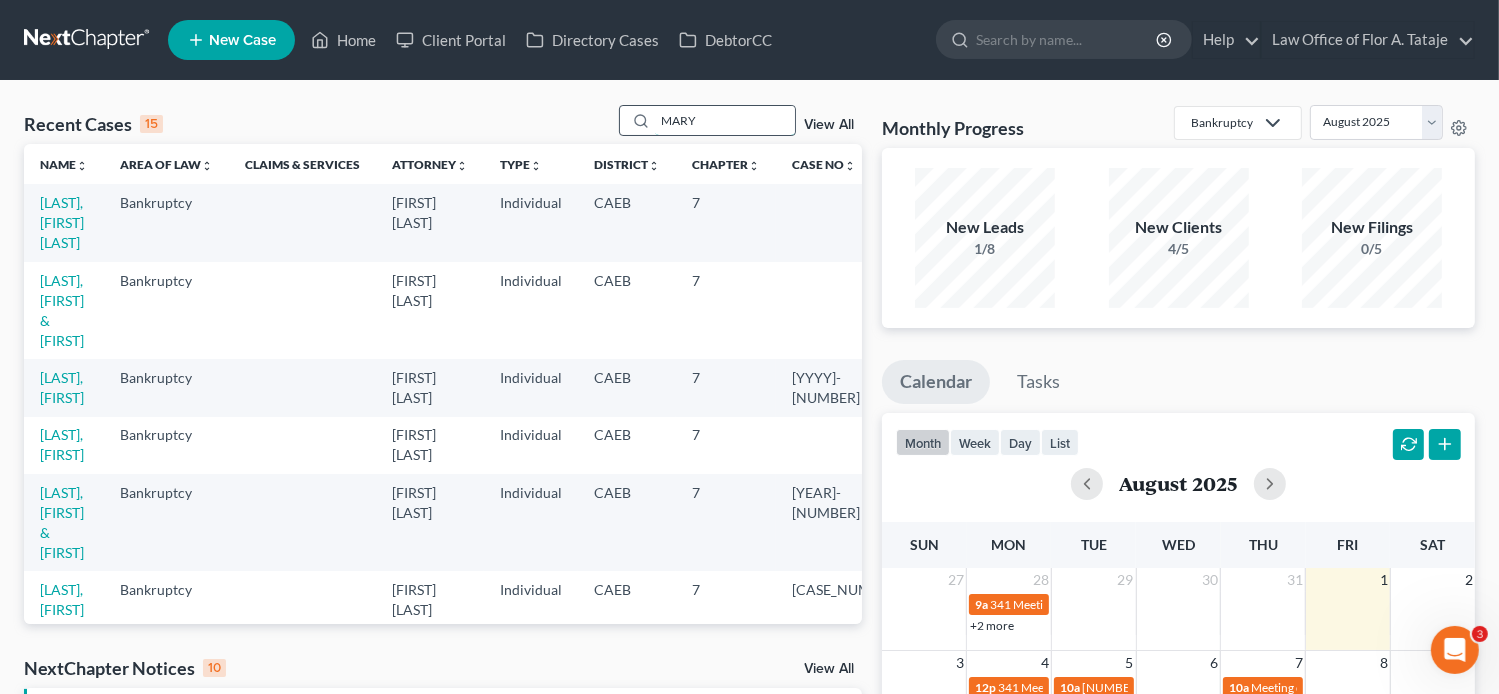 type on "MARY" 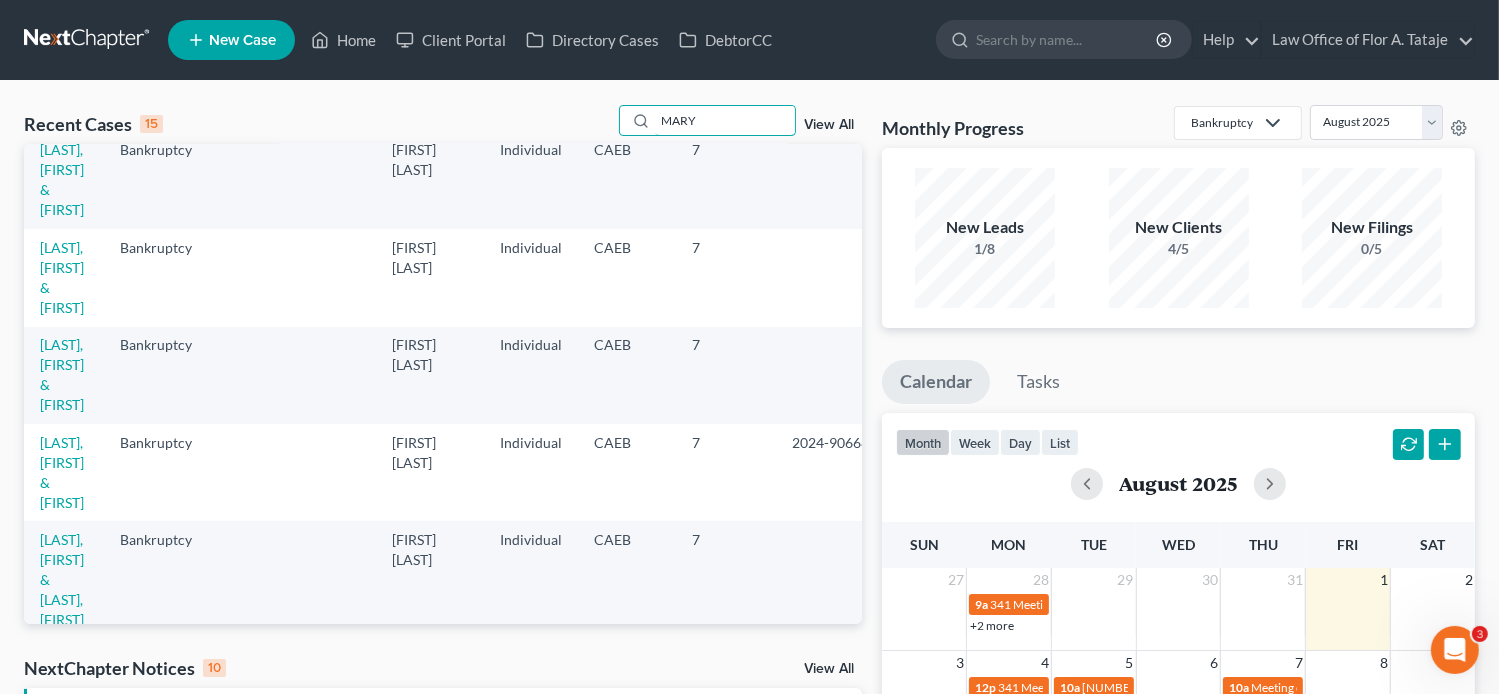 scroll, scrollTop: 0, scrollLeft: 0, axis: both 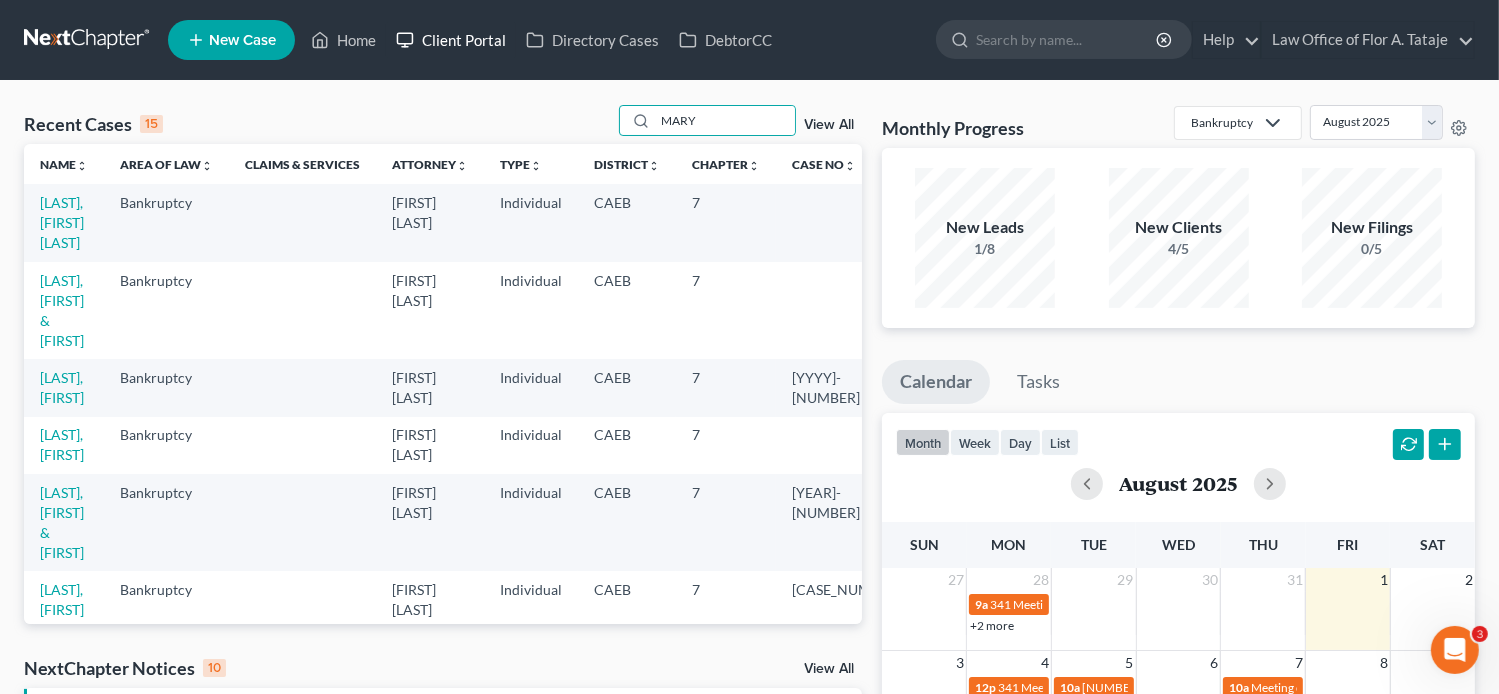 click on "Client Portal" at bounding box center (451, 40) 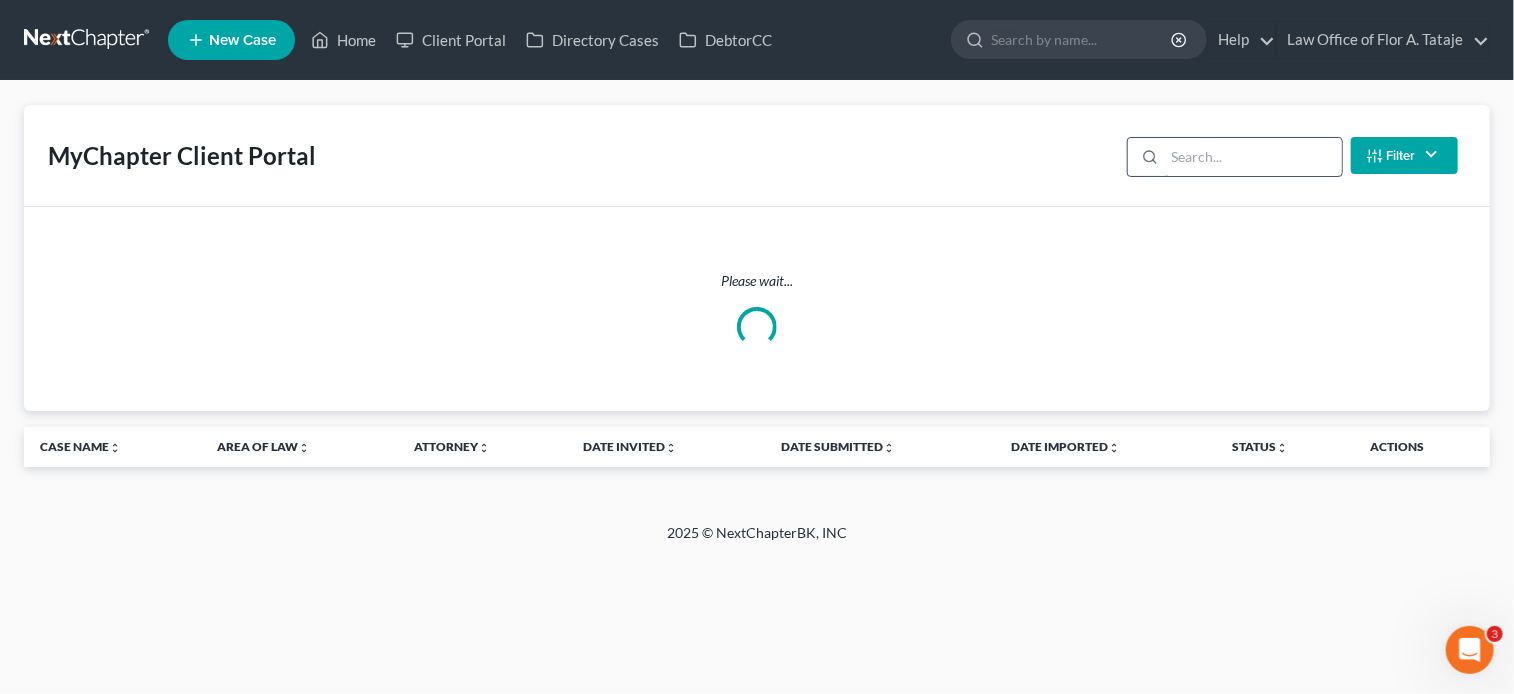click at bounding box center (1253, 157) 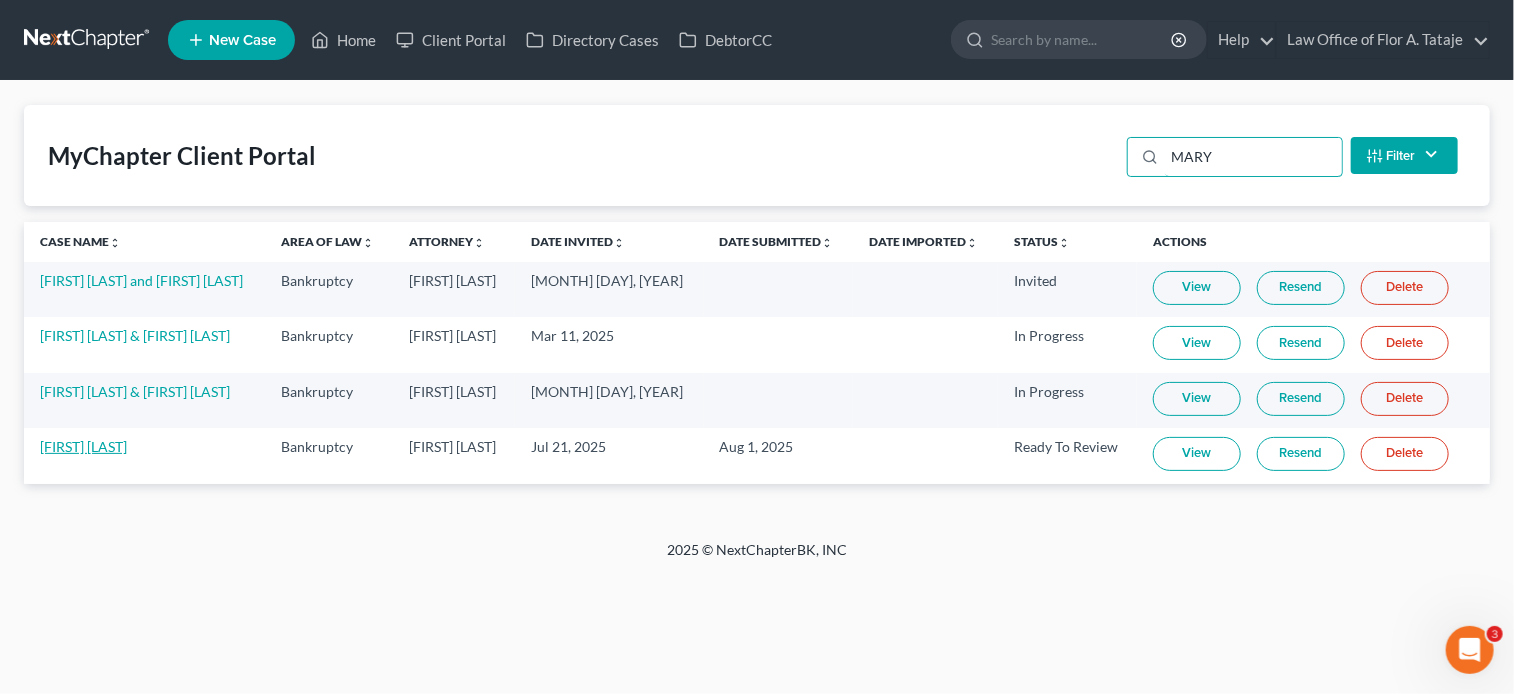 type on "MARY" 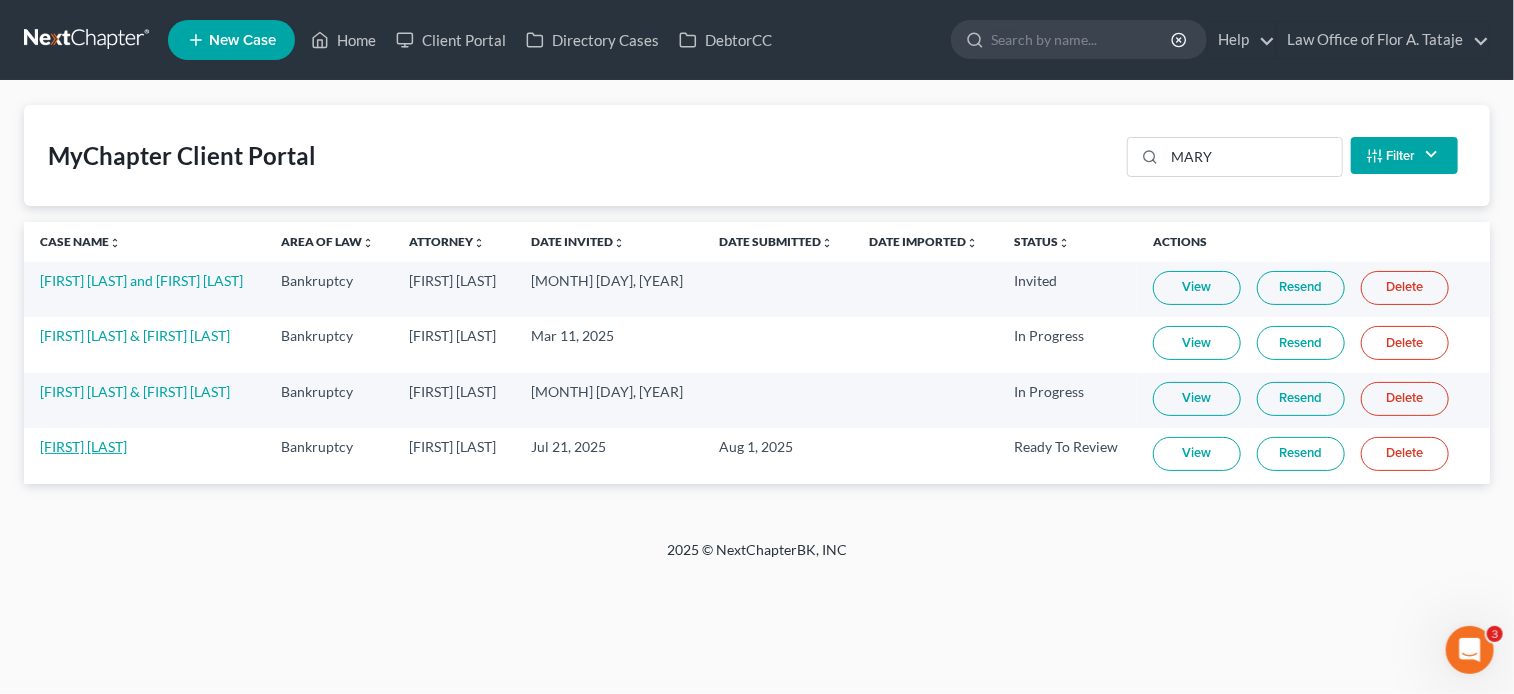 click on "[FIRST] [LAST]" at bounding box center [83, 446] 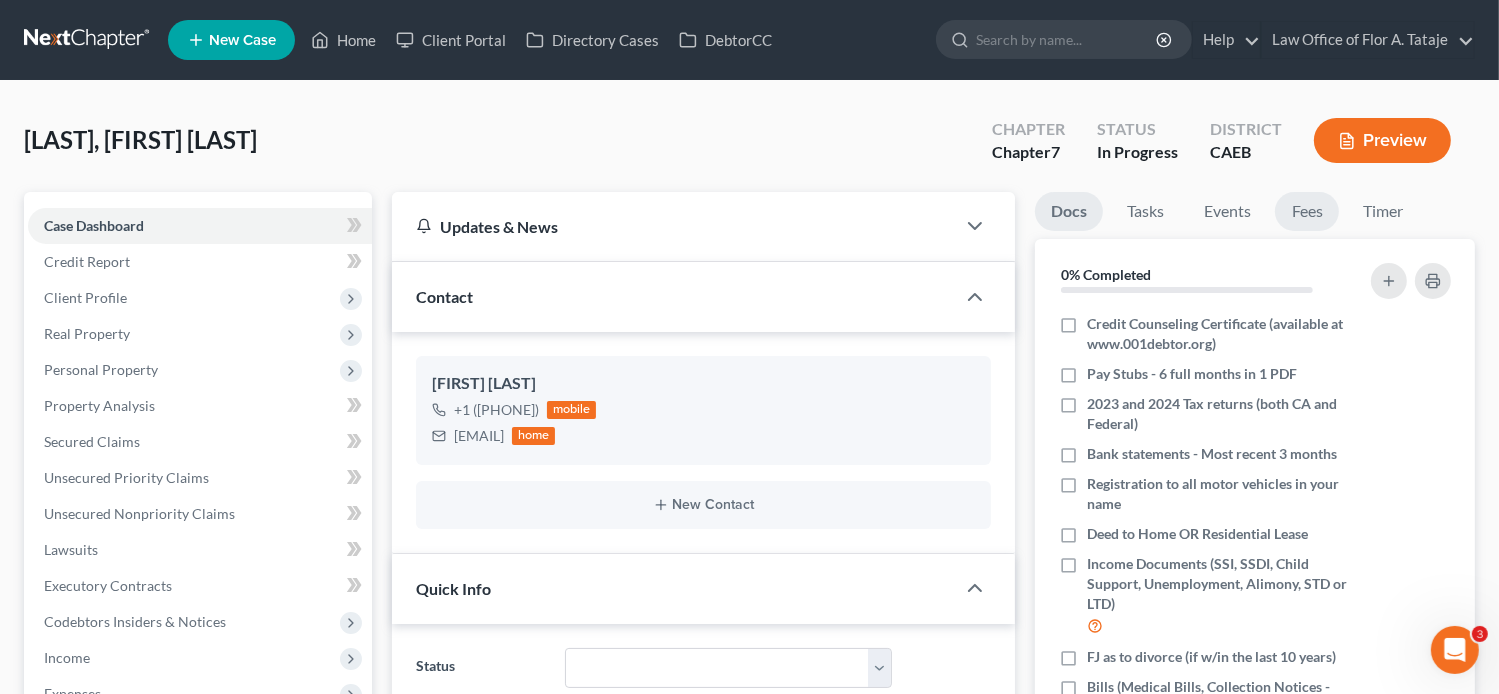 click on "Fees" at bounding box center (1307, 211) 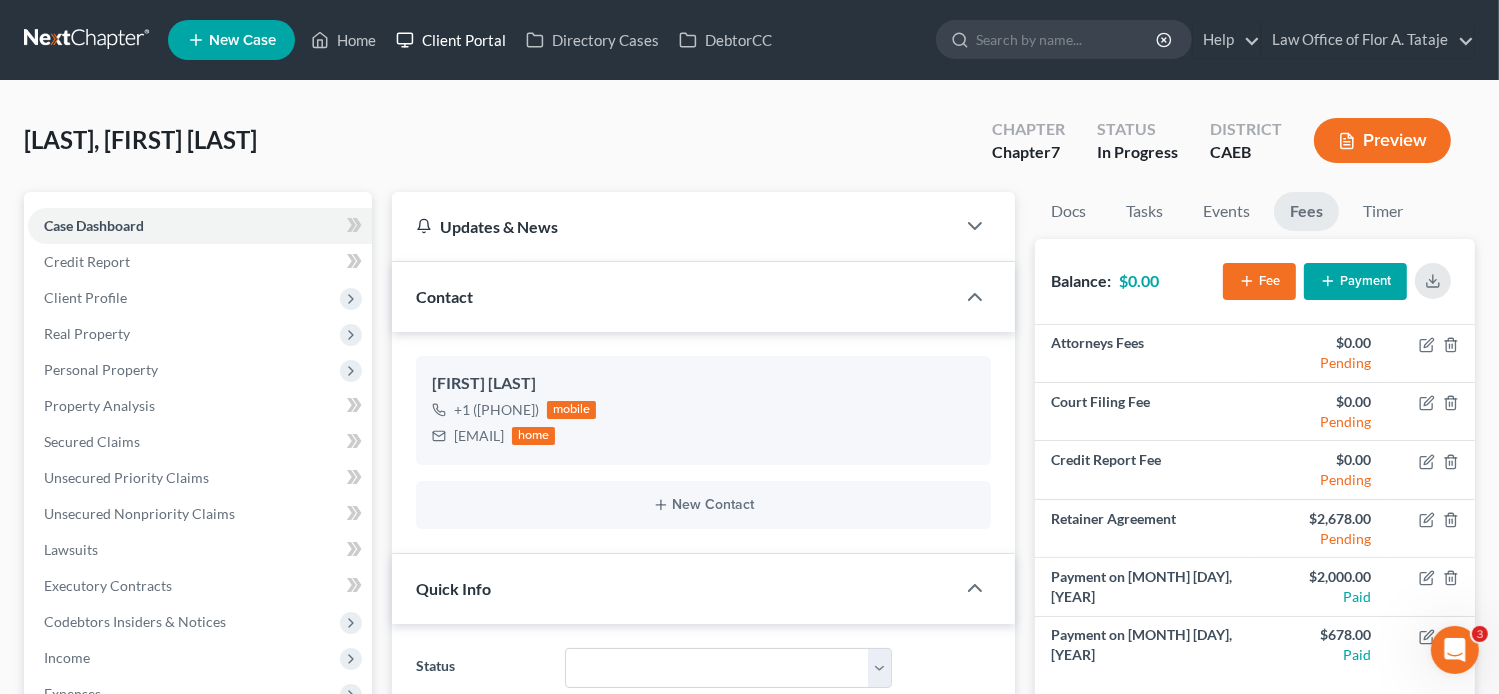 click on "Client Portal" at bounding box center (451, 40) 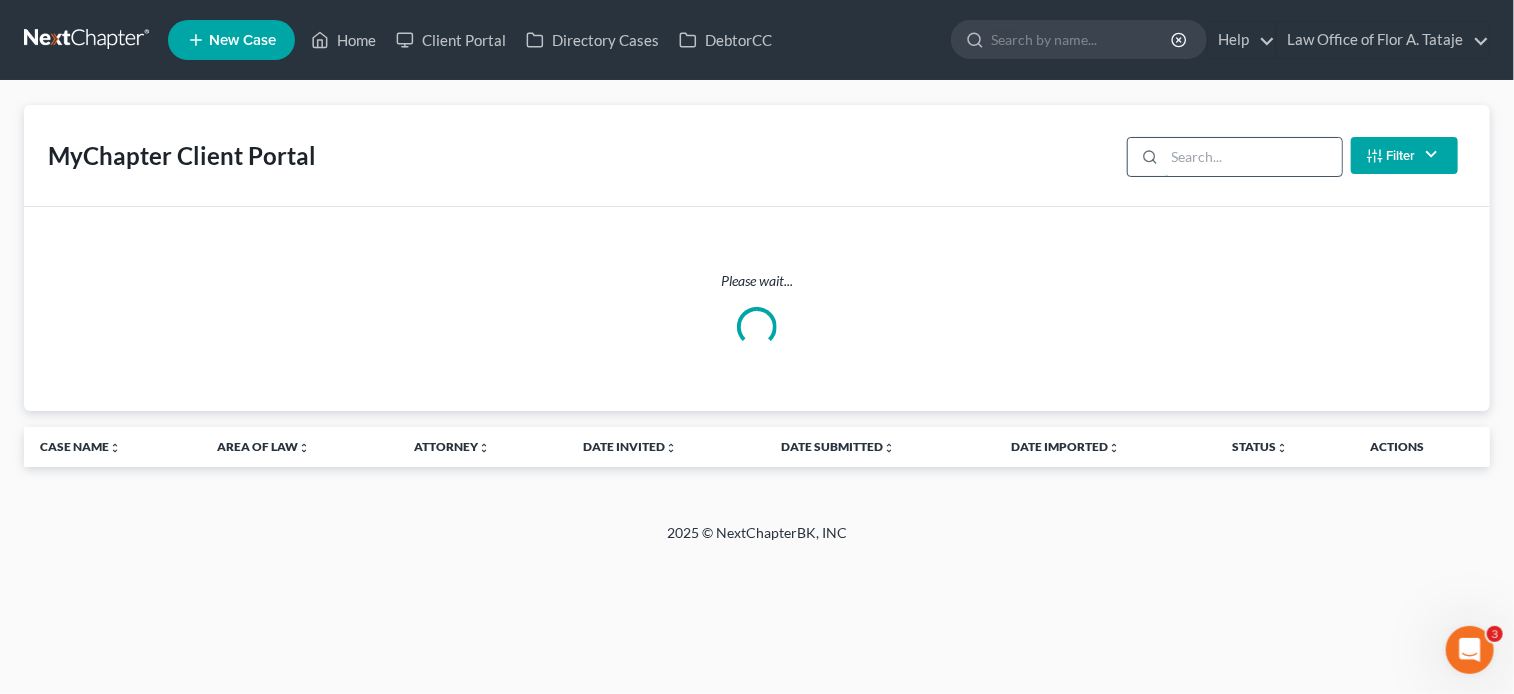 click at bounding box center (1253, 157) 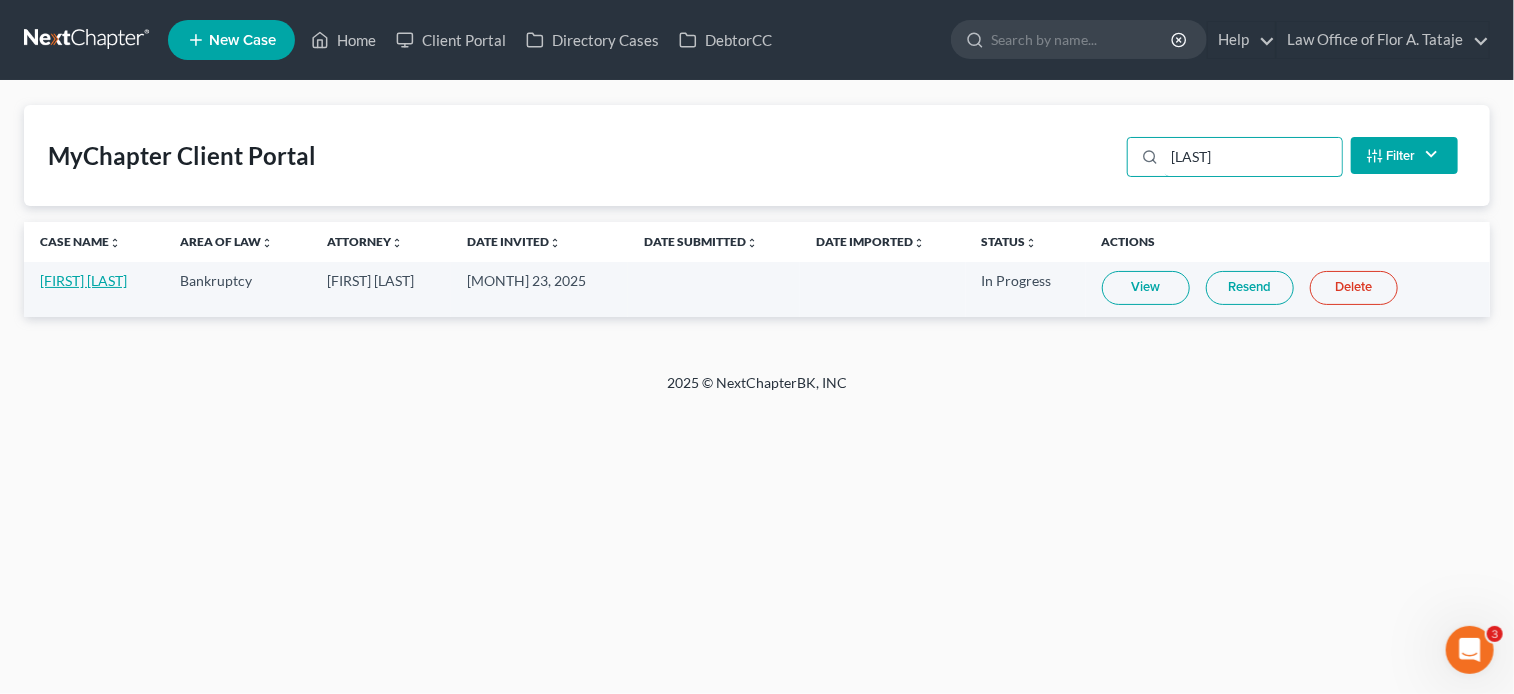 type on "[LAST]" 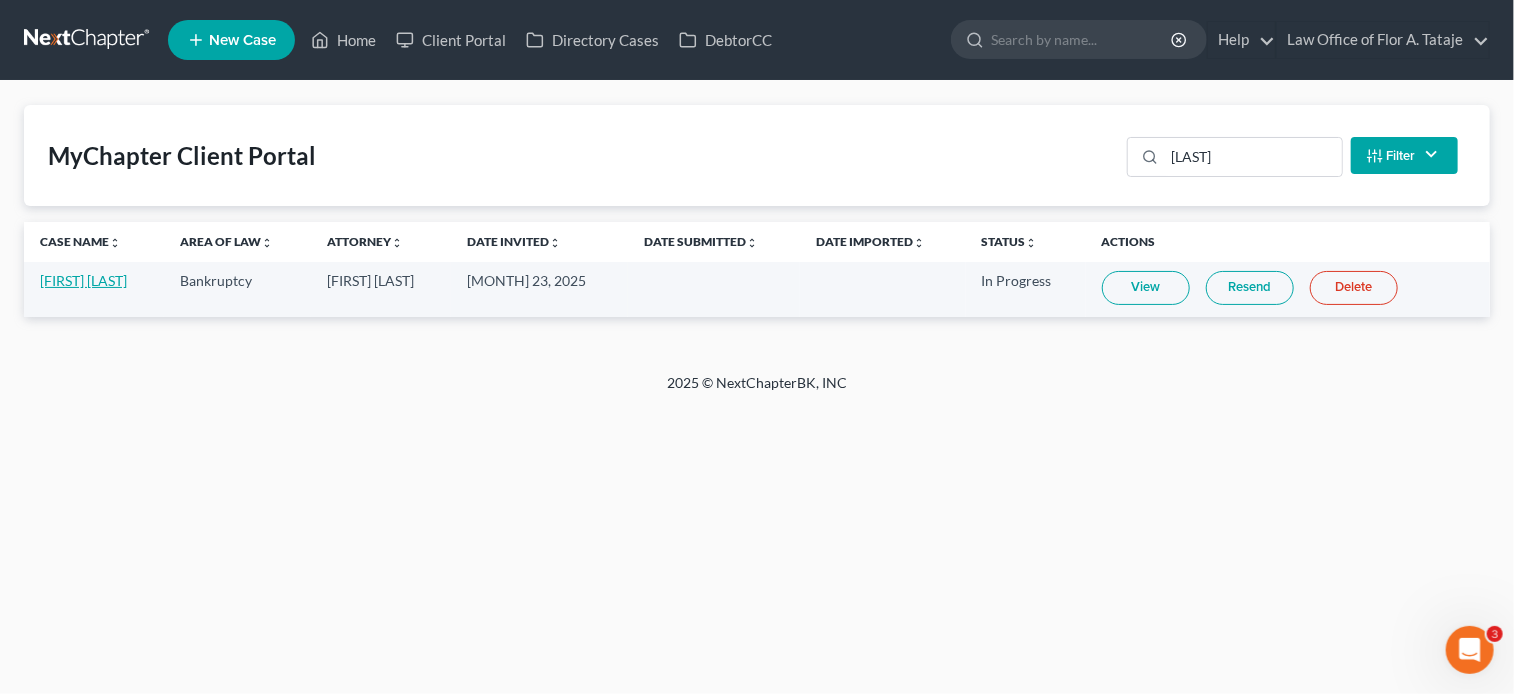 click on "[FIRST] [LAST]" at bounding box center (83, 280) 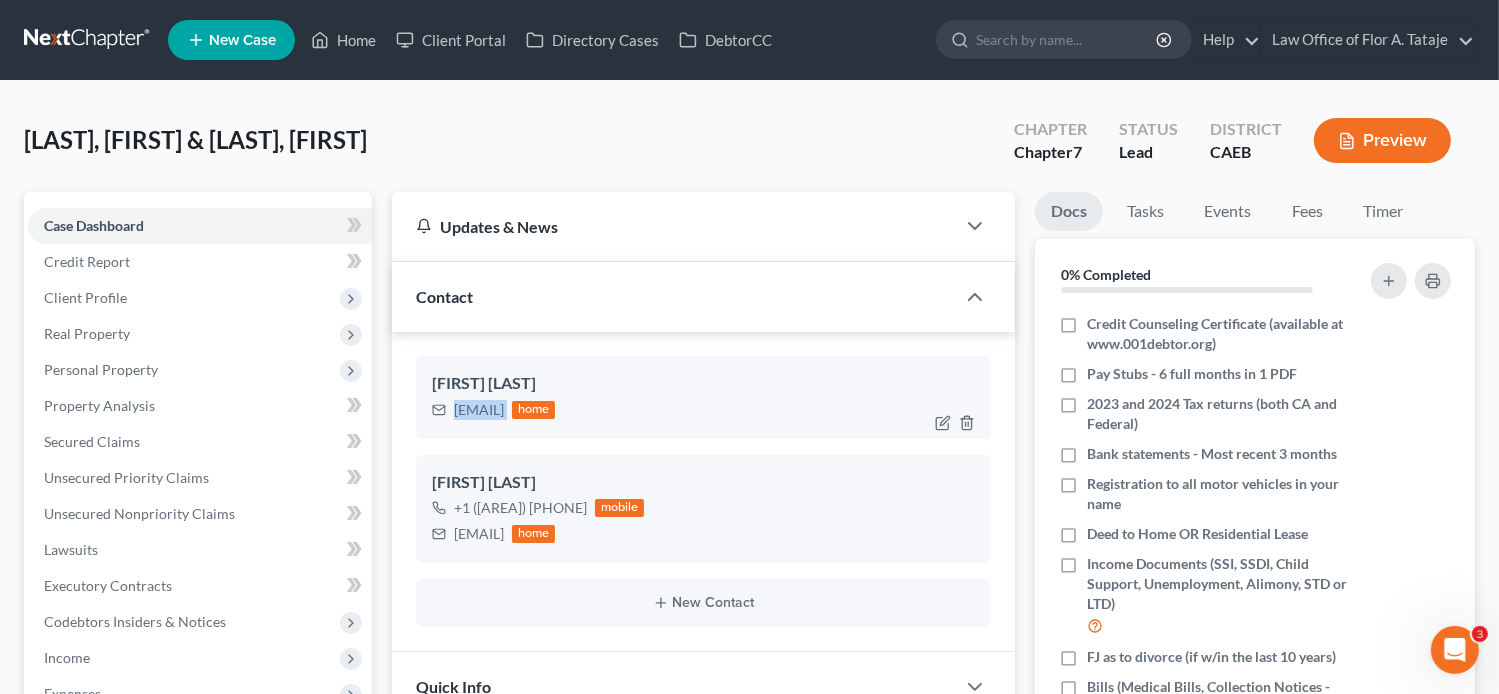 drag, startPoint x: 600, startPoint y: 405, endPoint x: 449, endPoint y: 405, distance: 151 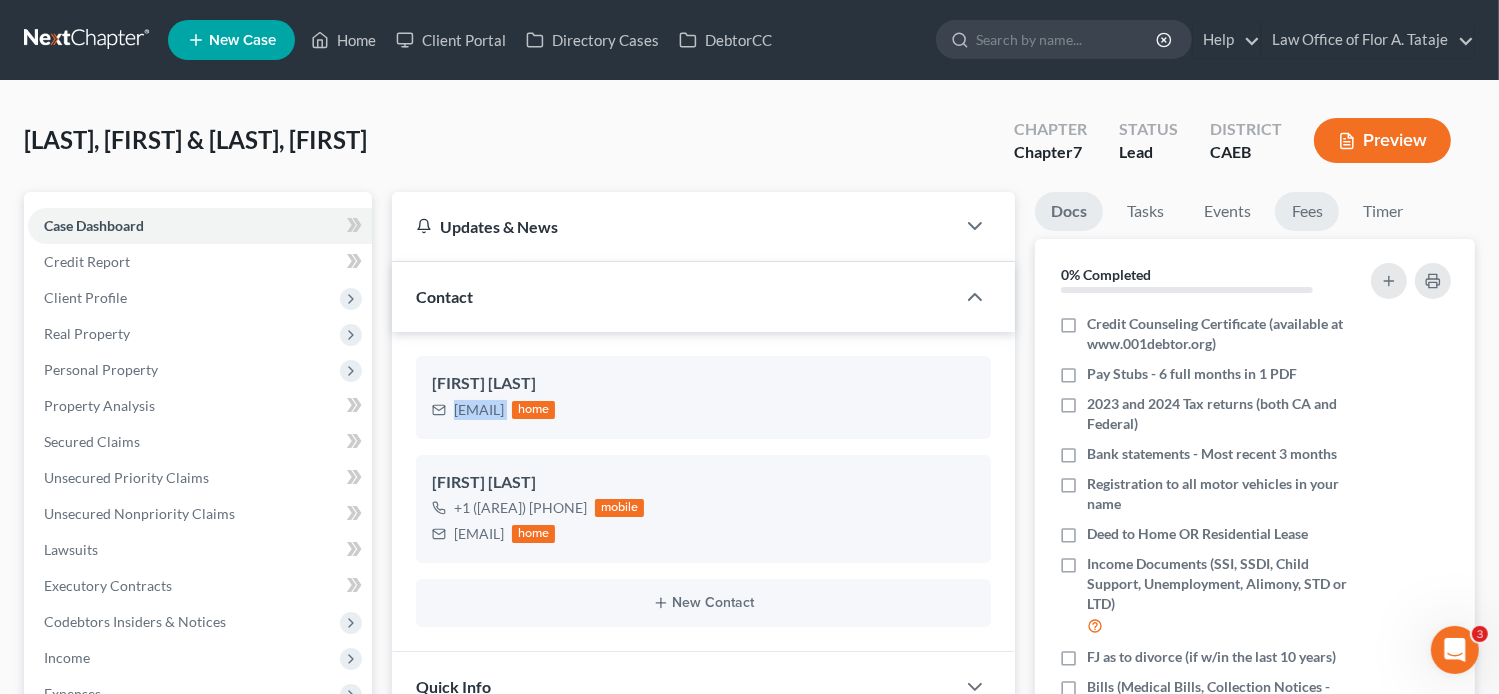 click on "Fees" at bounding box center [1307, 211] 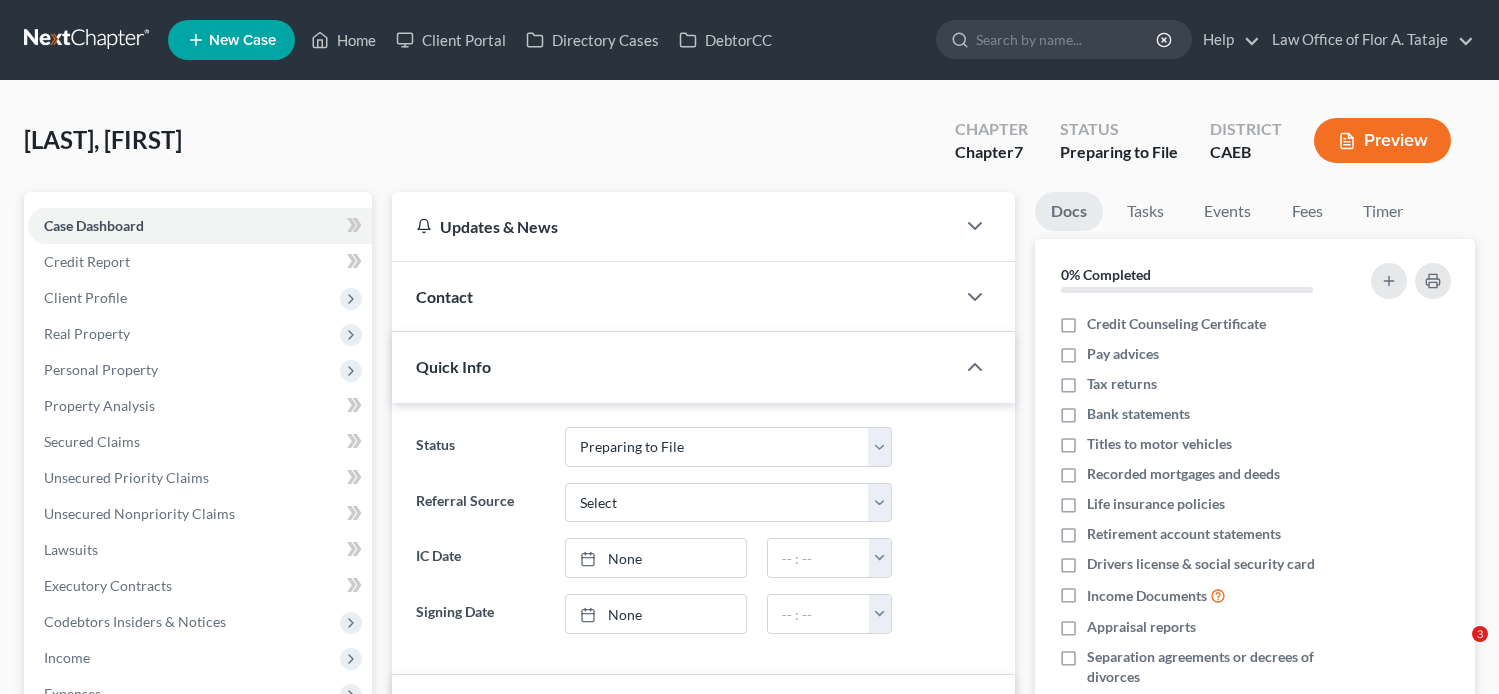 select on "17" 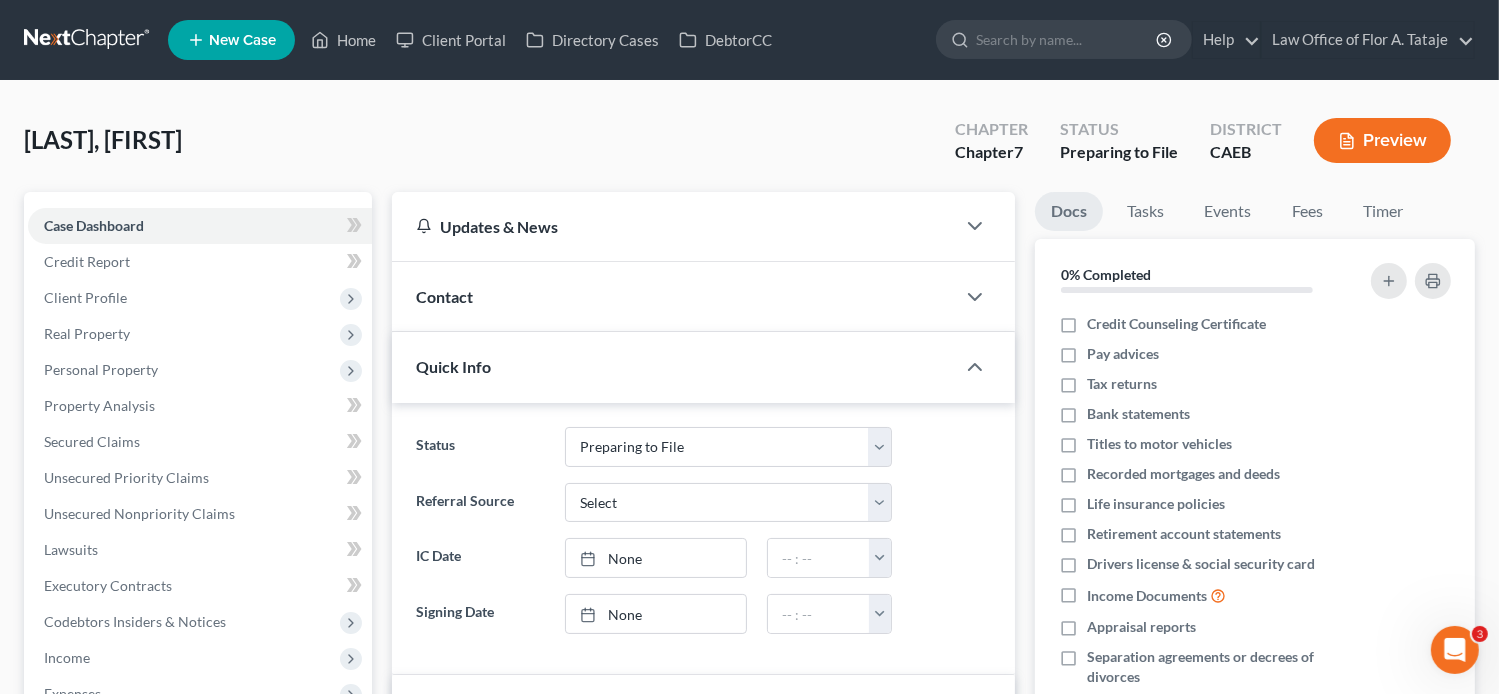 scroll, scrollTop: 0, scrollLeft: 0, axis: both 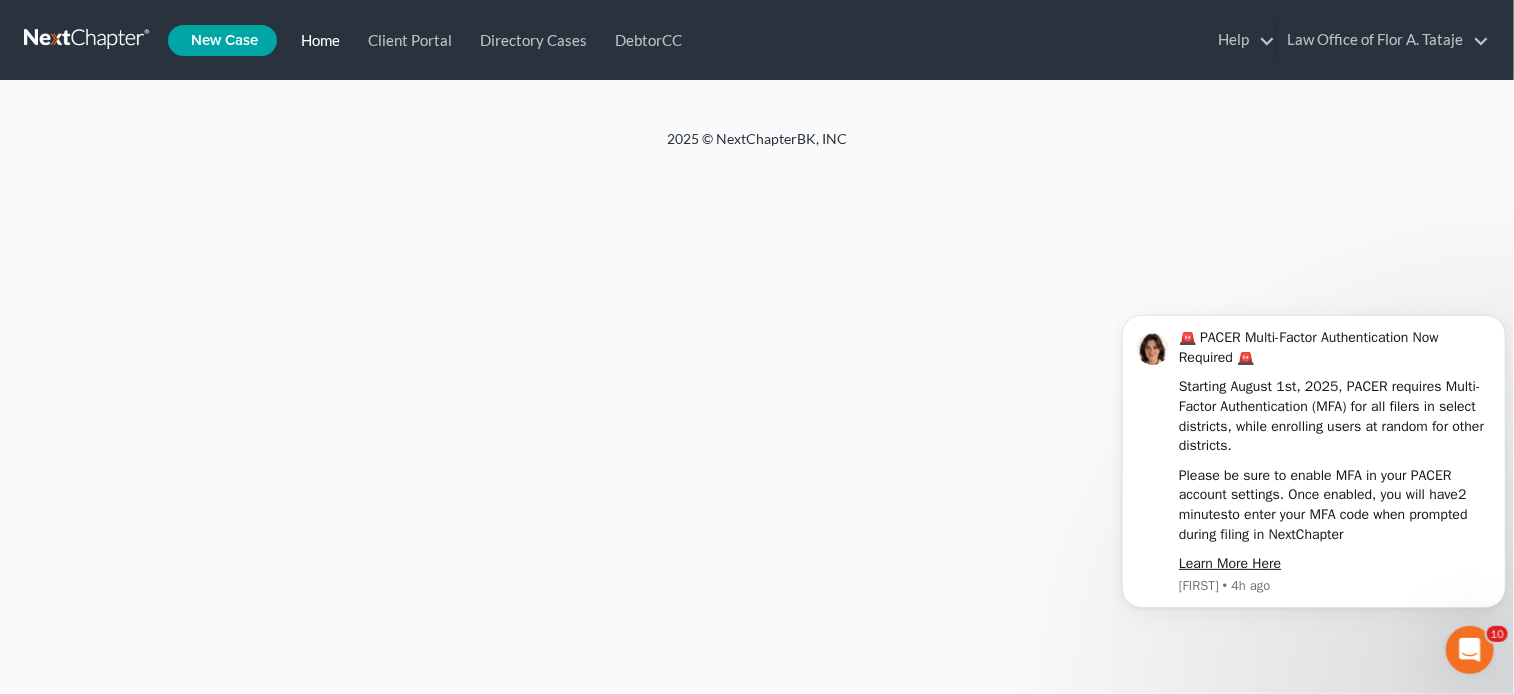 click on "Home" at bounding box center [316, 40] 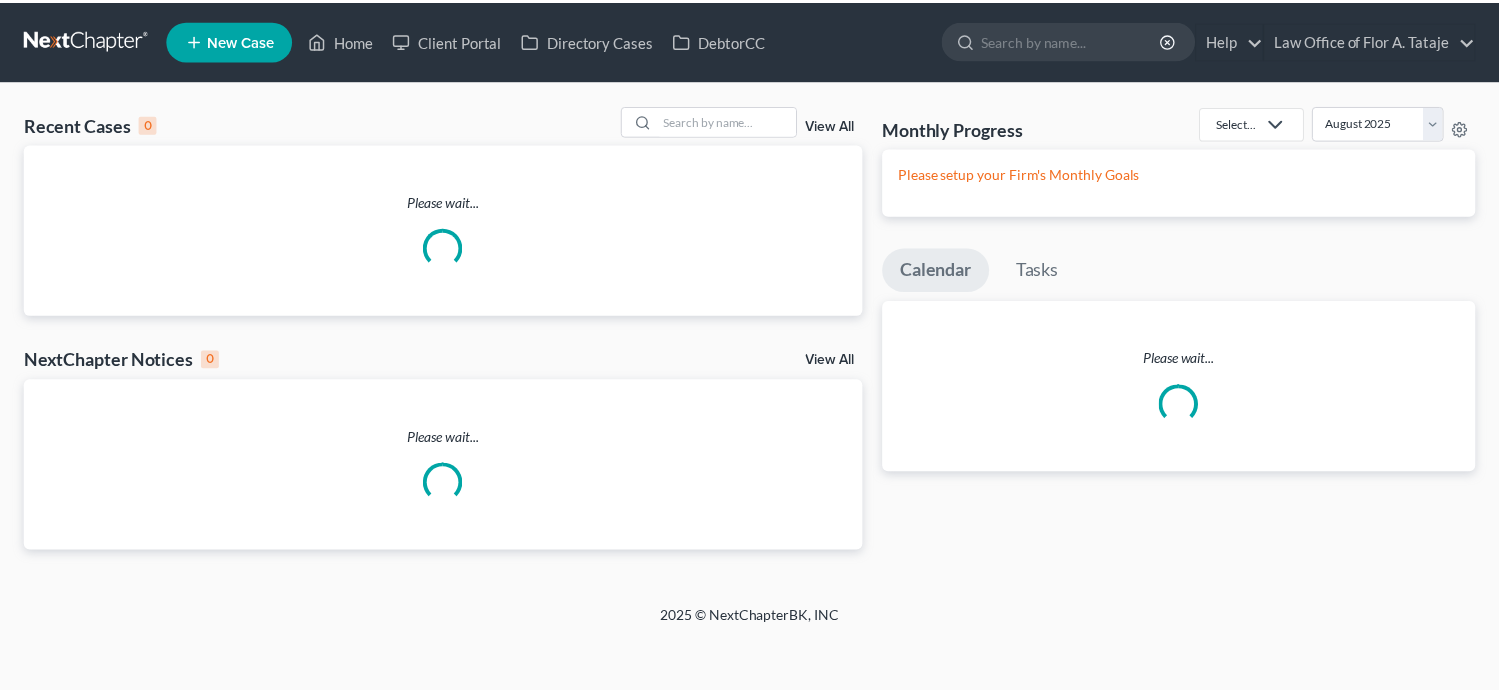 scroll, scrollTop: 0, scrollLeft: 0, axis: both 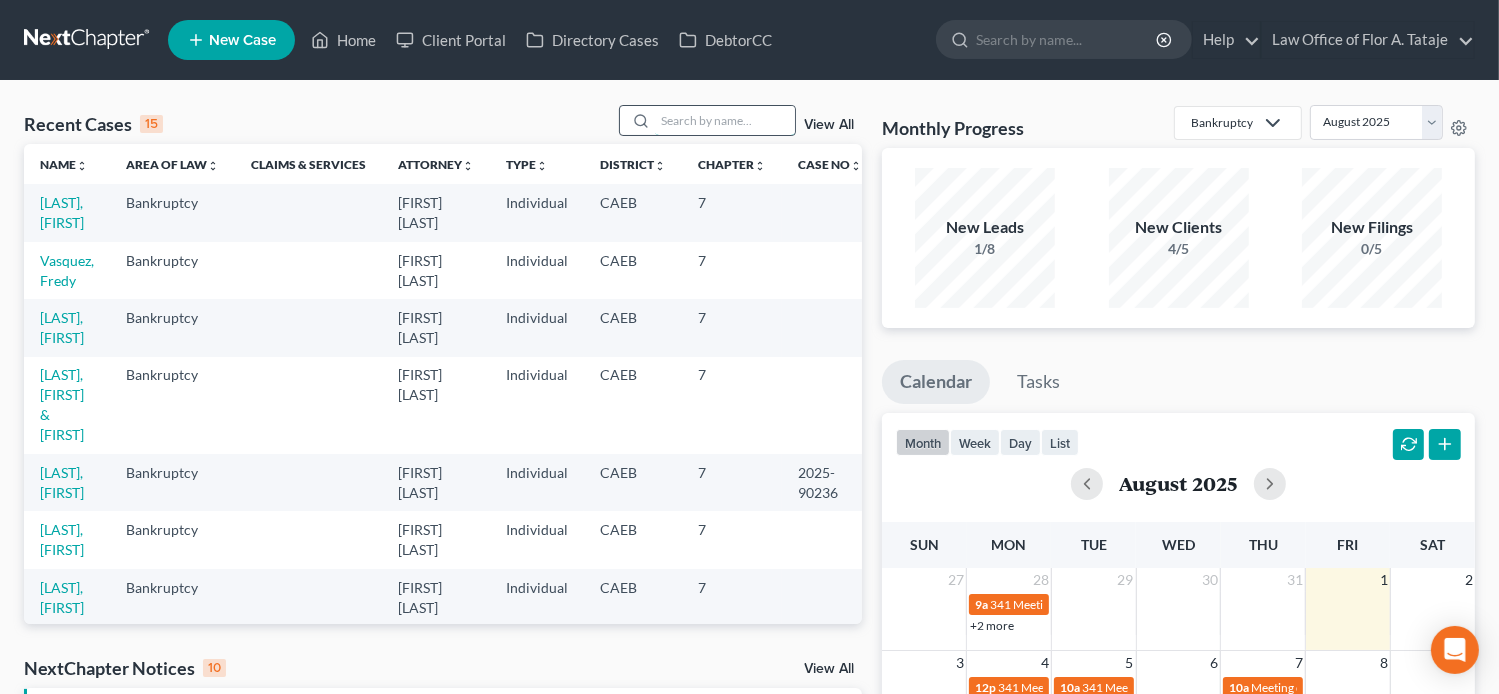click at bounding box center [725, 120] 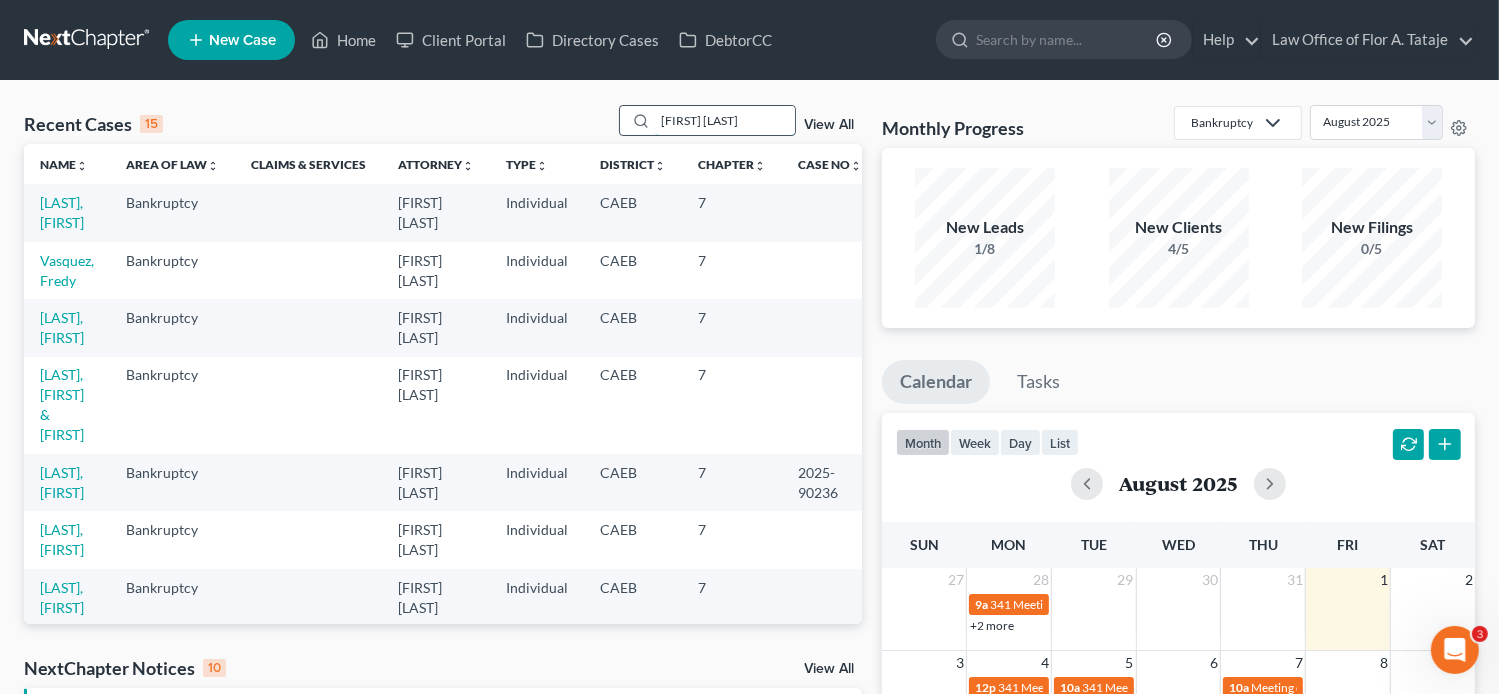 scroll, scrollTop: 0, scrollLeft: 0, axis: both 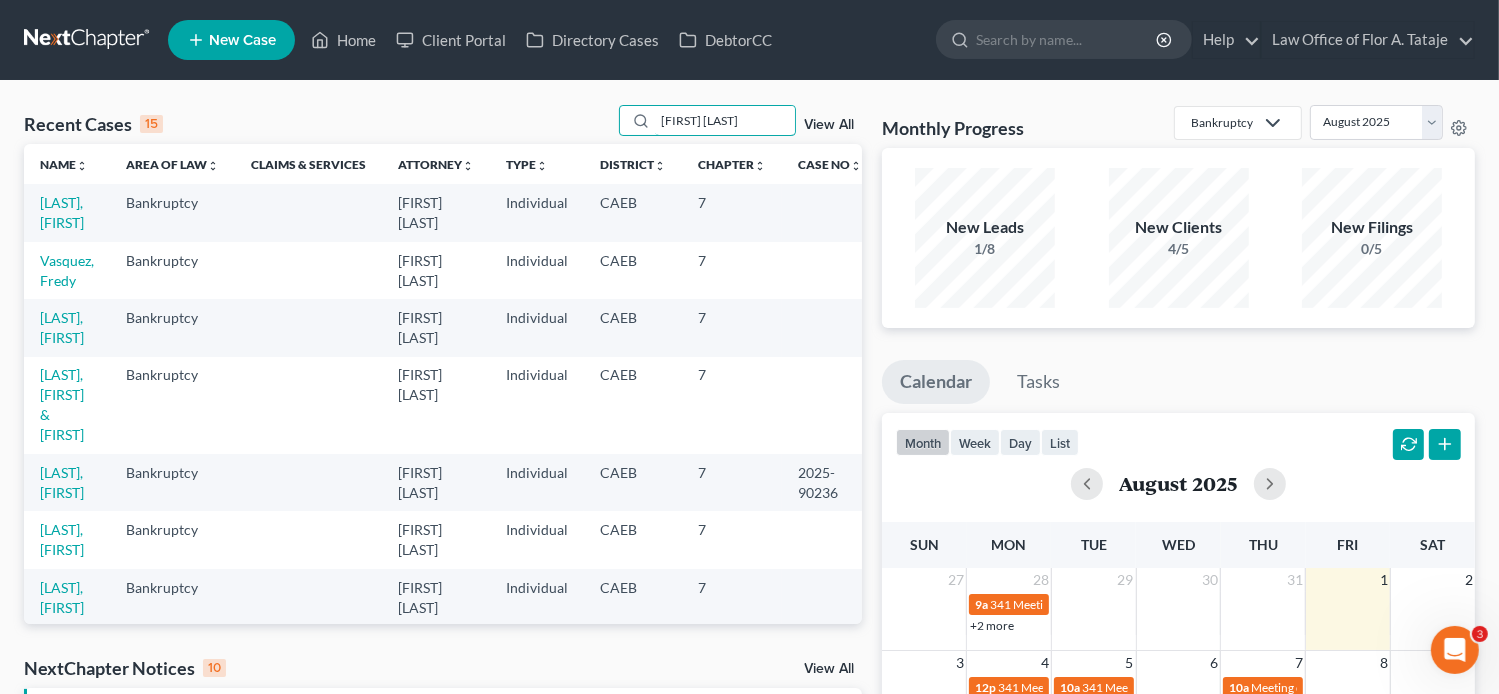 drag, startPoint x: 748, startPoint y: 121, endPoint x: 561, endPoint y: 141, distance: 188.06648 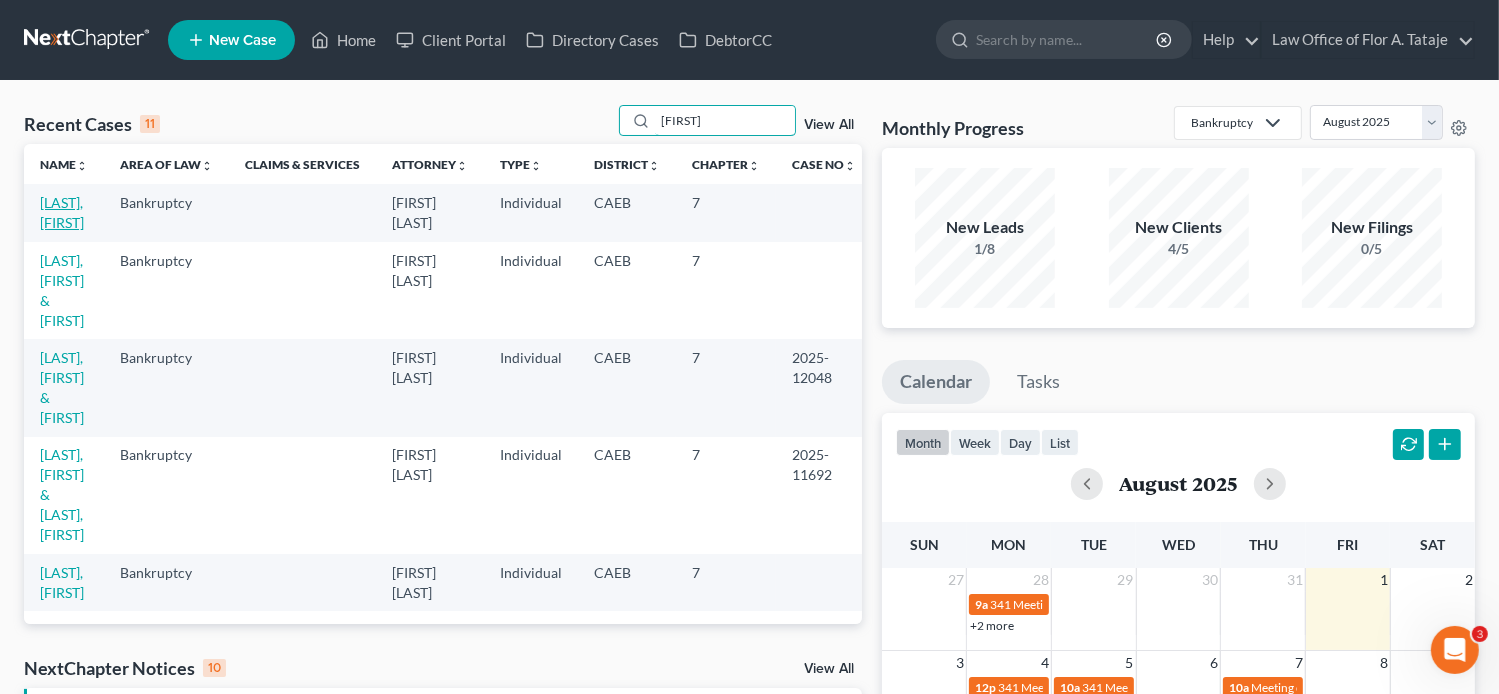 type on "Daniel" 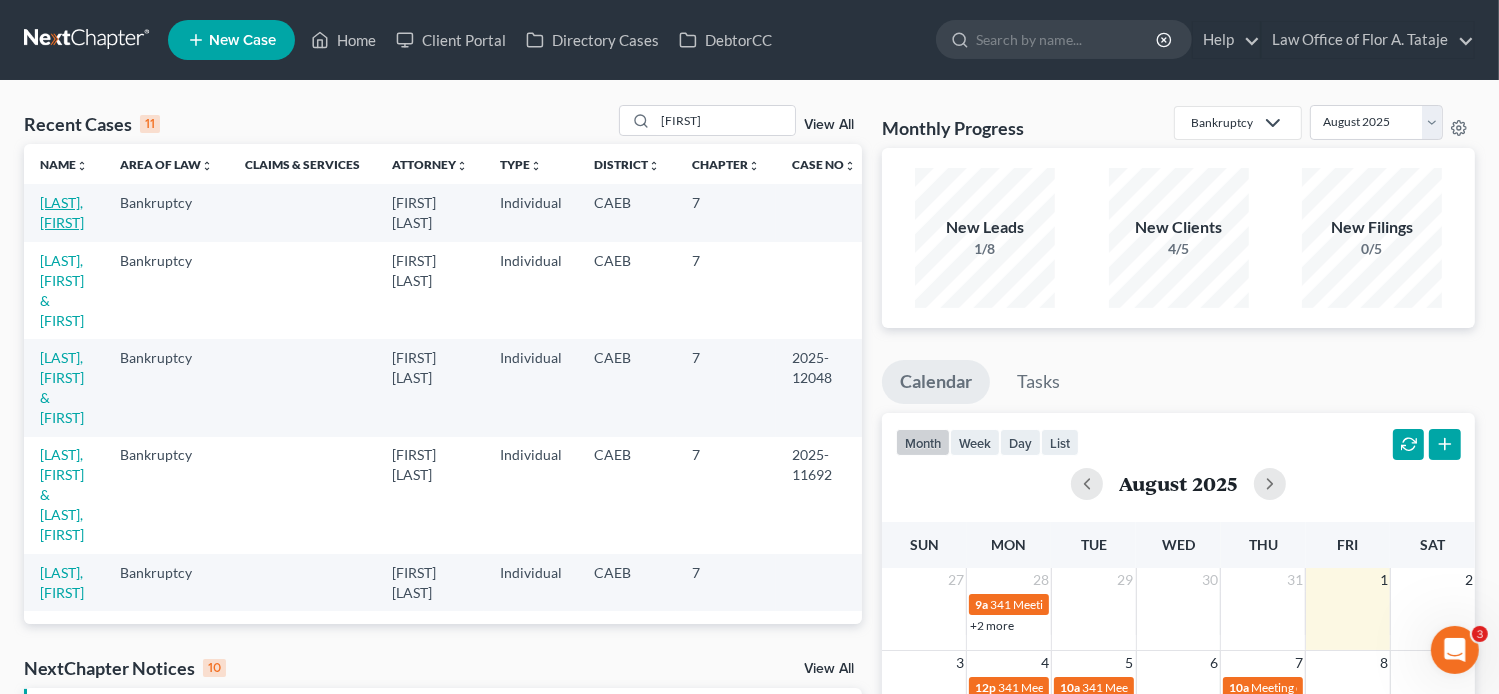 click on "[LAST], [FIRST]" at bounding box center [62, 212] 